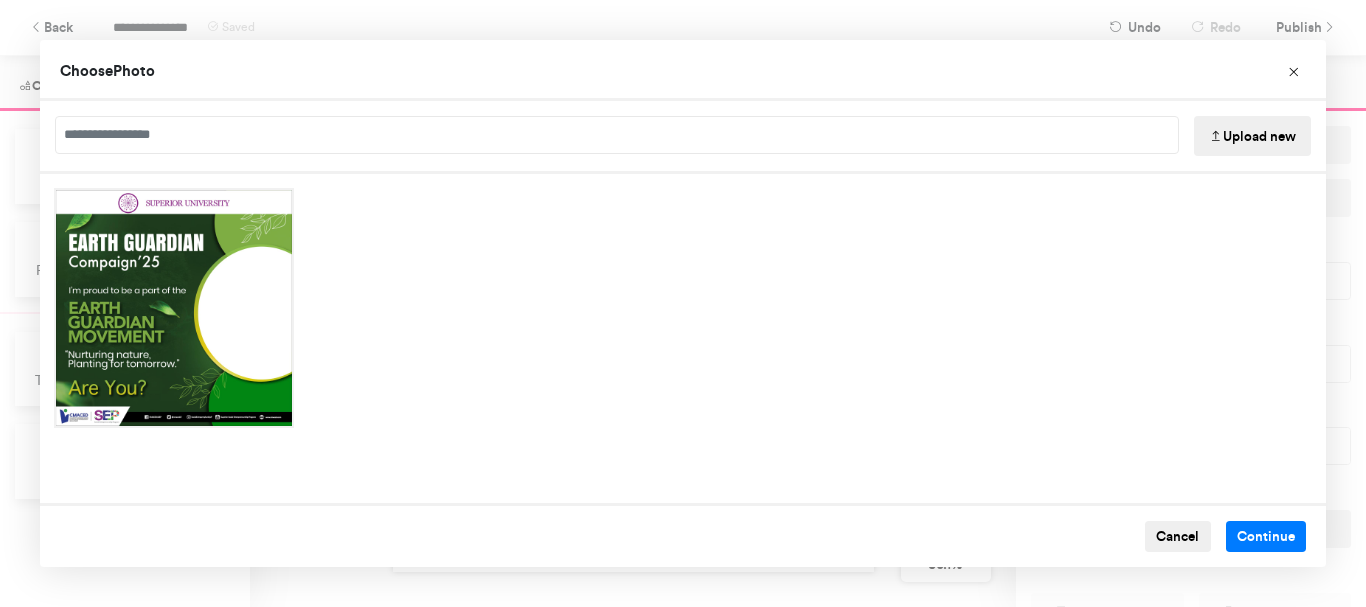 scroll, scrollTop: 0, scrollLeft: 0, axis: both 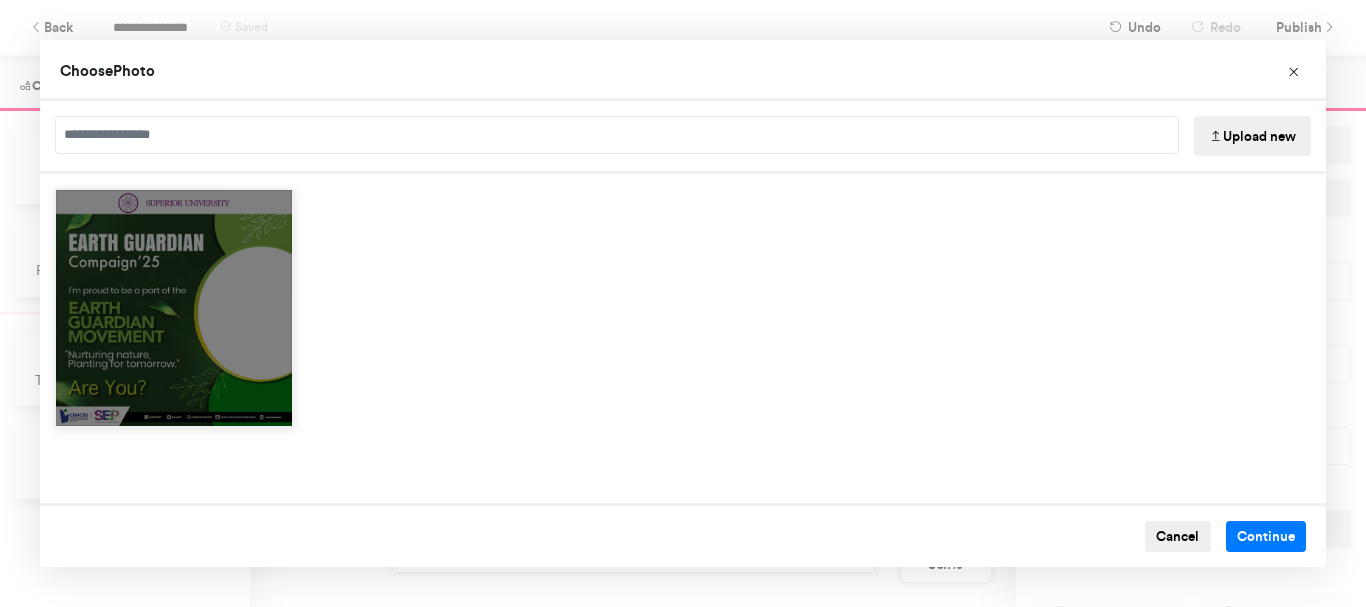 click at bounding box center [174, 308] 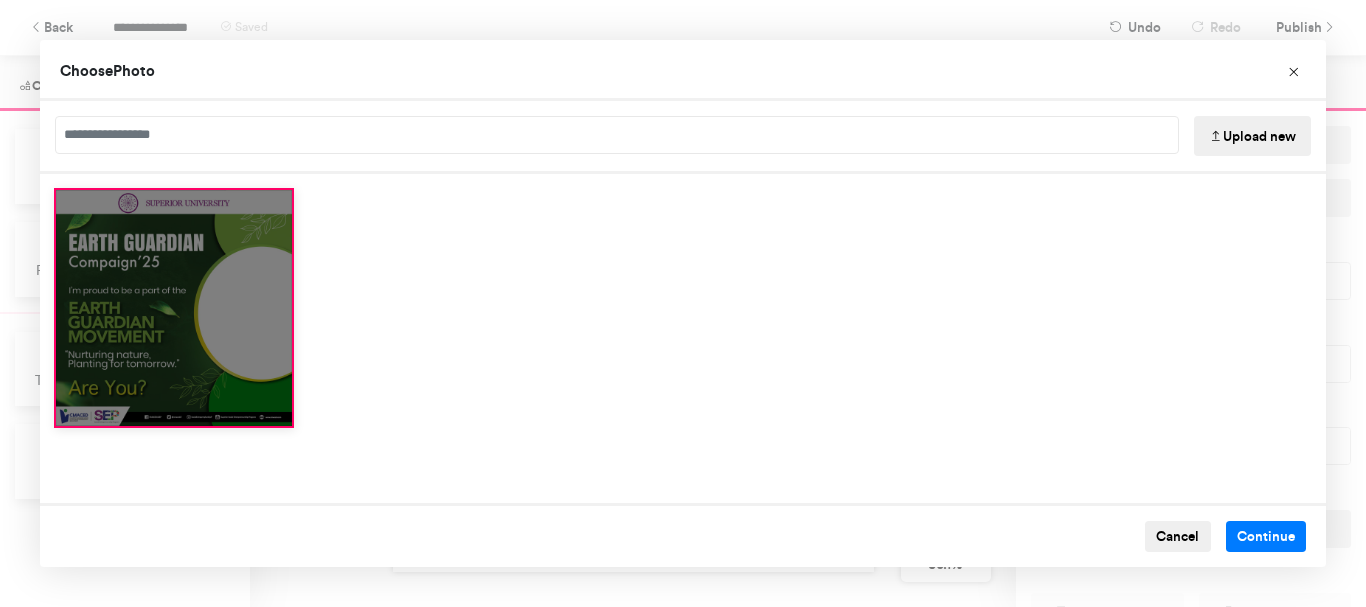 click at bounding box center [174, 308] 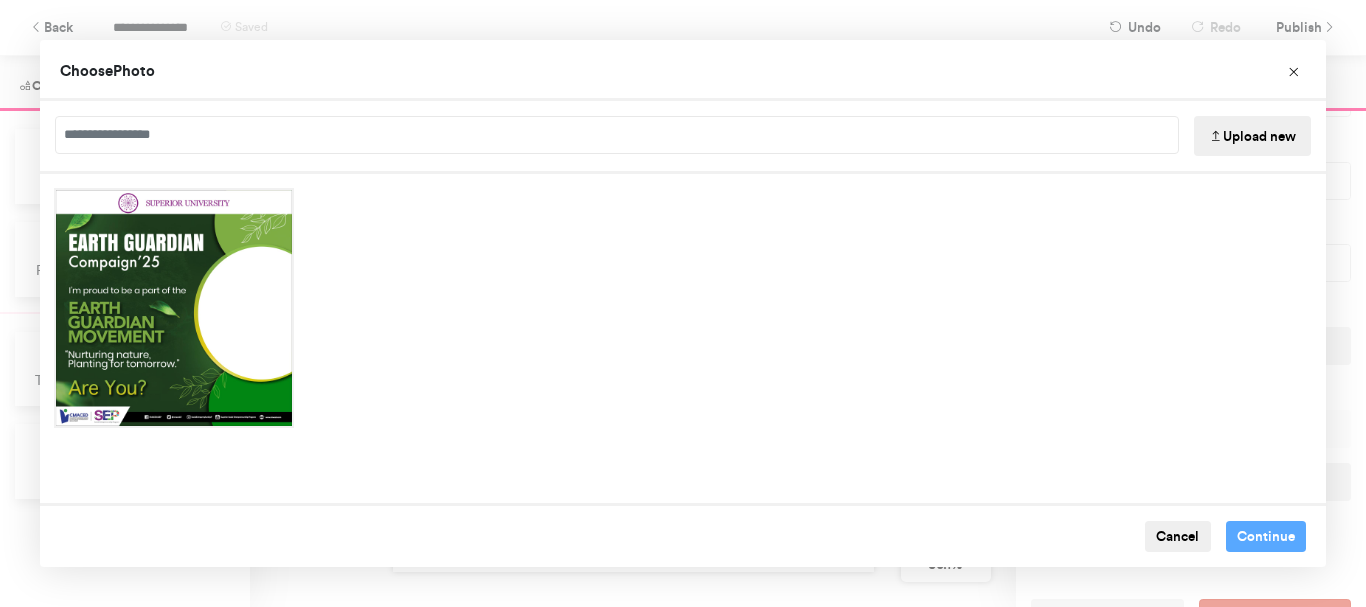 scroll, scrollTop: 0, scrollLeft: 0, axis: both 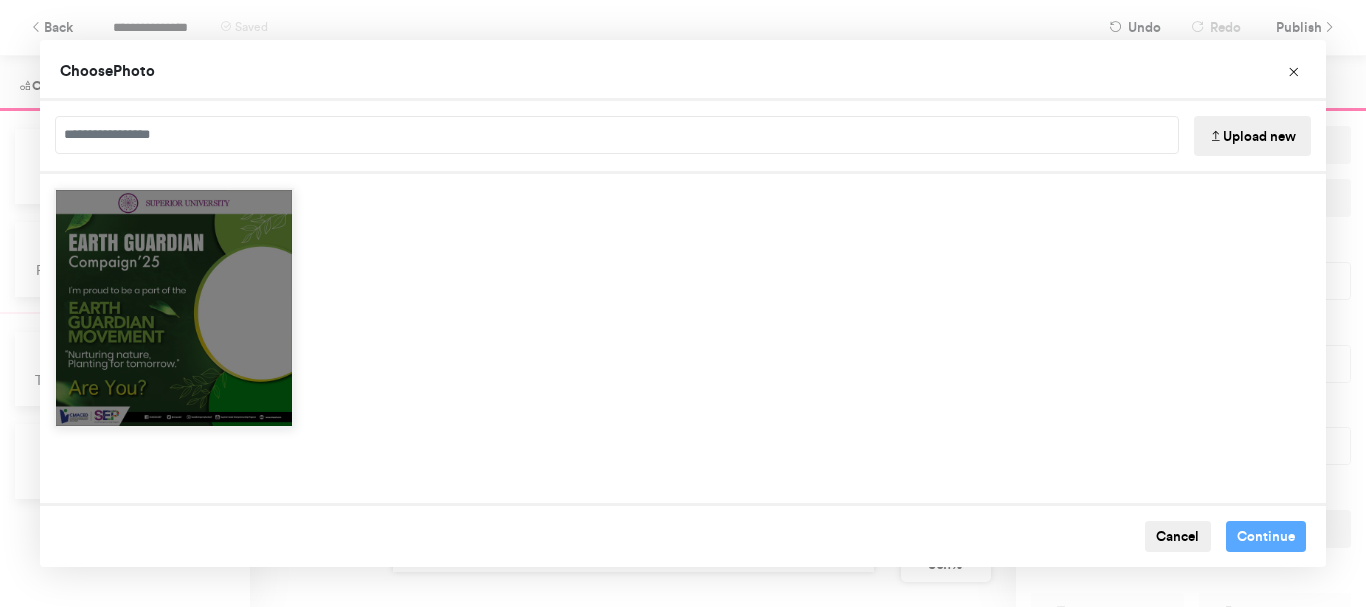 click at bounding box center (174, 308) 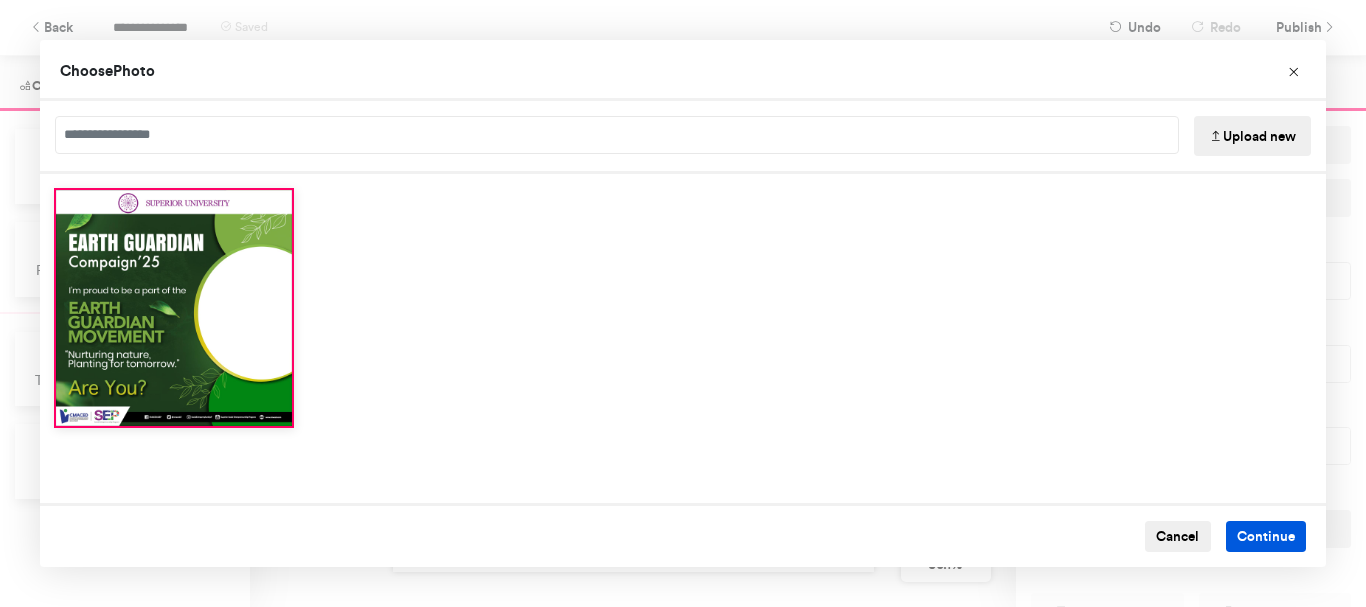 click on "Continue" at bounding box center (1266, 537) 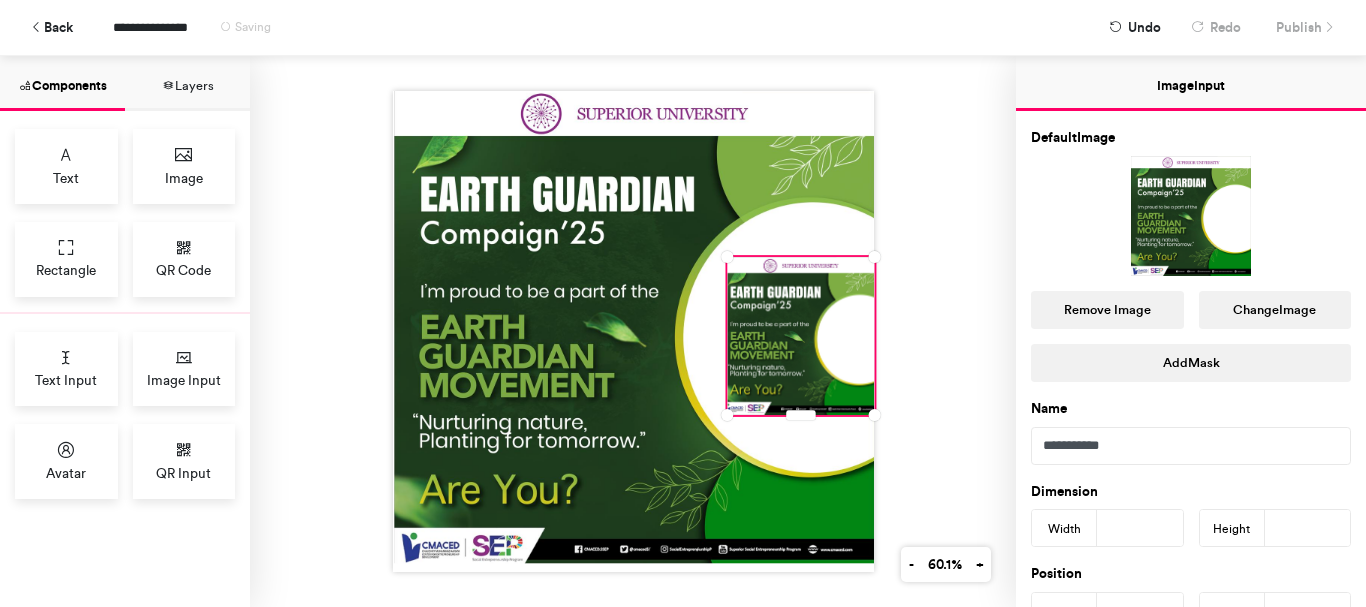 click at bounding box center [800, 336] 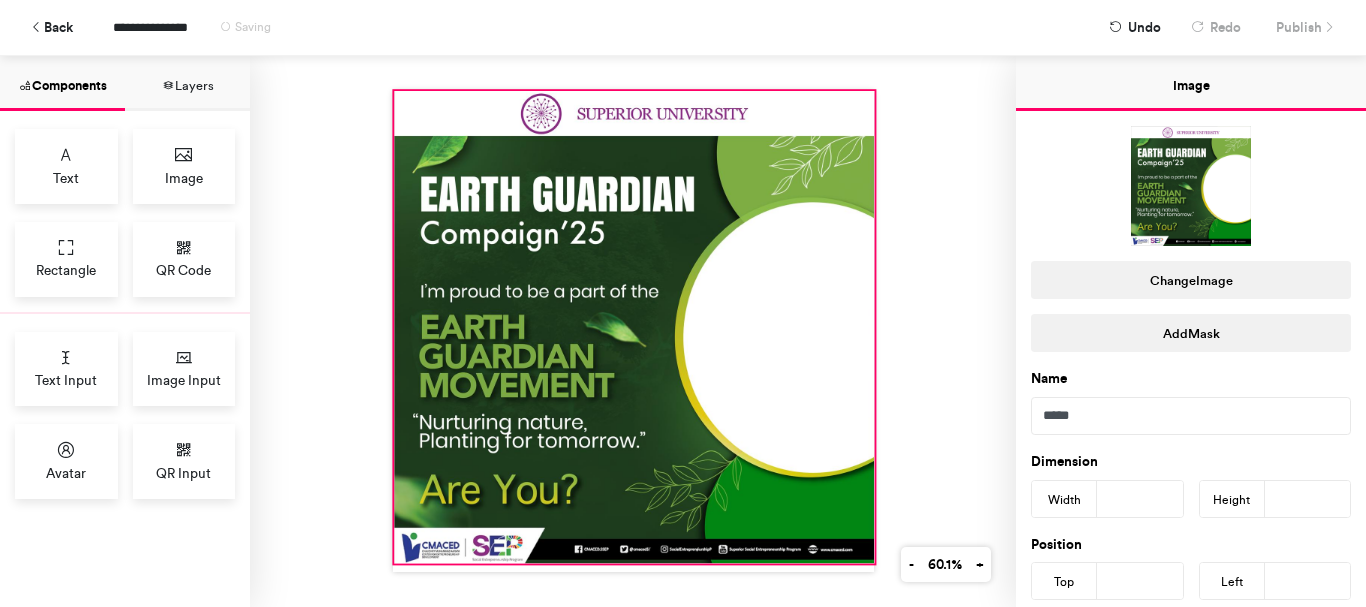 click at bounding box center (634, 327) 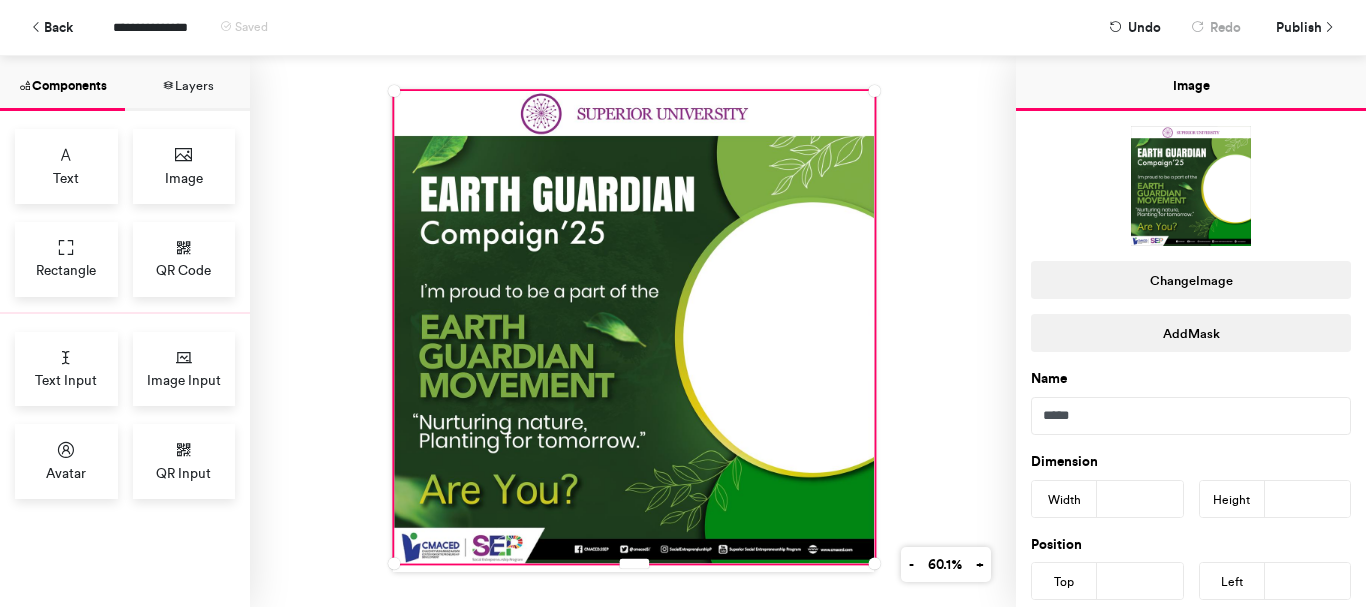 click at bounding box center [633, 331] 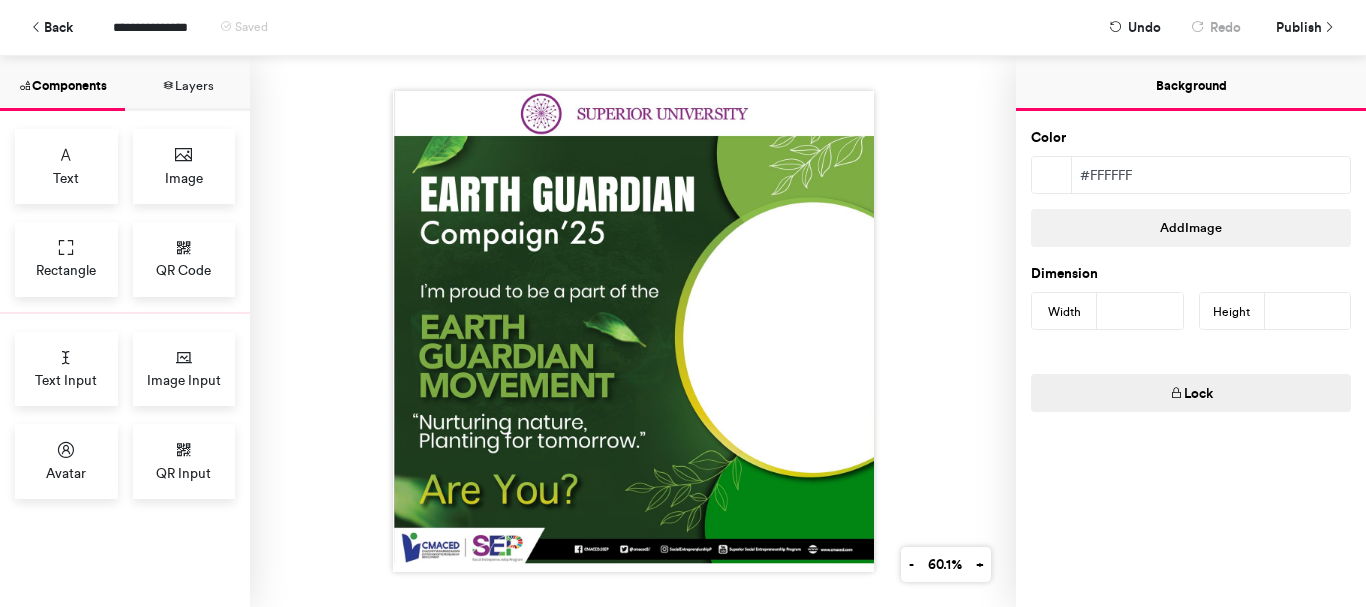 click at bounding box center [633, 331] 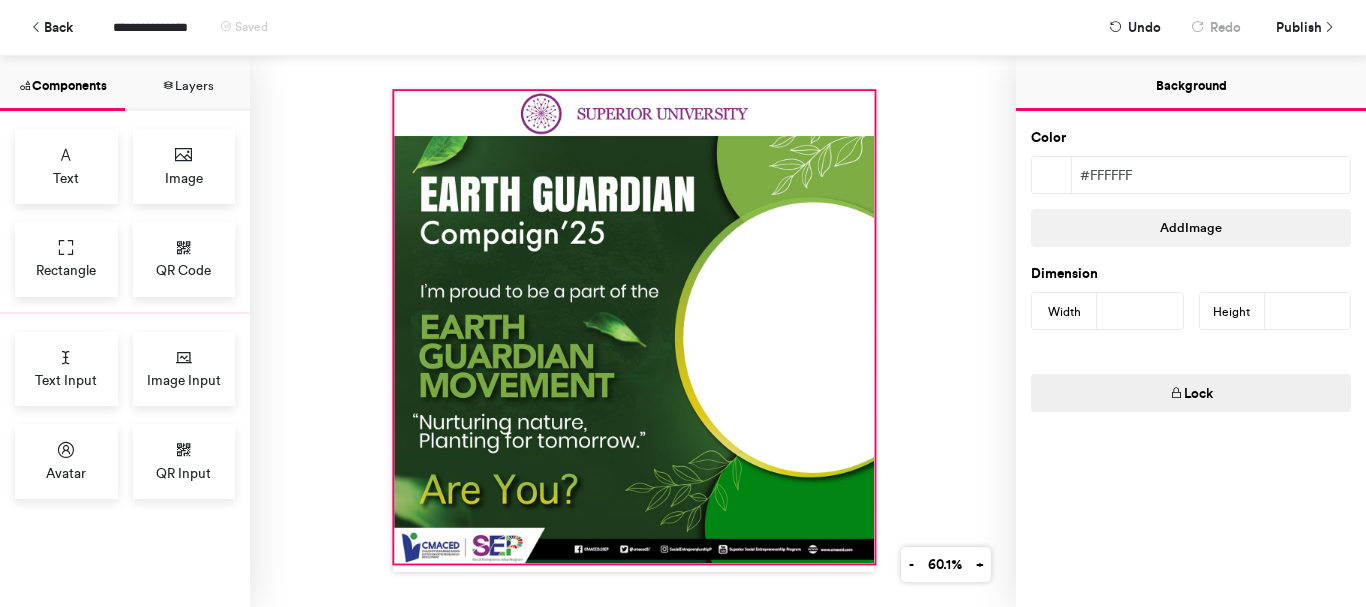 click at bounding box center [634, 327] 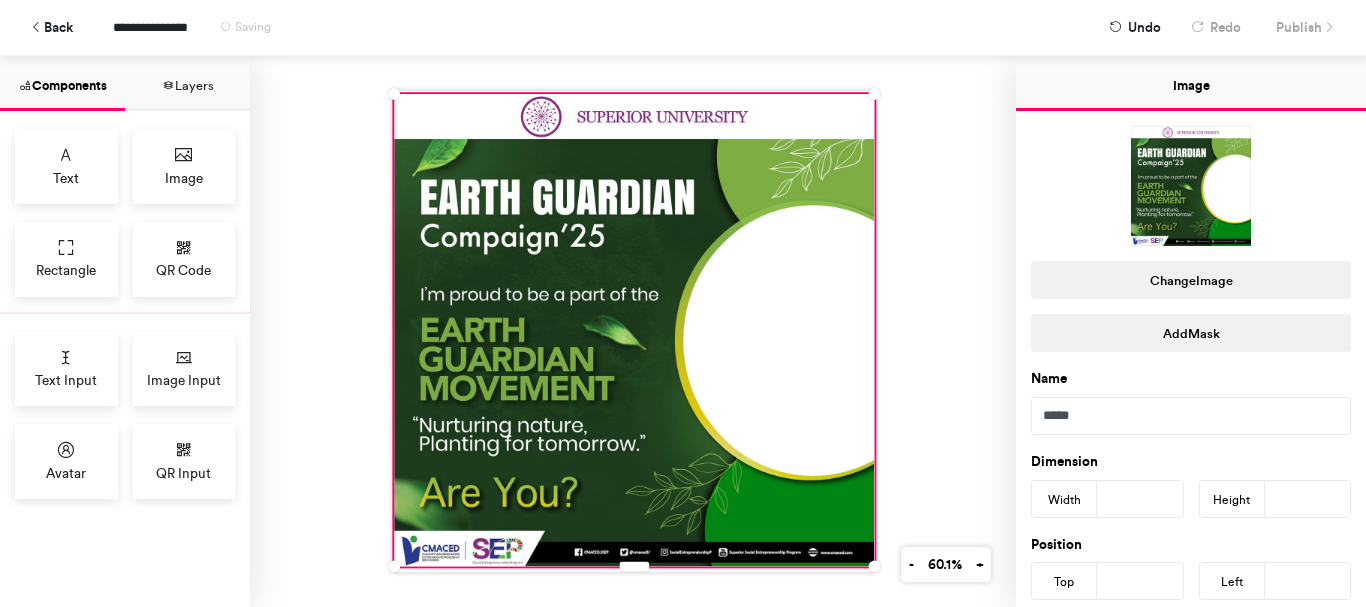 click at bounding box center [633, 331] 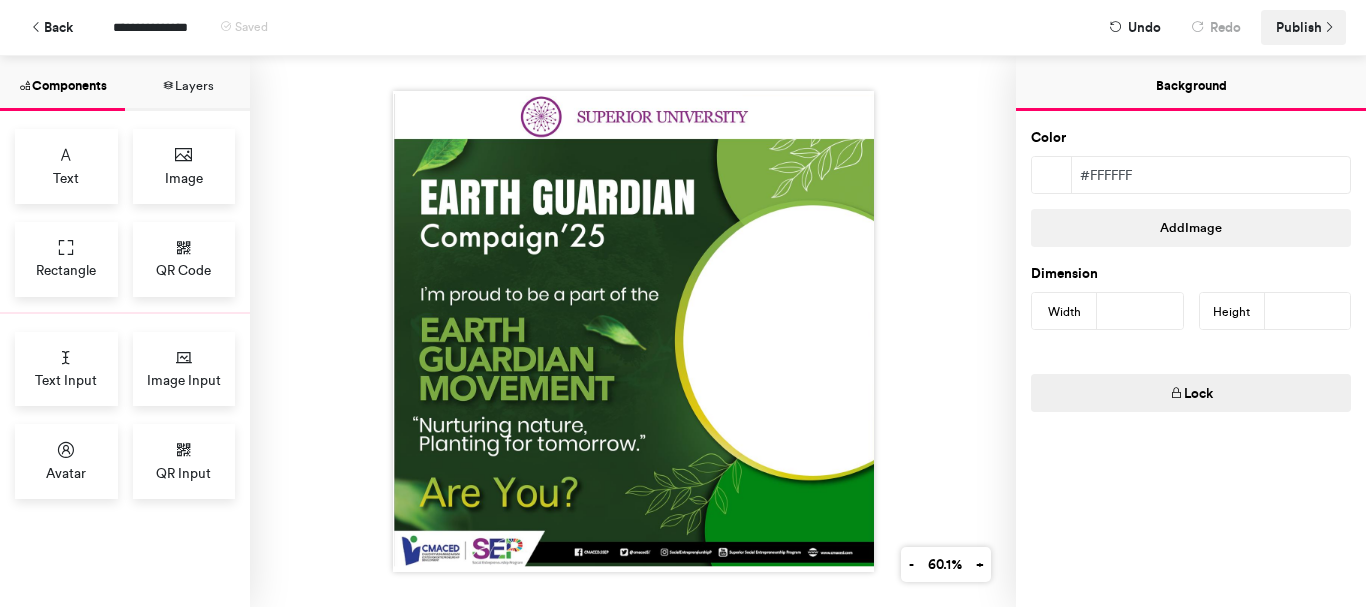 click on "Publish" at bounding box center [1299, 27] 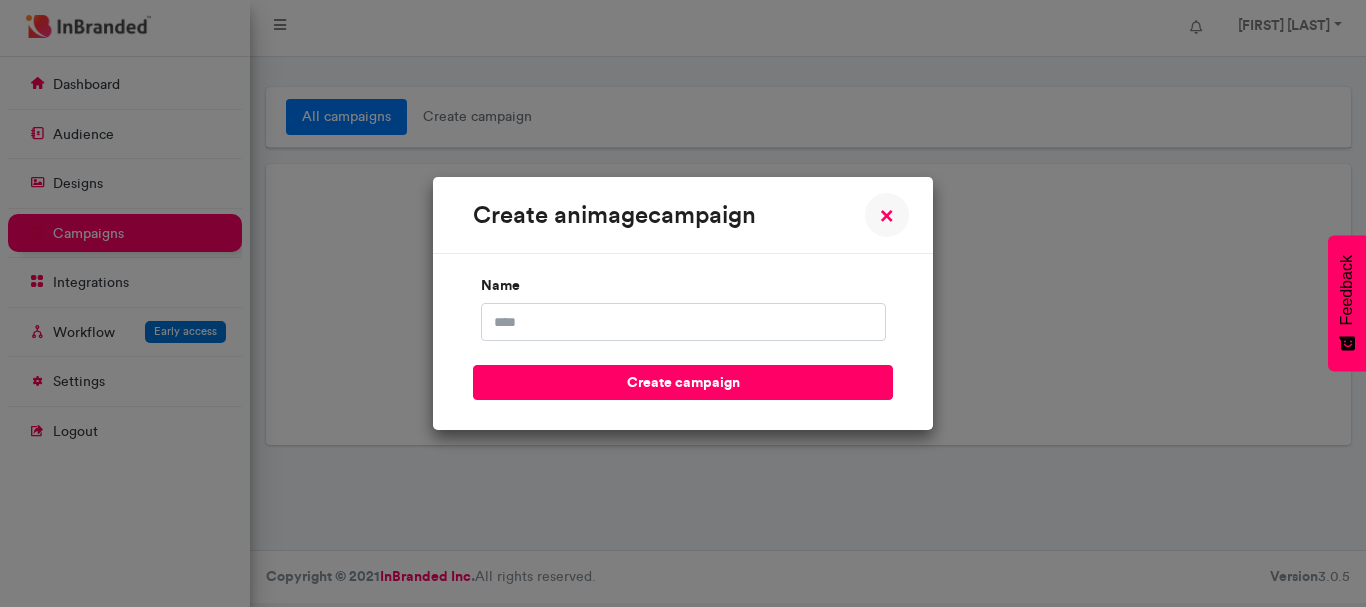 scroll, scrollTop: 0, scrollLeft: 0, axis: both 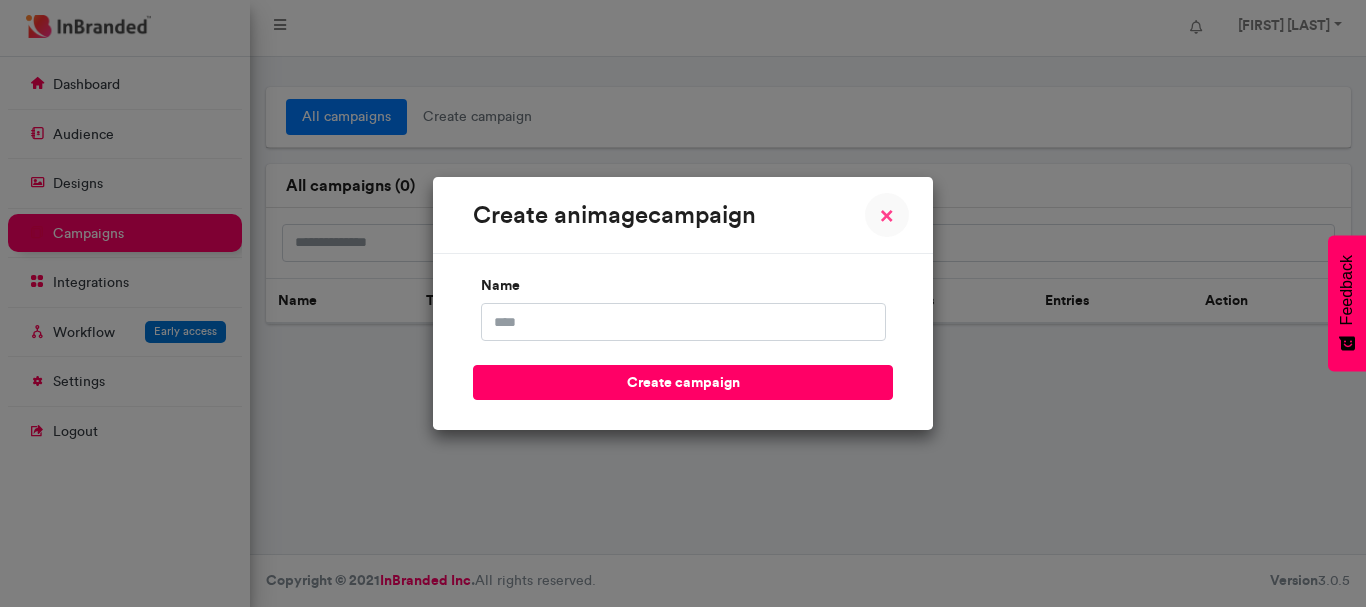 click on "× Close" at bounding box center (887, 215) 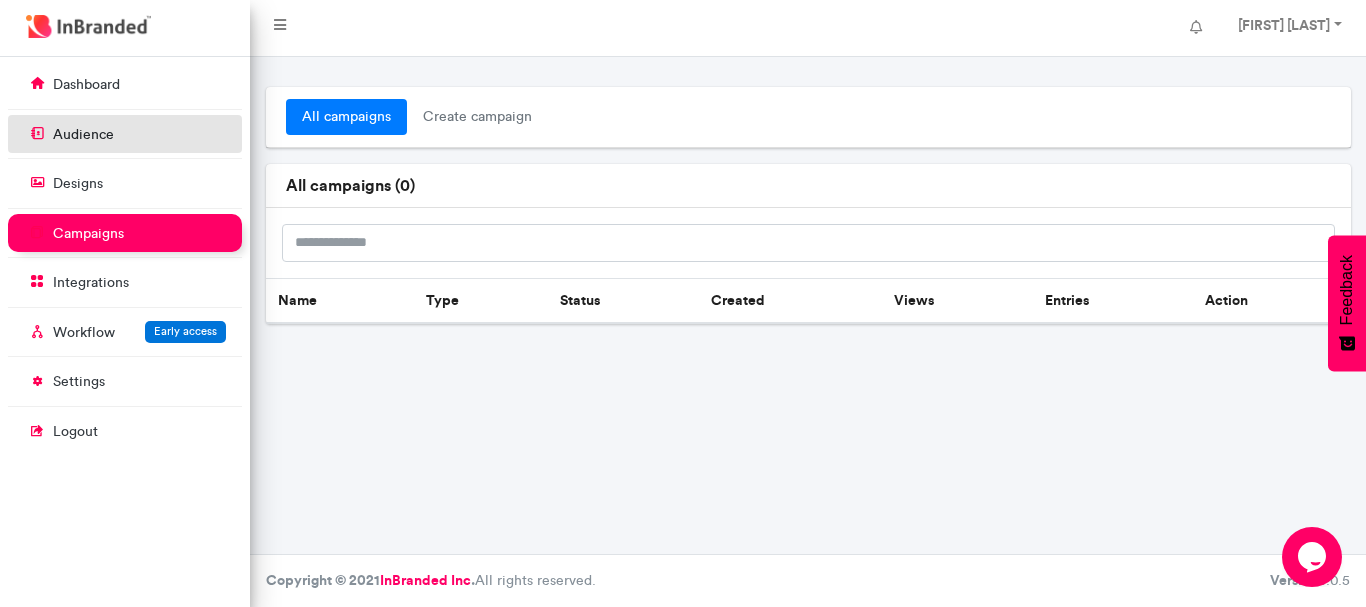 scroll, scrollTop: 0, scrollLeft: 0, axis: both 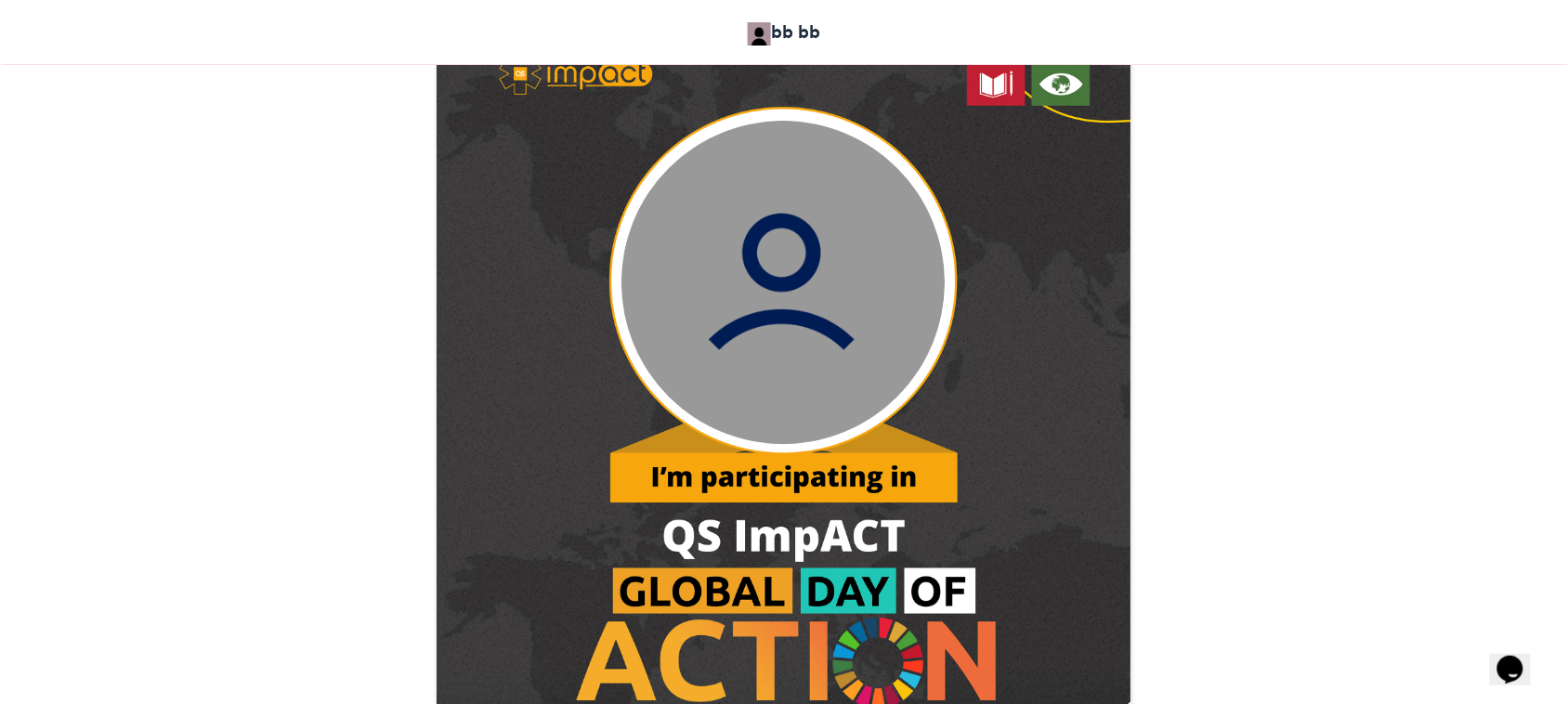 click at bounding box center [783, 282] 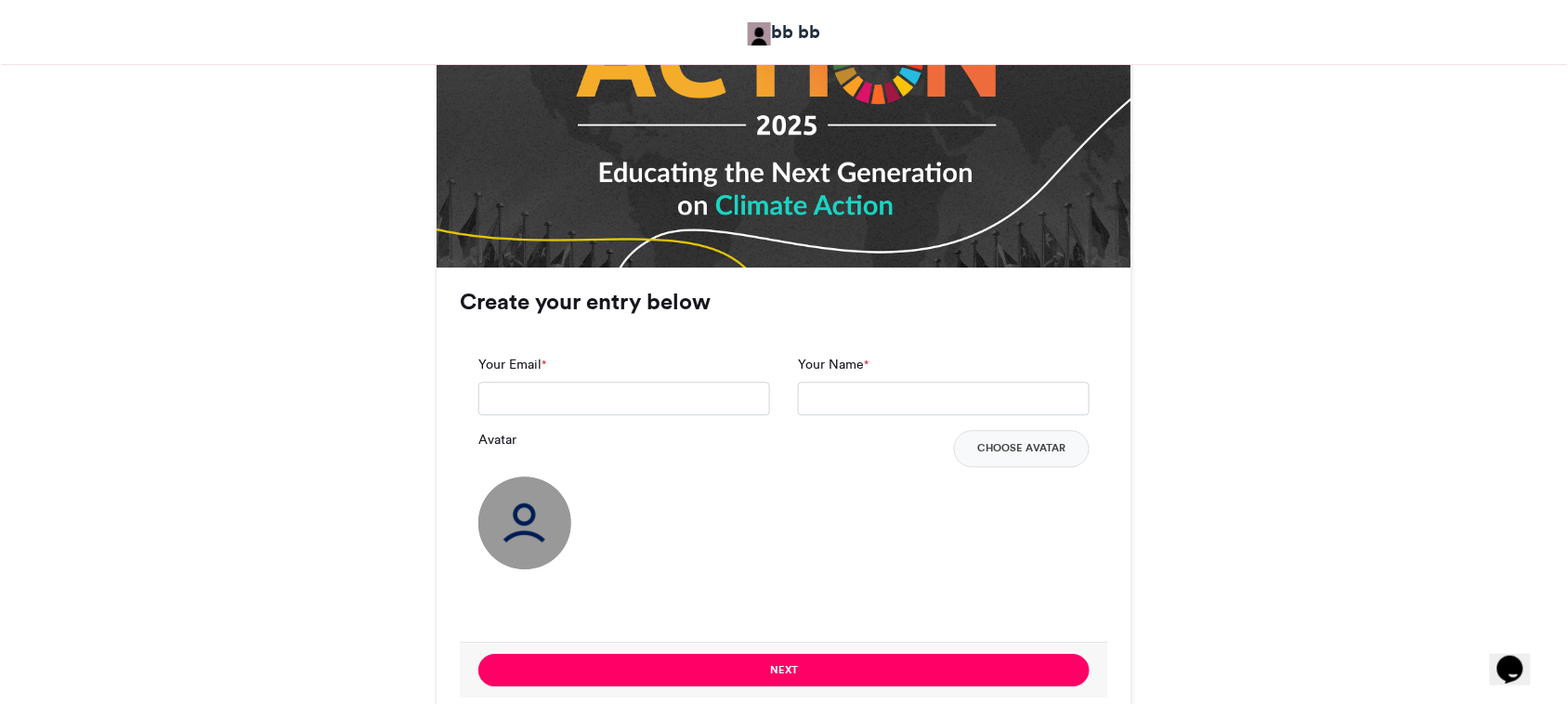 scroll, scrollTop: 1509, scrollLeft: 0, axis: vertical 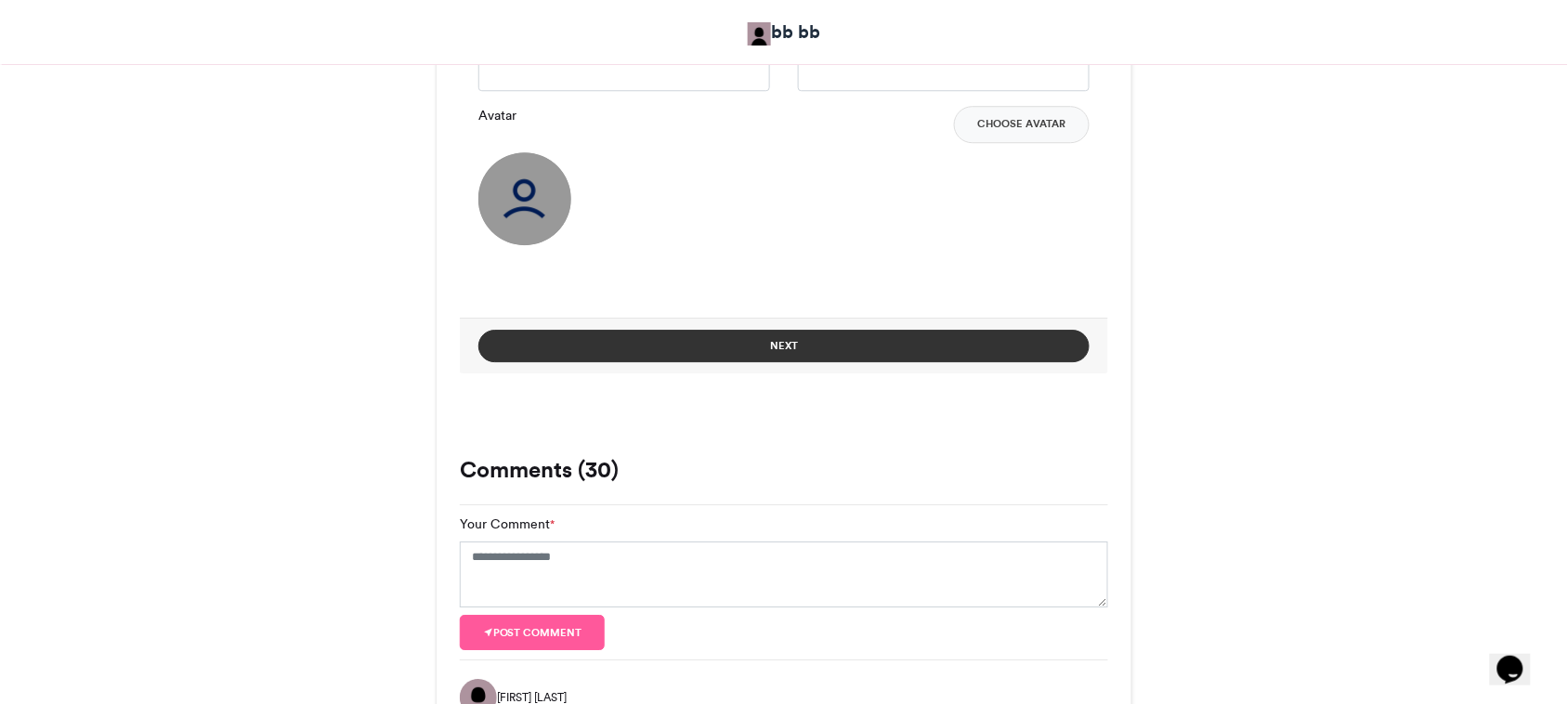 click on "Next" at bounding box center [784, 345] 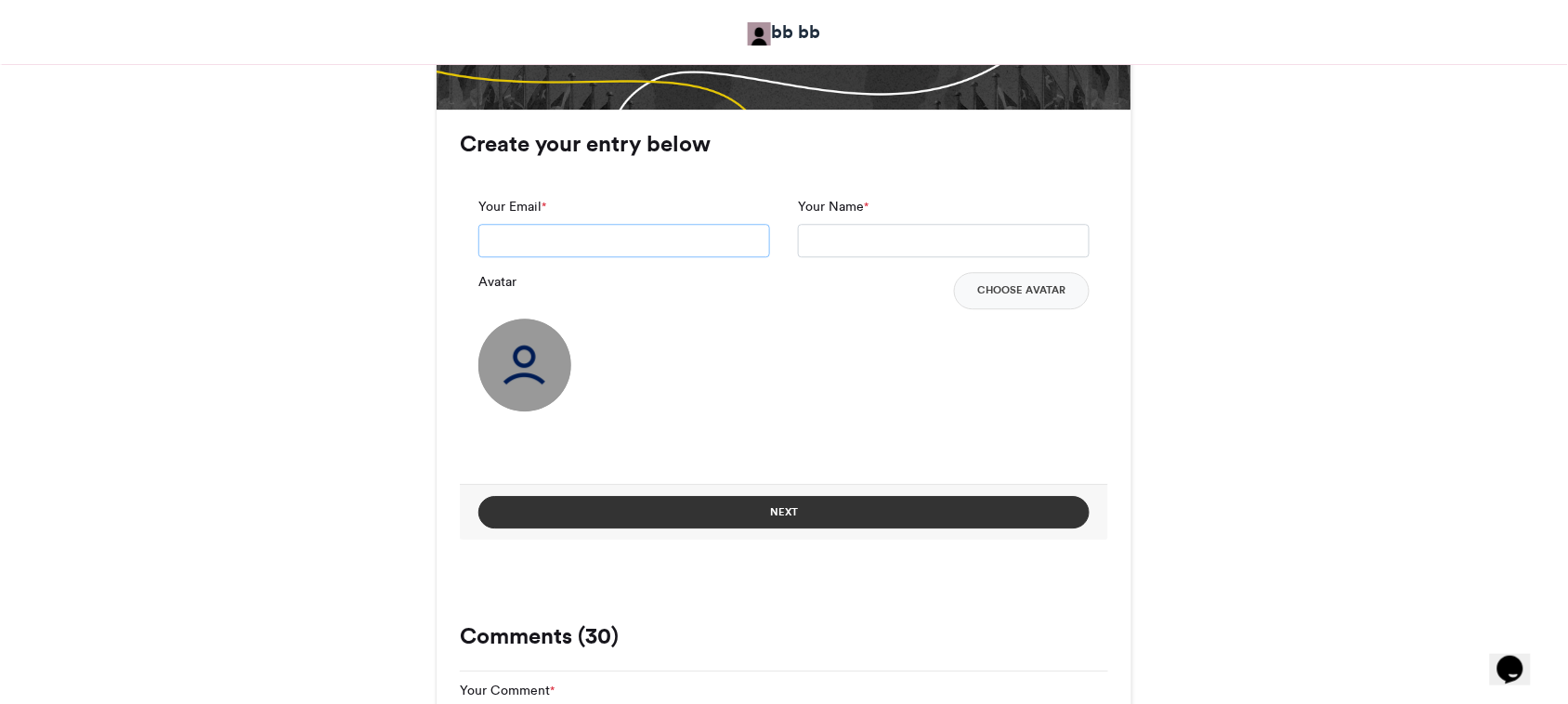 scroll, scrollTop: 1045, scrollLeft: 0, axis: vertical 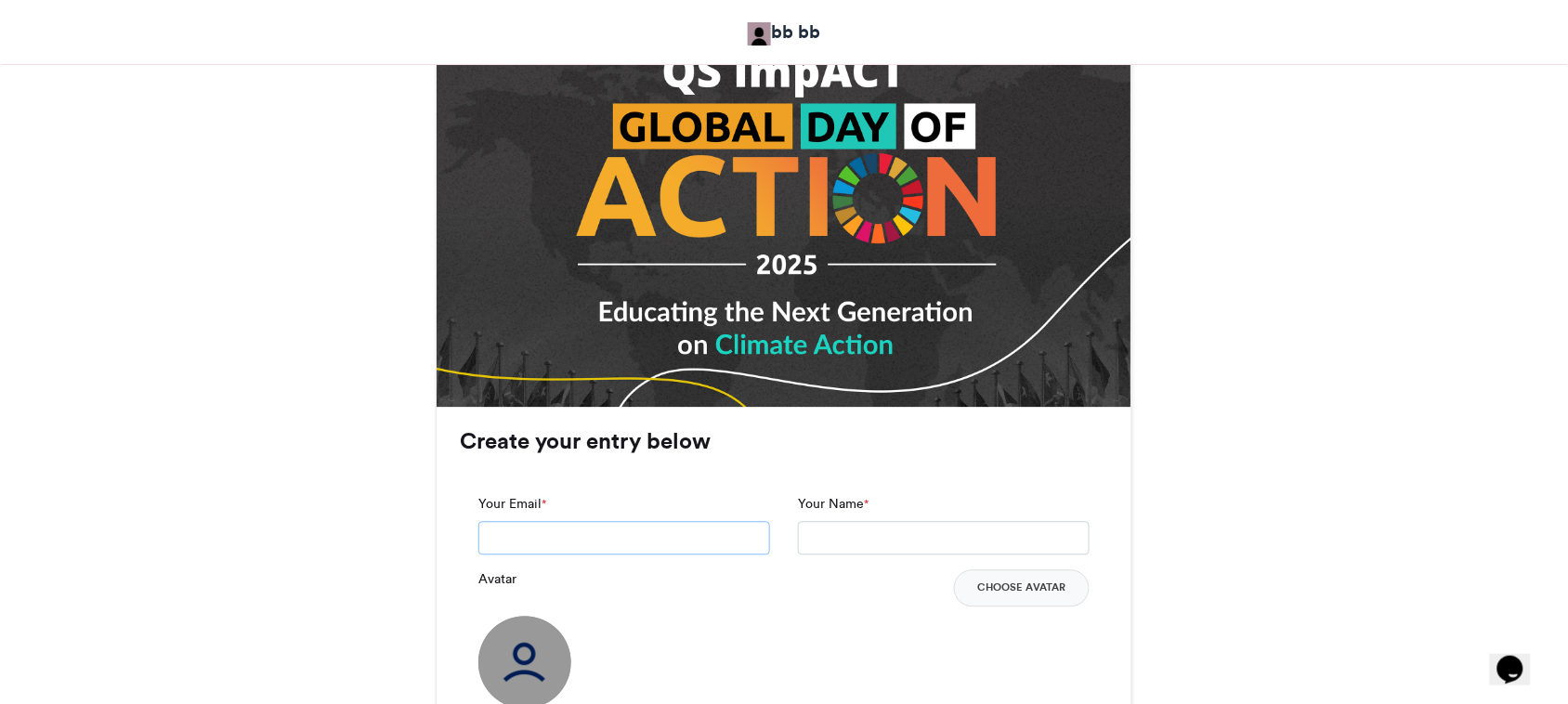 click on "Your Email  *" at bounding box center (624, 539) 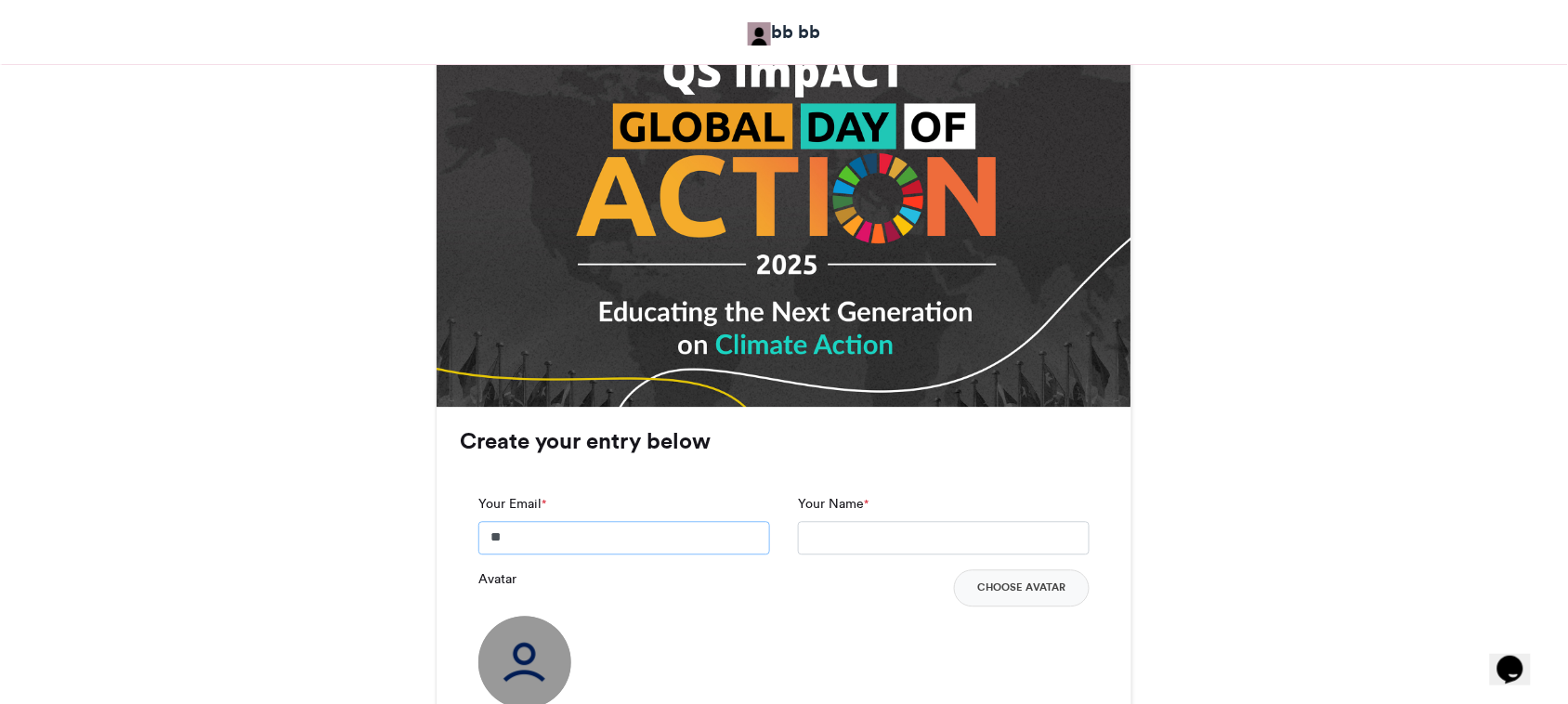 type on "*" 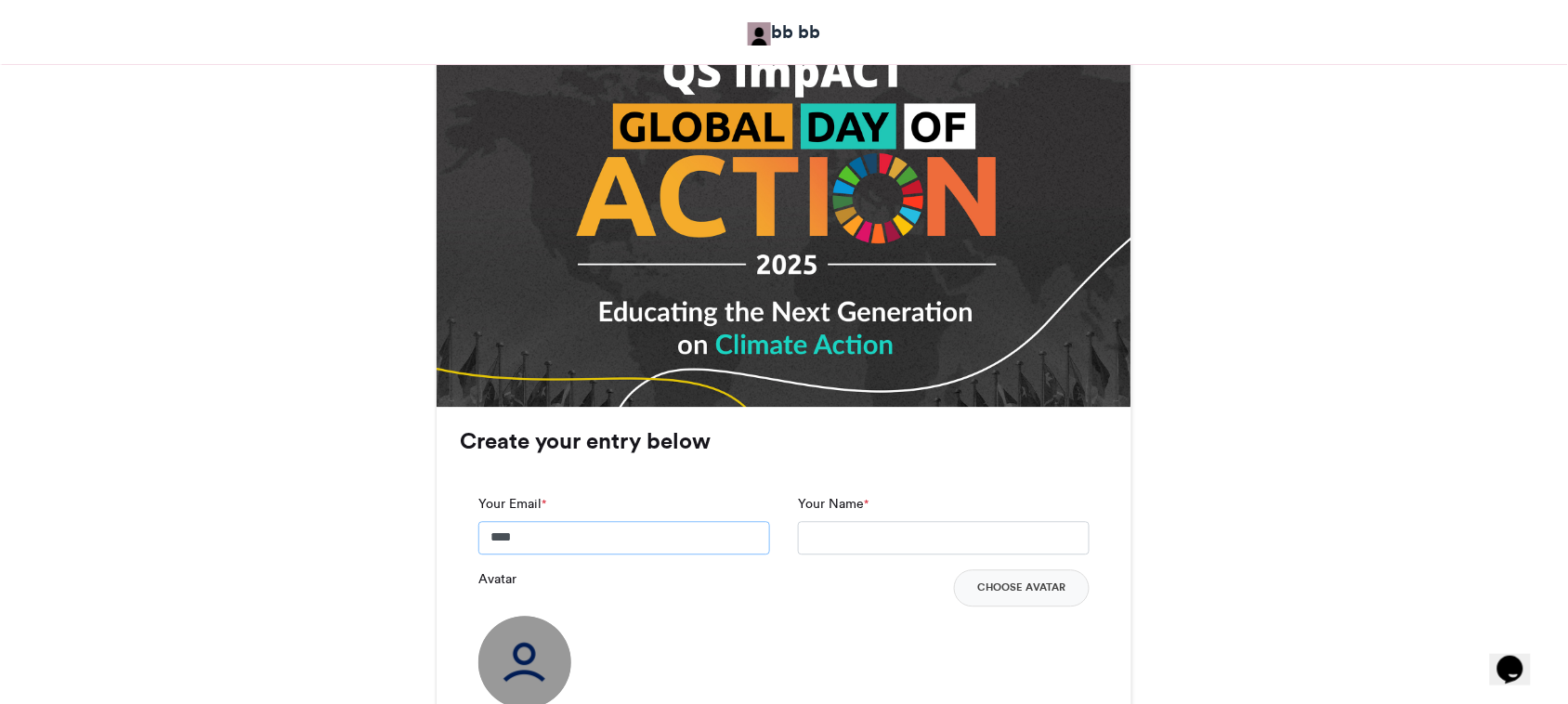 type on "**********" 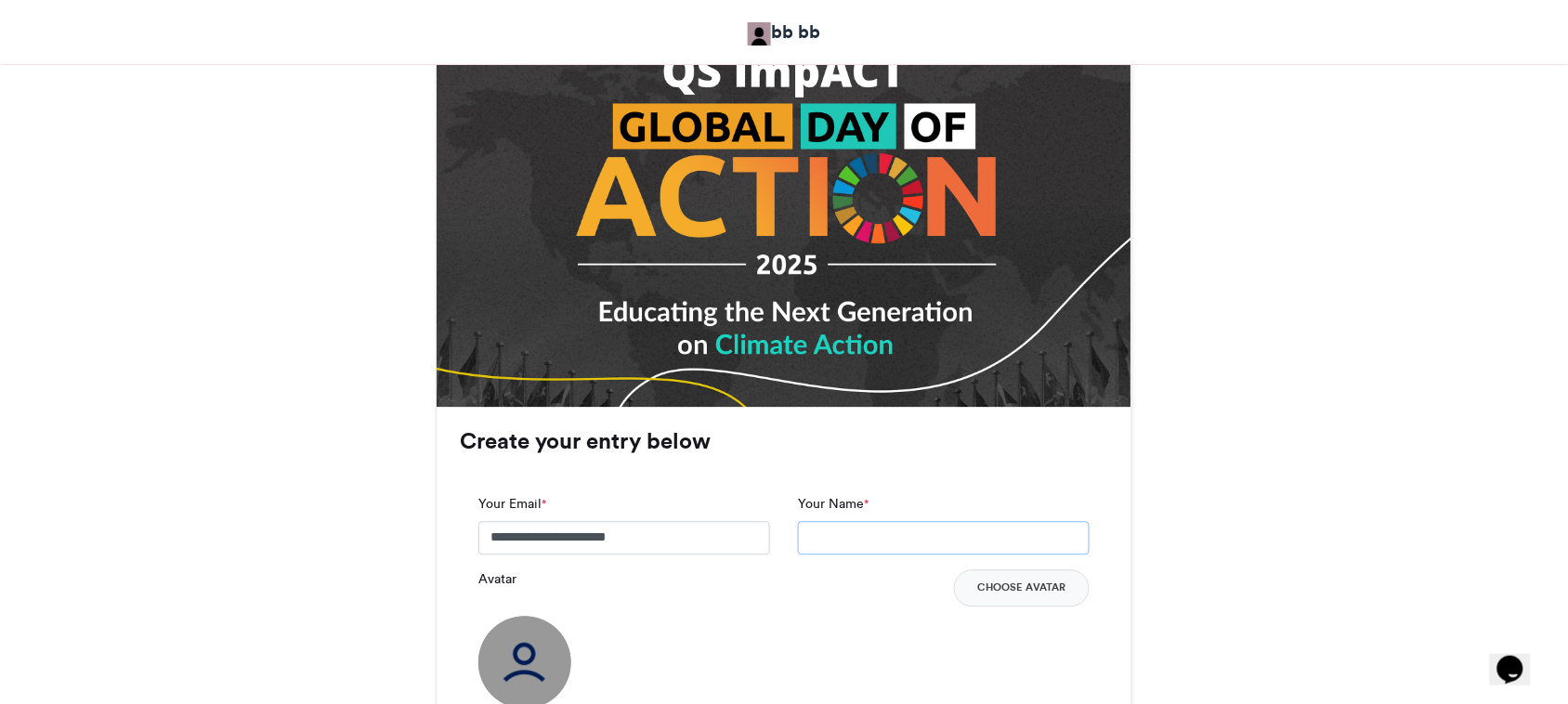 click on "Your Name  *" at bounding box center (944, 539) 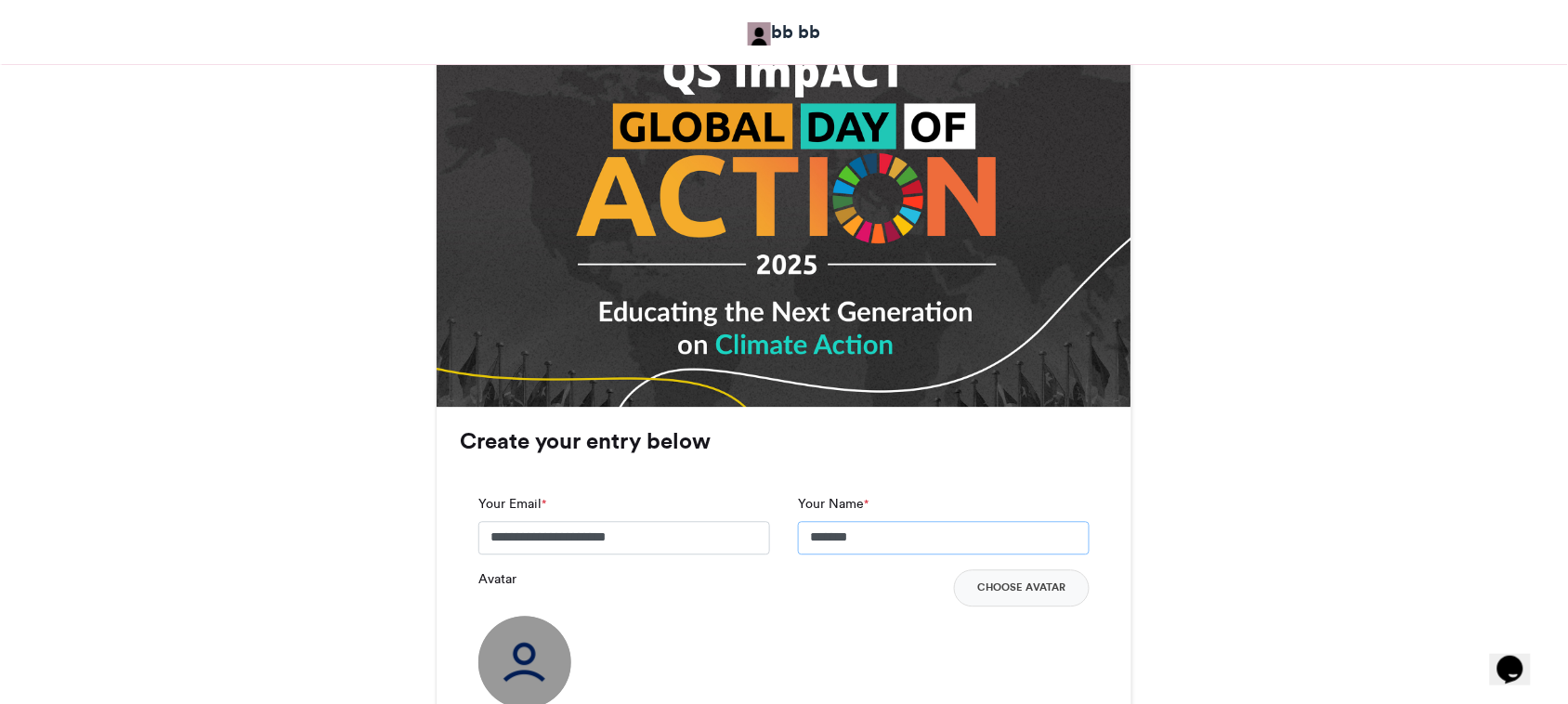 type on "**********" 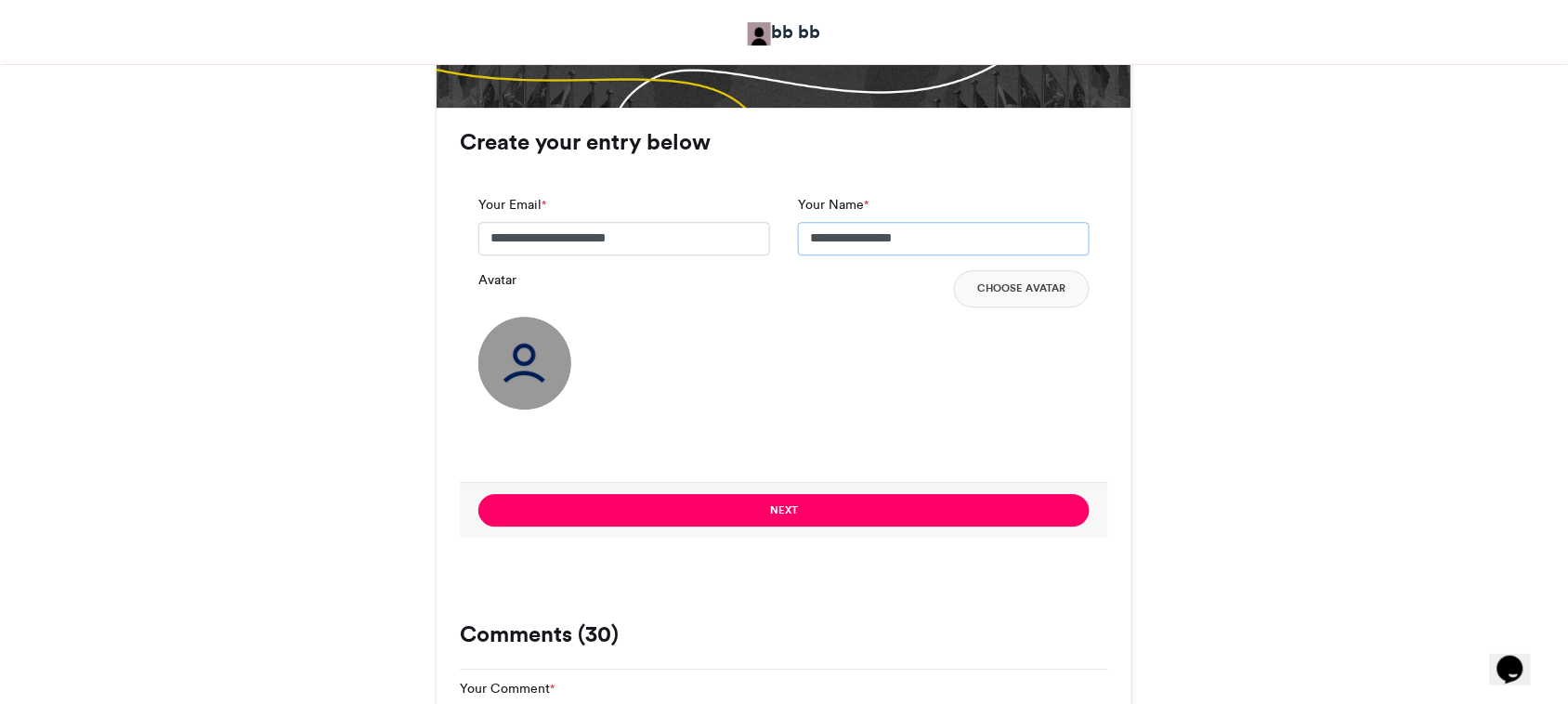 scroll, scrollTop: 1393, scrollLeft: 0, axis: vertical 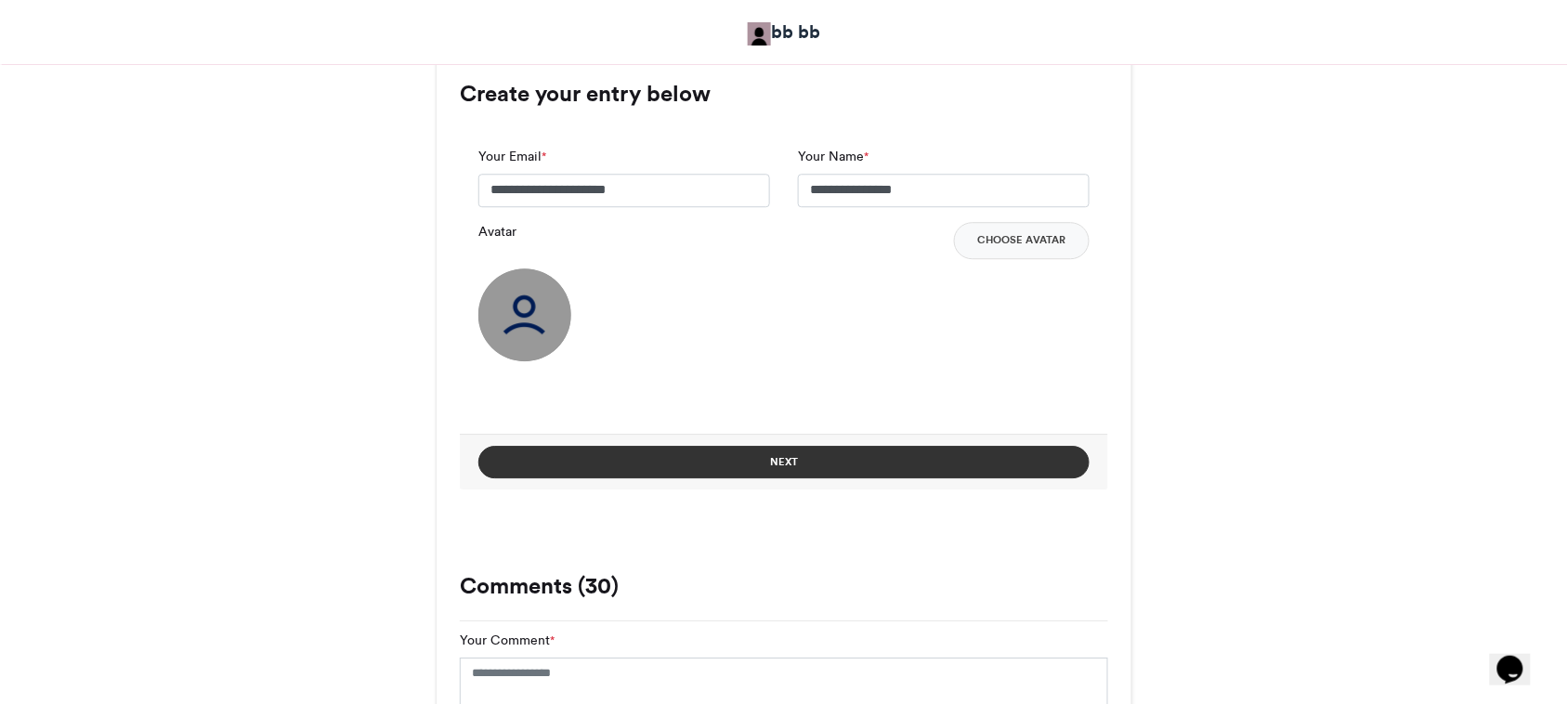 click on "Next" at bounding box center (784, 462) 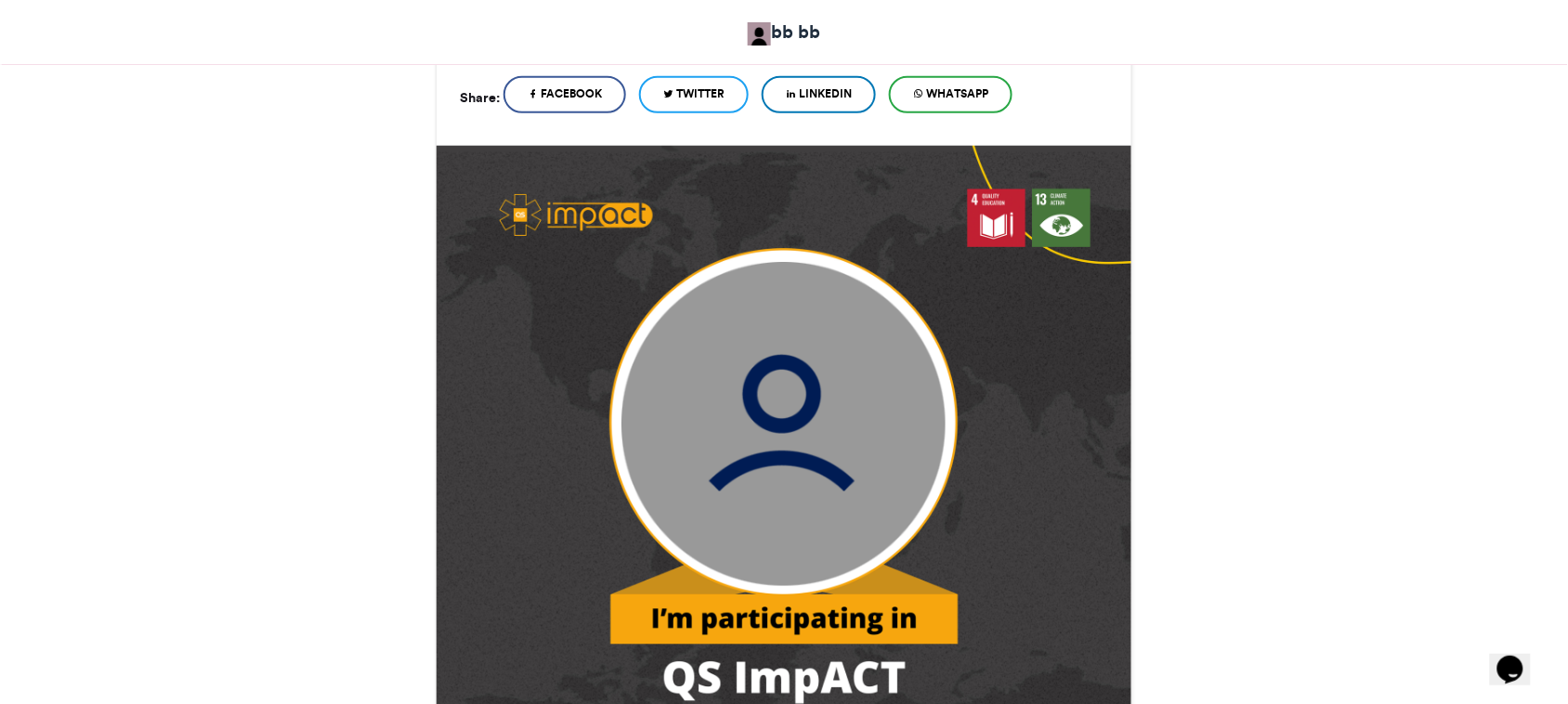 scroll, scrollTop: 232, scrollLeft: 0, axis: vertical 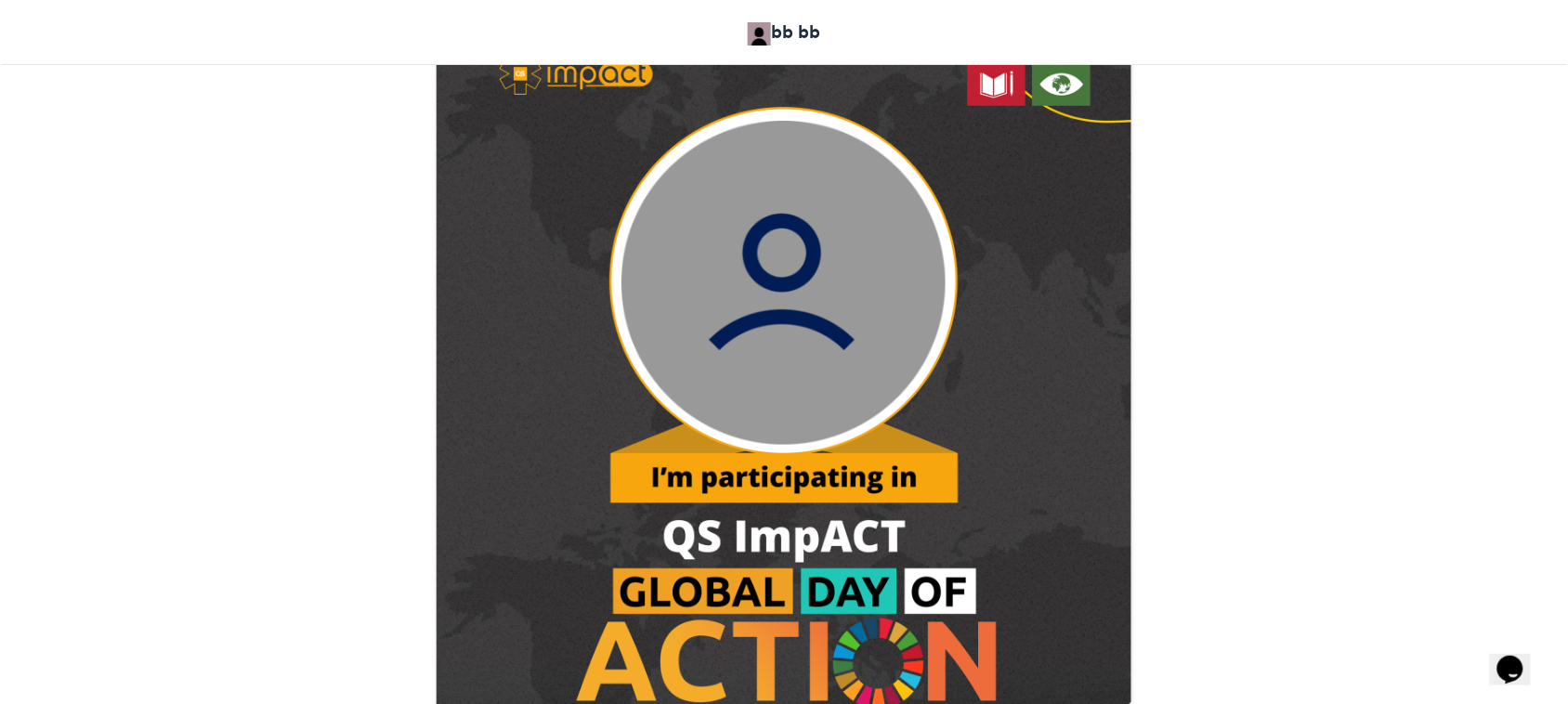 click at bounding box center (784, 438) 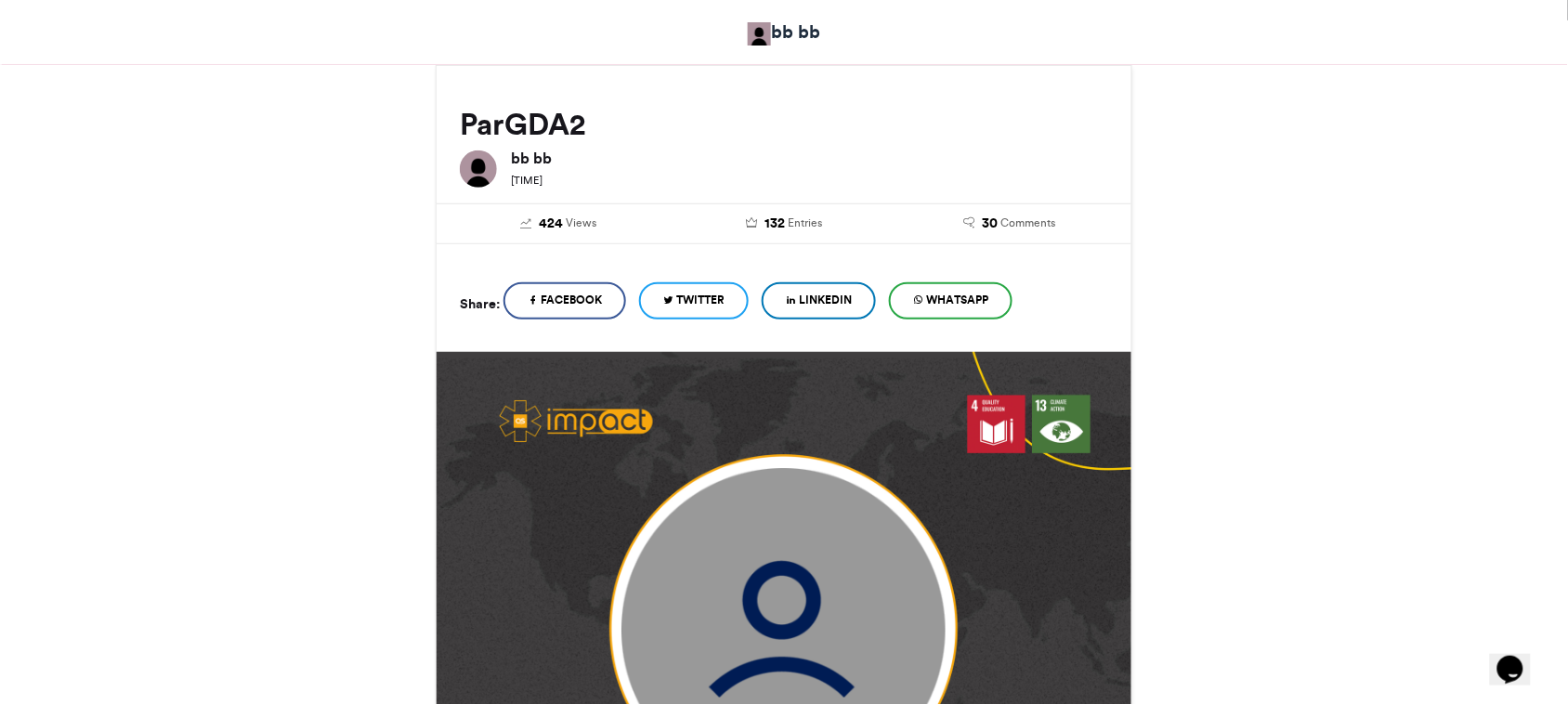 scroll, scrollTop: 232, scrollLeft: 0, axis: vertical 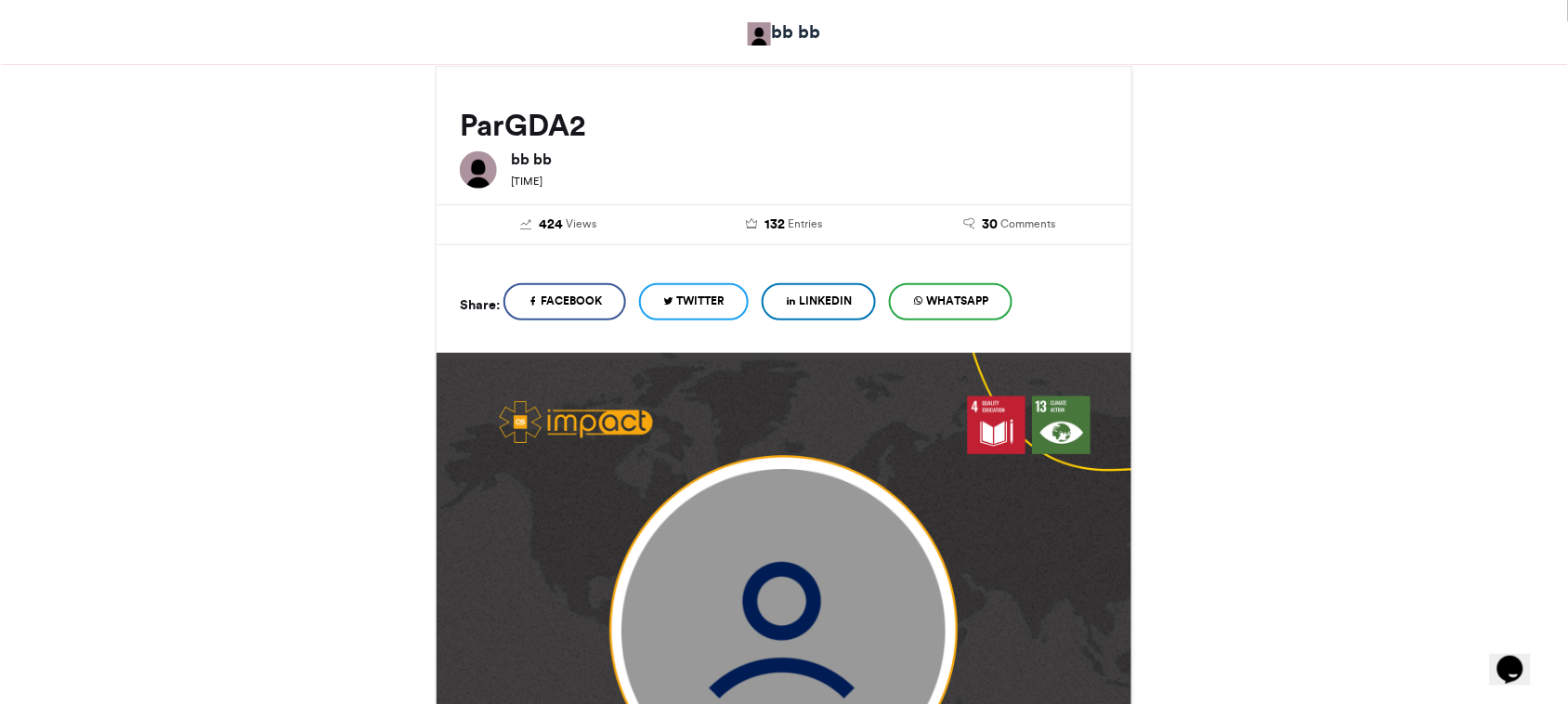 click at bounding box center [784, 787] 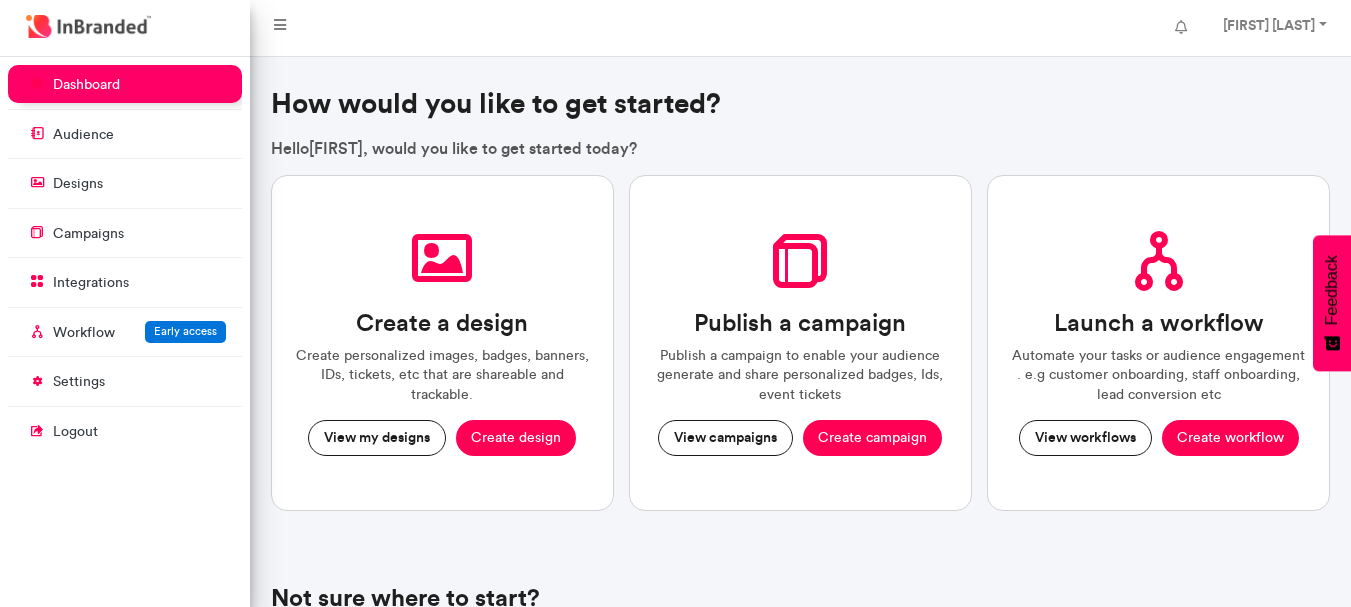 scroll, scrollTop: 0, scrollLeft: 0, axis: both 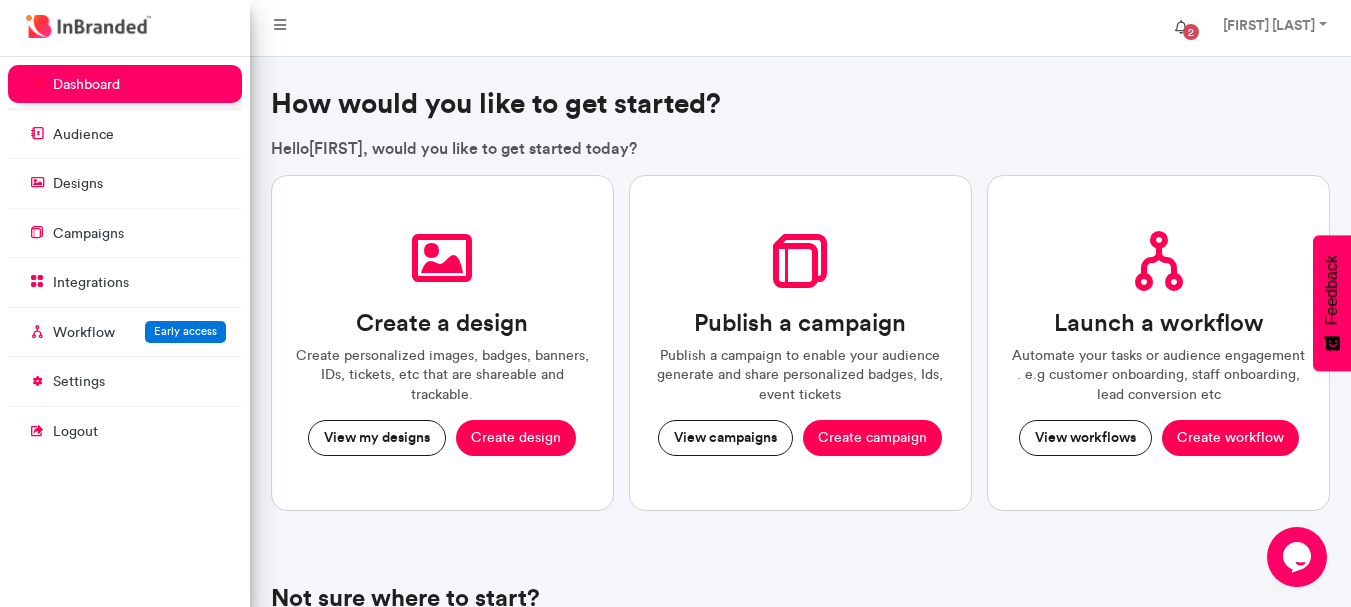 click on "2" at bounding box center (1191, 32) 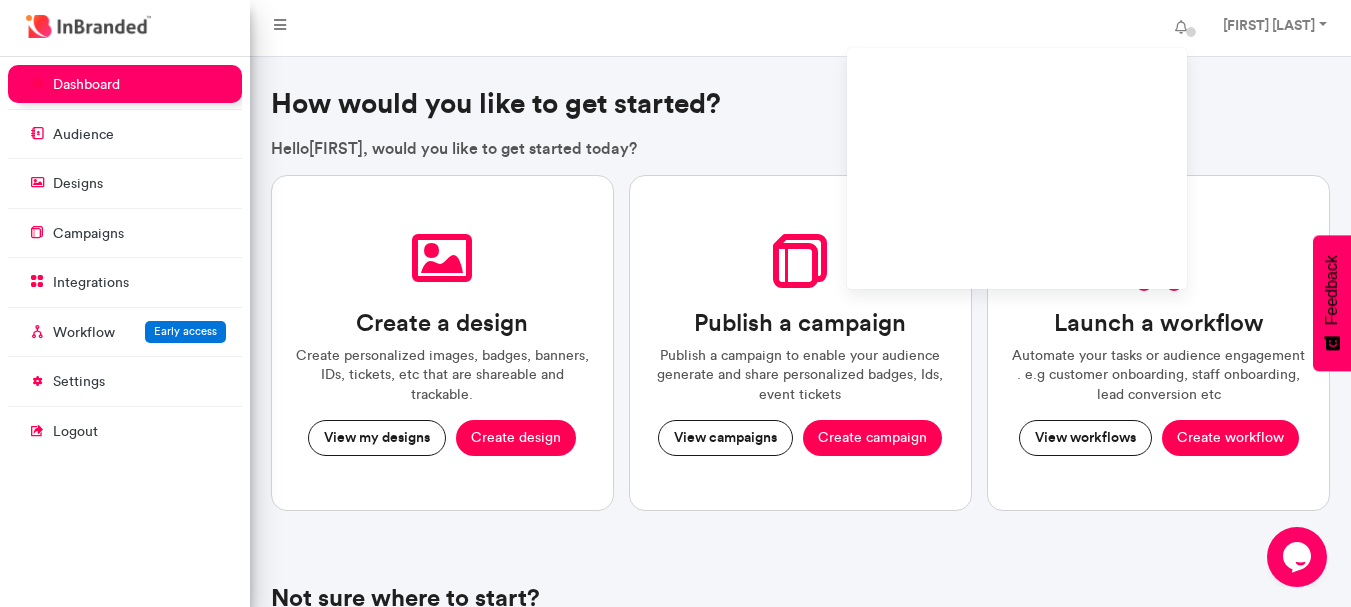 click on "How would you like to get started?" at bounding box center [801, 104] 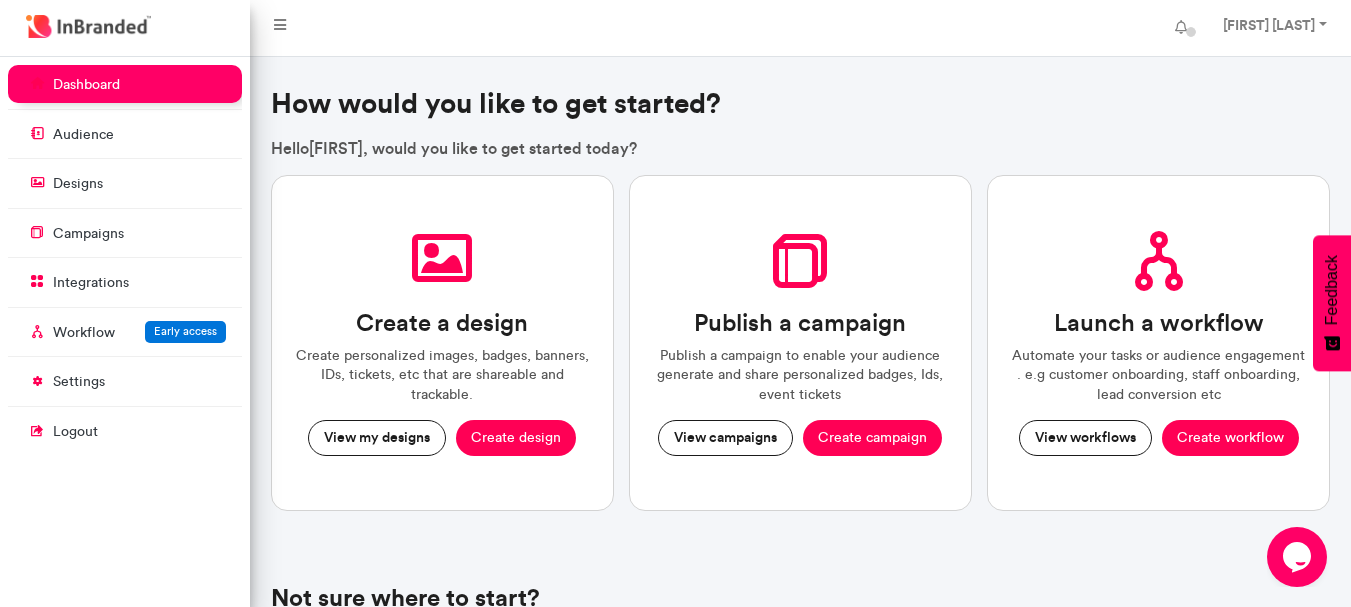 drag, startPoint x: 347, startPoint y: 413, endPoint x: 349, endPoint y: 428, distance: 15.132746 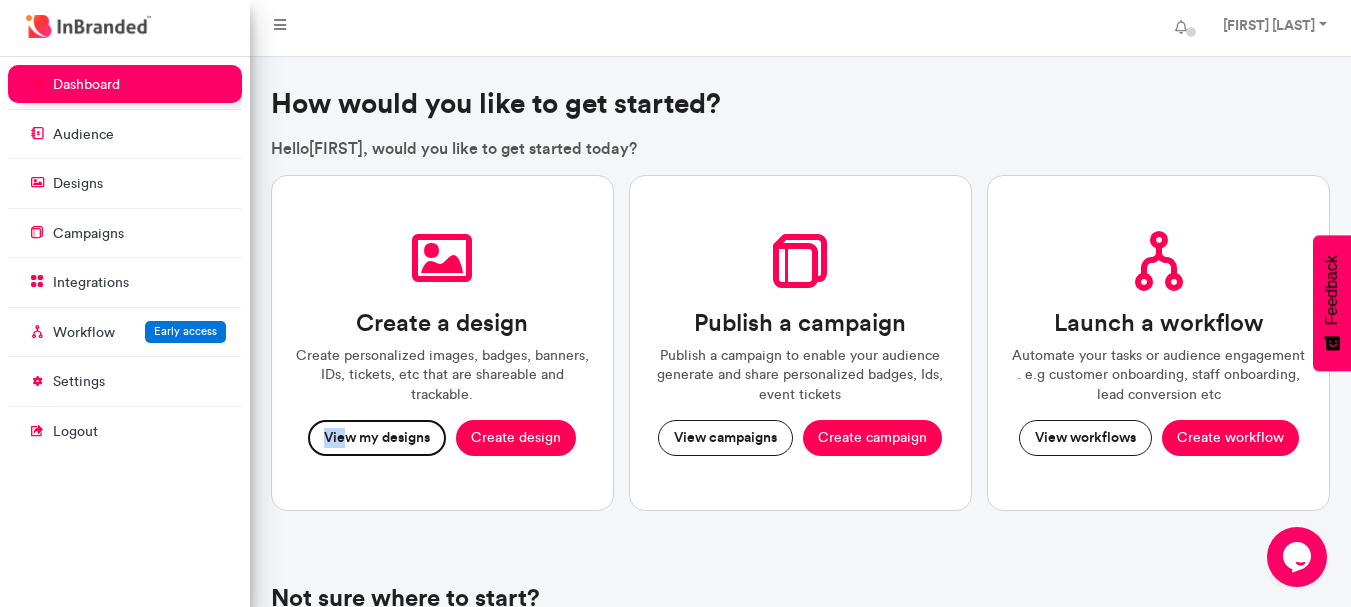 click on "View my designs" at bounding box center (377, 438) 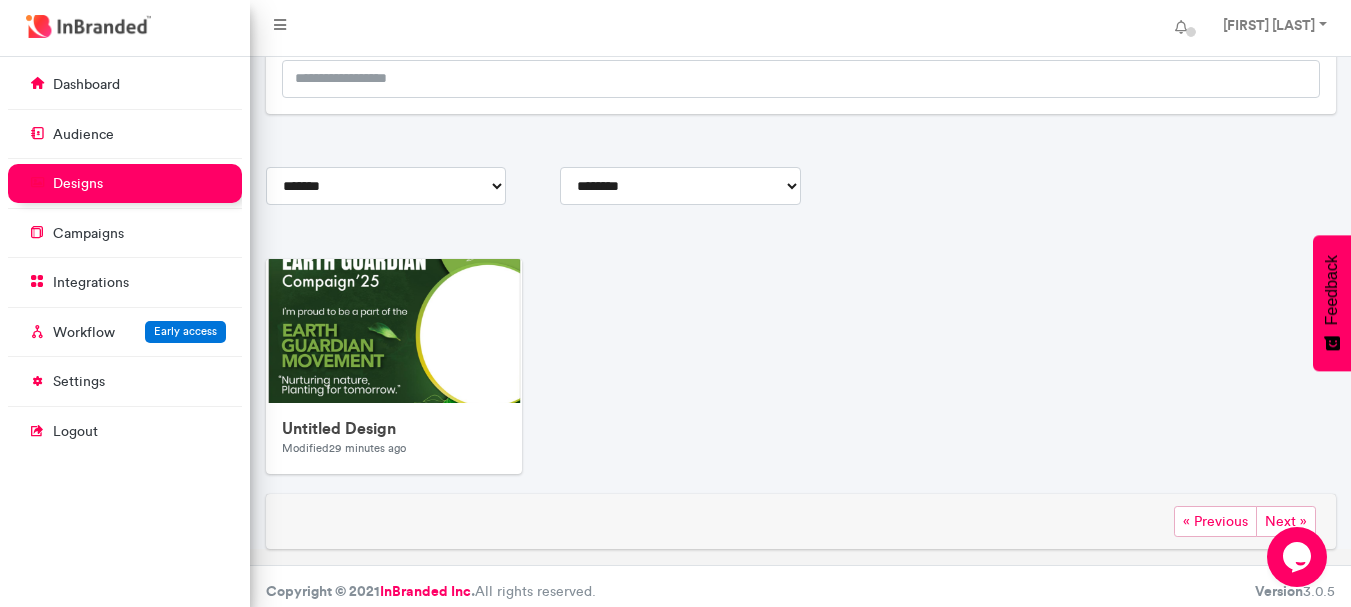scroll, scrollTop: 181, scrollLeft: 0, axis: vertical 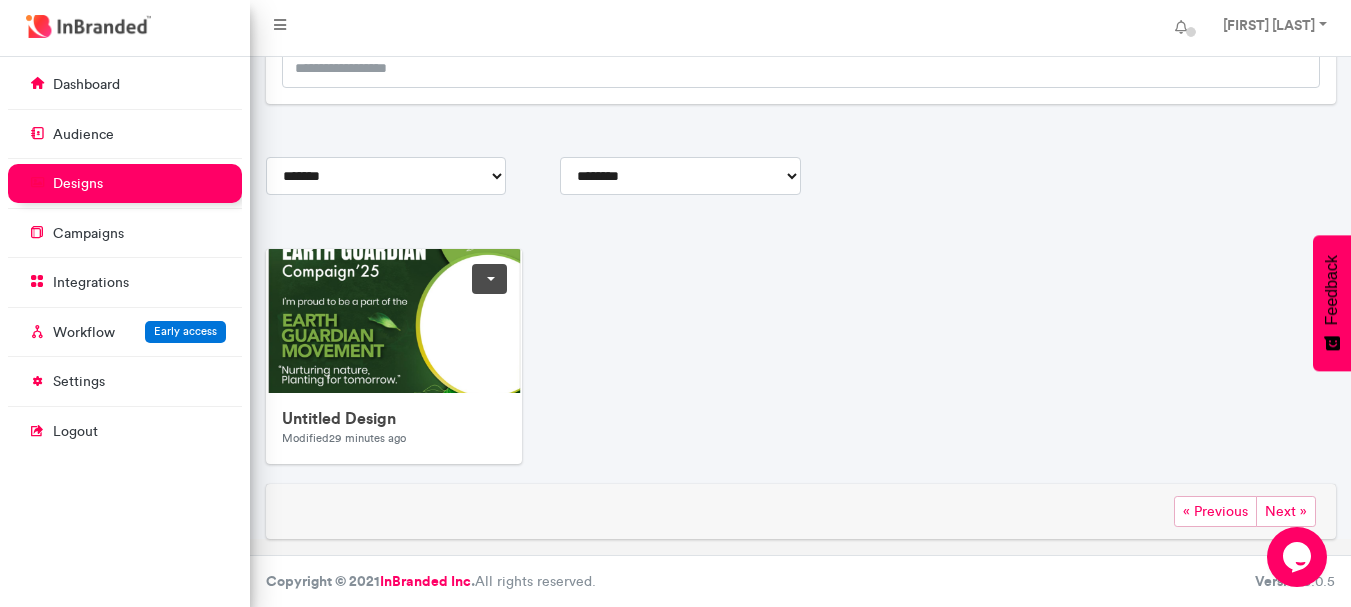 click at bounding box center [489, 279] 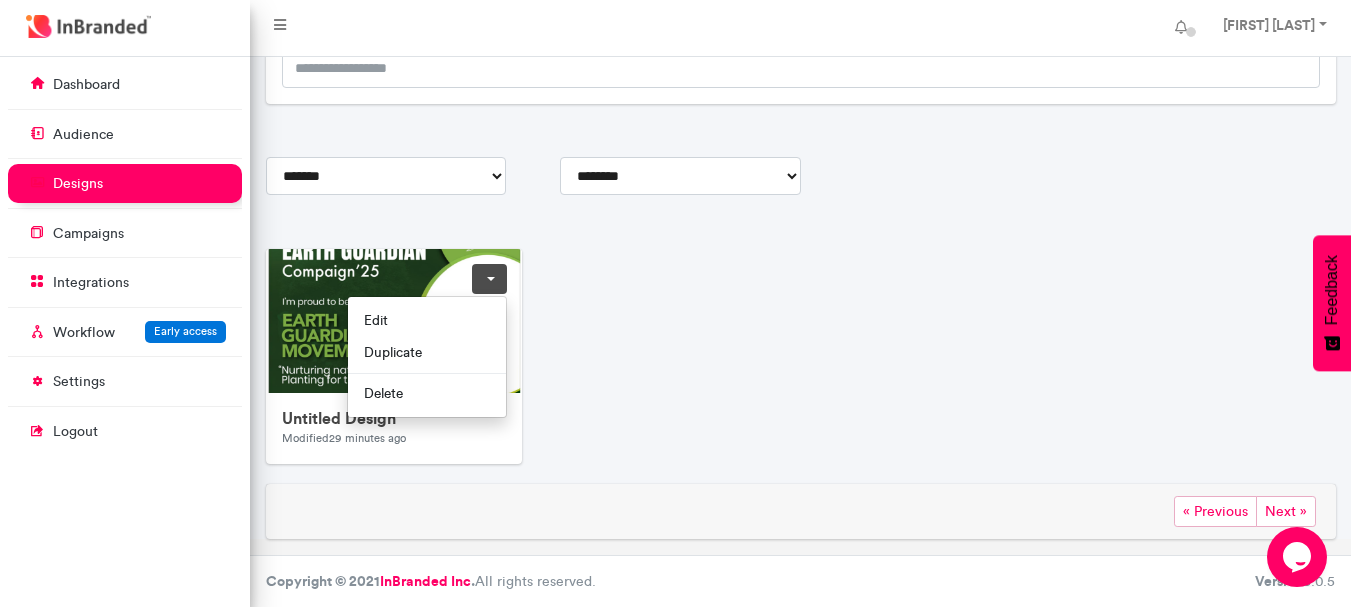 click at bounding box center [666, 649] 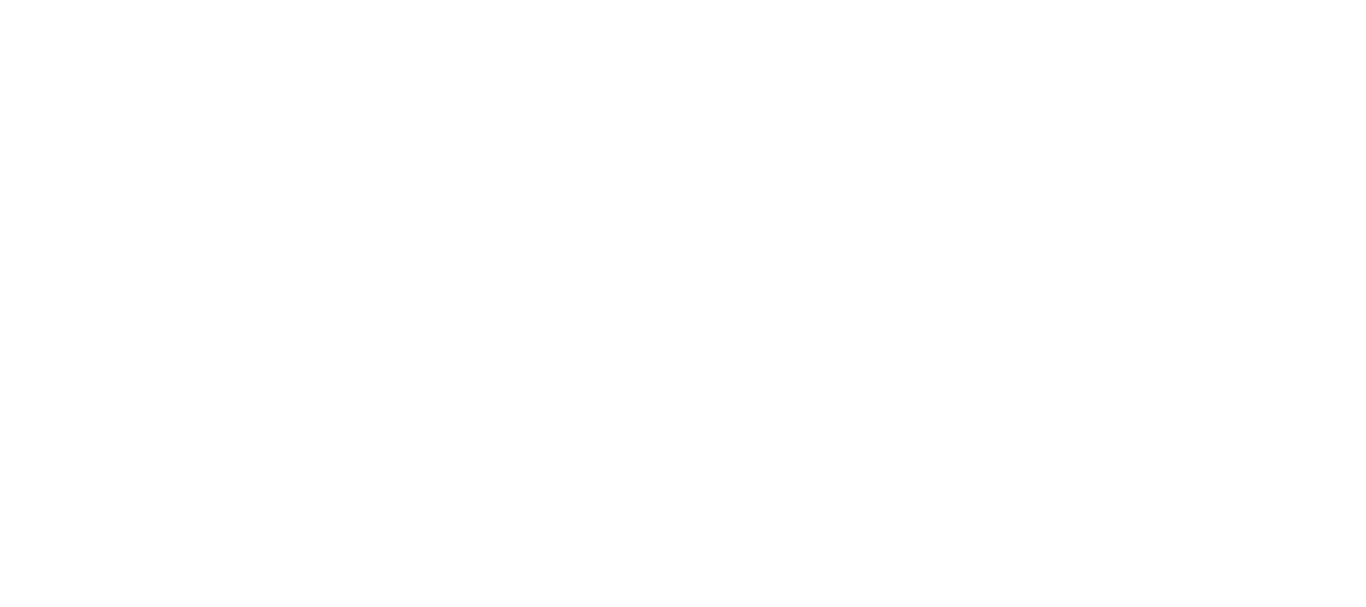 scroll, scrollTop: 0, scrollLeft: 0, axis: both 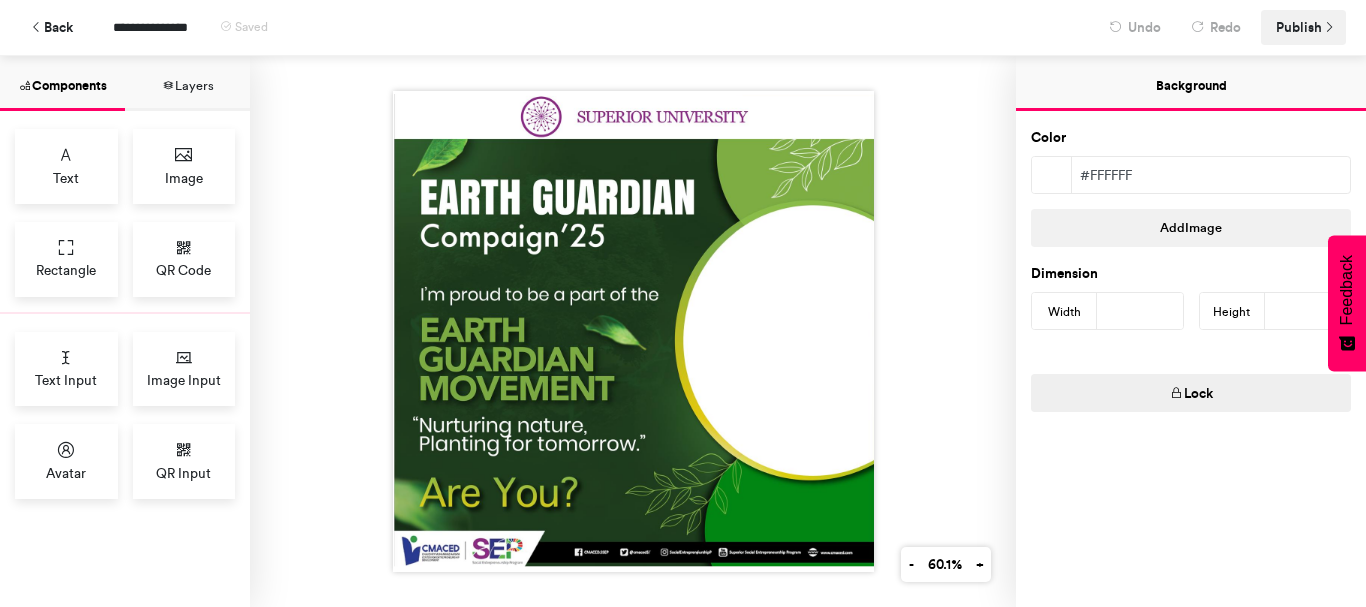 click on "Publish" at bounding box center [1299, 27] 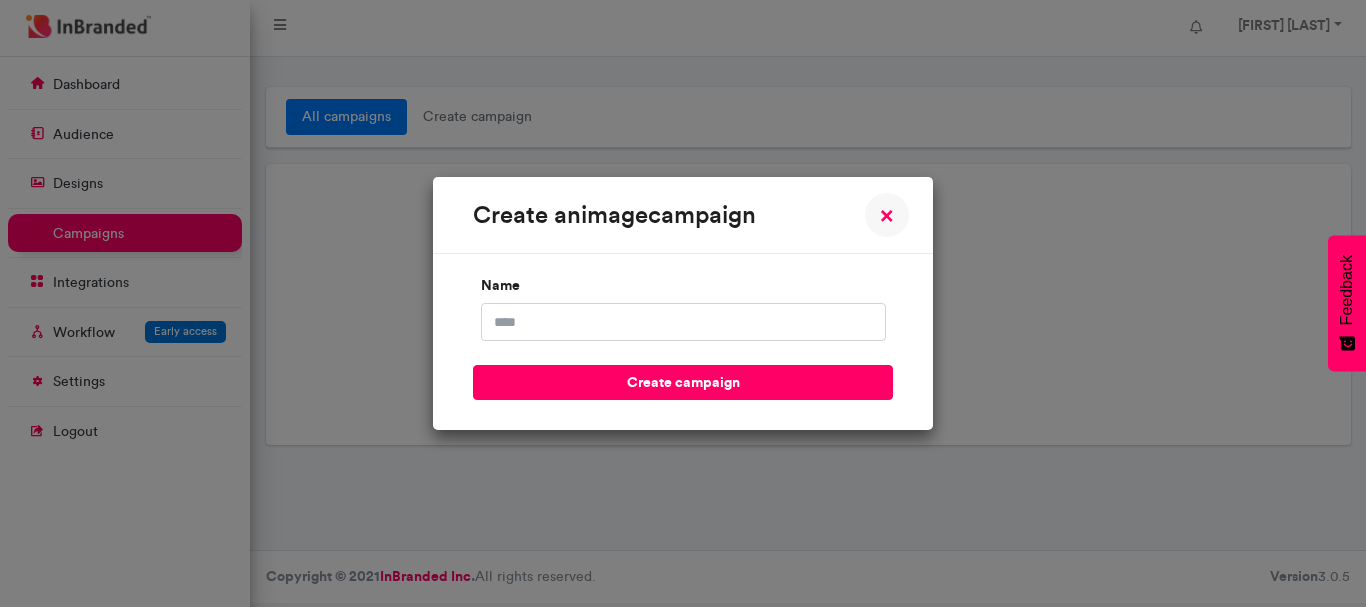 scroll, scrollTop: 0, scrollLeft: 0, axis: both 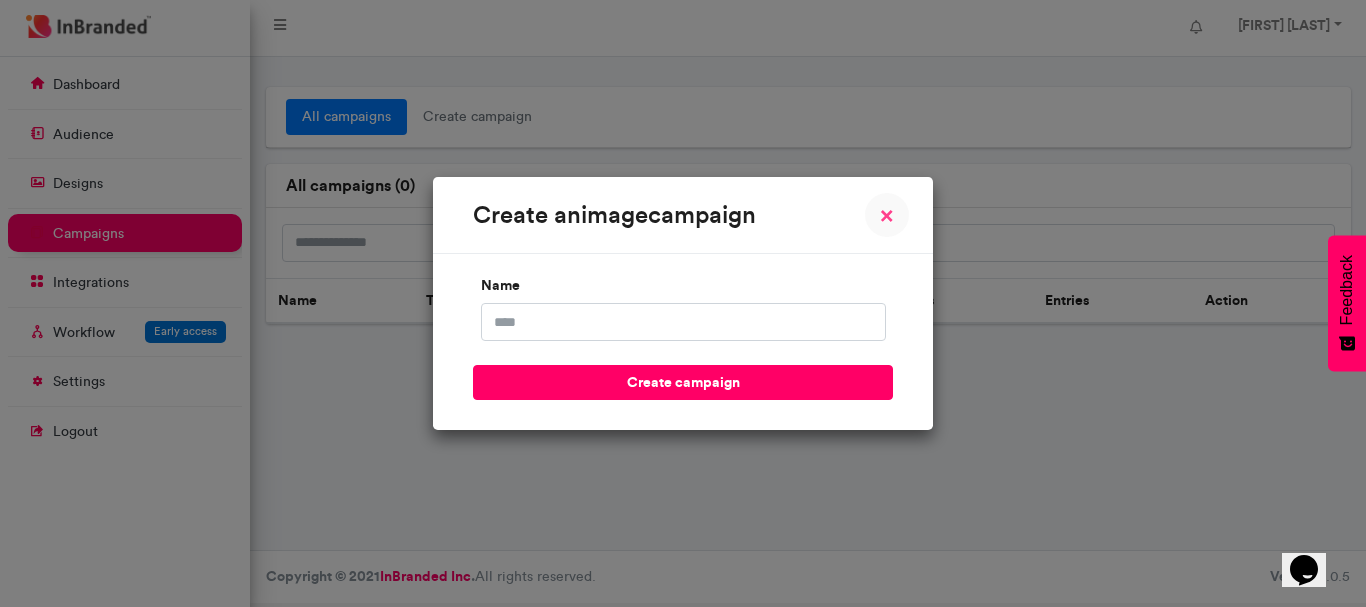 click on "× Close" at bounding box center (887, 215) 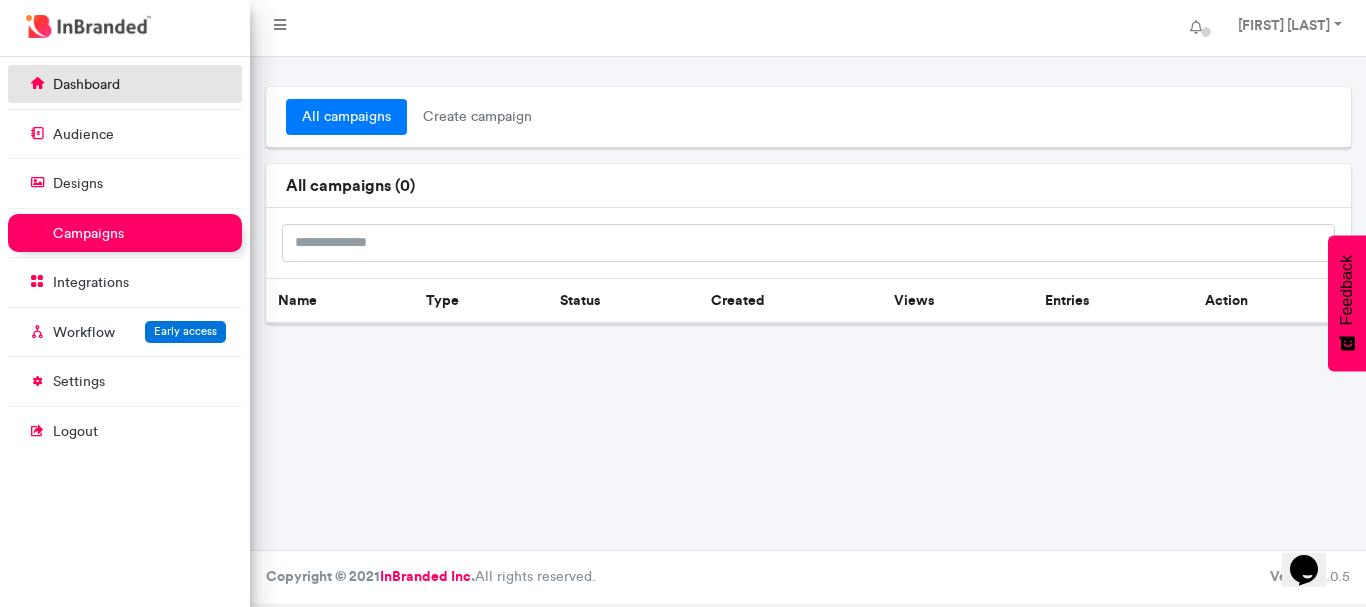 click on "dashboard" at bounding box center [125, 84] 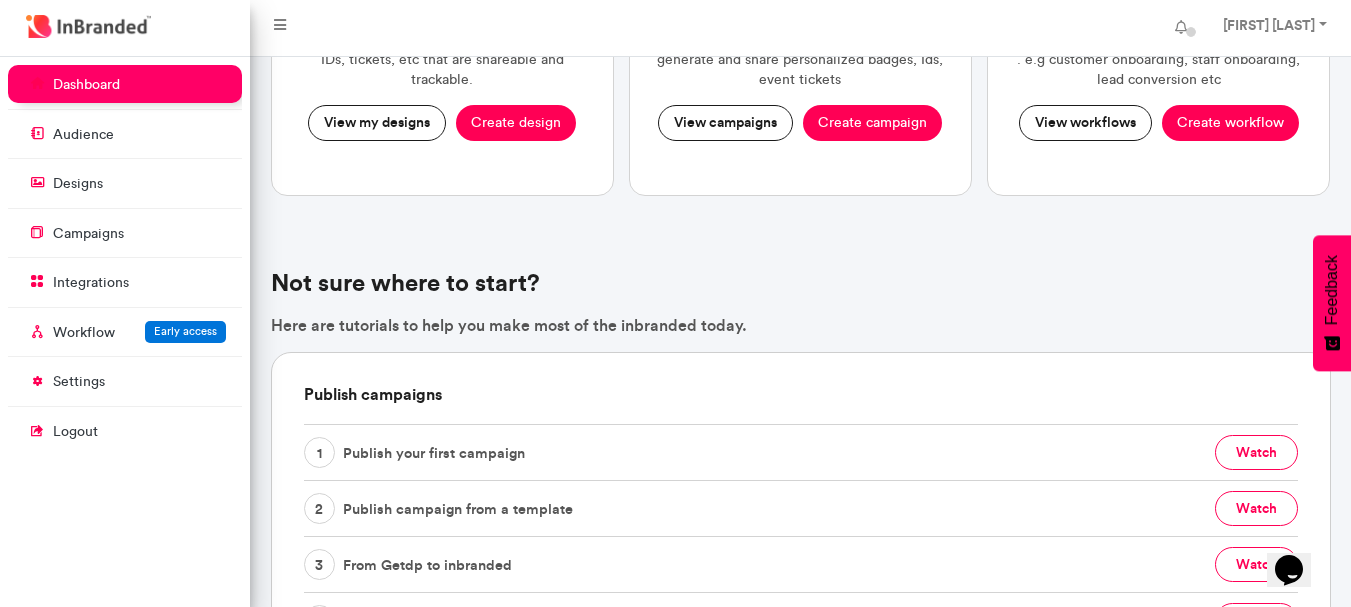 scroll, scrollTop: 200, scrollLeft: 0, axis: vertical 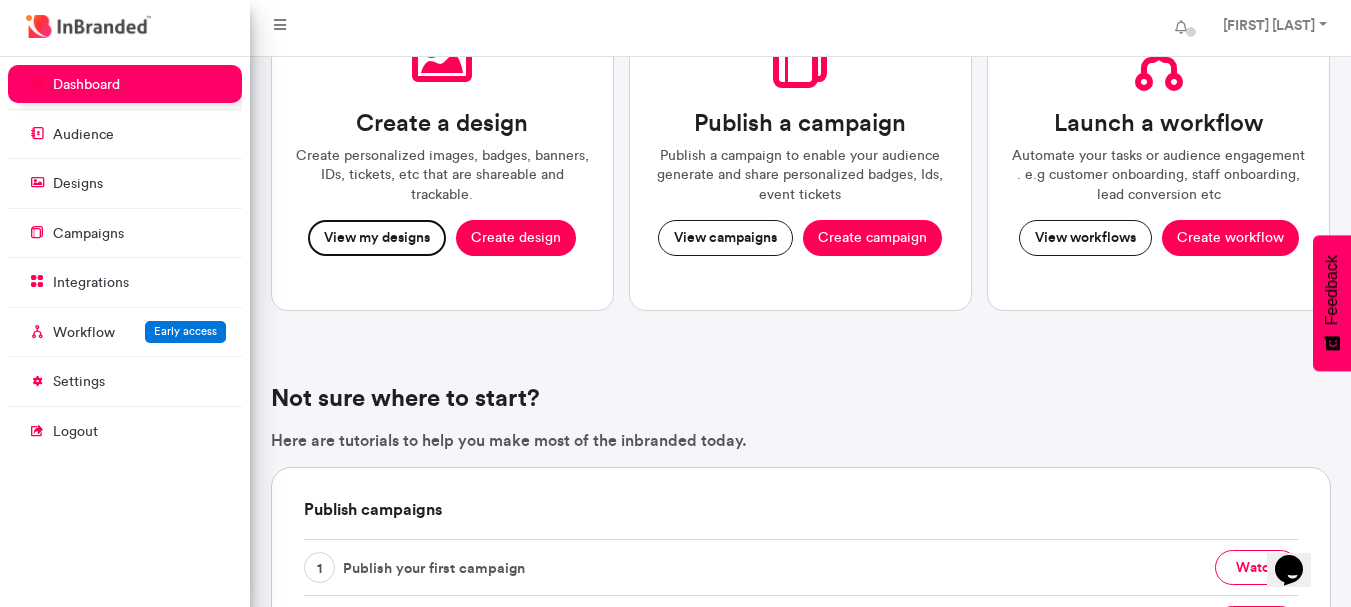 click on "View my designs" at bounding box center [377, 238] 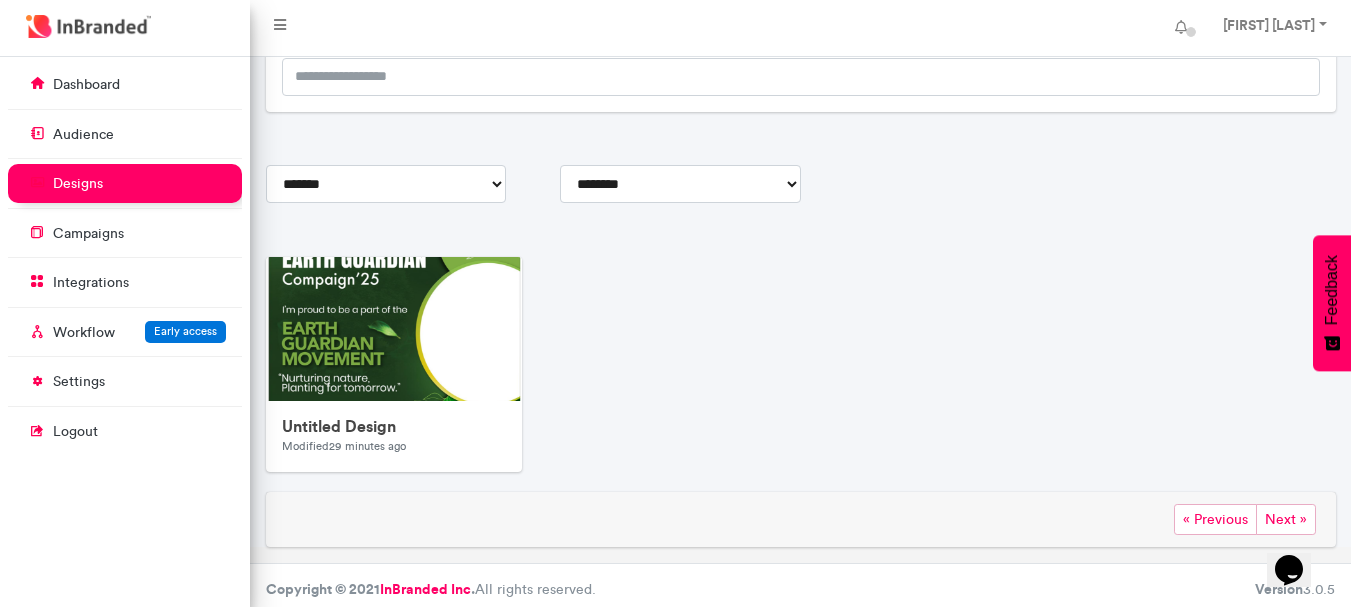 scroll, scrollTop: 181, scrollLeft: 0, axis: vertical 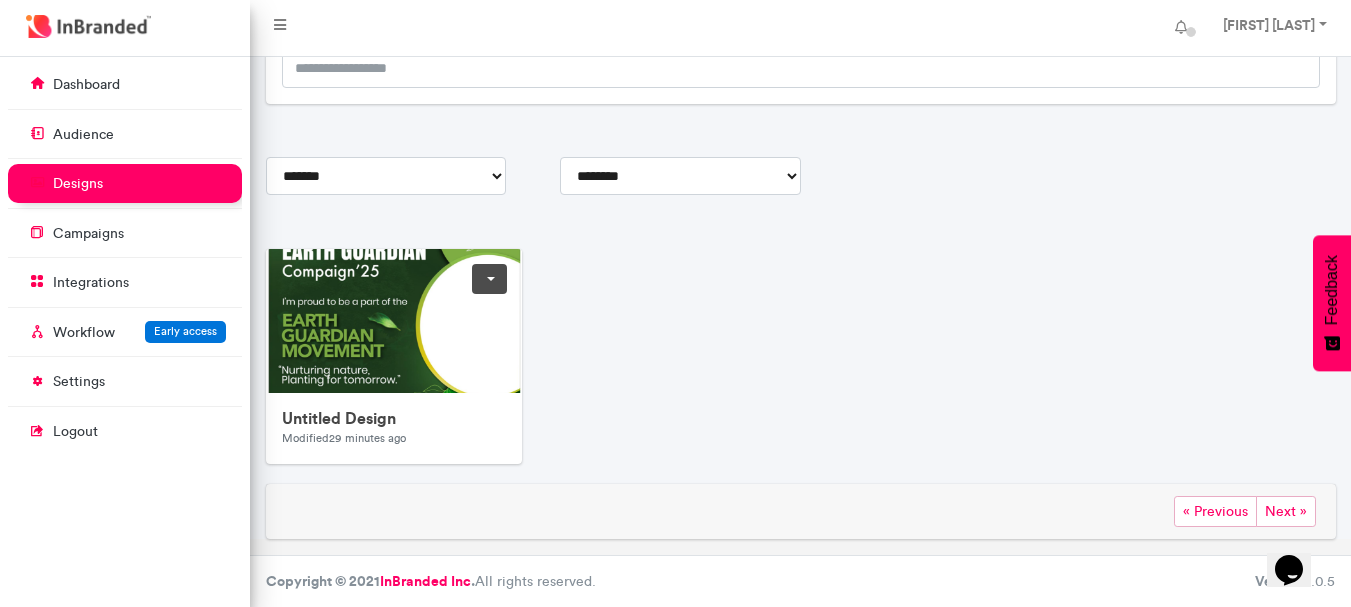 click at bounding box center (489, 279) 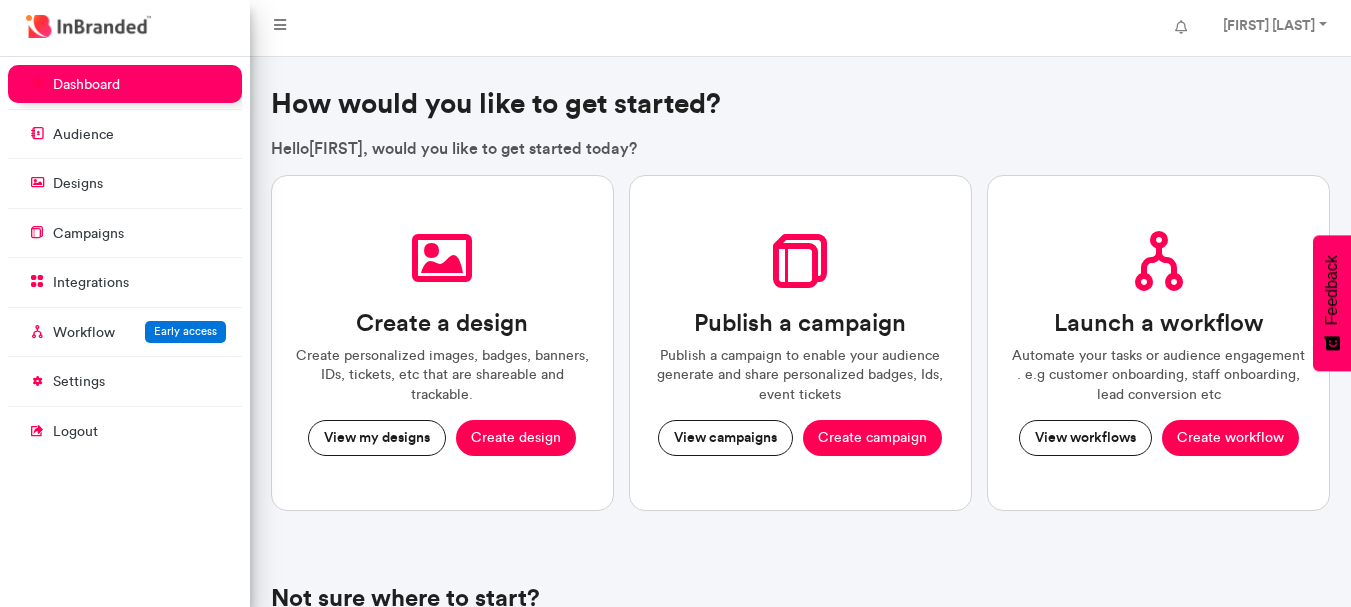 scroll, scrollTop: 0, scrollLeft: 0, axis: both 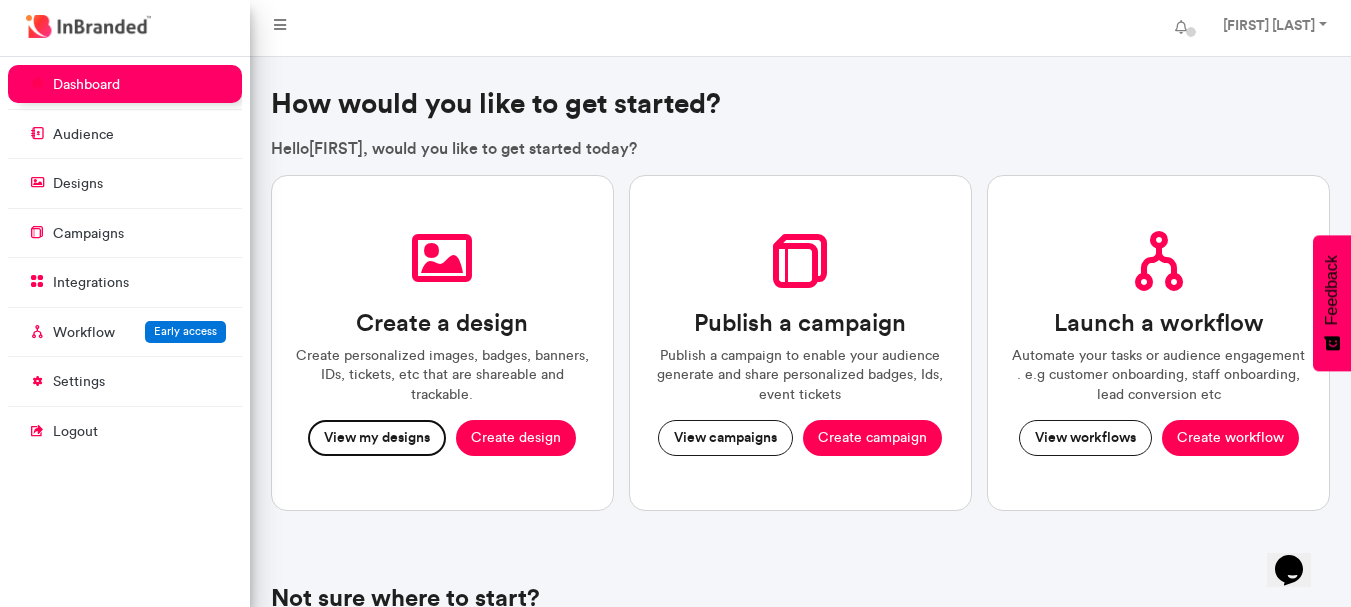 click on "View my designs" at bounding box center (377, 438) 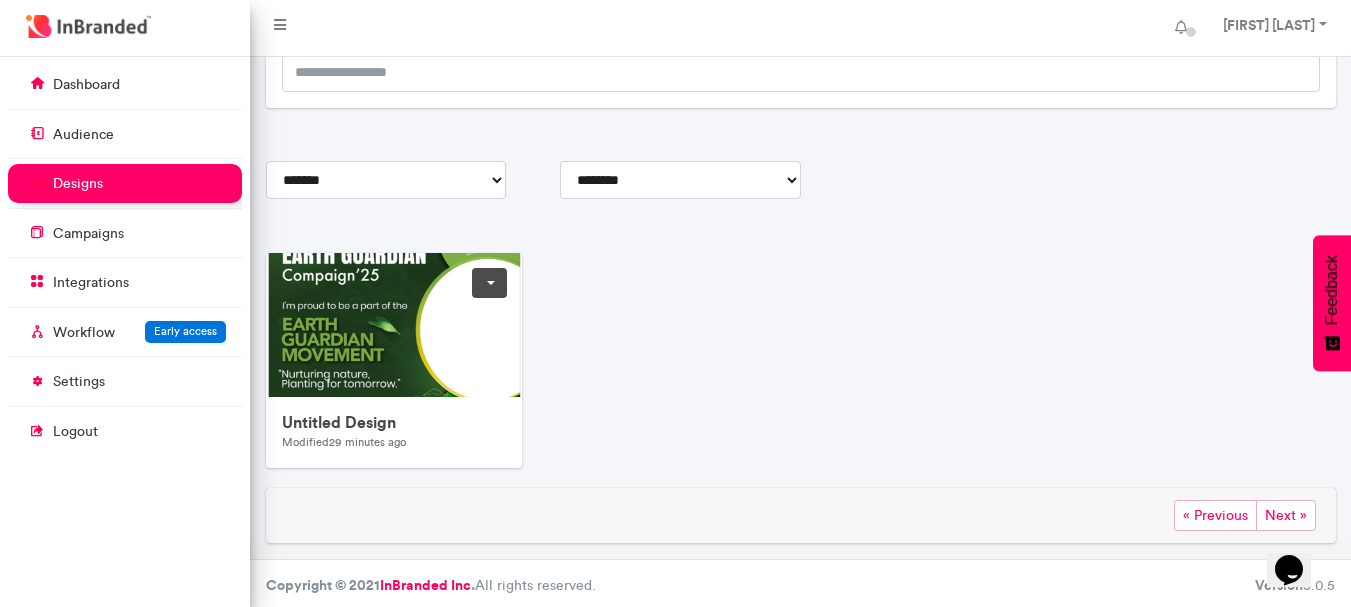 scroll, scrollTop: 181, scrollLeft: 0, axis: vertical 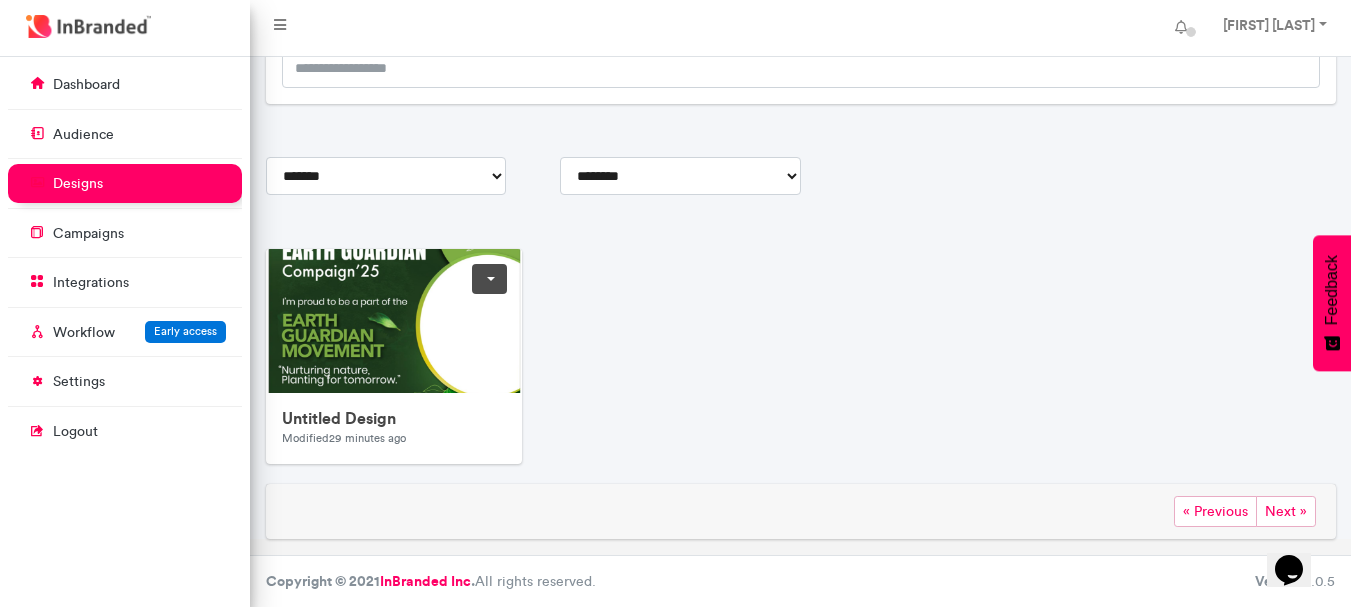 drag, startPoint x: 394, startPoint y: 295, endPoint x: 353, endPoint y: 310, distance: 43.65776 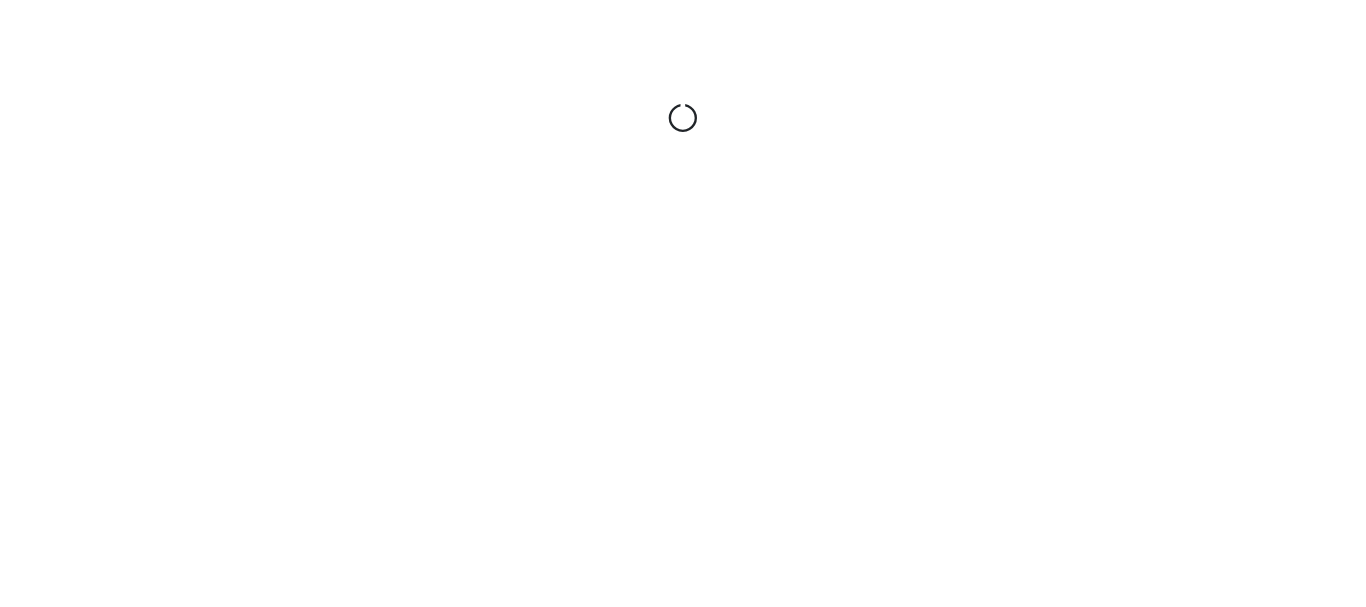 scroll, scrollTop: 0, scrollLeft: 0, axis: both 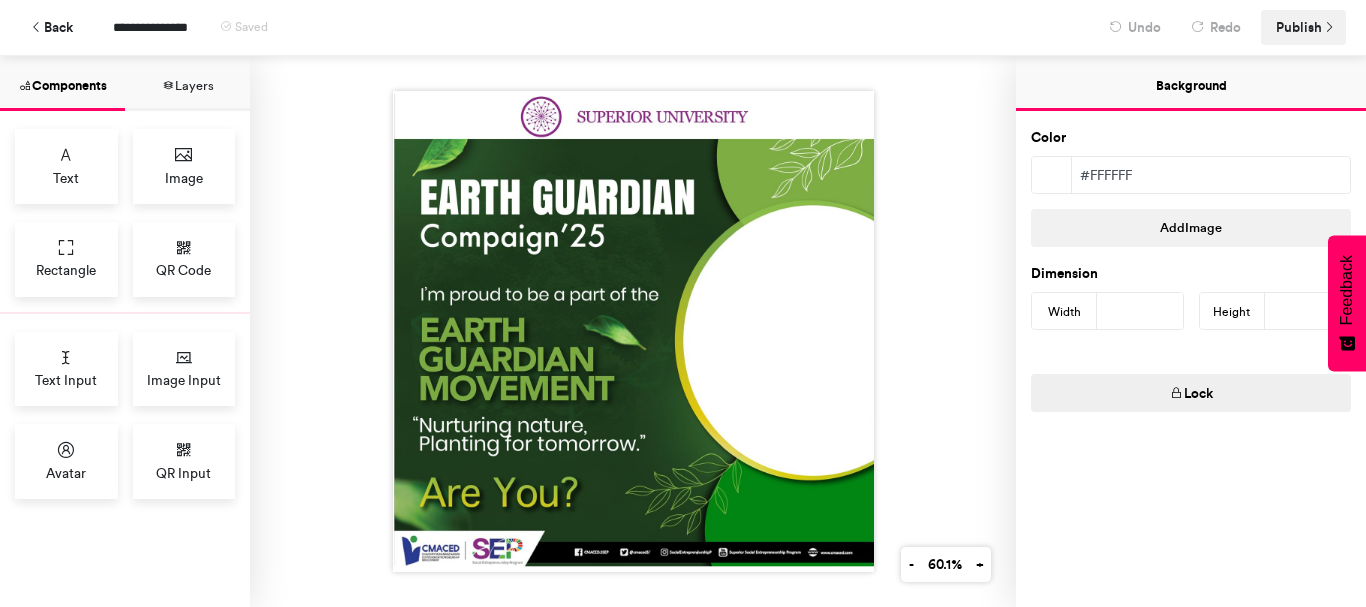 click at bounding box center (1329, 28) 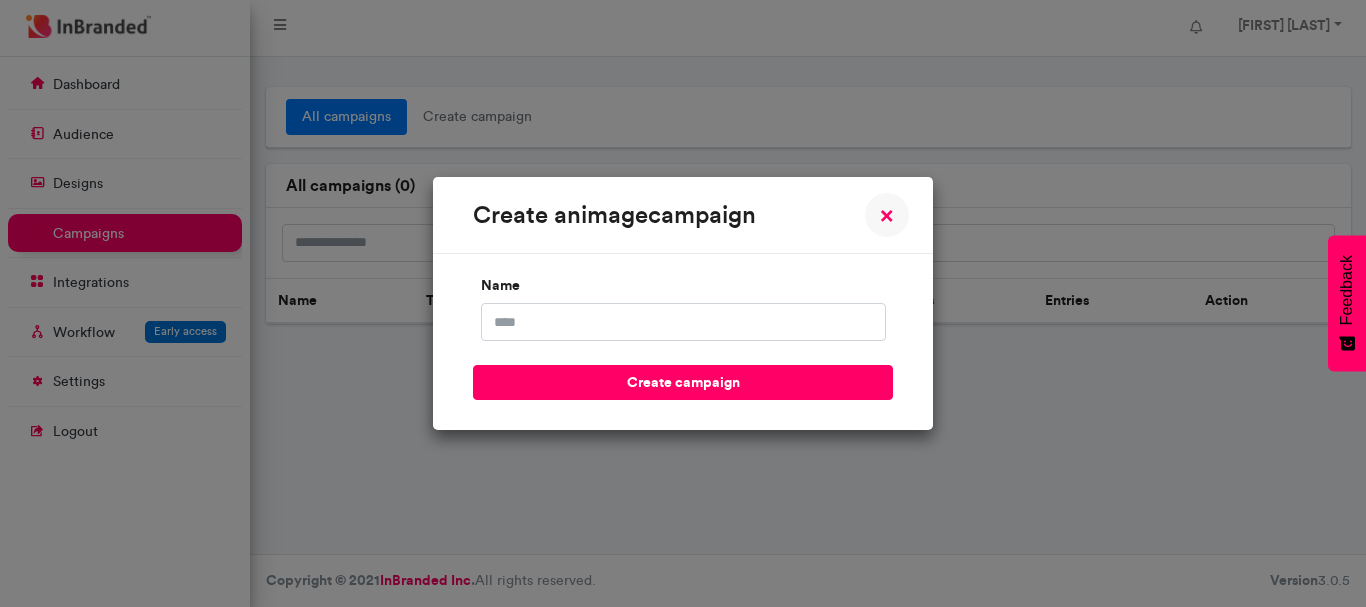 scroll, scrollTop: 0, scrollLeft: 0, axis: both 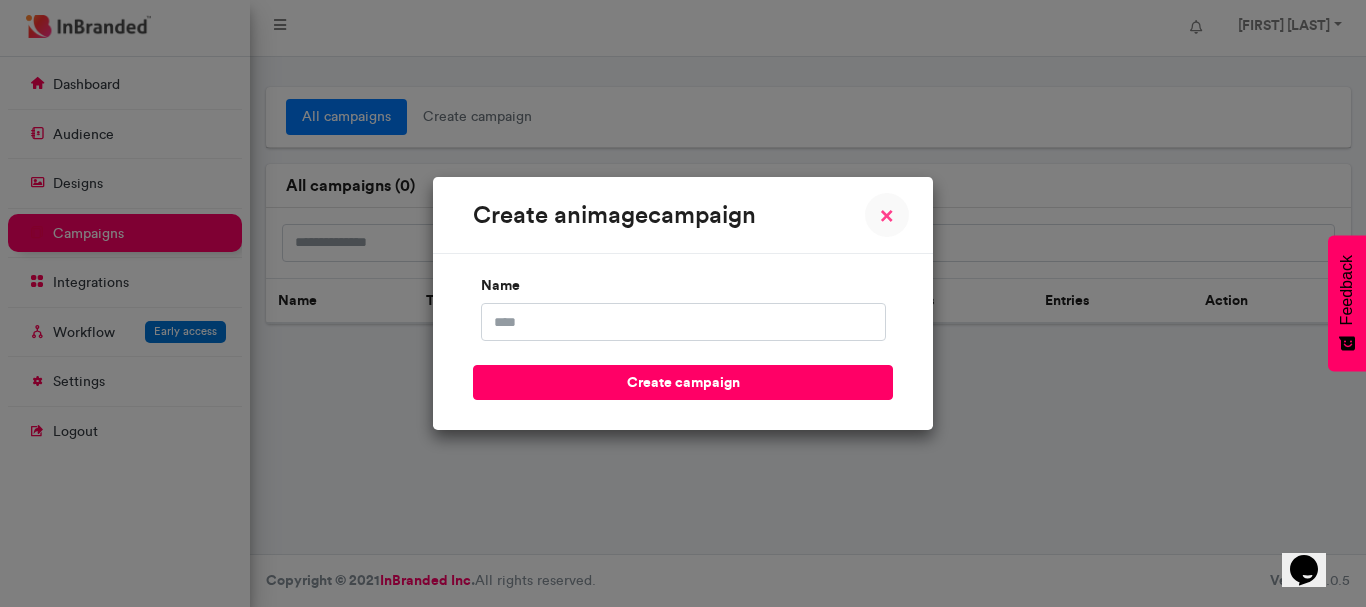 click on "×" at bounding box center (887, 215) 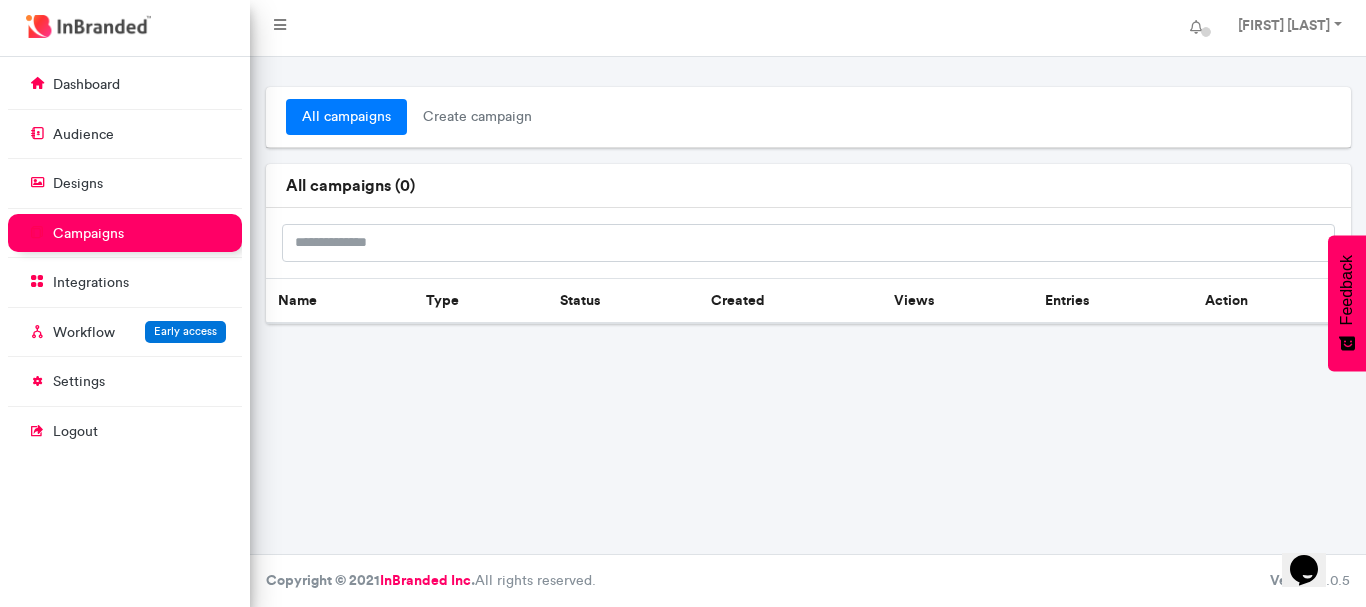click on "all campaigns" at bounding box center [346, 117] 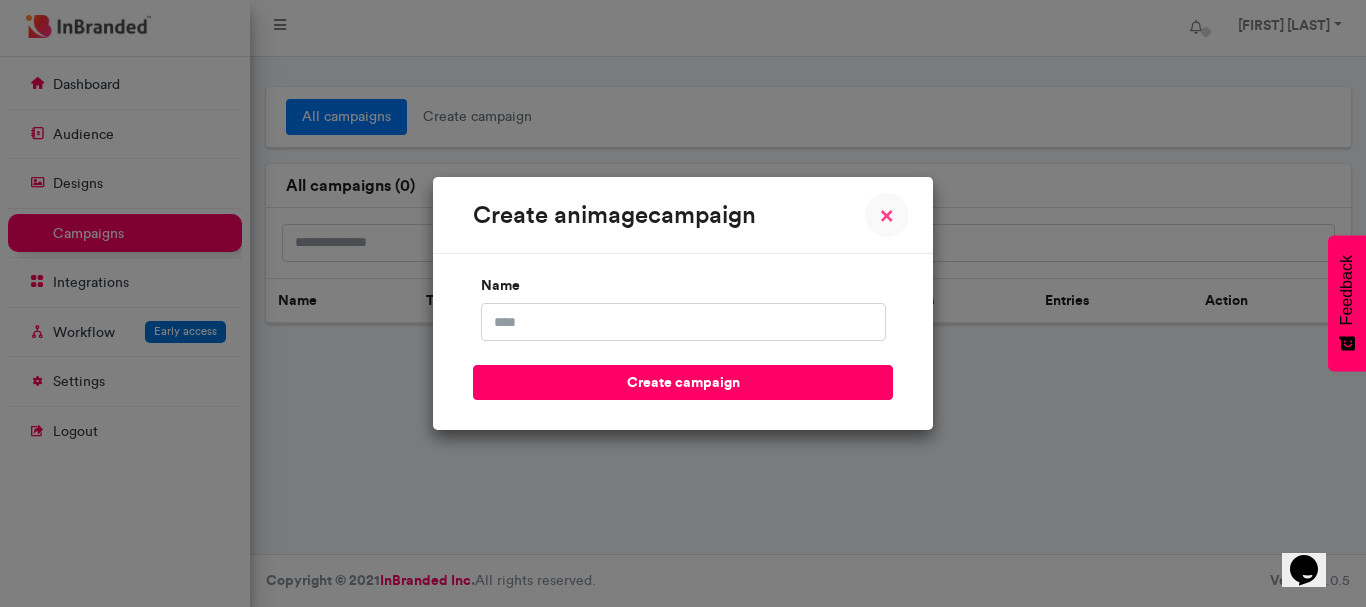 click on "×" at bounding box center [887, 215] 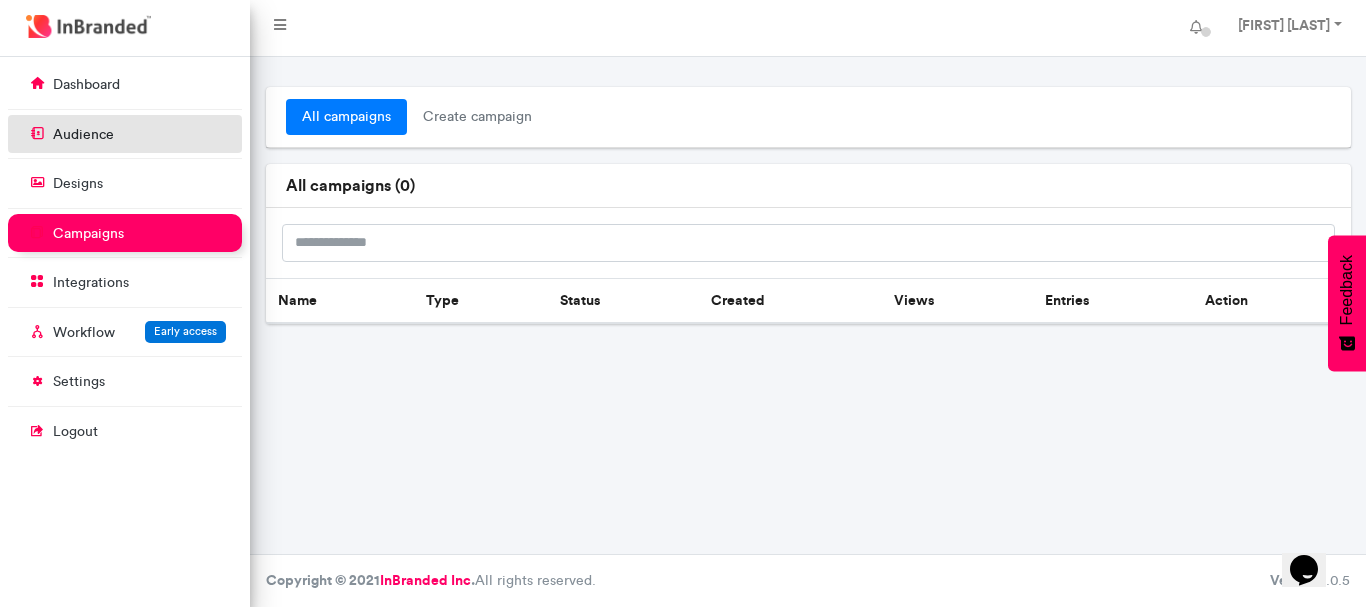 click on "audience" at bounding box center [125, 134] 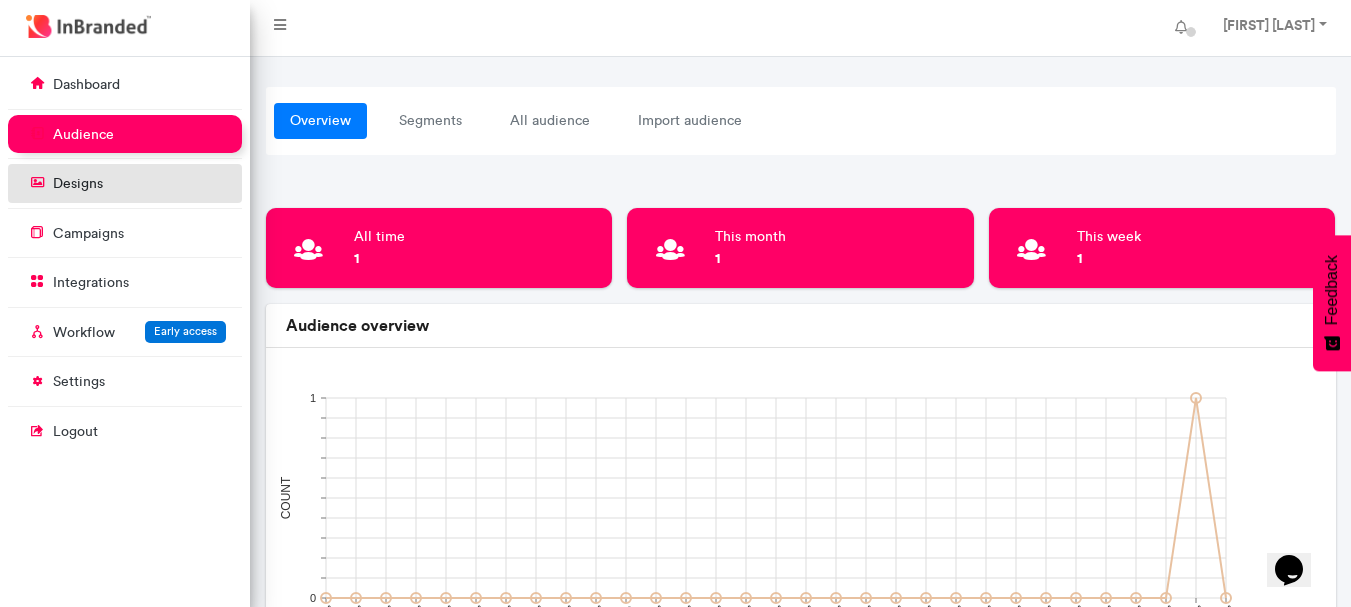 click on "designs" at bounding box center (125, 183) 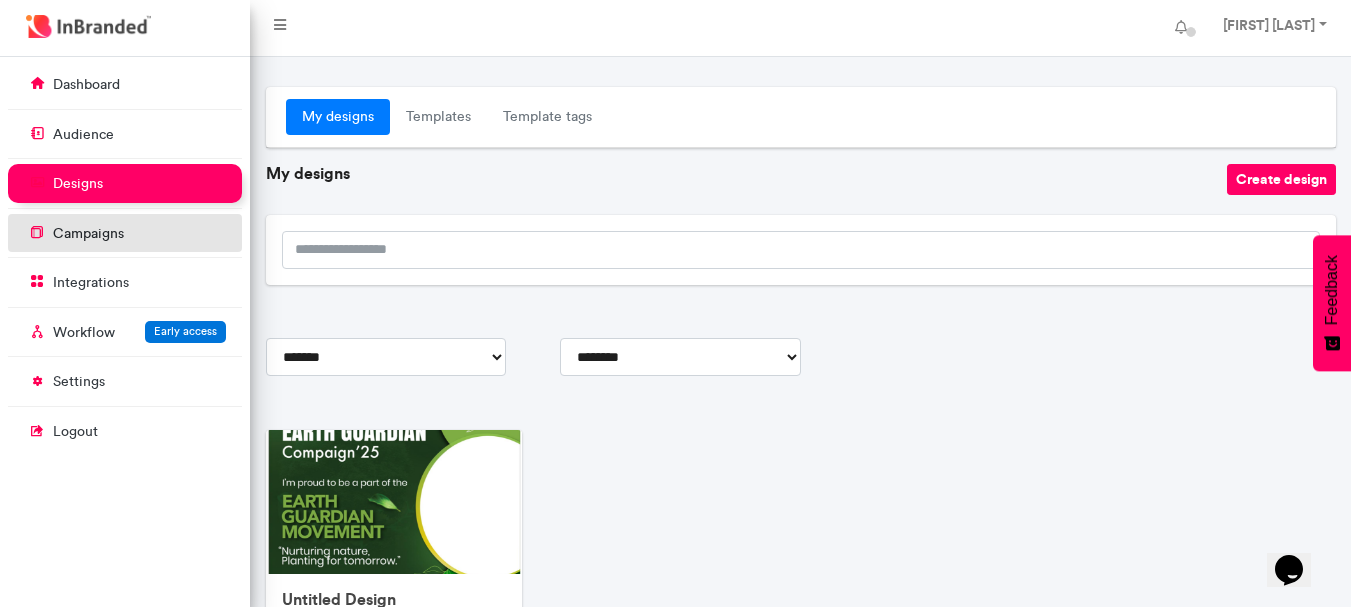 click on "campaigns" at bounding box center (125, 233) 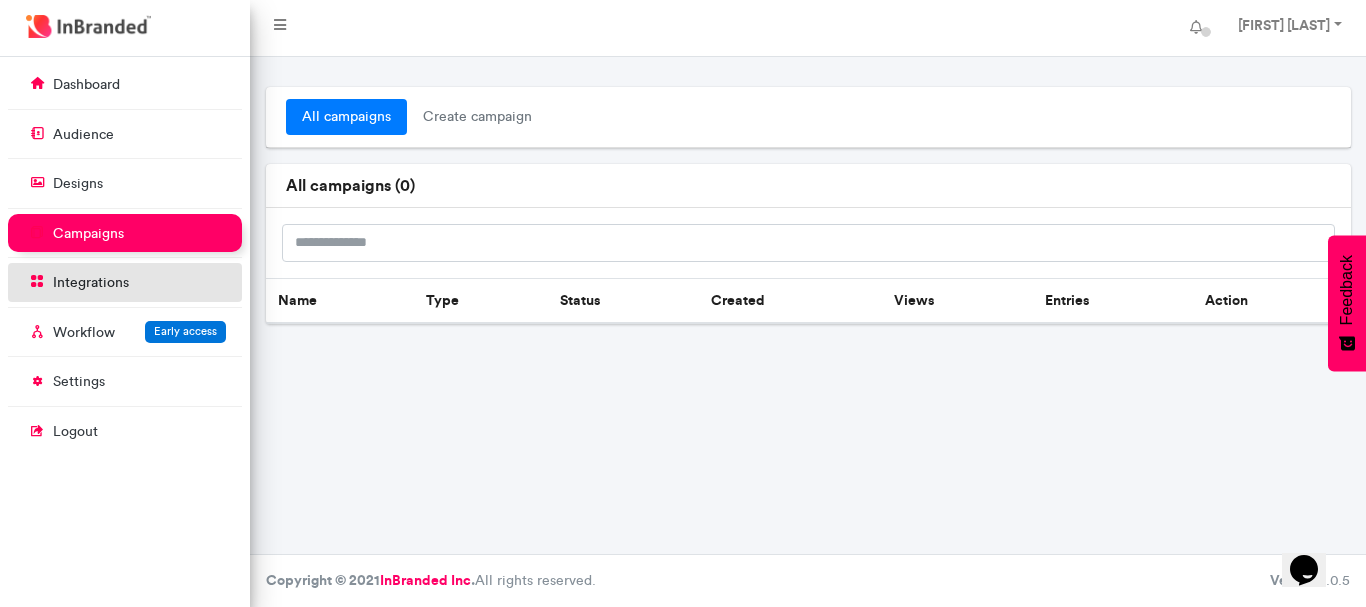 click on "integrations" at bounding box center [125, 282] 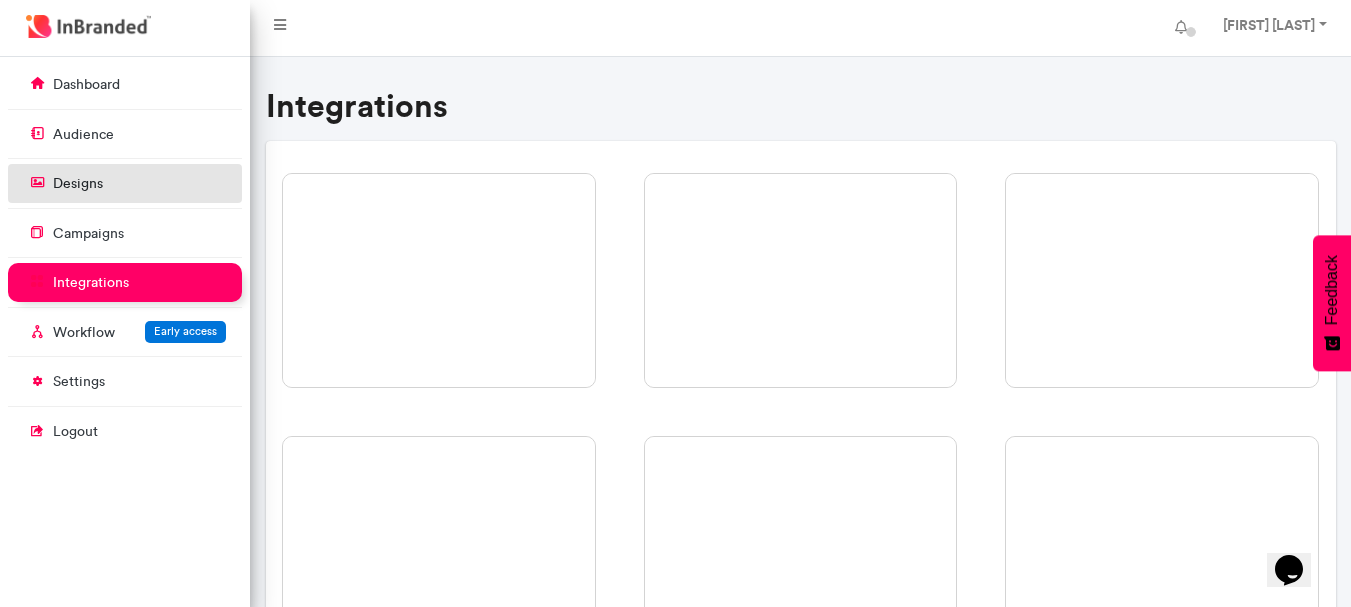 click on "designs" at bounding box center (125, 183) 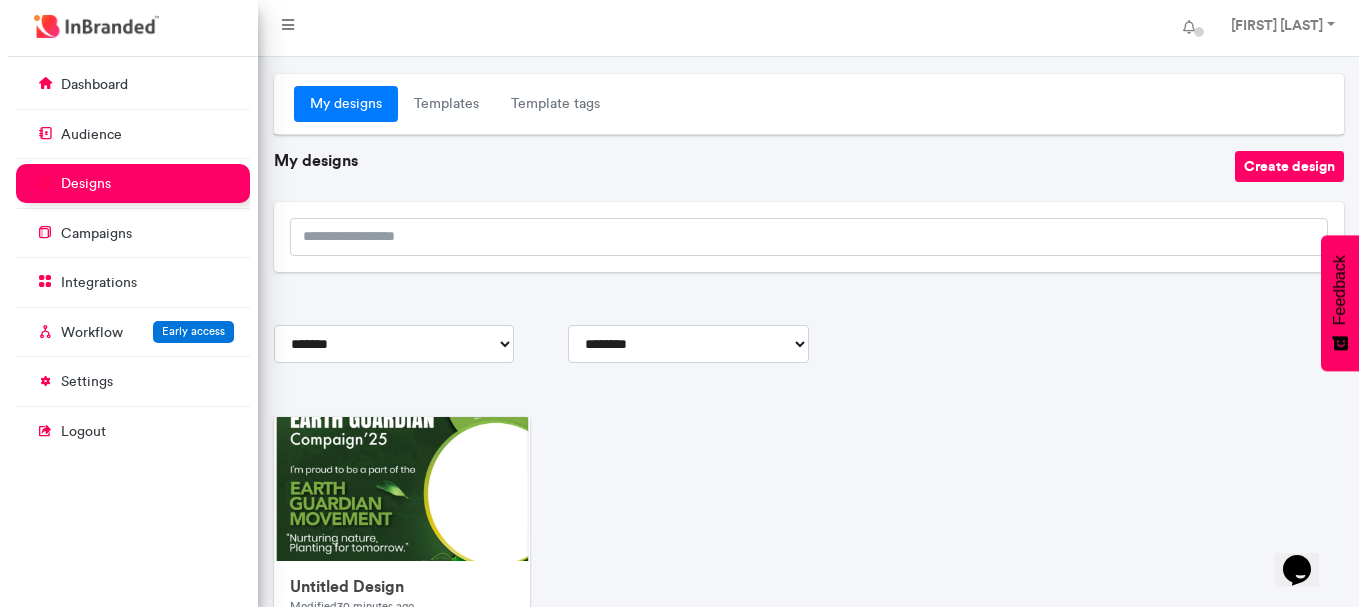 scroll, scrollTop: 181, scrollLeft: 0, axis: vertical 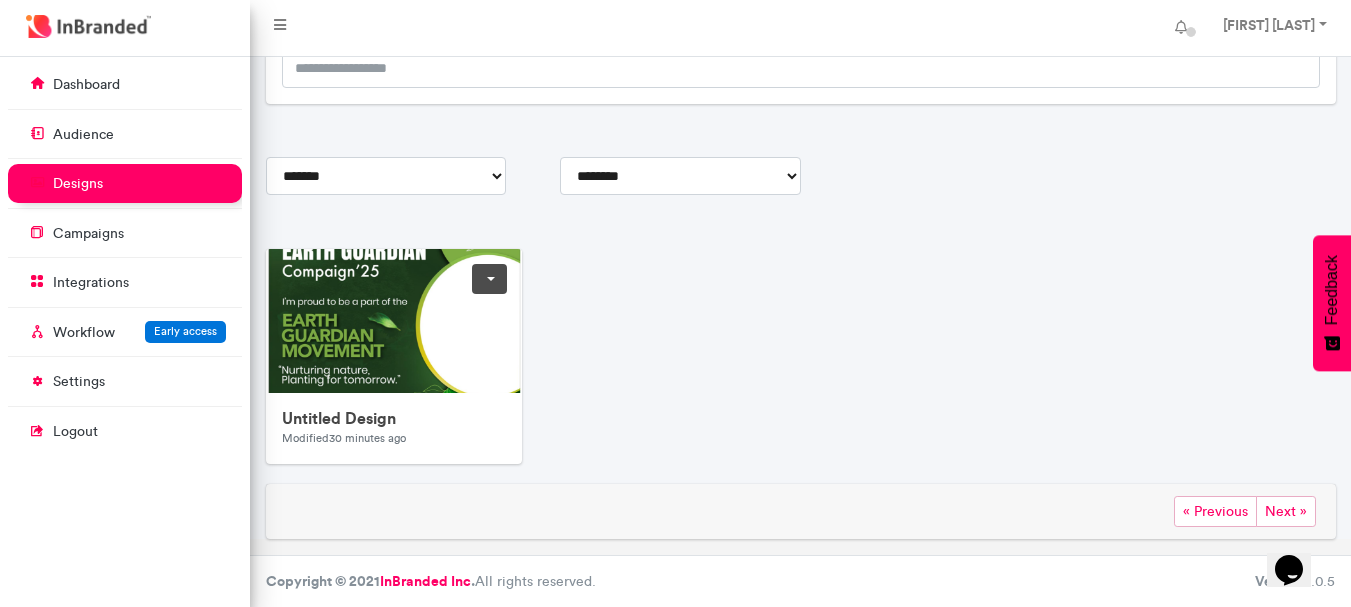 click at bounding box center [489, 279] 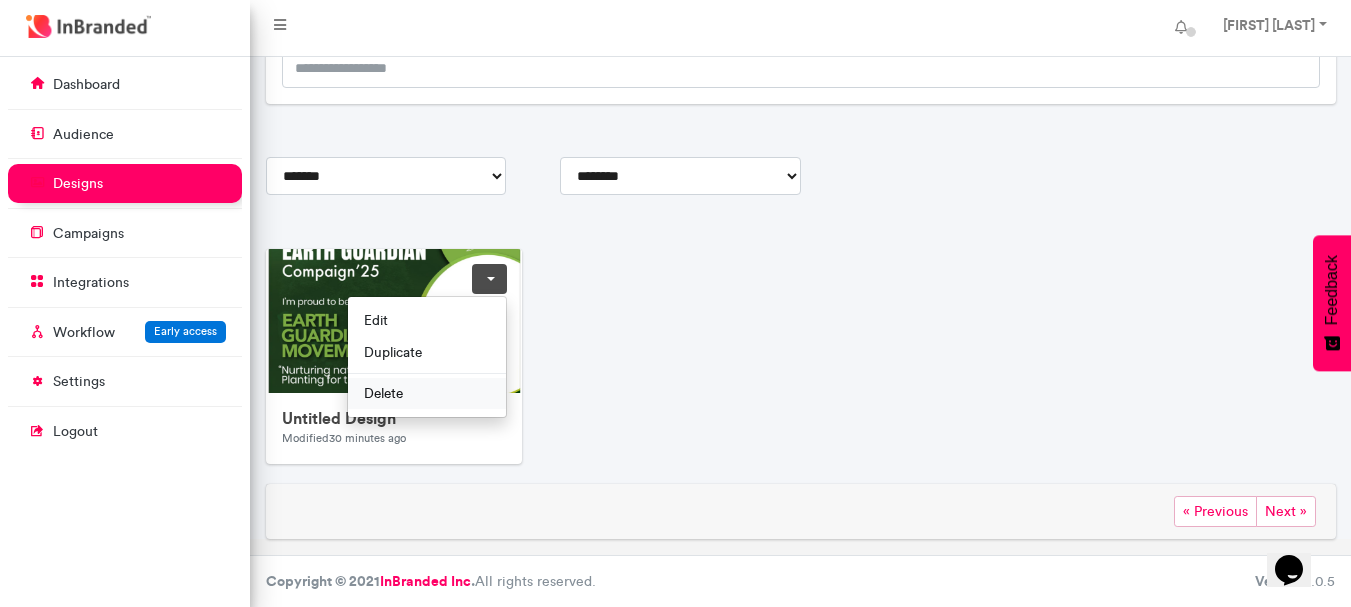 click on "Delete" at bounding box center (427, 393) 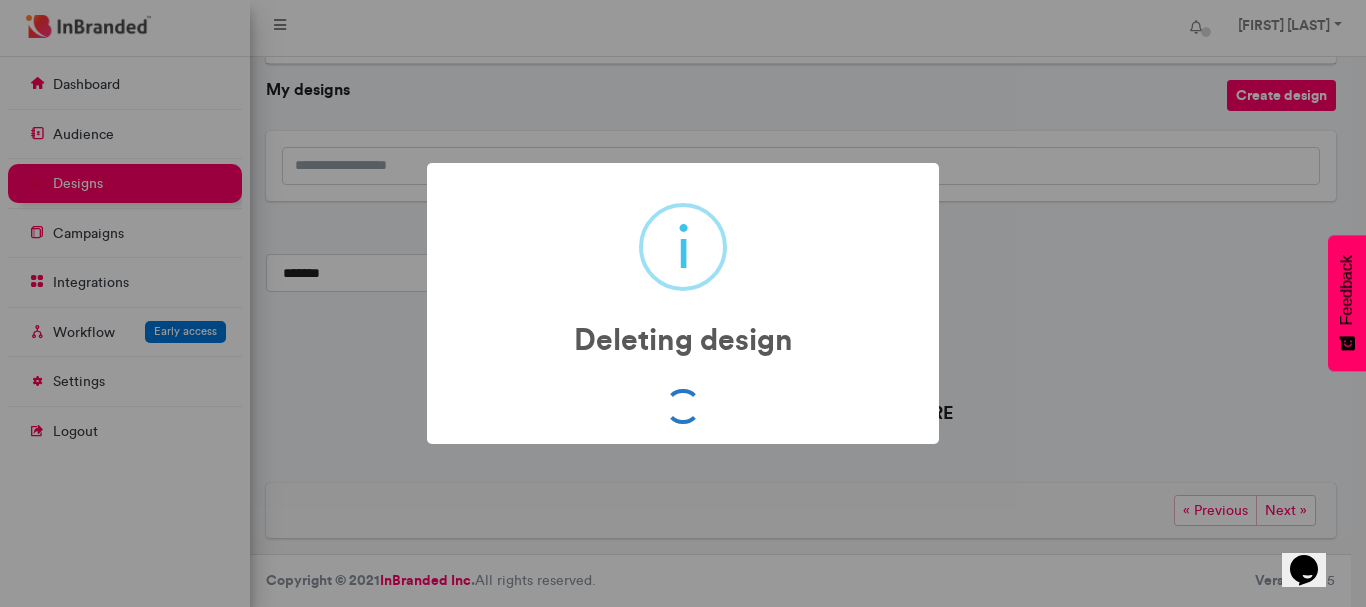 scroll, scrollTop: 84, scrollLeft: 0, axis: vertical 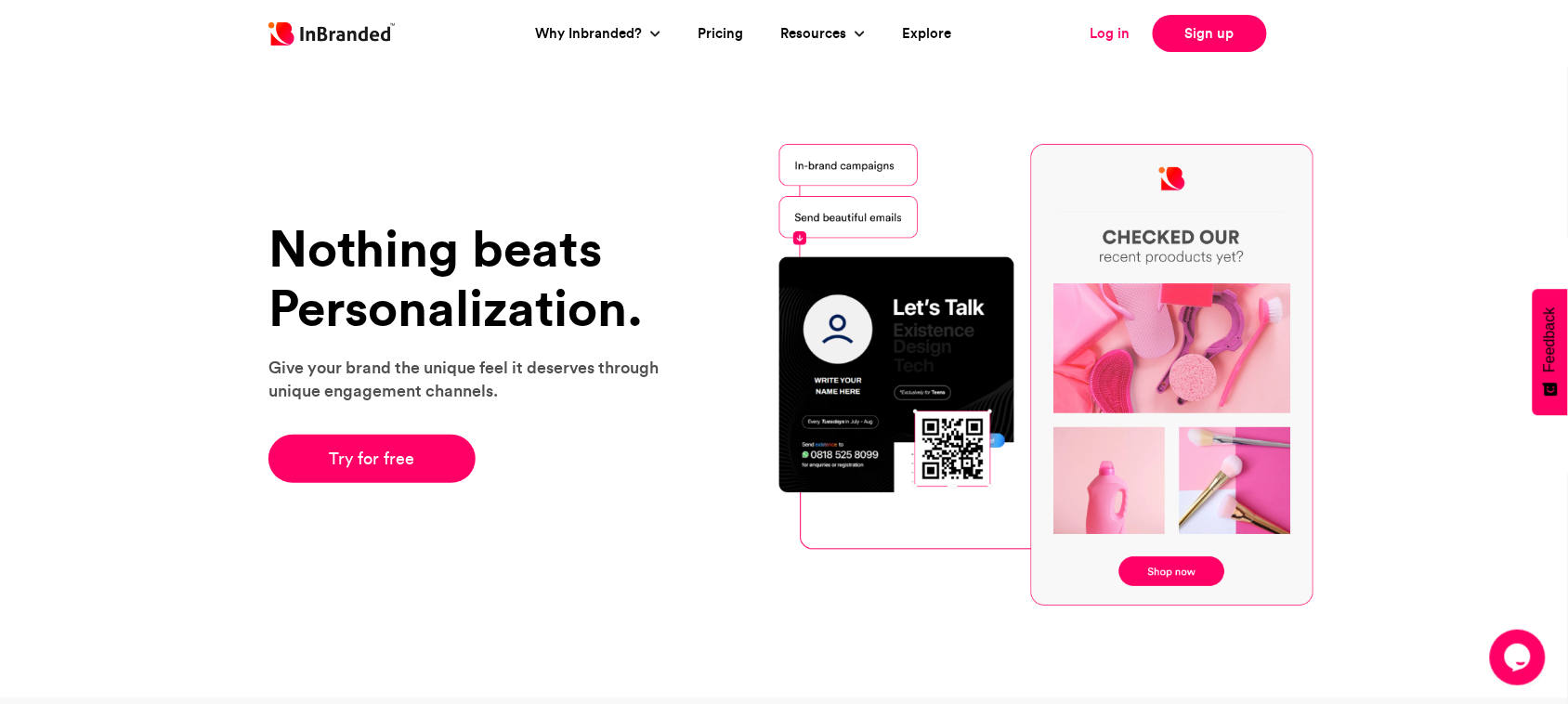 click on "Log in" at bounding box center [1110, 33] 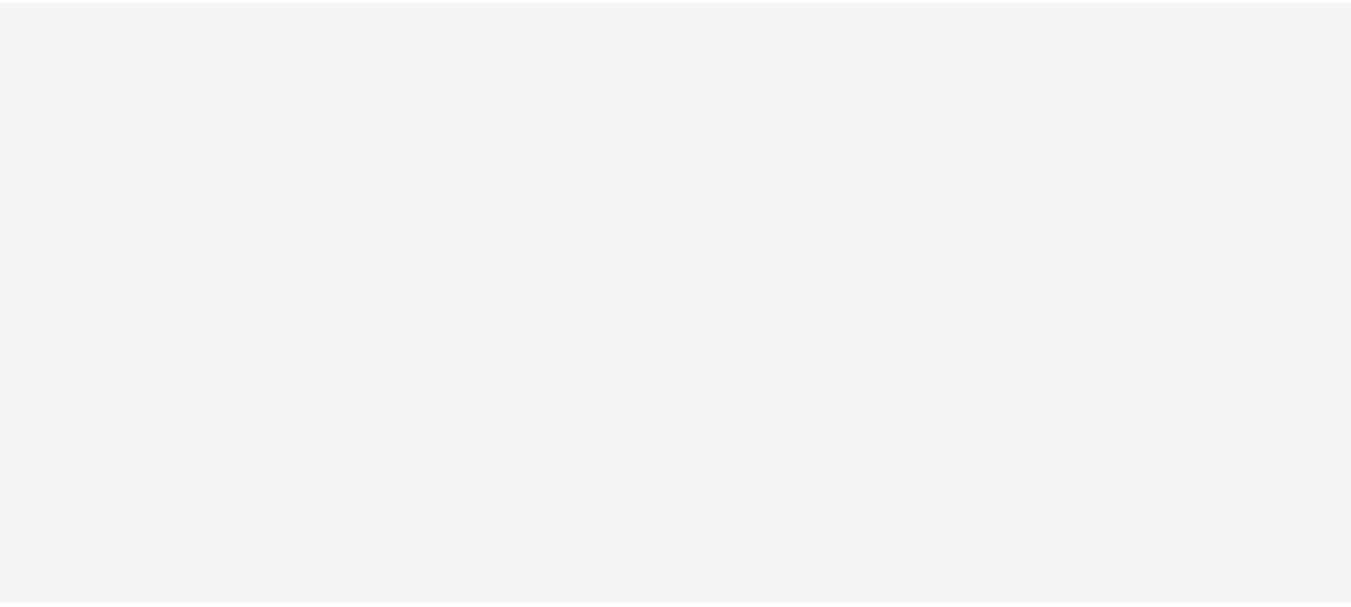 scroll, scrollTop: 0, scrollLeft: 0, axis: both 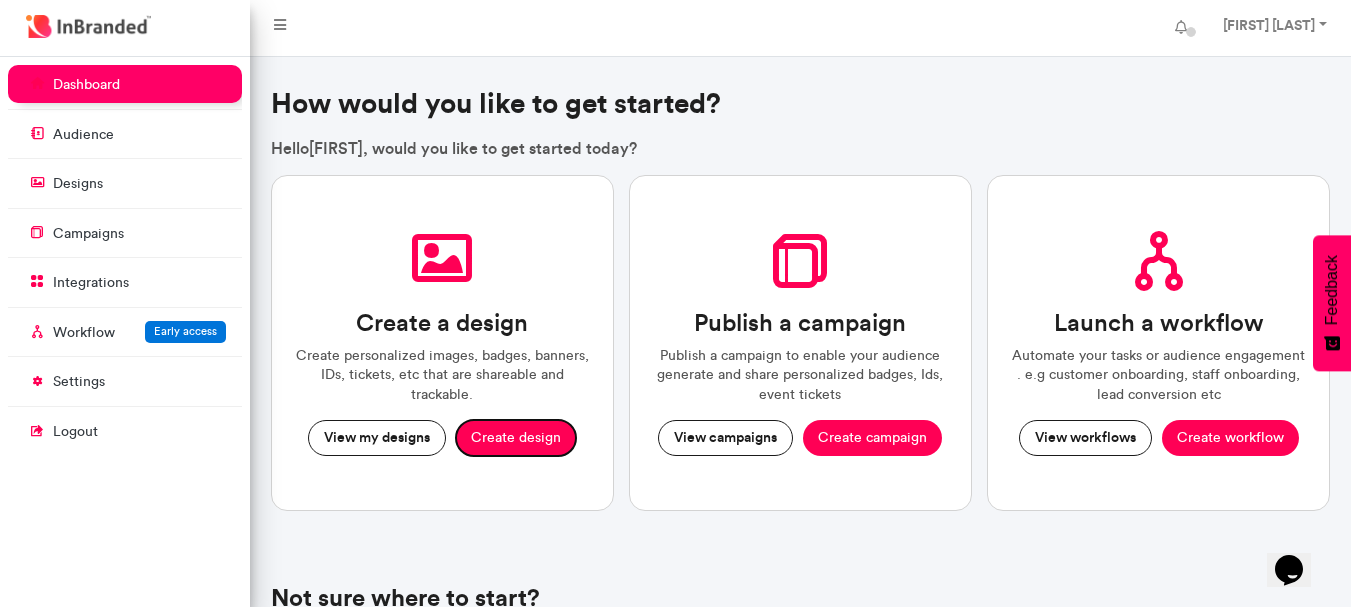 click on "Create design" at bounding box center (516, 438) 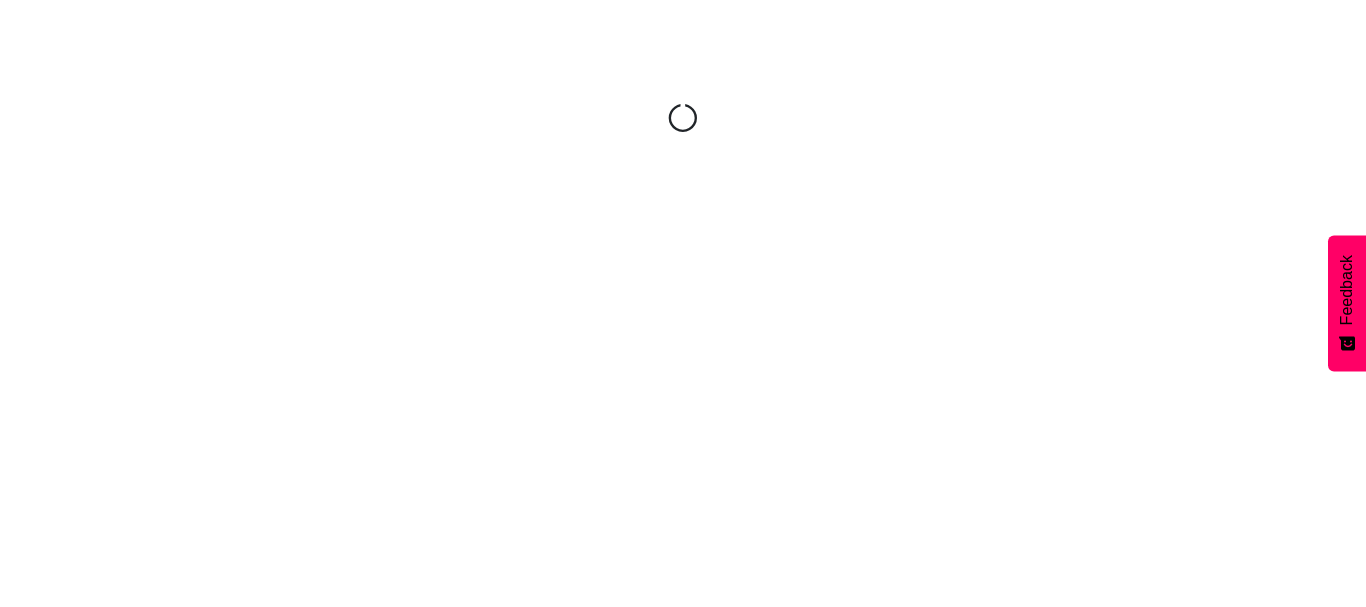 scroll, scrollTop: 0, scrollLeft: 0, axis: both 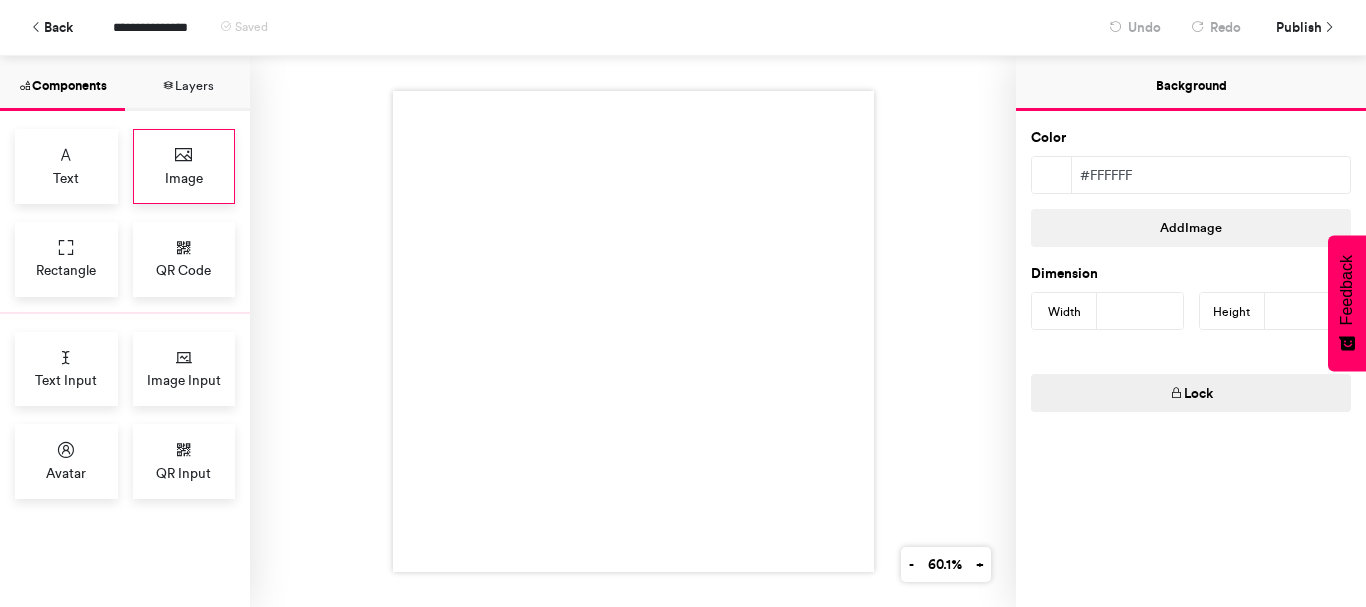click on "Image" at bounding box center [184, 178] 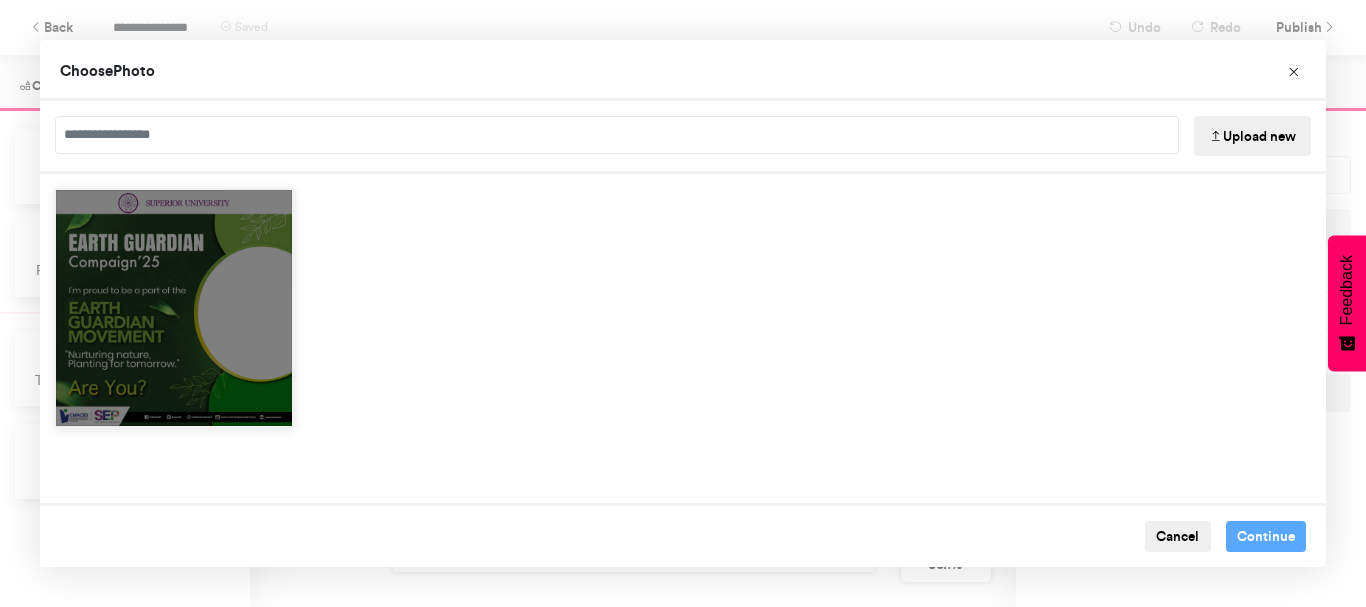 click at bounding box center (174, 308) 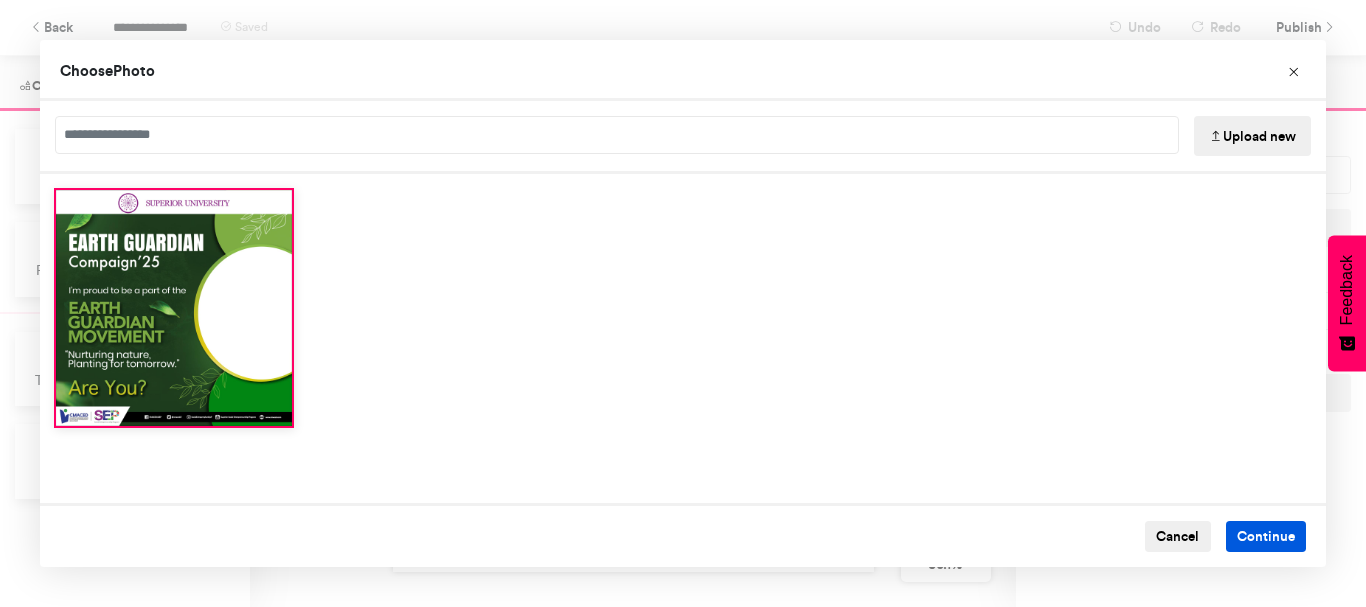 click on "Continue" at bounding box center [1266, 537] 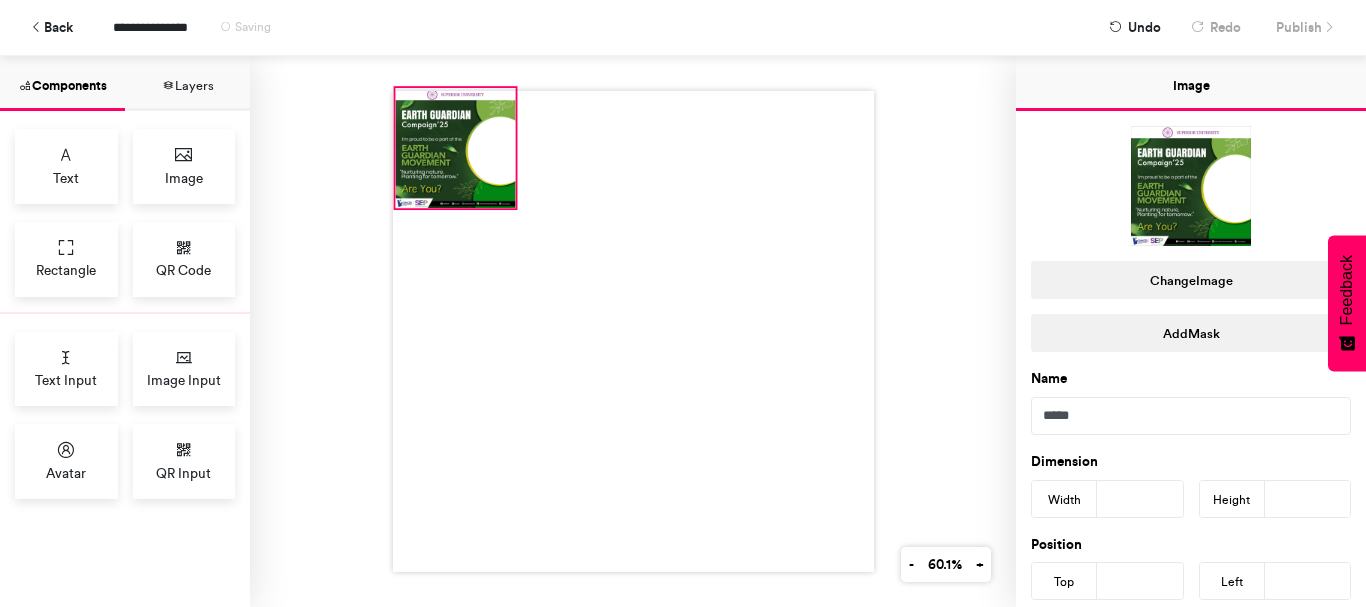 drag, startPoint x: 591, startPoint y: 261, endPoint x: 473, endPoint y: 138, distance: 170.4494 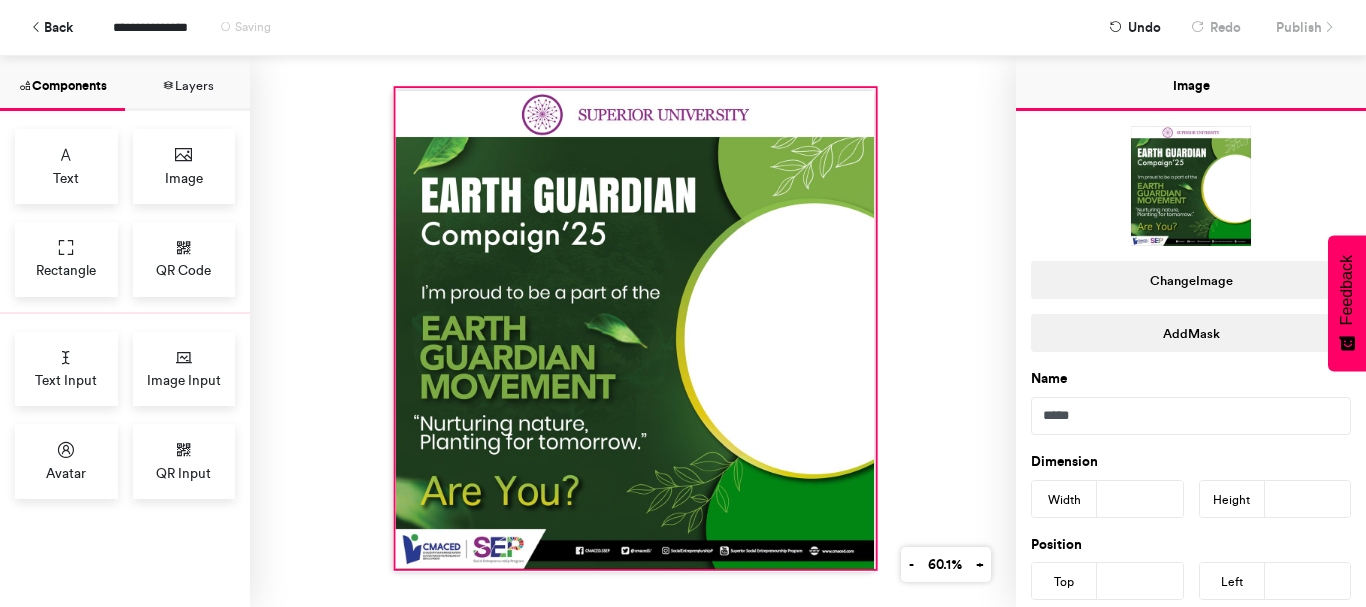 drag, startPoint x: 513, startPoint y: 227, endPoint x: 869, endPoint y: 563, distance: 489.52222 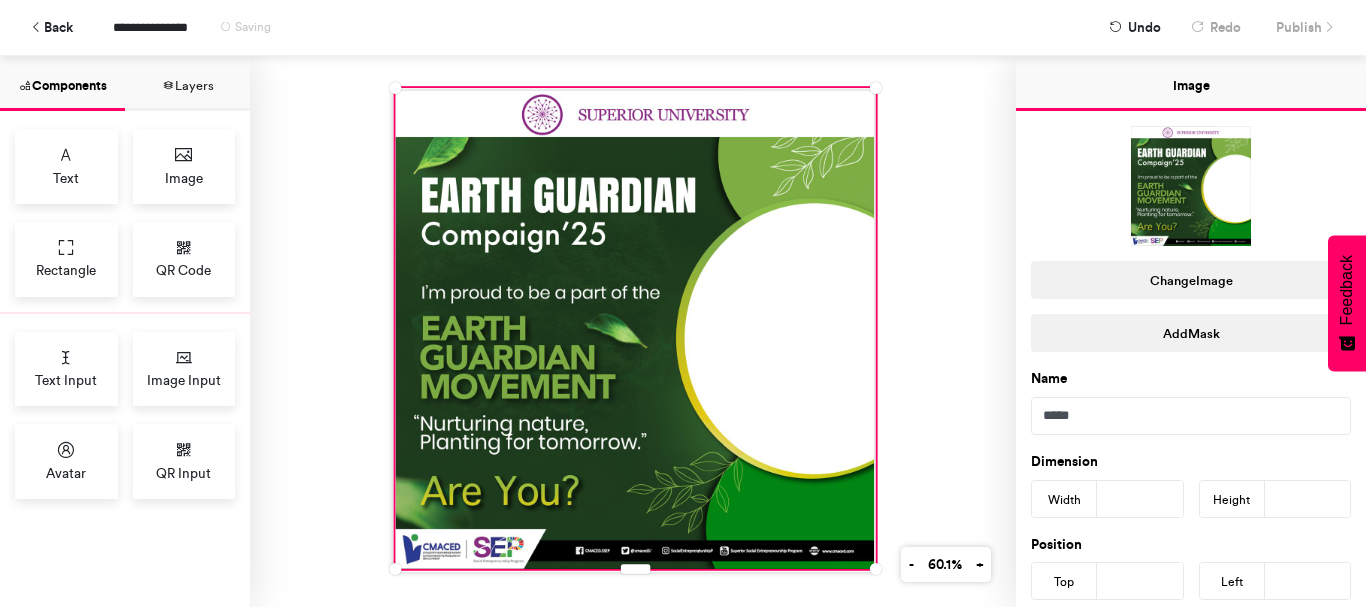 click at bounding box center [633, 331] 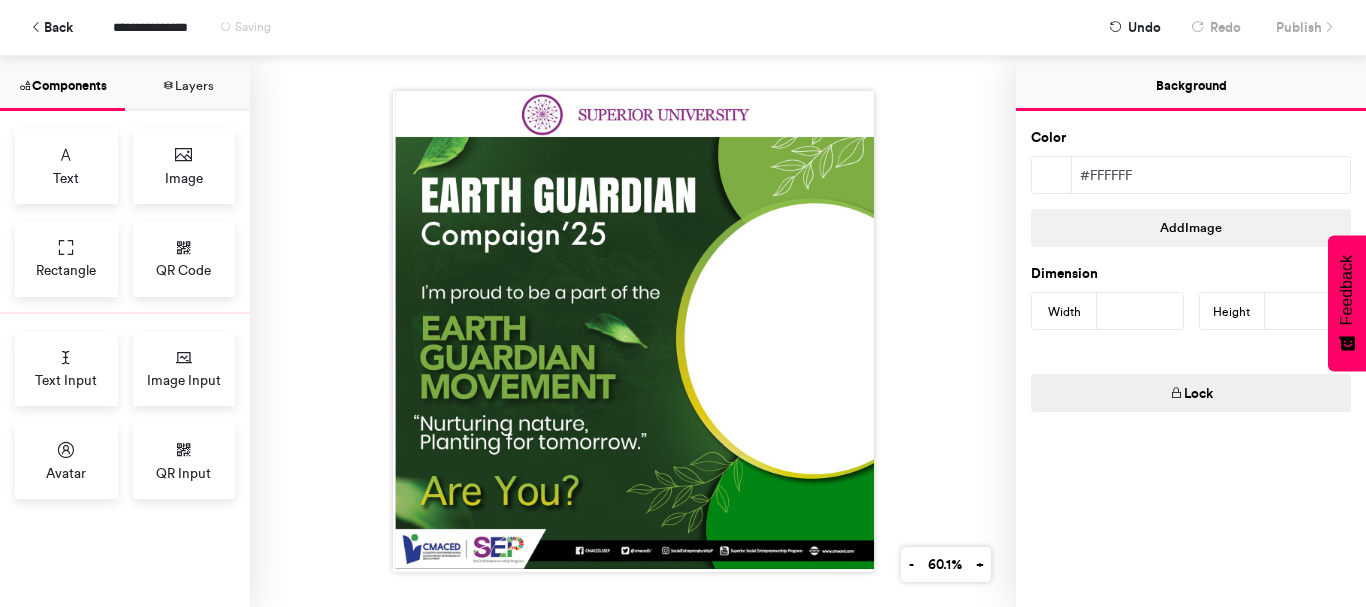 click at bounding box center [1051, 176] 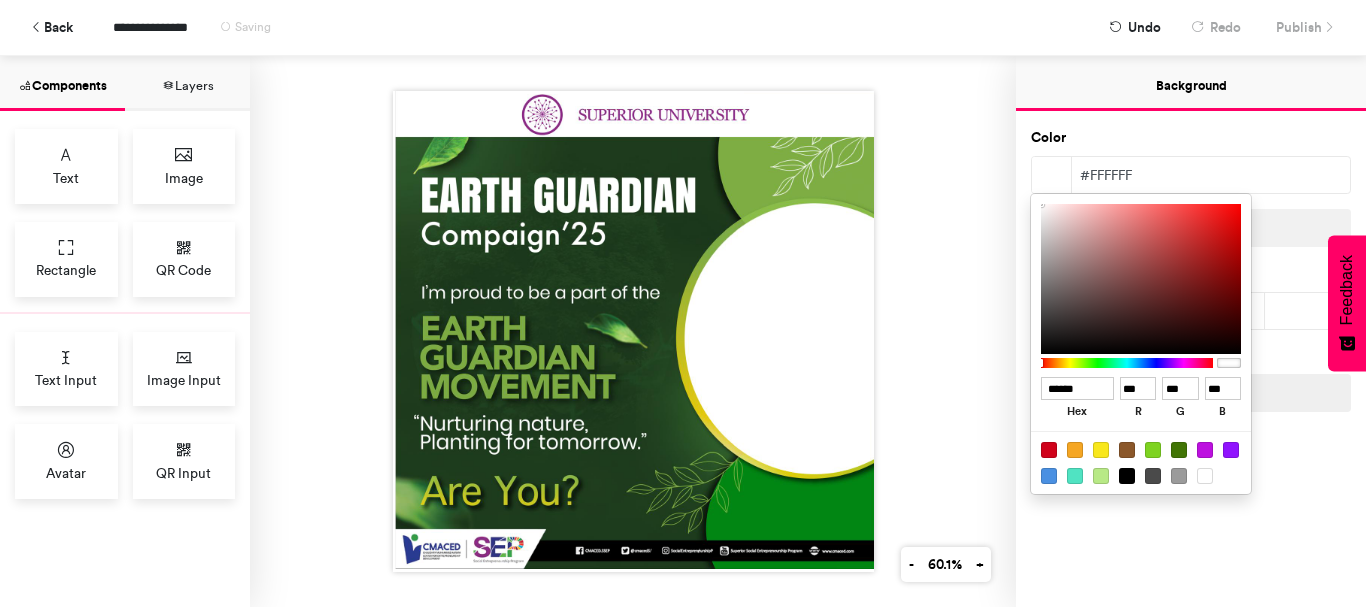 type on "******" 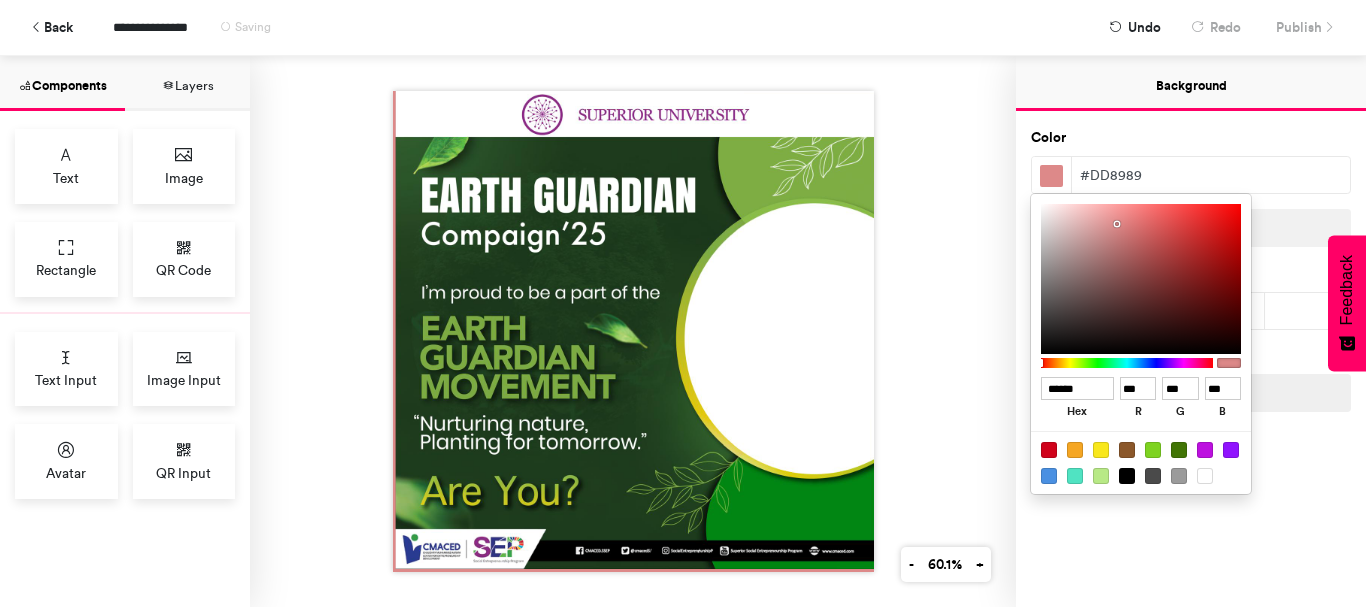 click at bounding box center (1141, 279) 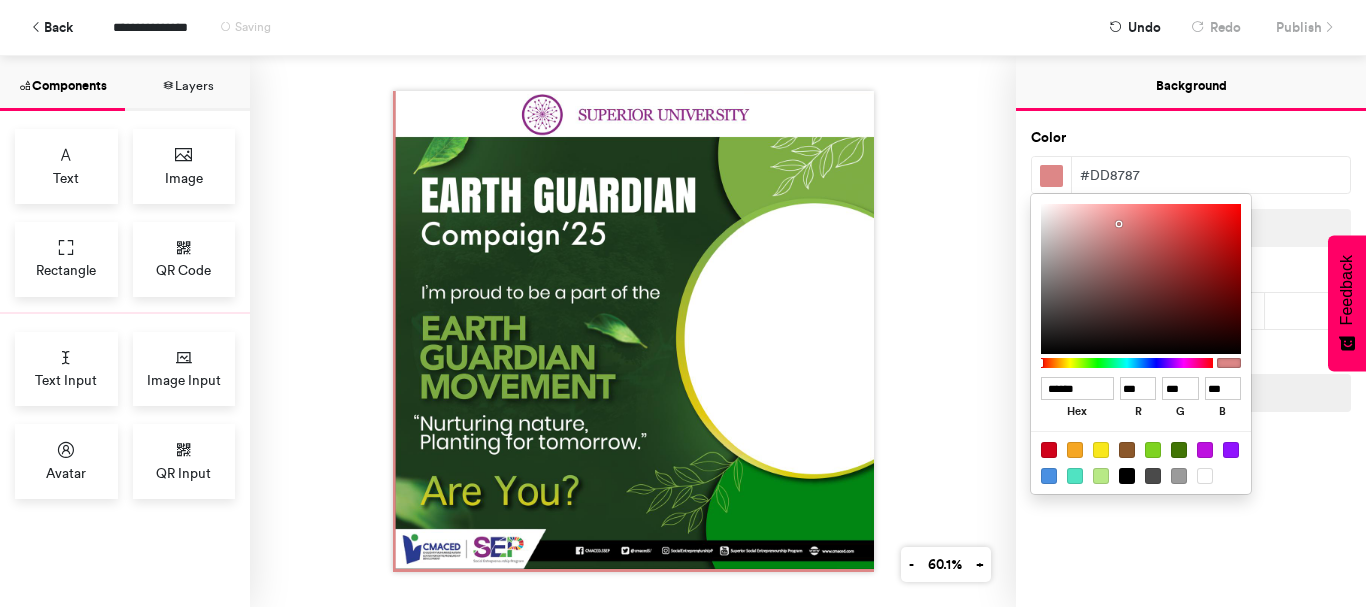 type on "******" 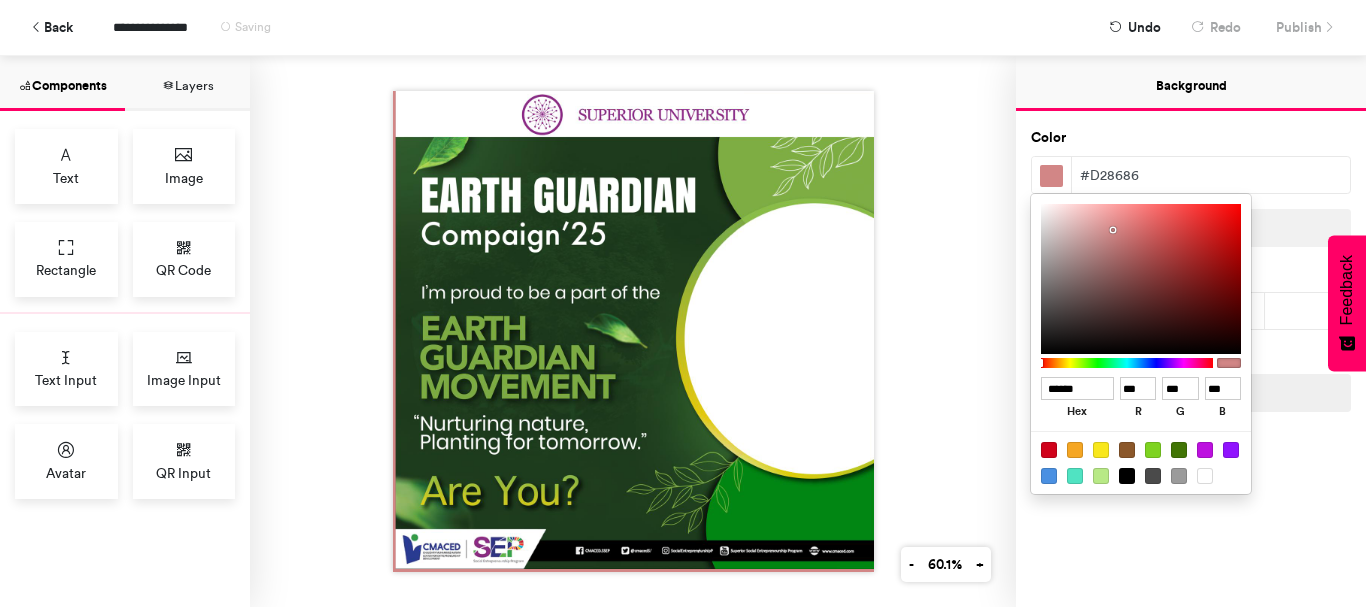 type on "******" 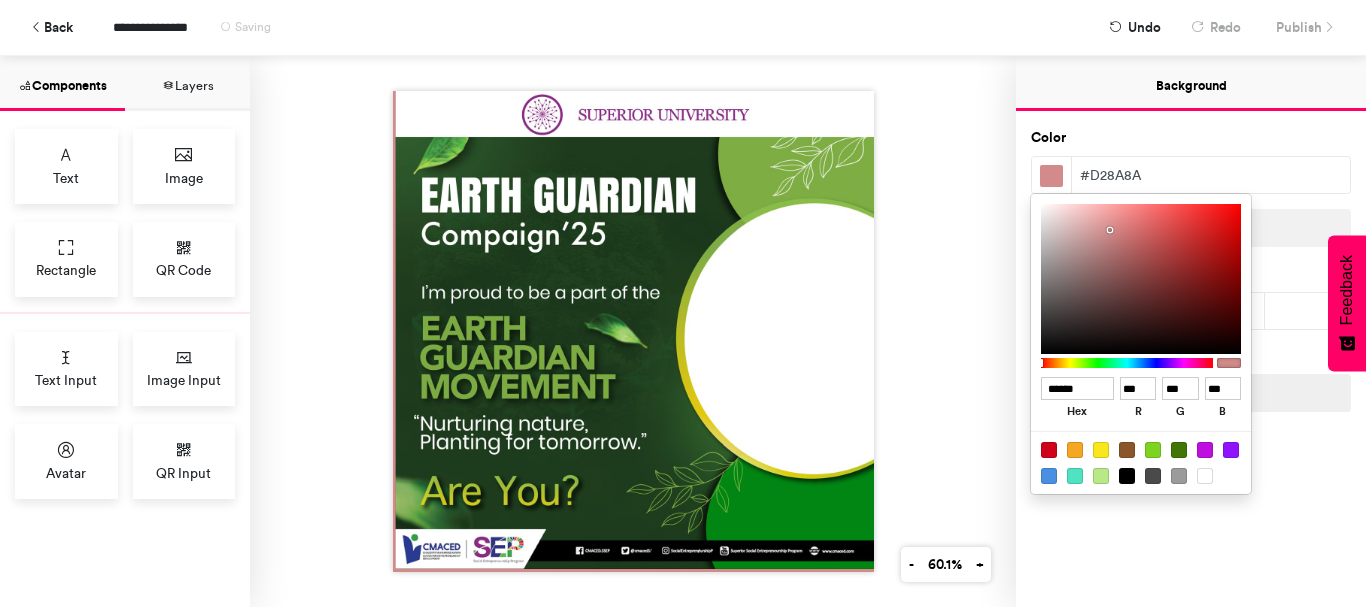 type on "******" 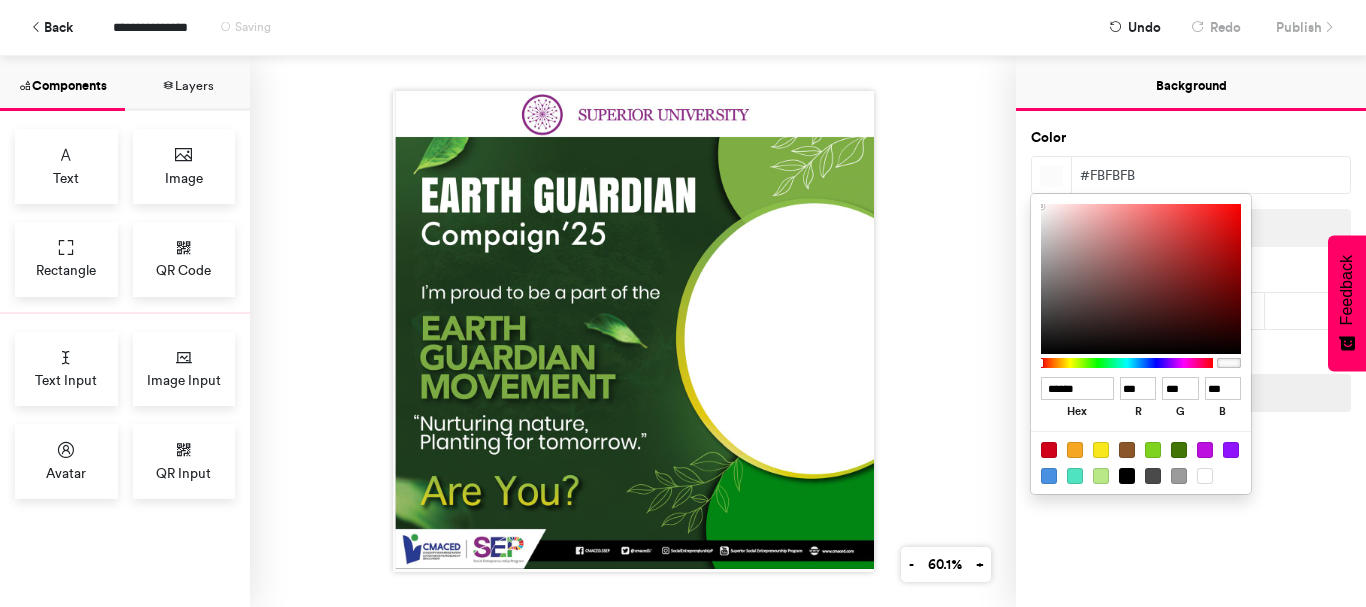 type on "******" 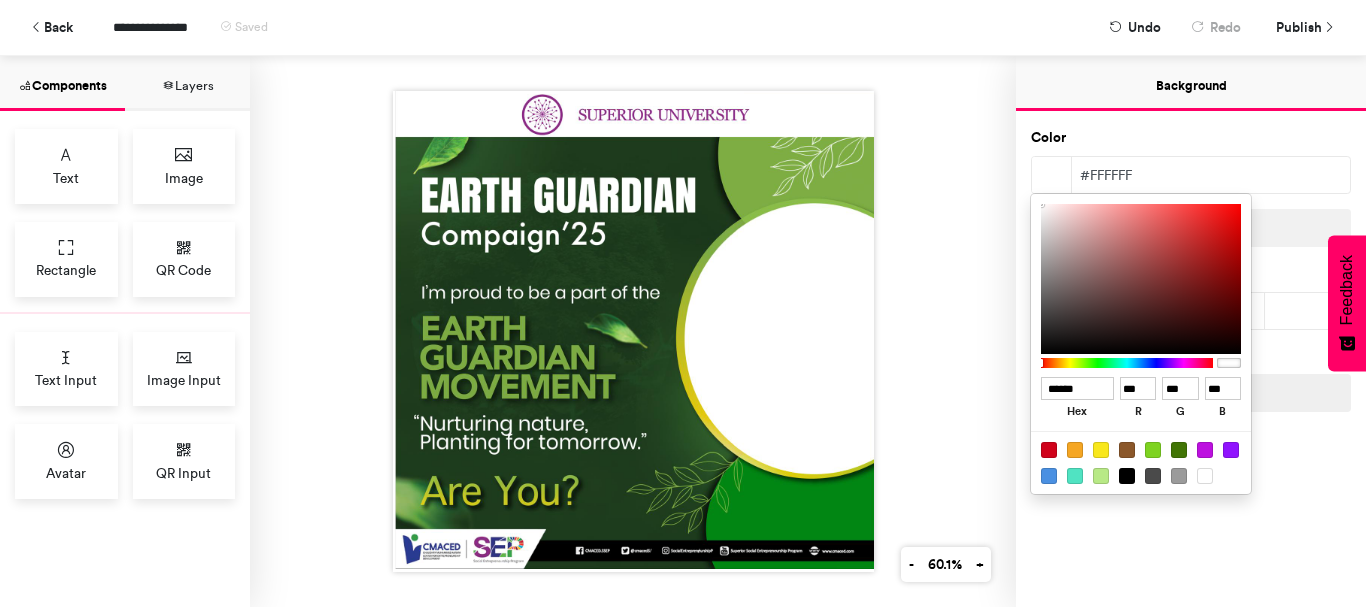 click at bounding box center (683, 303) 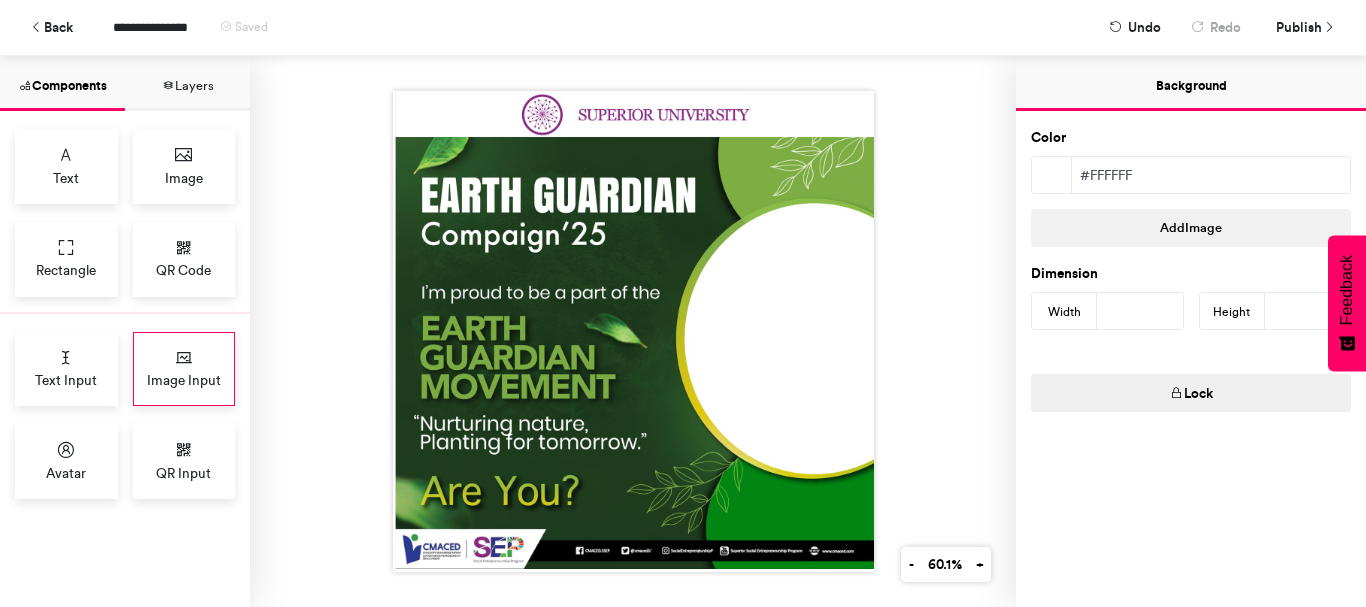 click at bounding box center (184, 358) 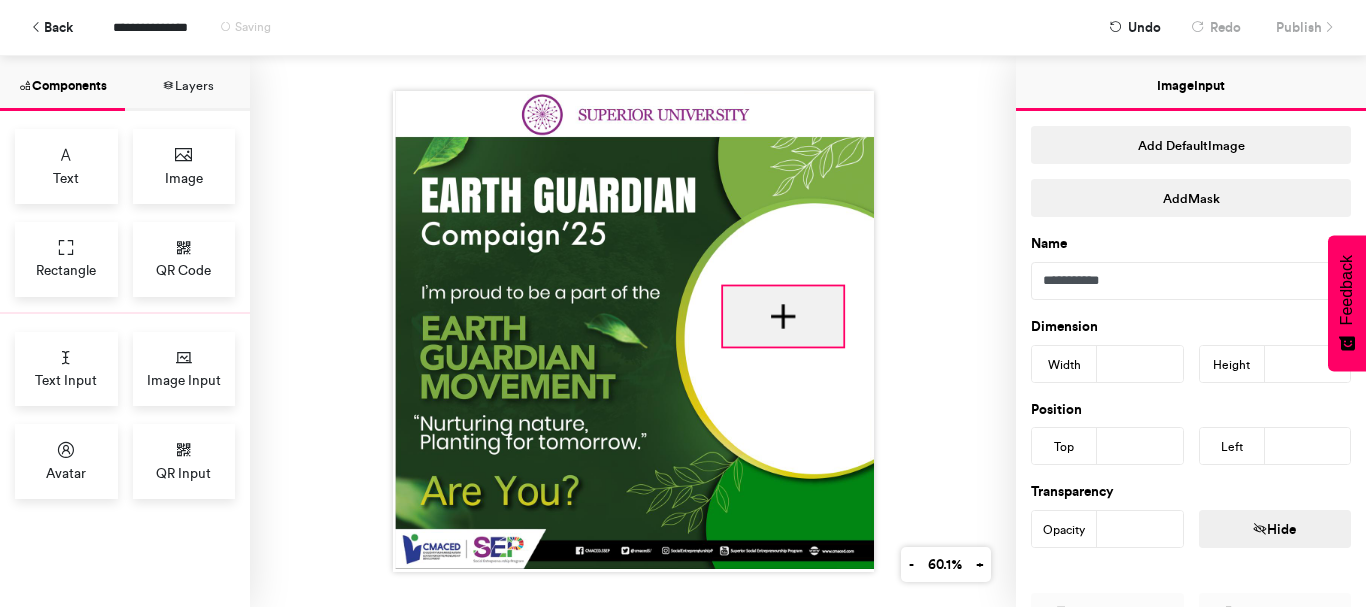 drag, startPoint x: 563, startPoint y: 225, endPoint x: 775, endPoint y: 300, distance: 224.87552 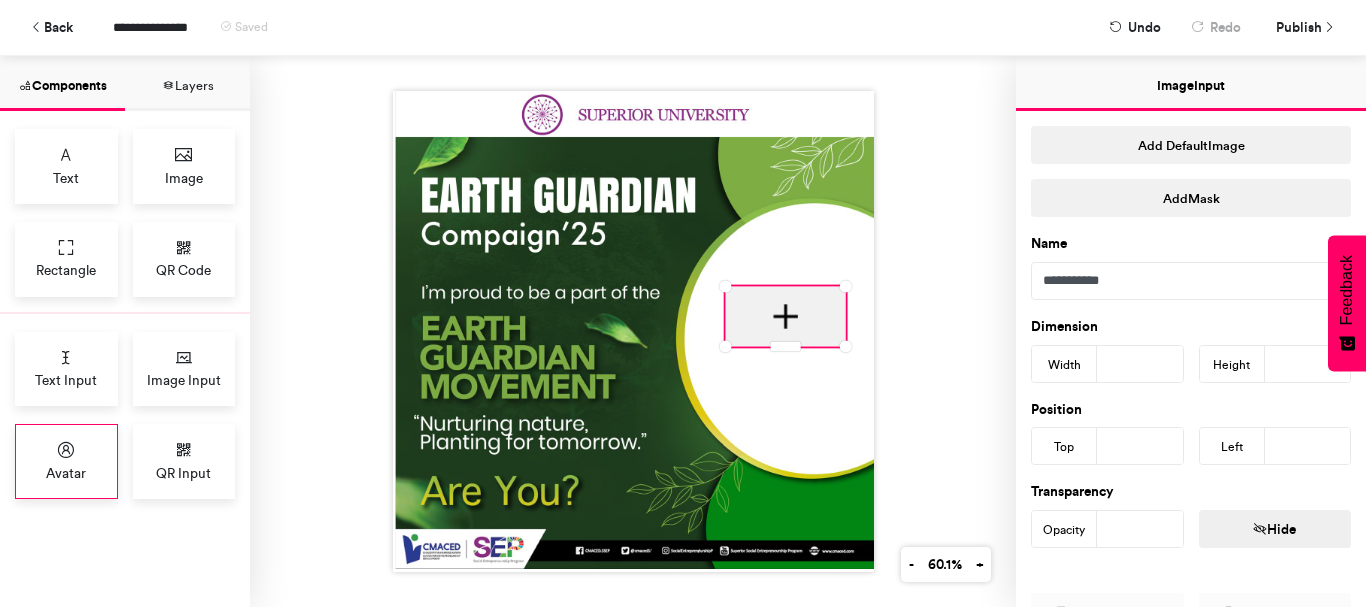 click on "Avatar" at bounding box center [66, 461] 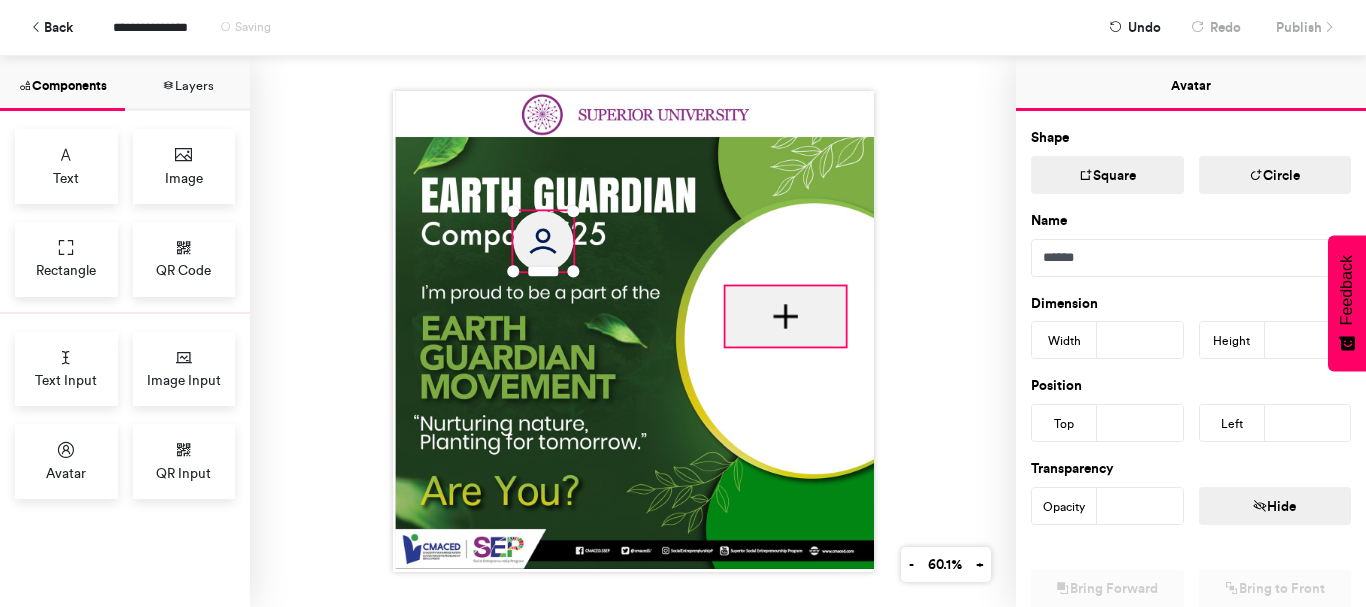 click at bounding box center (785, 316) 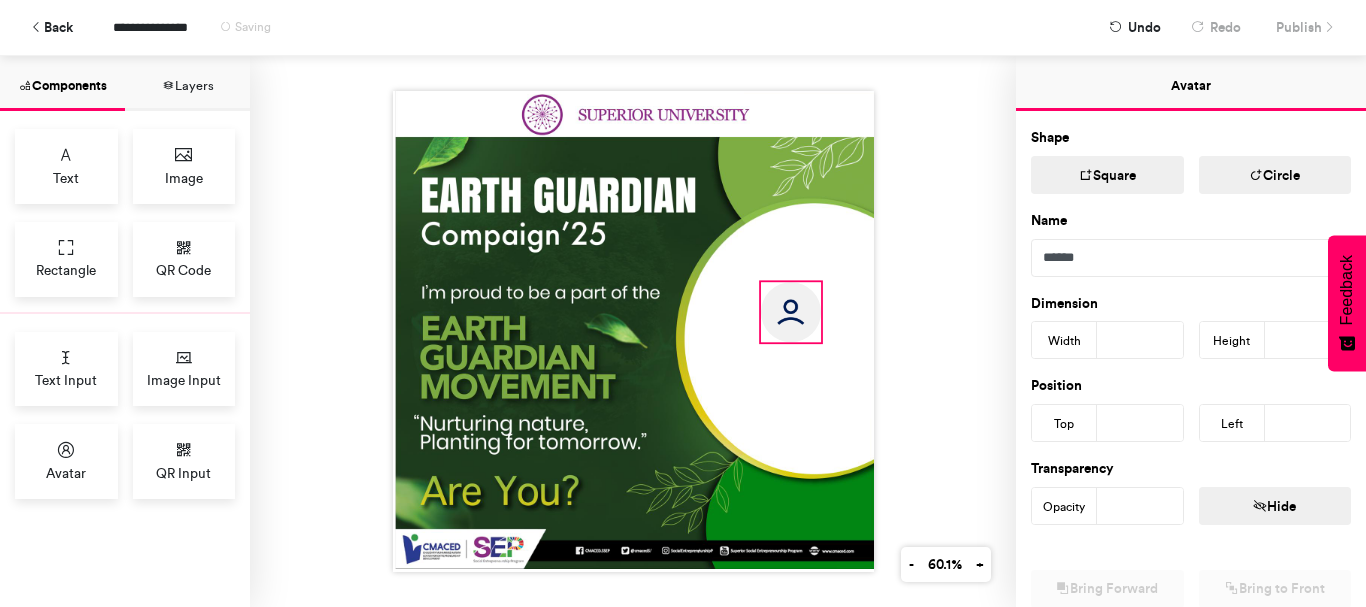 drag, startPoint x: 561, startPoint y: 232, endPoint x: 793, endPoint y: 297, distance: 240.9336 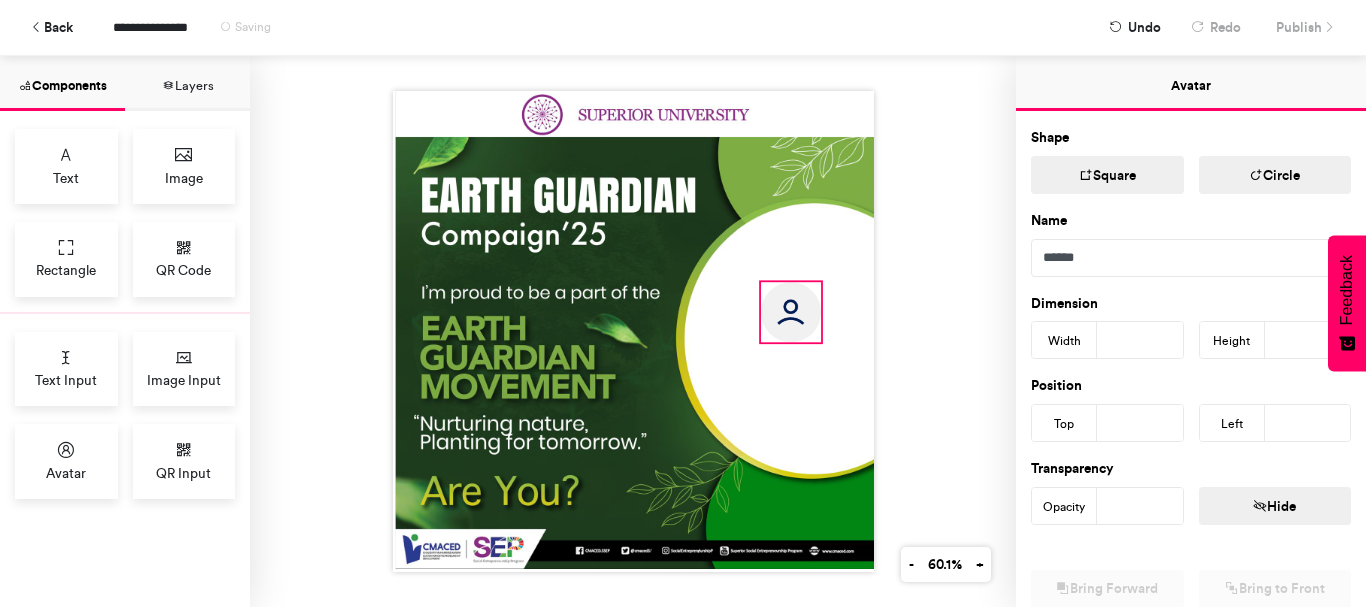 click at bounding box center (790, 312) 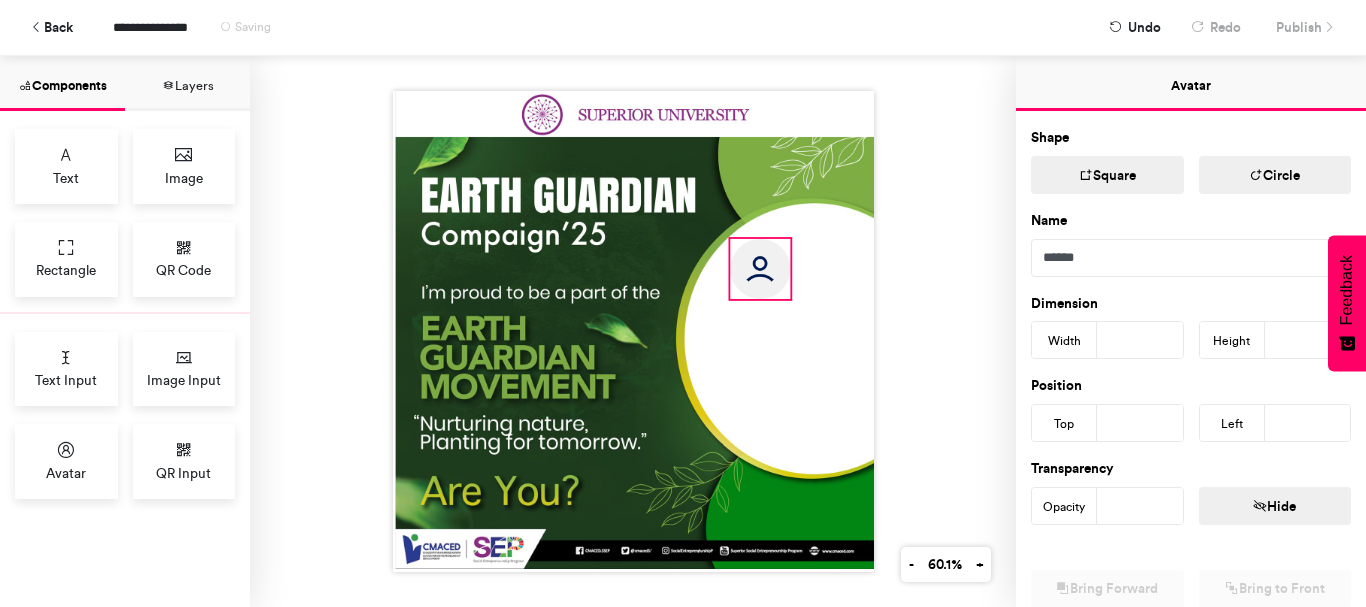 drag, startPoint x: 793, startPoint y: 297, endPoint x: 760, endPoint y: 254, distance: 54.20332 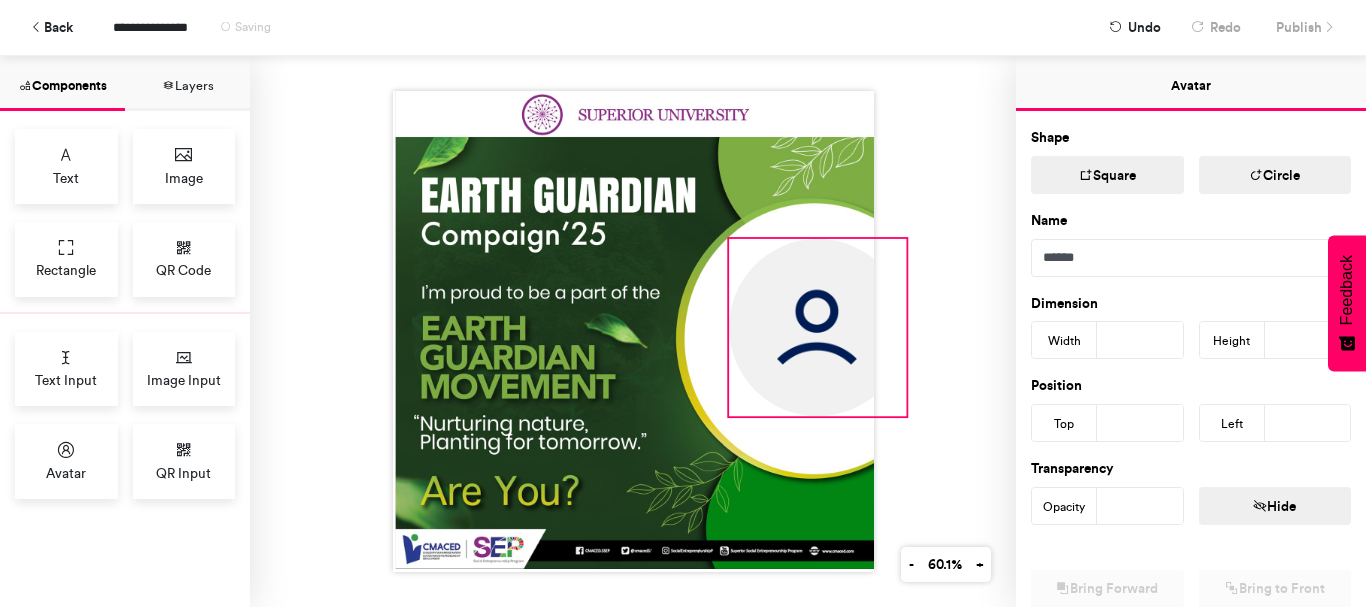 drag, startPoint x: 779, startPoint y: 294, endPoint x: 907, endPoint y: 492, distance: 235.77107 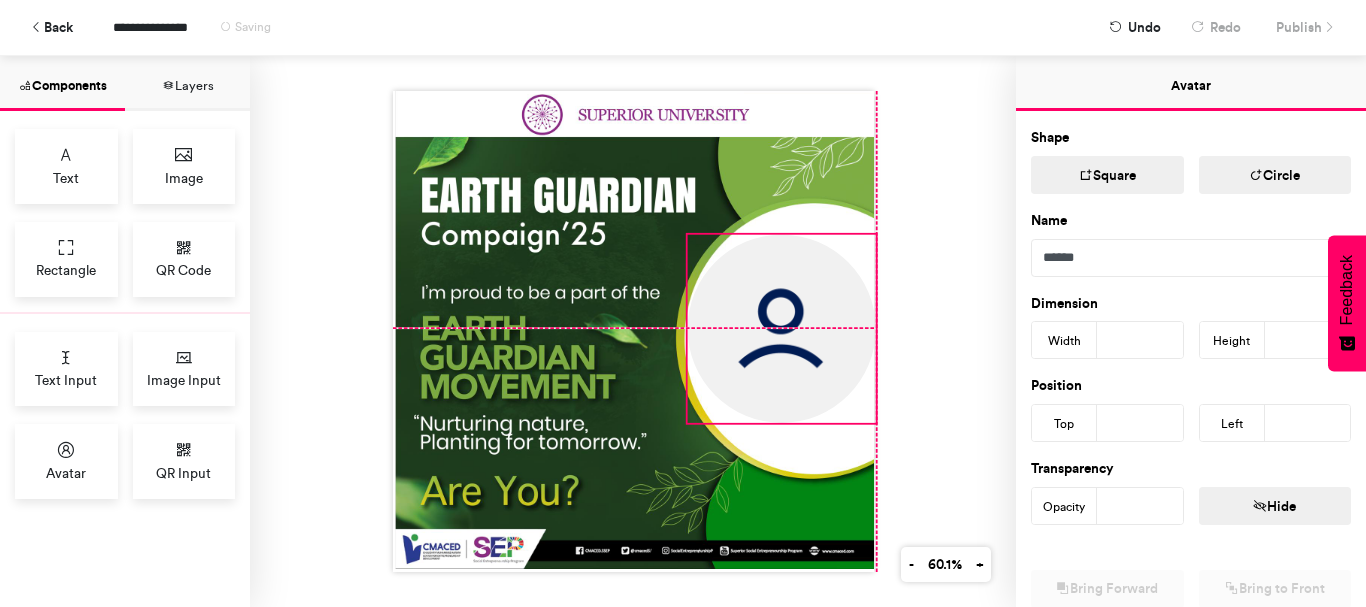 drag, startPoint x: 824, startPoint y: 378, endPoint x: 783, endPoint y: 379, distance: 41.01219 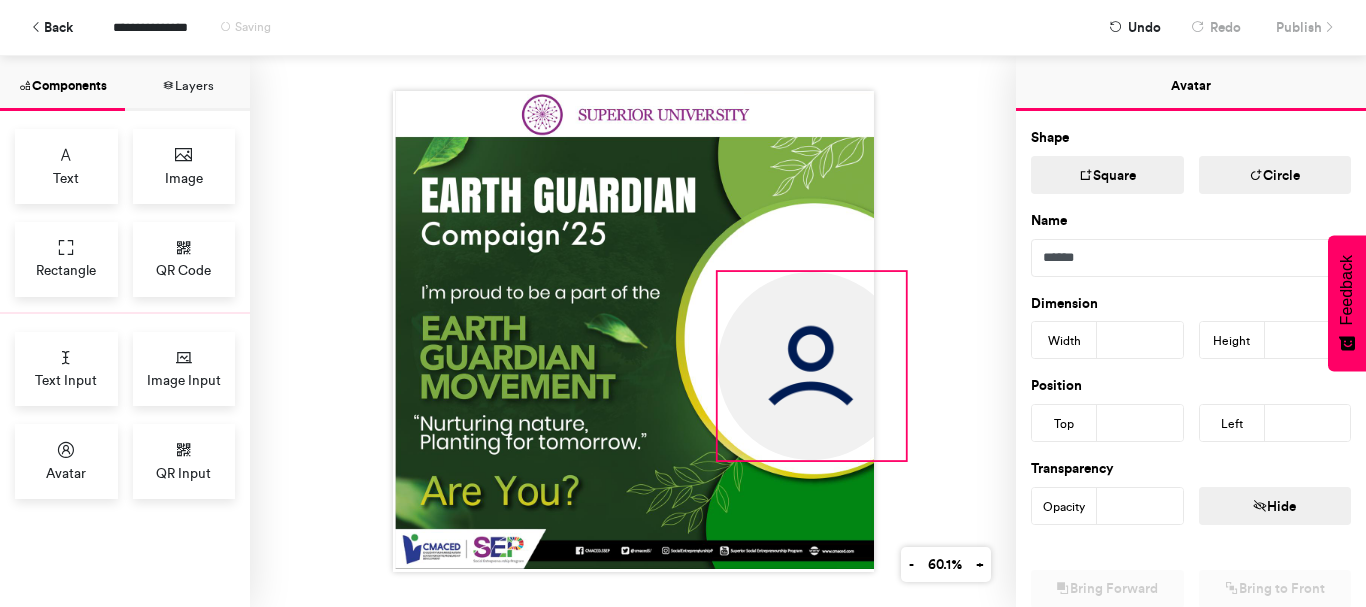 drag, startPoint x: 780, startPoint y: 411, endPoint x: 810, endPoint y: 451, distance: 50 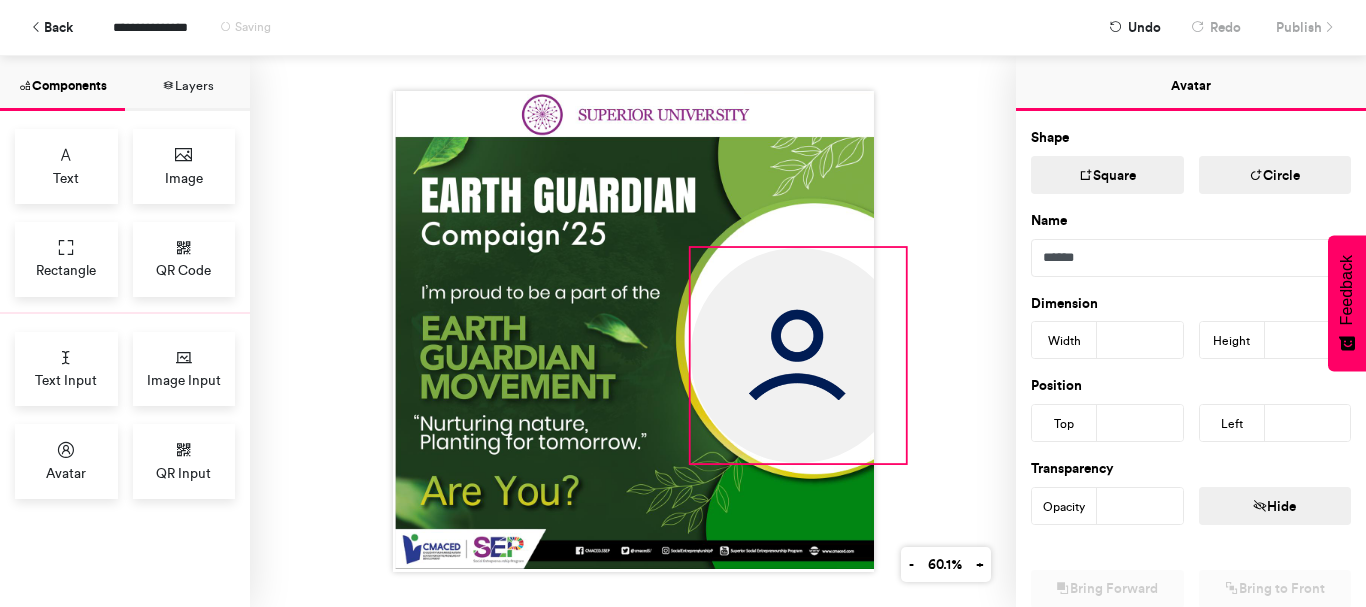 drag, startPoint x: 710, startPoint y: 270, endPoint x: 683, endPoint y: 178, distance: 95.880135 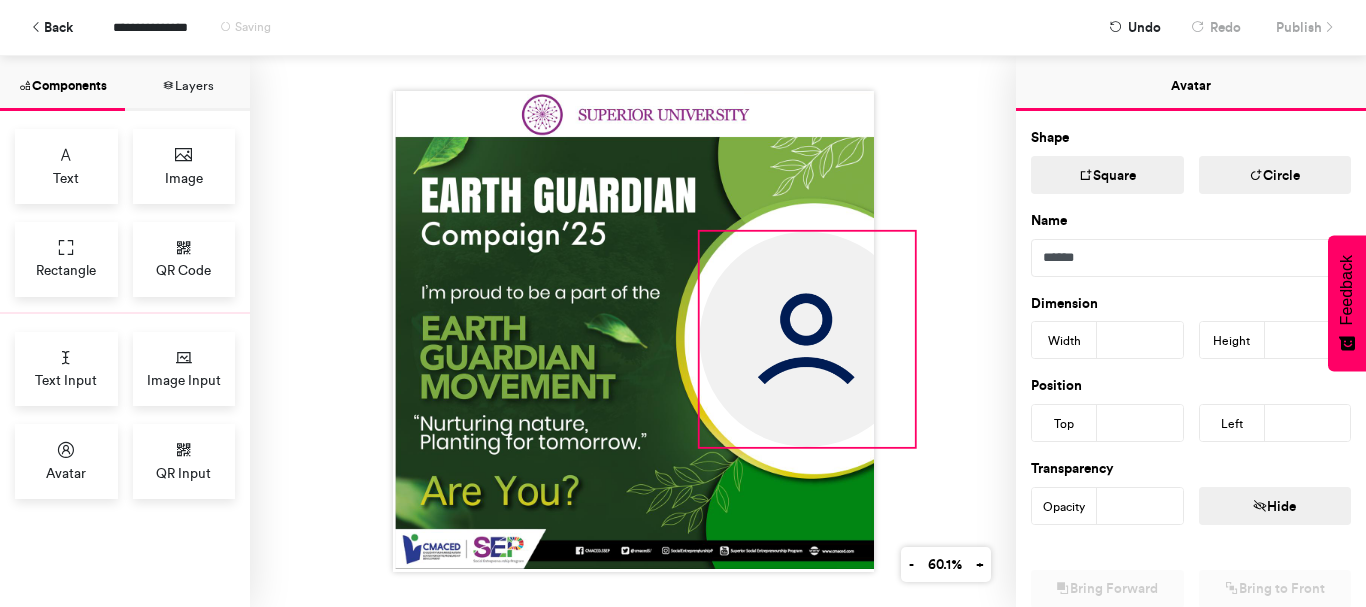 drag, startPoint x: 812, startPoint y: 331, endPoint x: 821, endPoint y: 315, distance: 18.35756 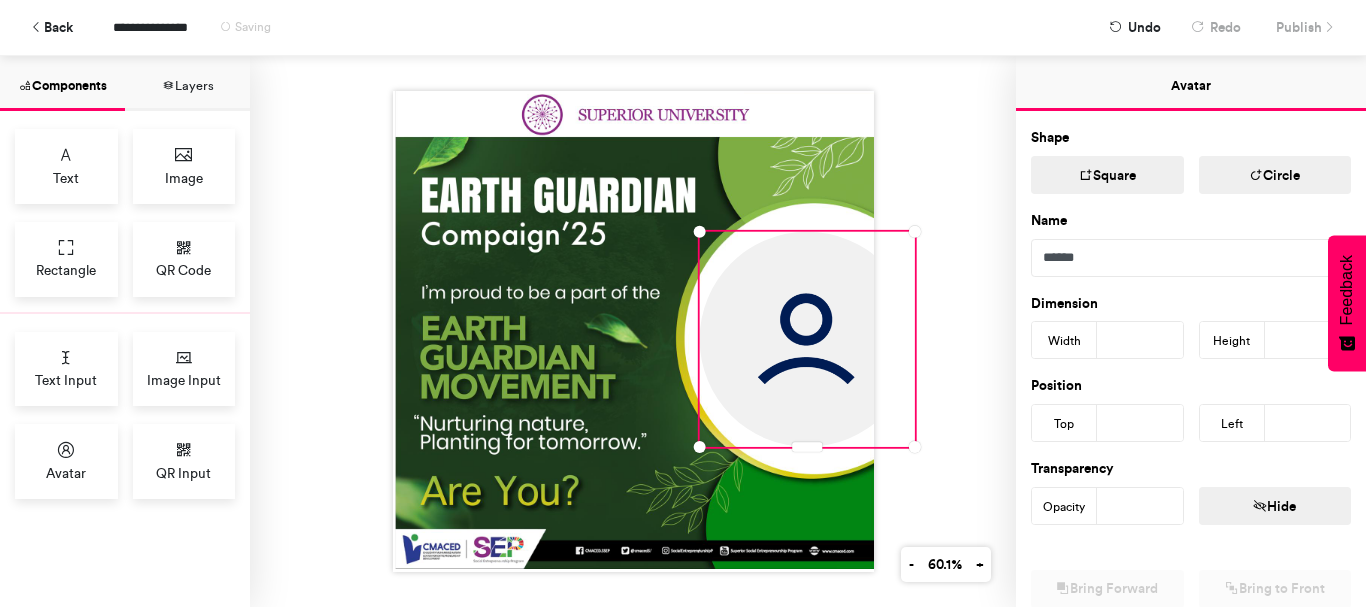 click at bounding box center [633, 331] 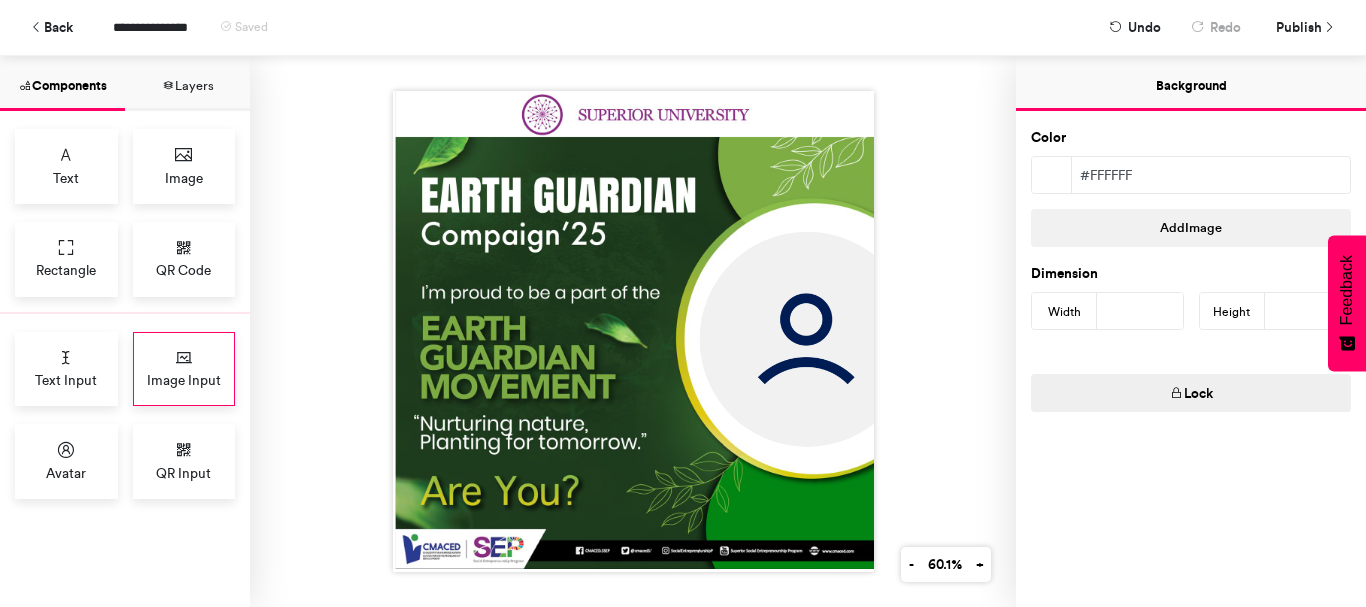 click on "Image Input" at bounding box center [184, 380] 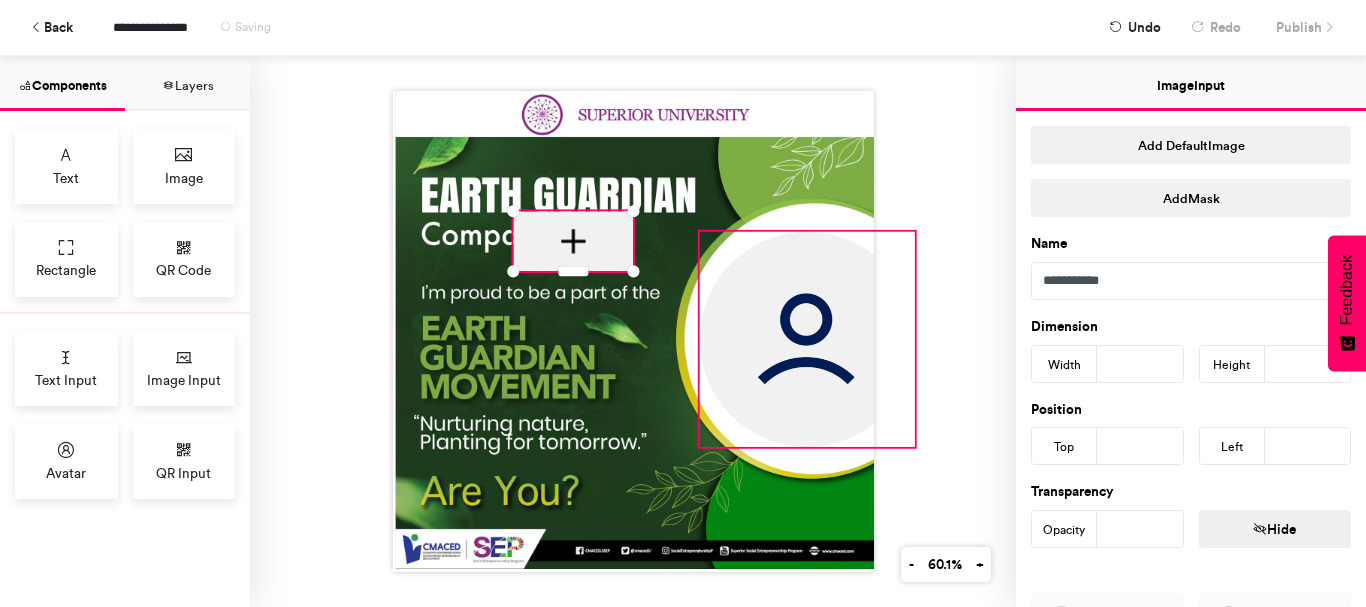 click at bounding box center (806, 339) 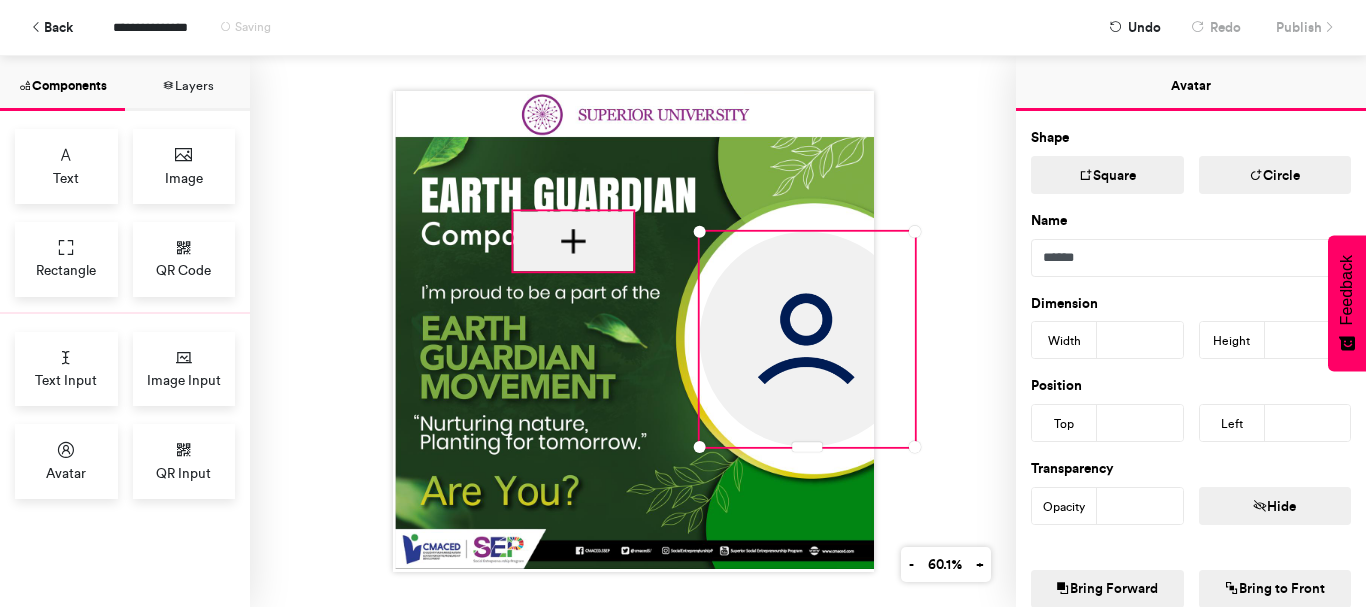 click at bounding box center [573, 241] 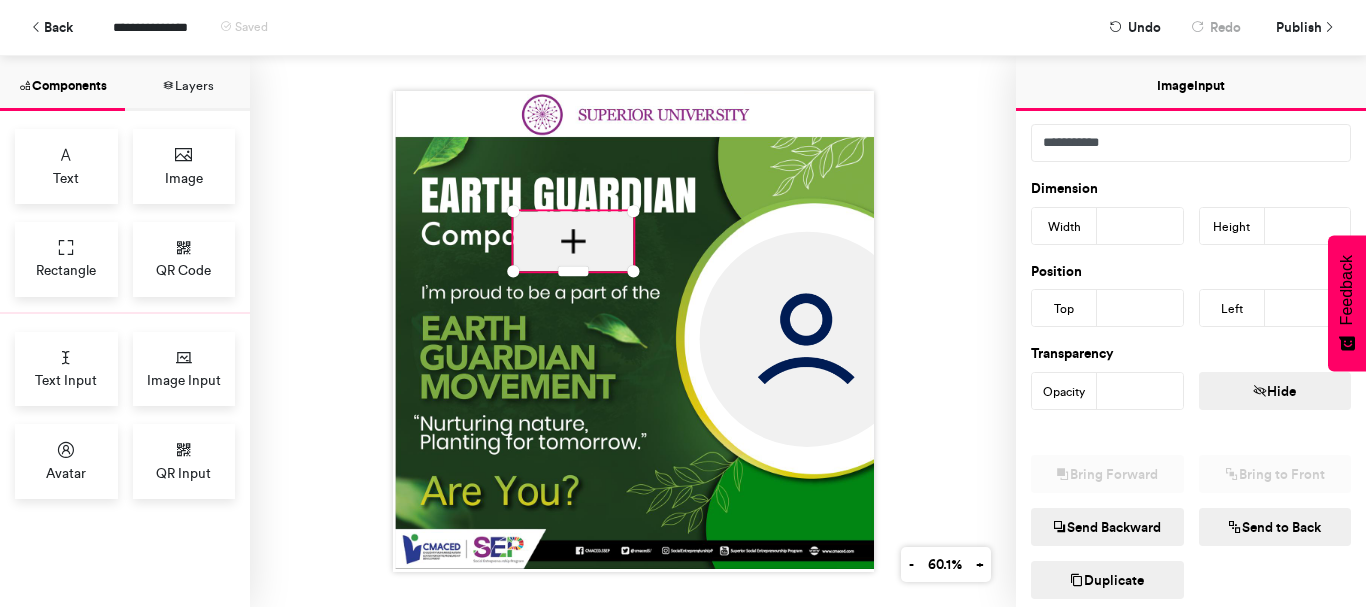 scroll, scrollTop: 100, scrollLeft: 0, axis: vertical 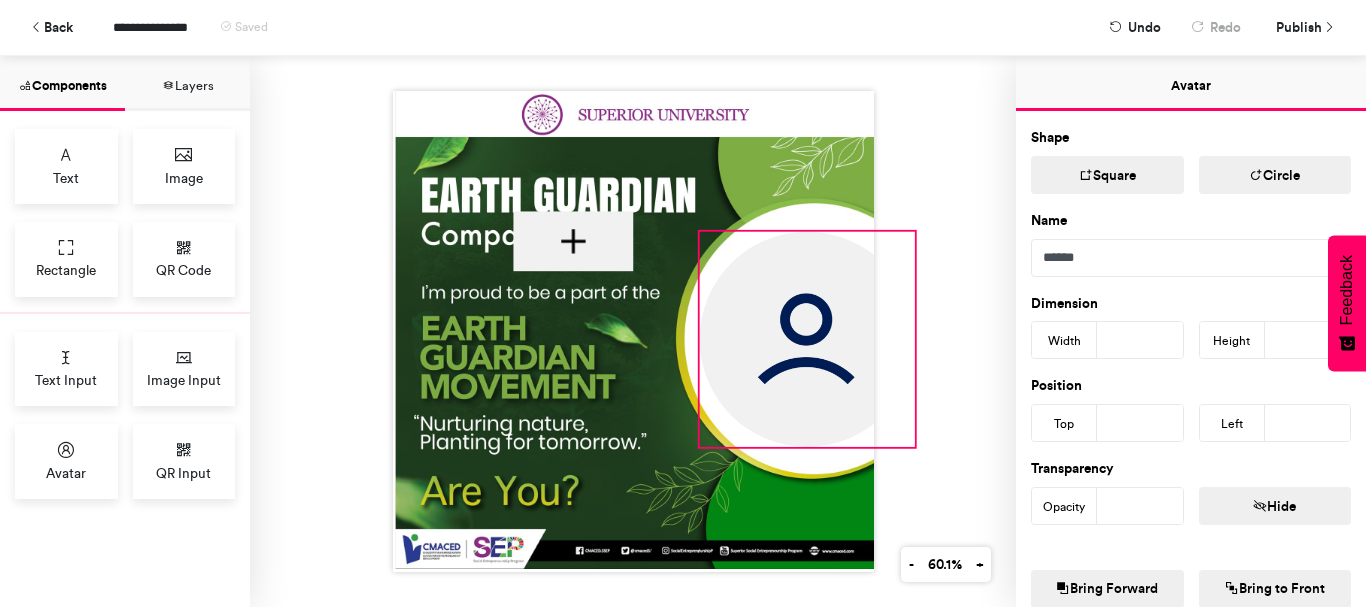 click at bounding box center (806, 339) 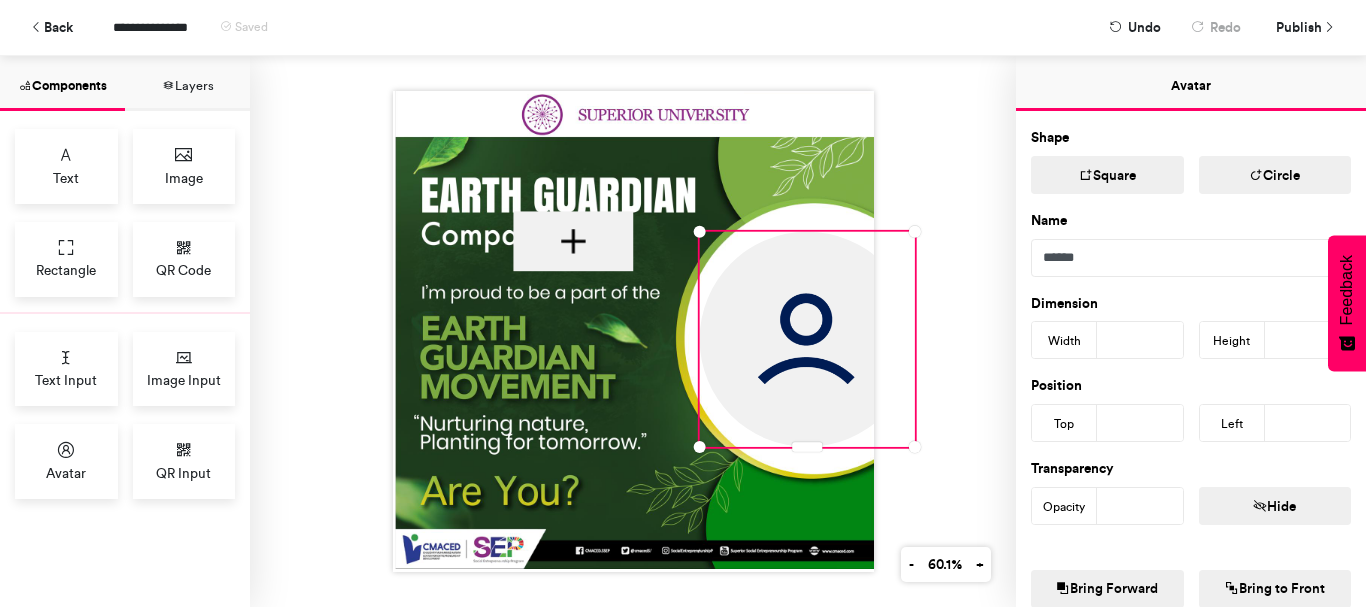 click at bounding box center (1256, 175) 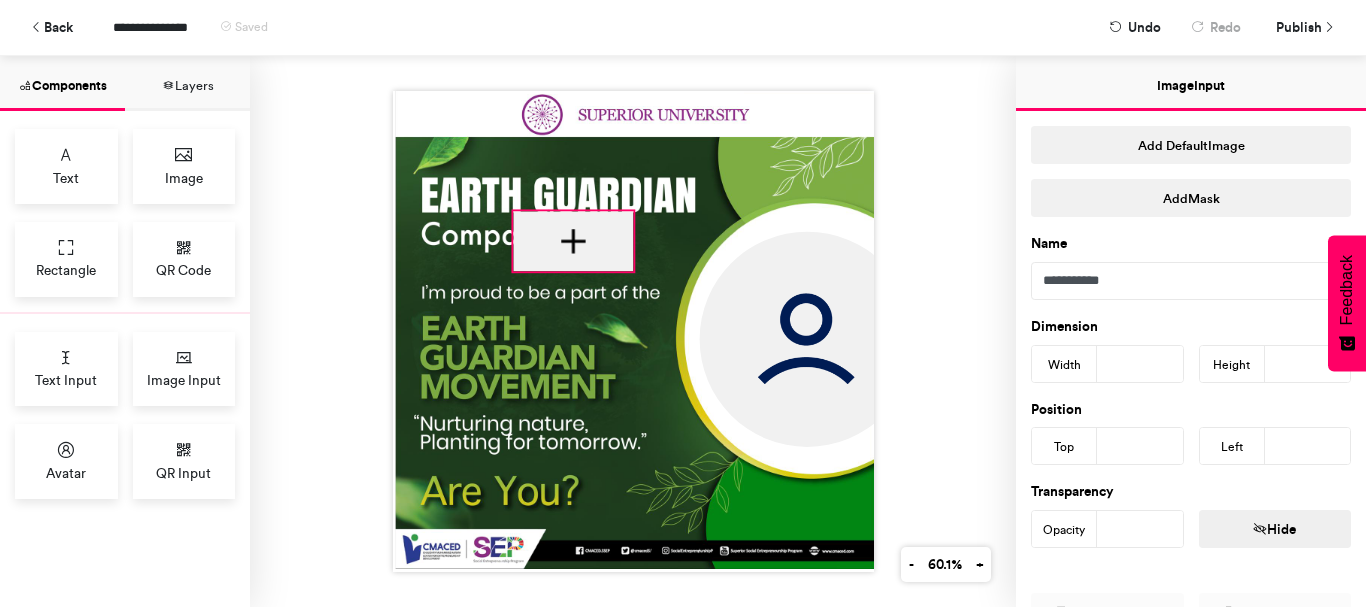 click at bounding box center [573, 241] 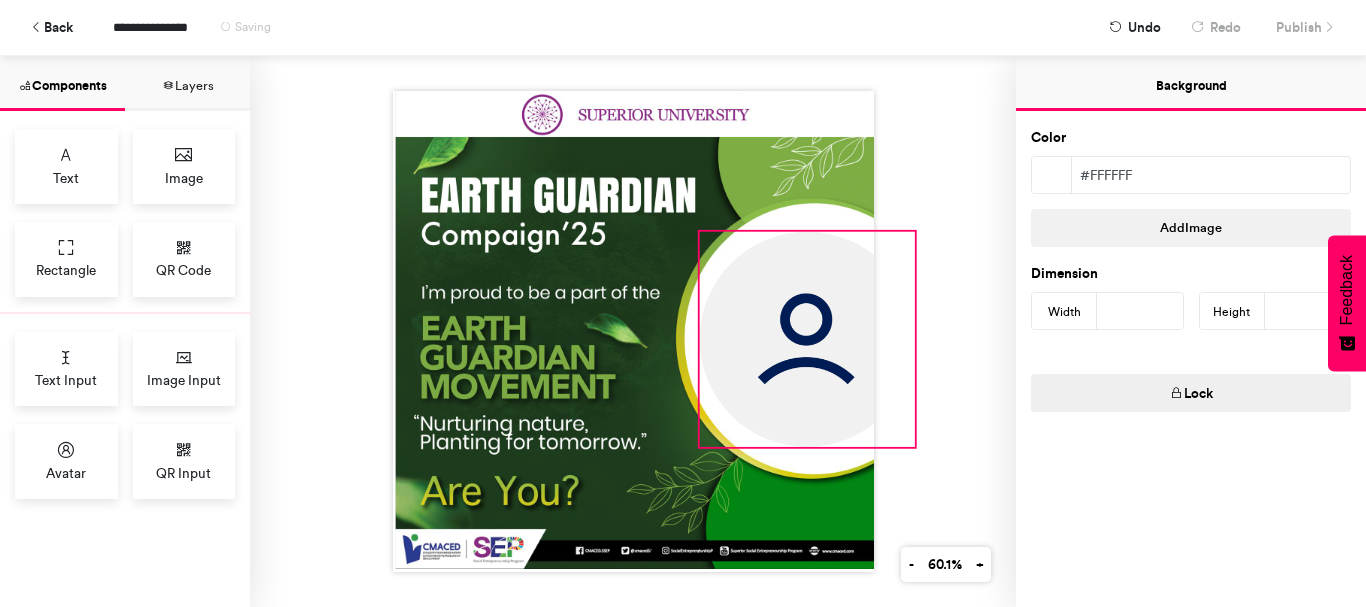 click at bounding box center [806, 339] 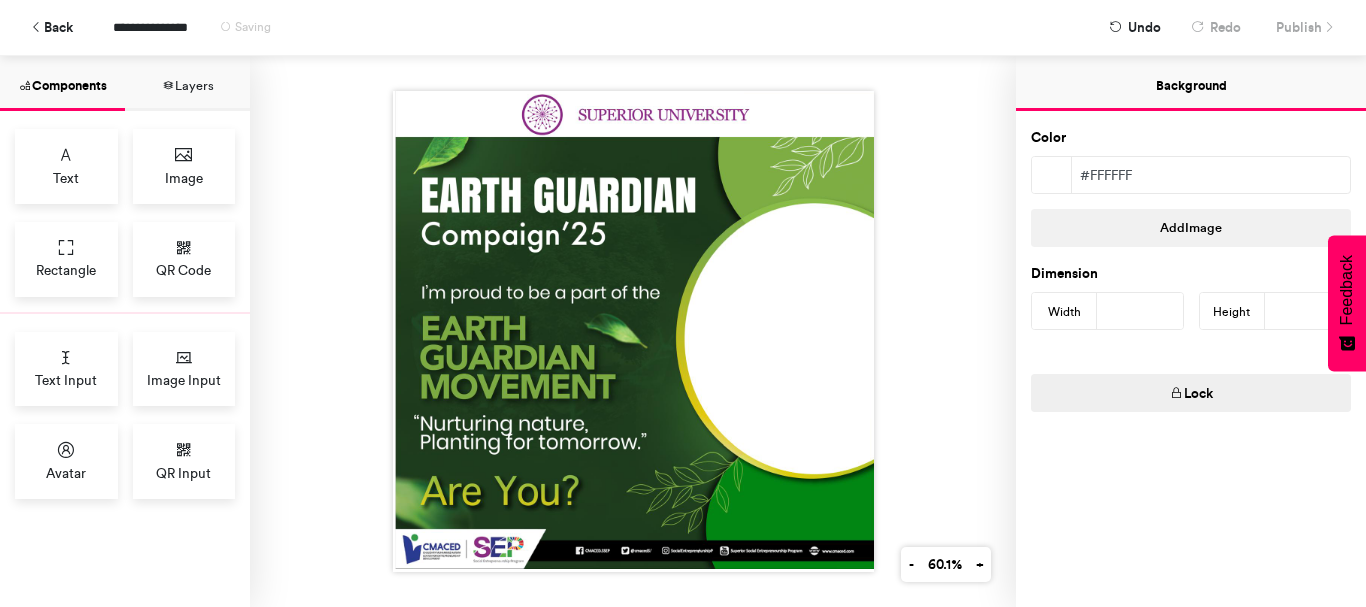 click at bounding box center (635, 328) 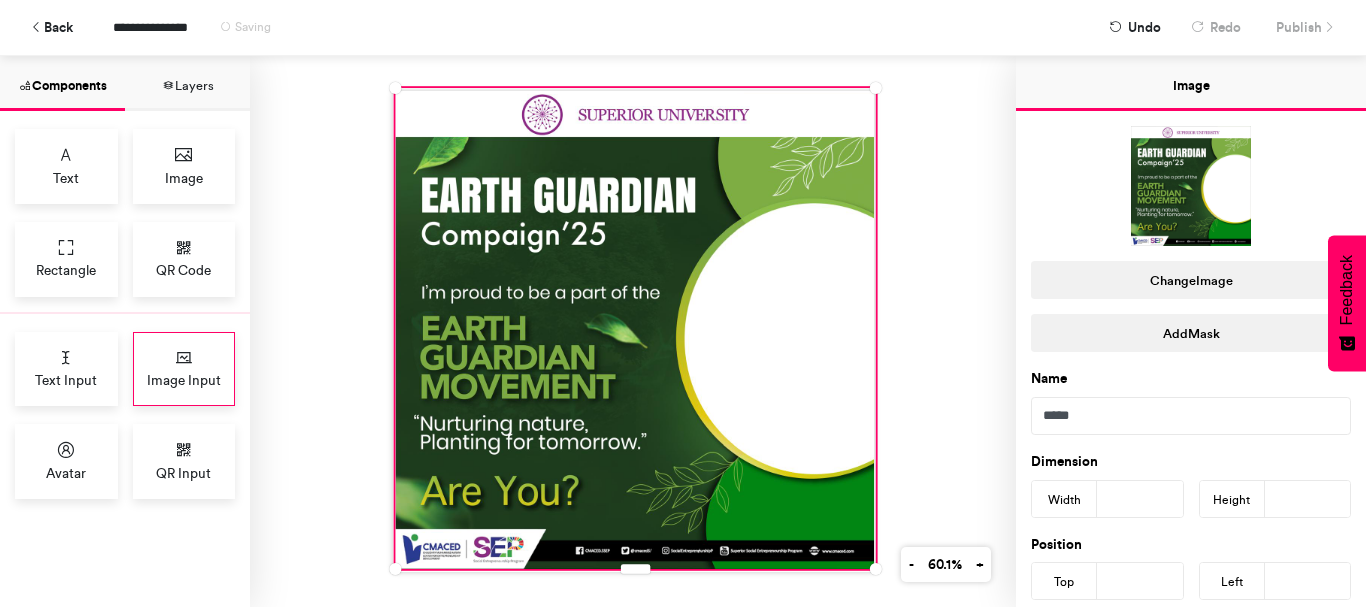 click on "Image Input" at bounding box center (184, 380) 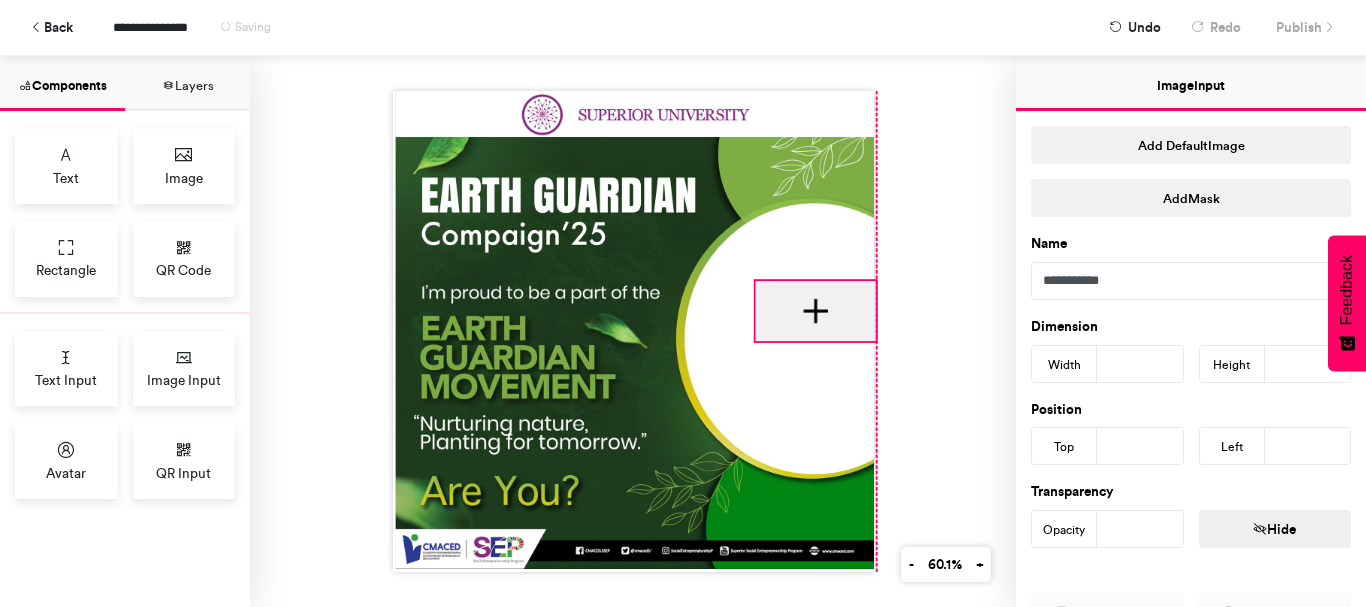 drag, startPoint x: 565, startPoint y: 232, endPoint x: 801, endPoint y: 307, distance: 247.63077 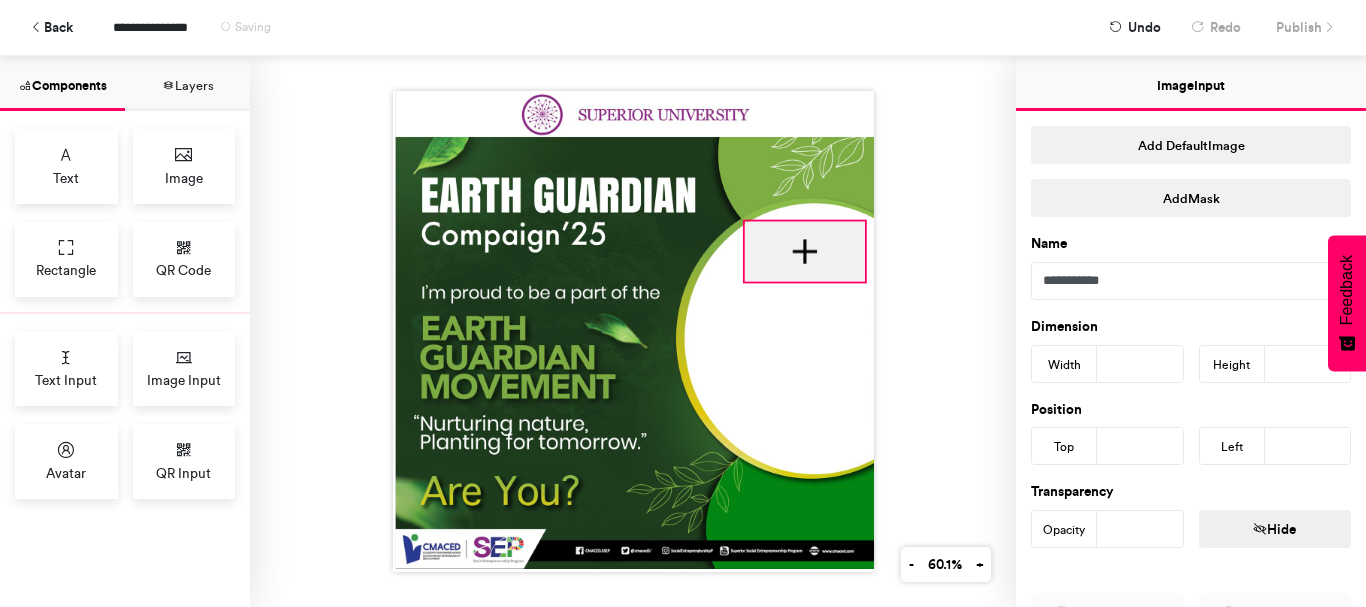 drag, startPoint x: 806, startPoint y: 344, endPoint x: 795, endPoint y: 279, distance: 65.9242 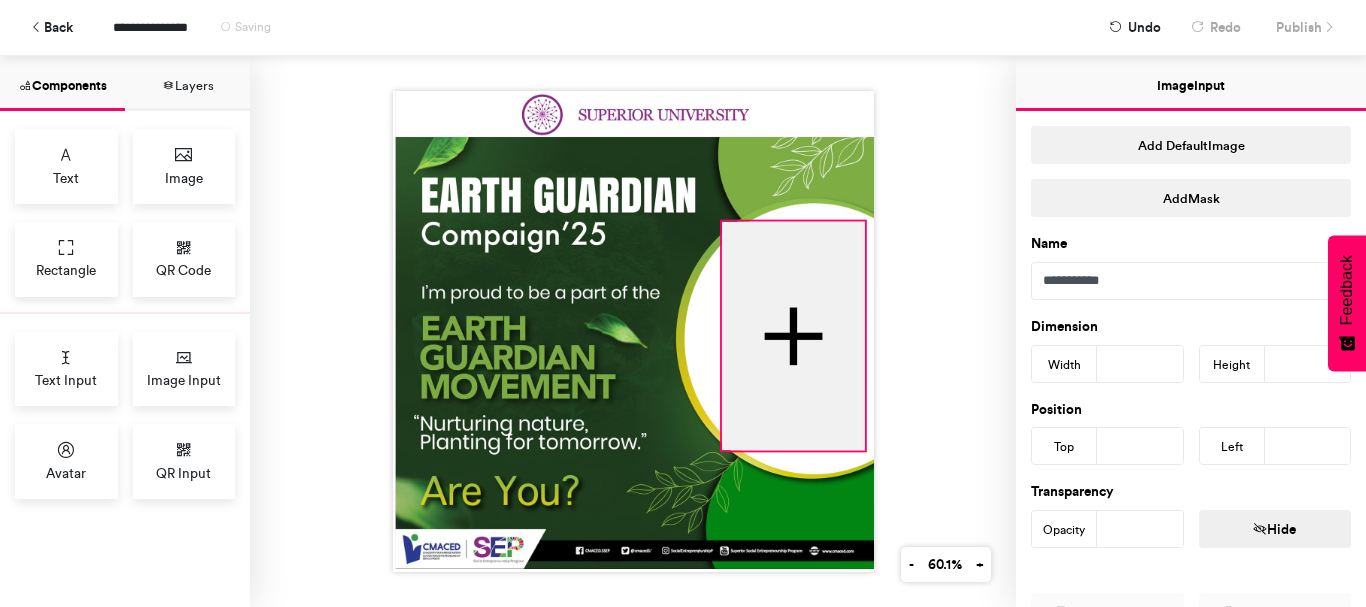 drag, startPoint x: 737, startPoint y: 275, endPoint x: 718, endPoint y: 444, distance: 170.0647 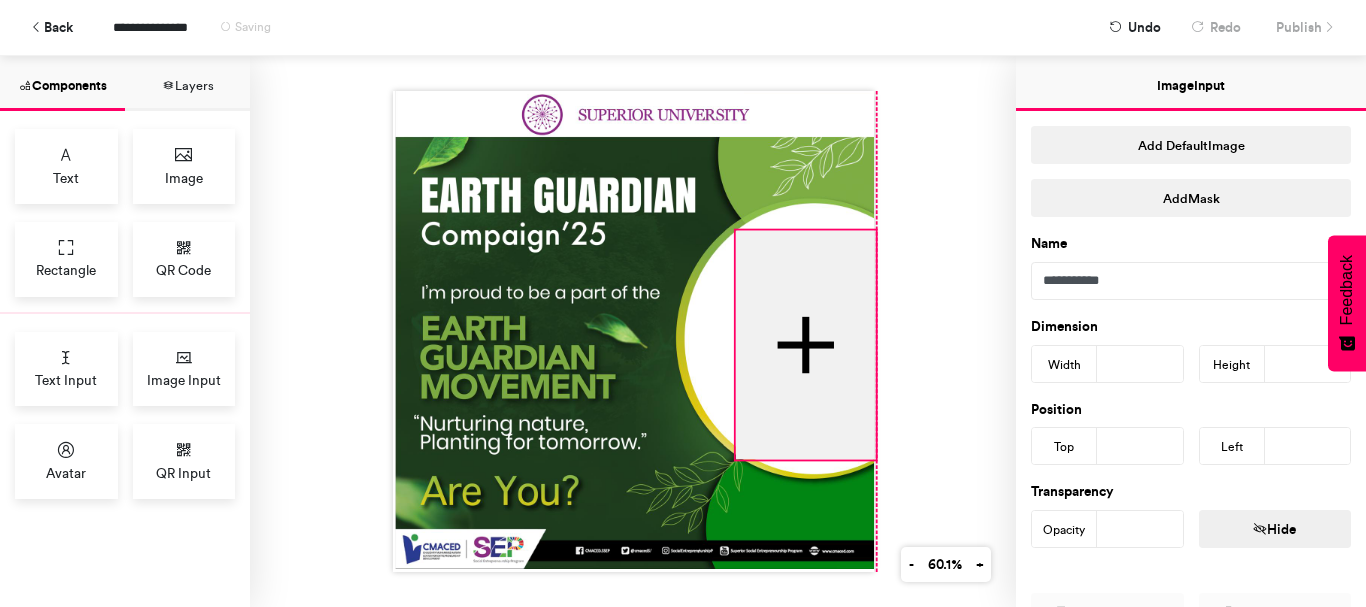 click at bounding box center [805, 344] 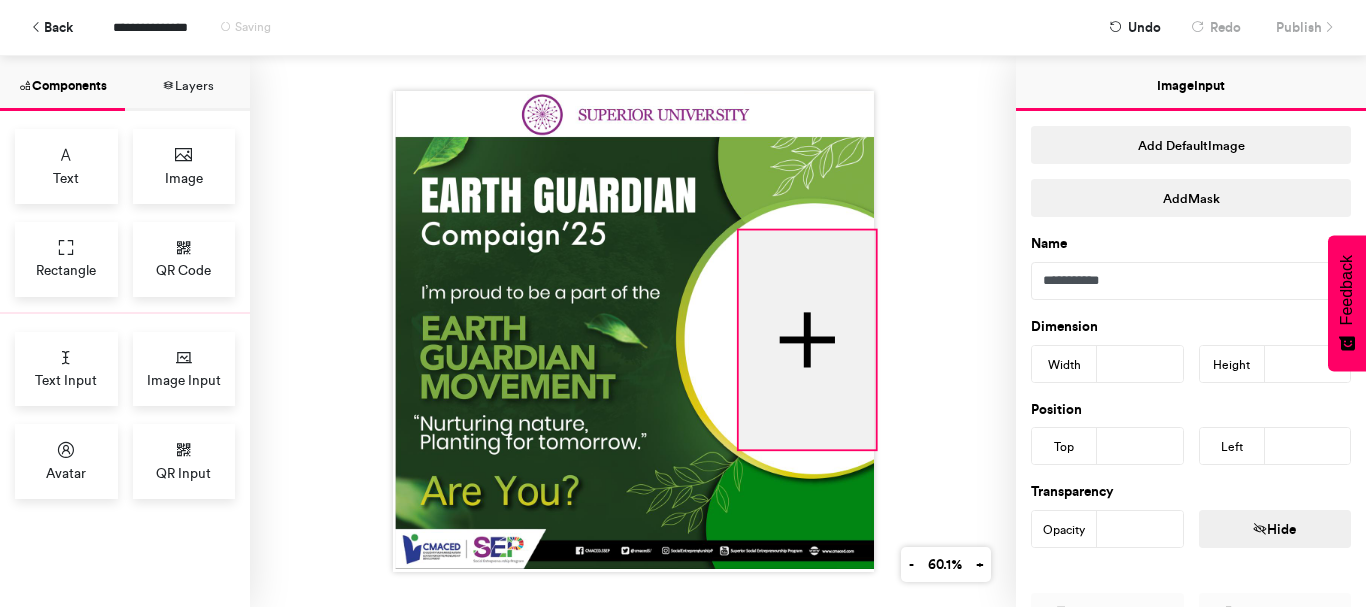 drag, startPoint x: 728, startPoint y: 450, endPoint x: 731, endPoint y: 440, distance: 10.440307 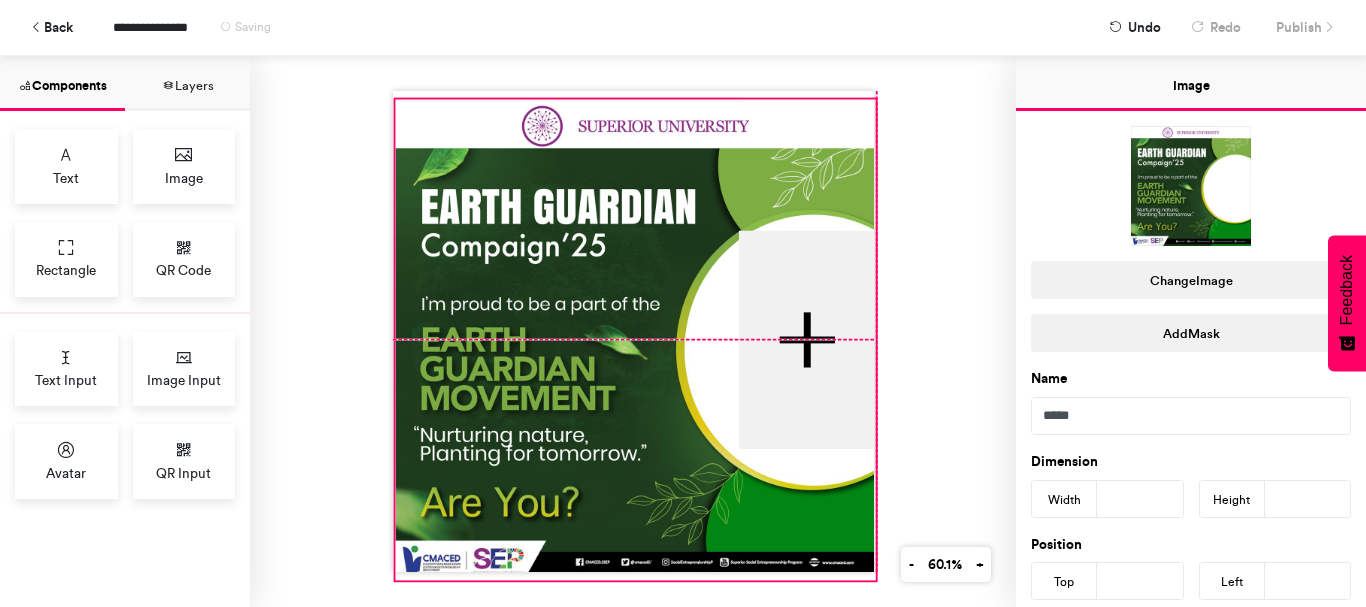 click at bounding box center [633, 331] 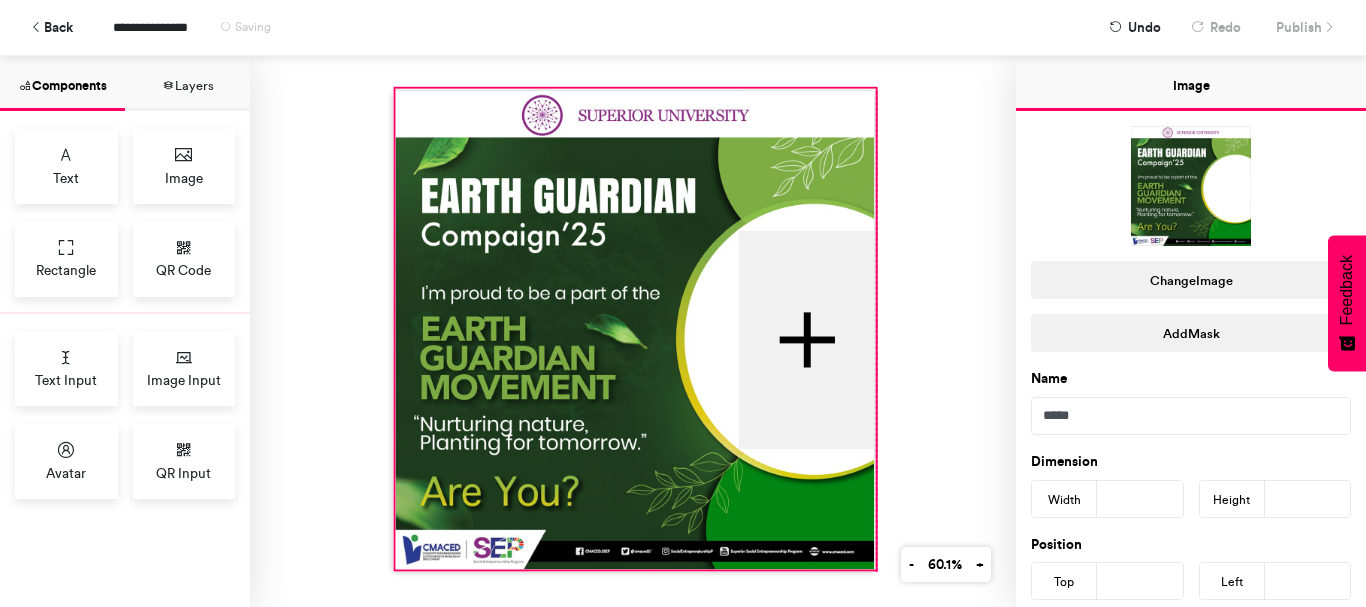 drag, startPoint x: 696, startPoint y: 256, endPoint x: 699, endPoint y: 245, distance: 11.401754 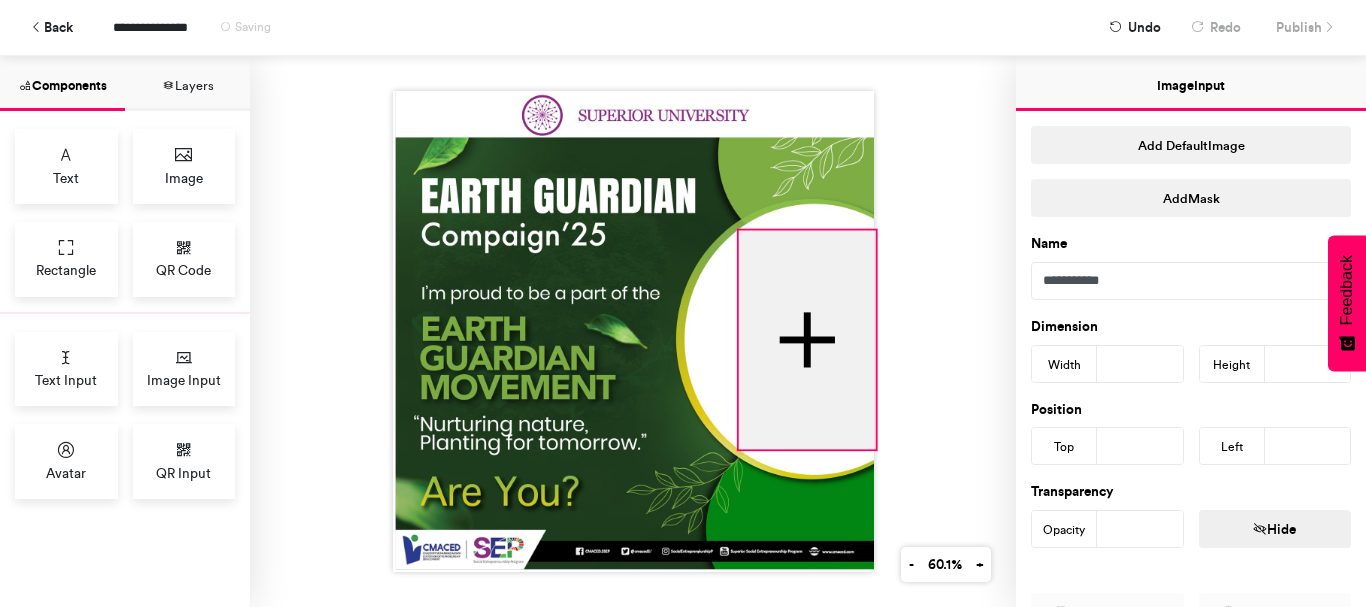 click at bounding box center [806, 339] 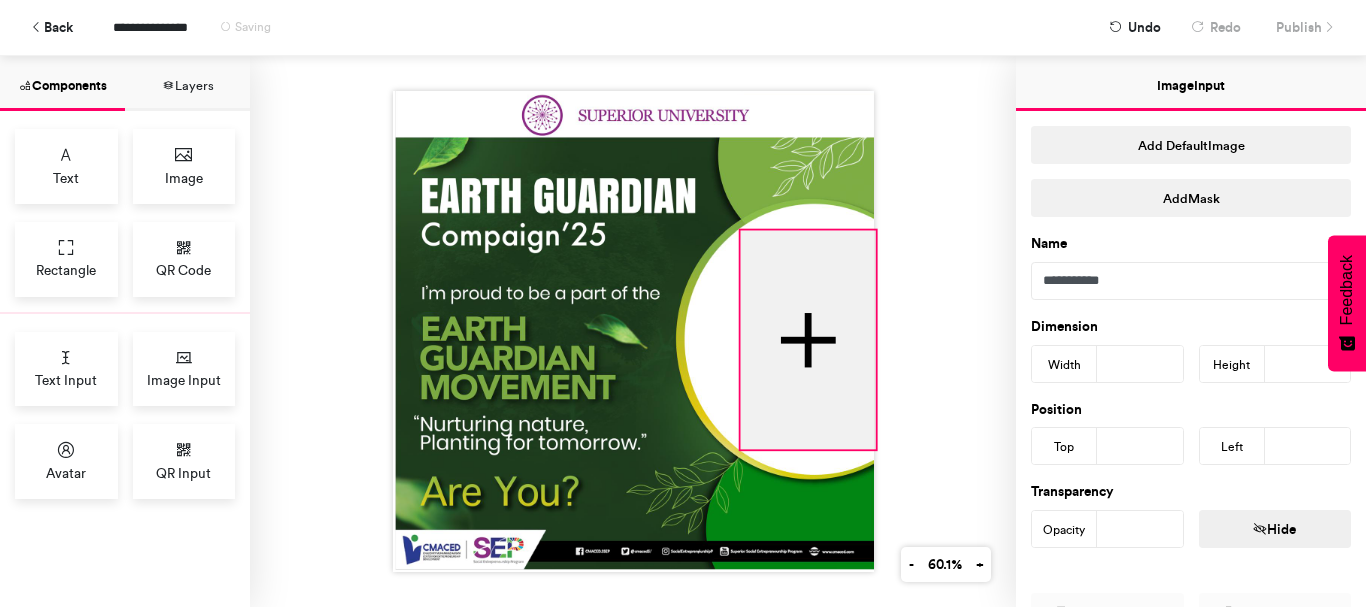 click at bounding box center (633, 331) 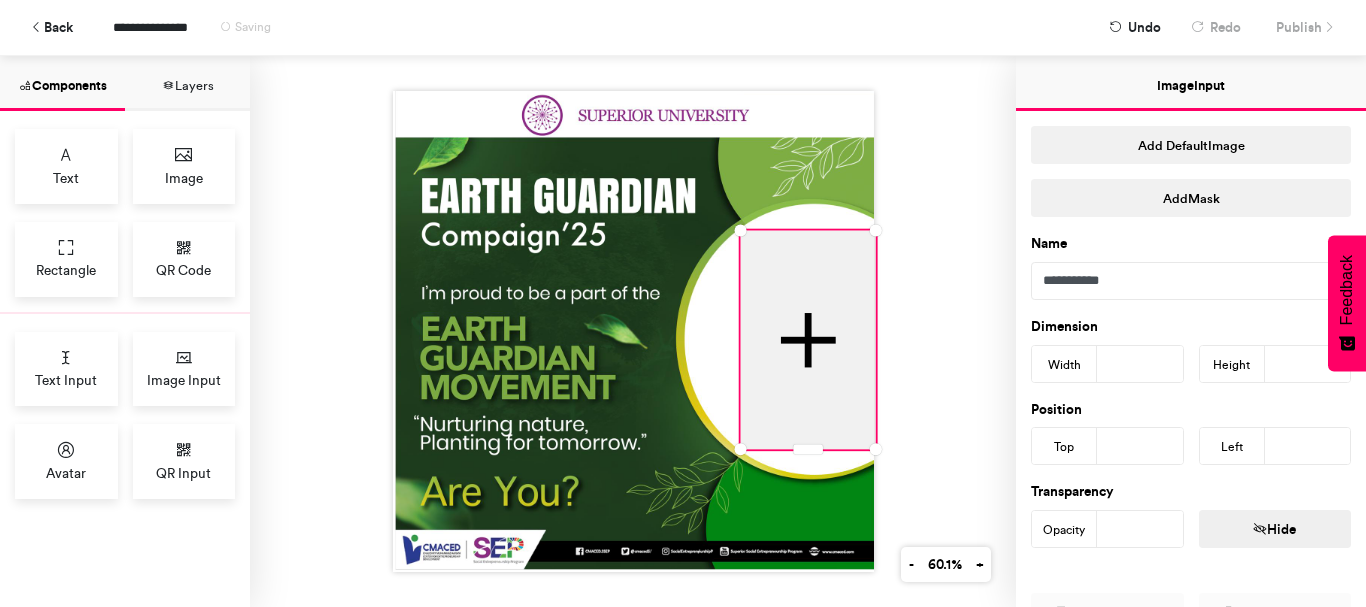 click at bounding box center [633, 331] 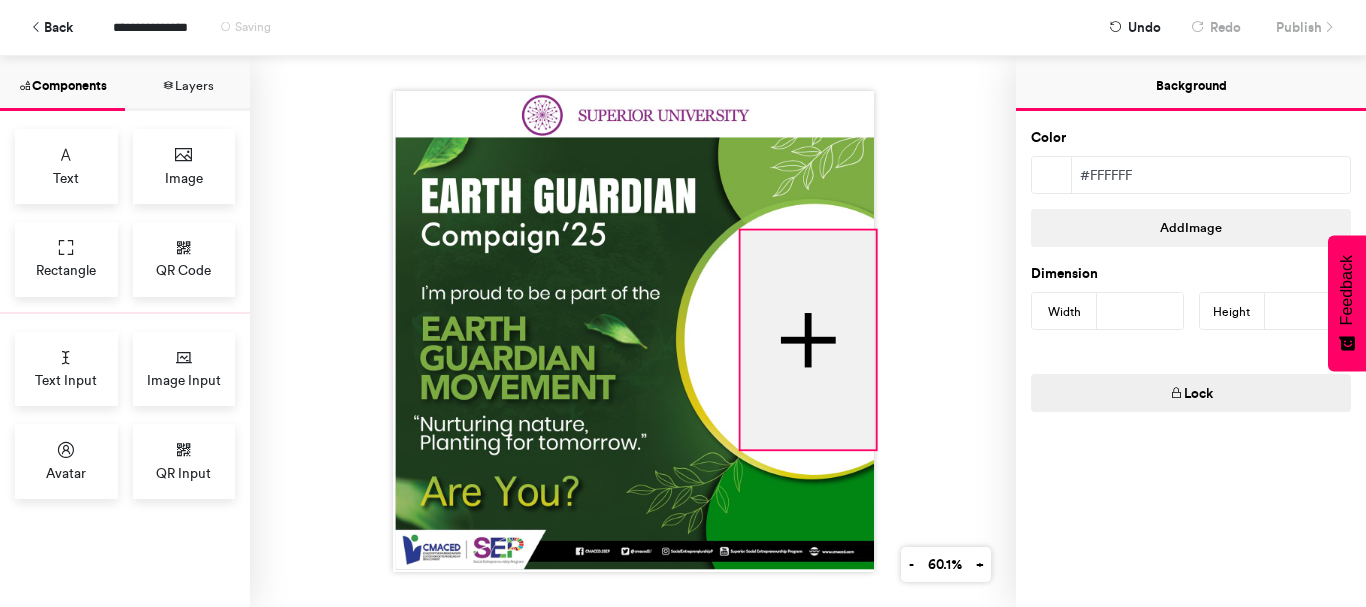 click at bounding box center (807, 339) 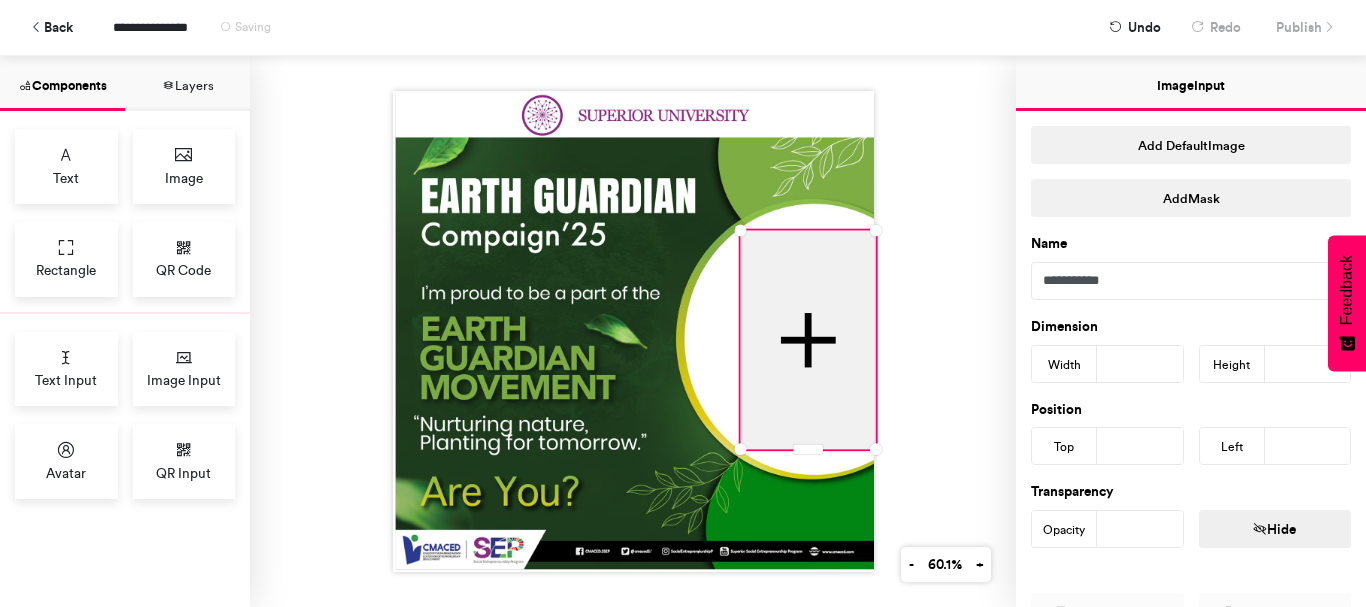 type on "***" 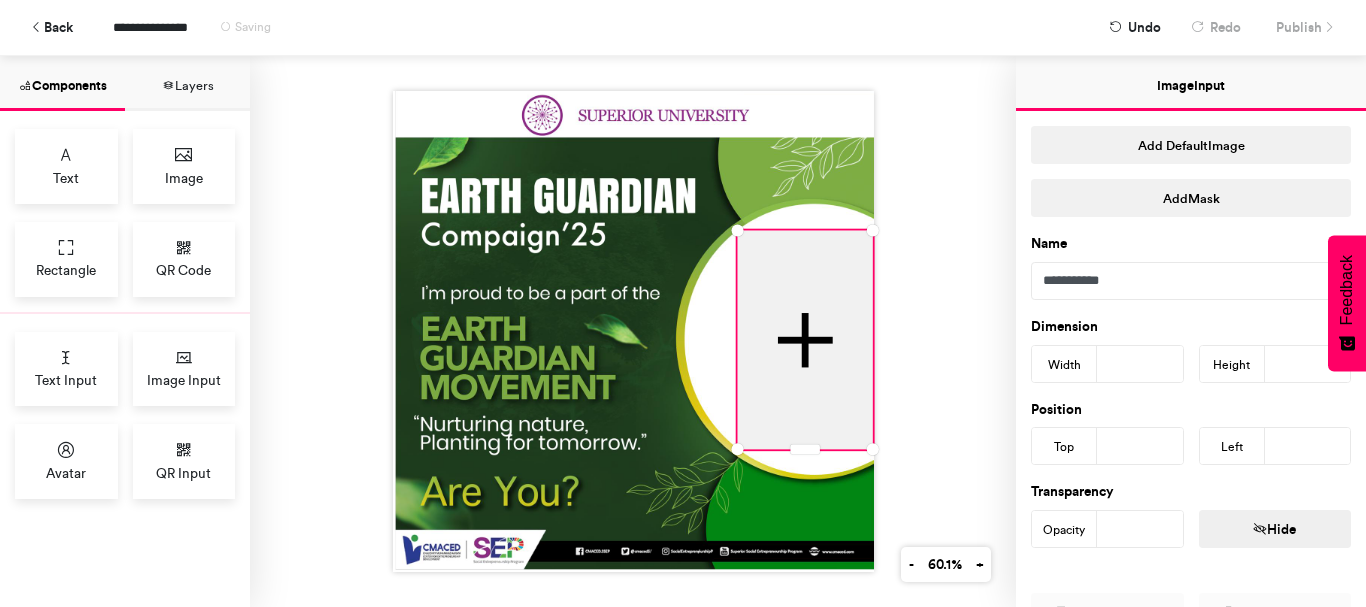 click at bounding box center [633, 331] 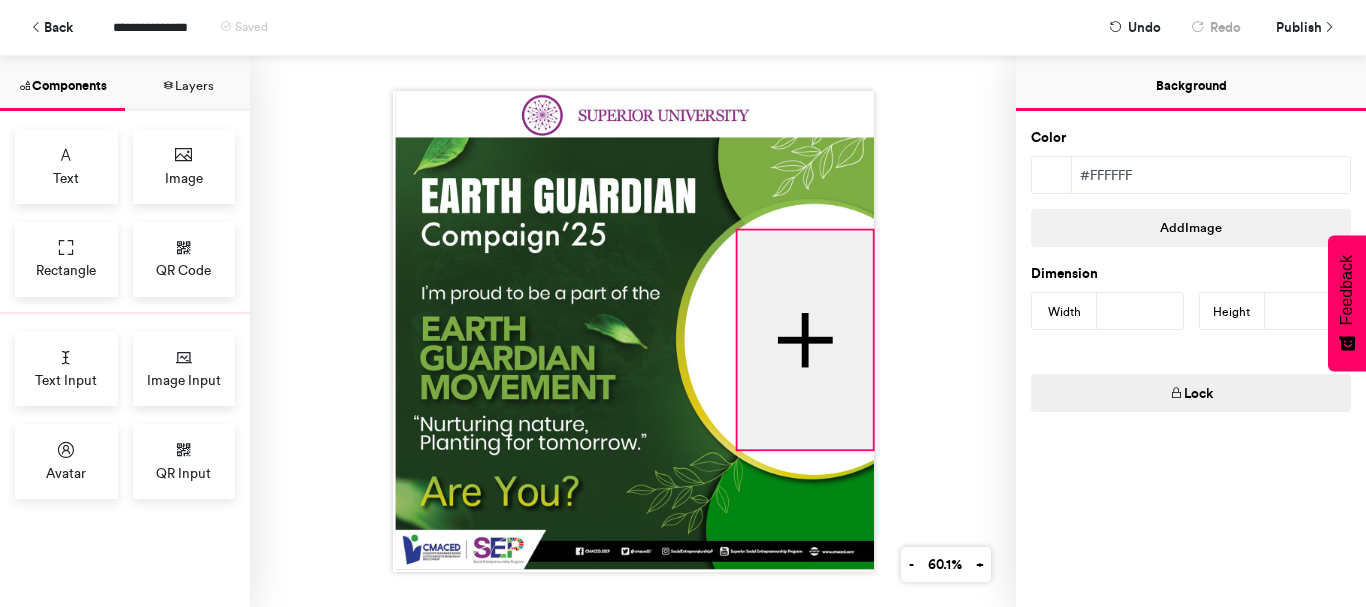 click at bounding box center [804, 339] 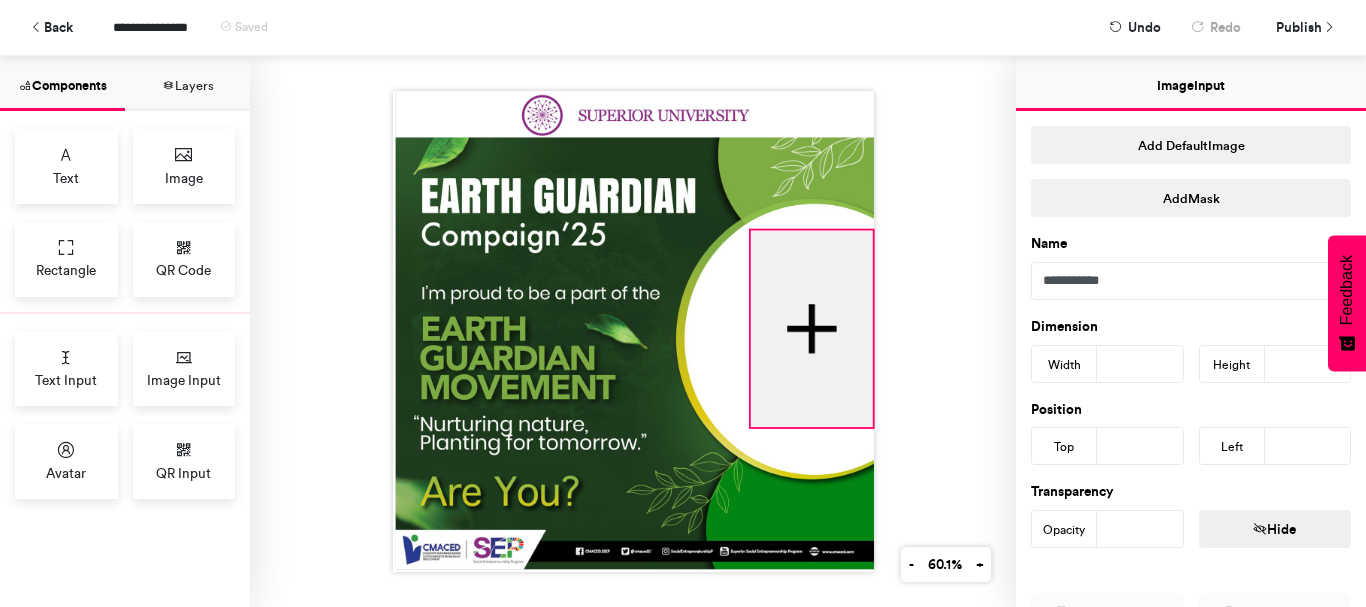 drag, startPoint x: 731, startPoint y: 446, endPoint x: 747, endPoint y: 422, distance: 28.84441 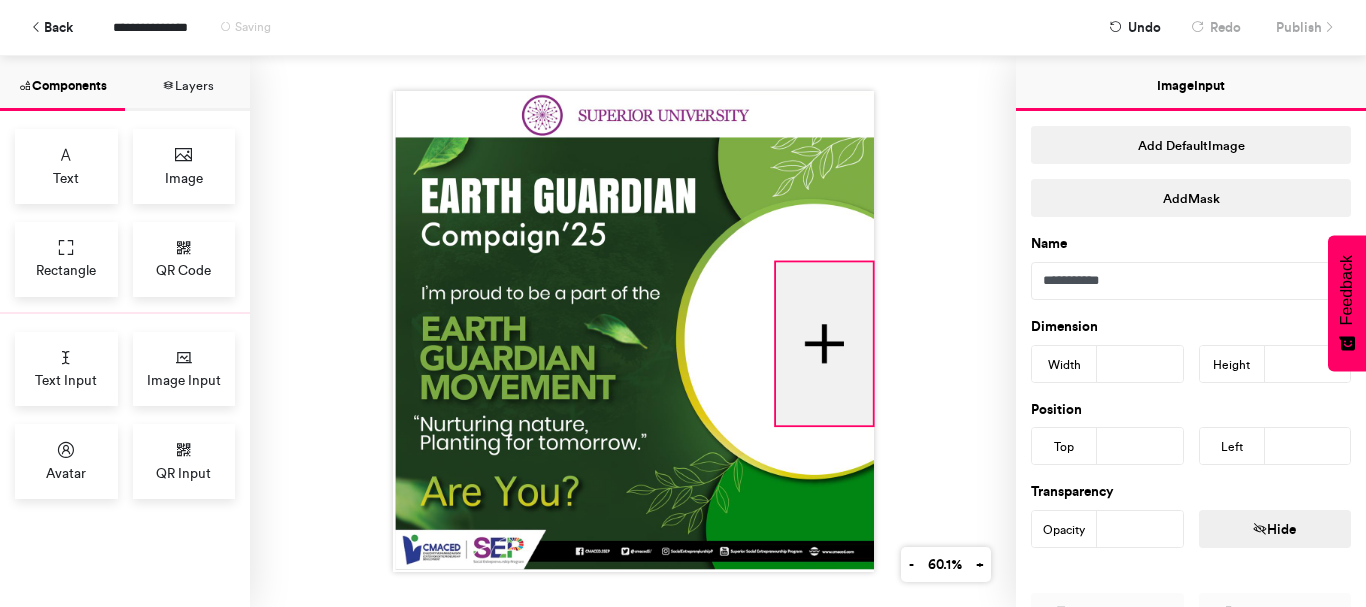 drag, startPoint x: 747, startPoint y: 226, endPoint x: 770, endPoint y: 258, distance: 39.40812 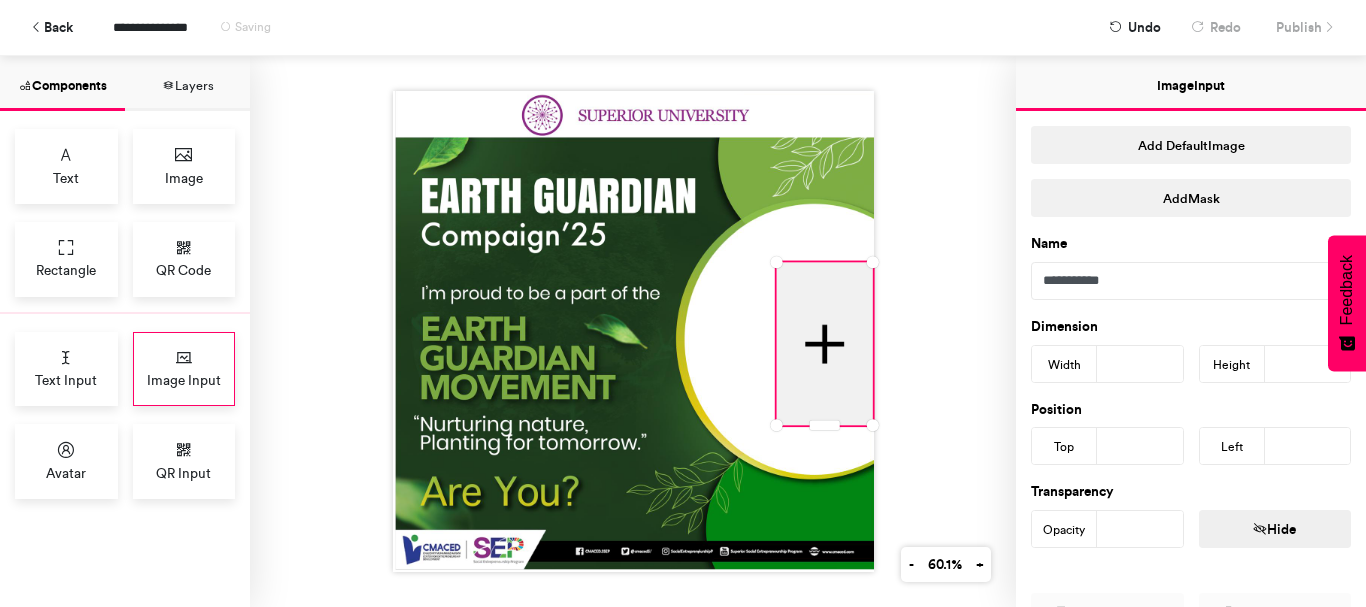 click on "Image Input" at bounding box center [184, 380] 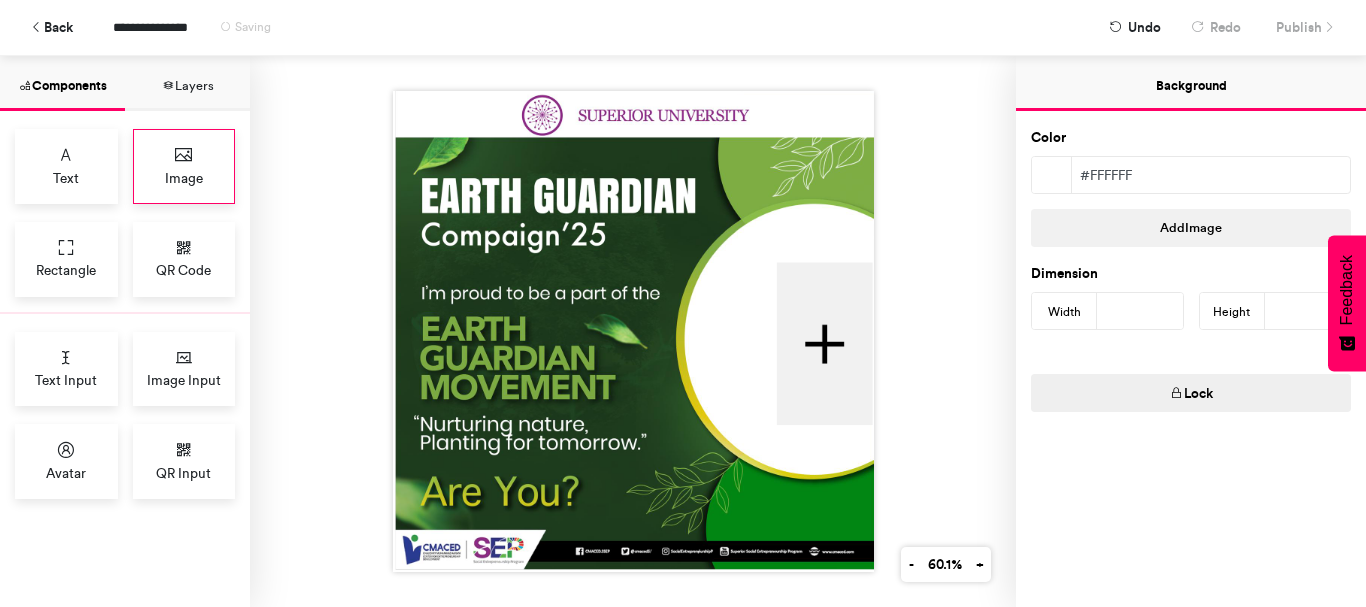 click on "Image" at bounding box center [184, 178] 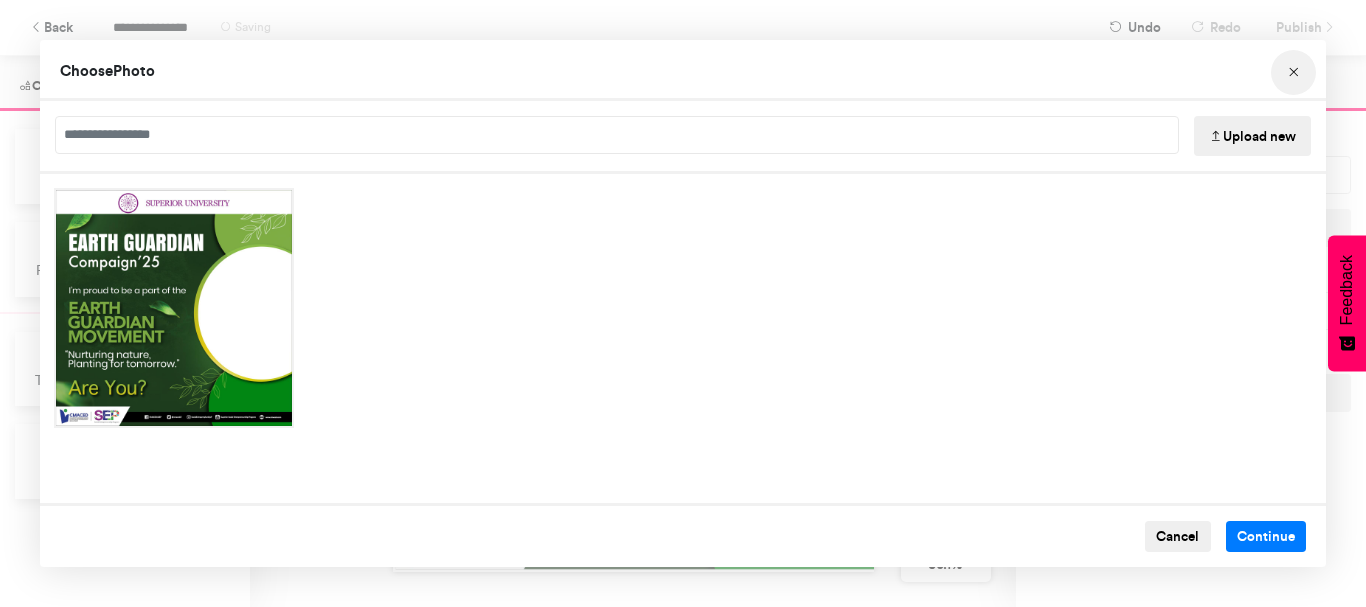 click at bounding box center [1294, 73] 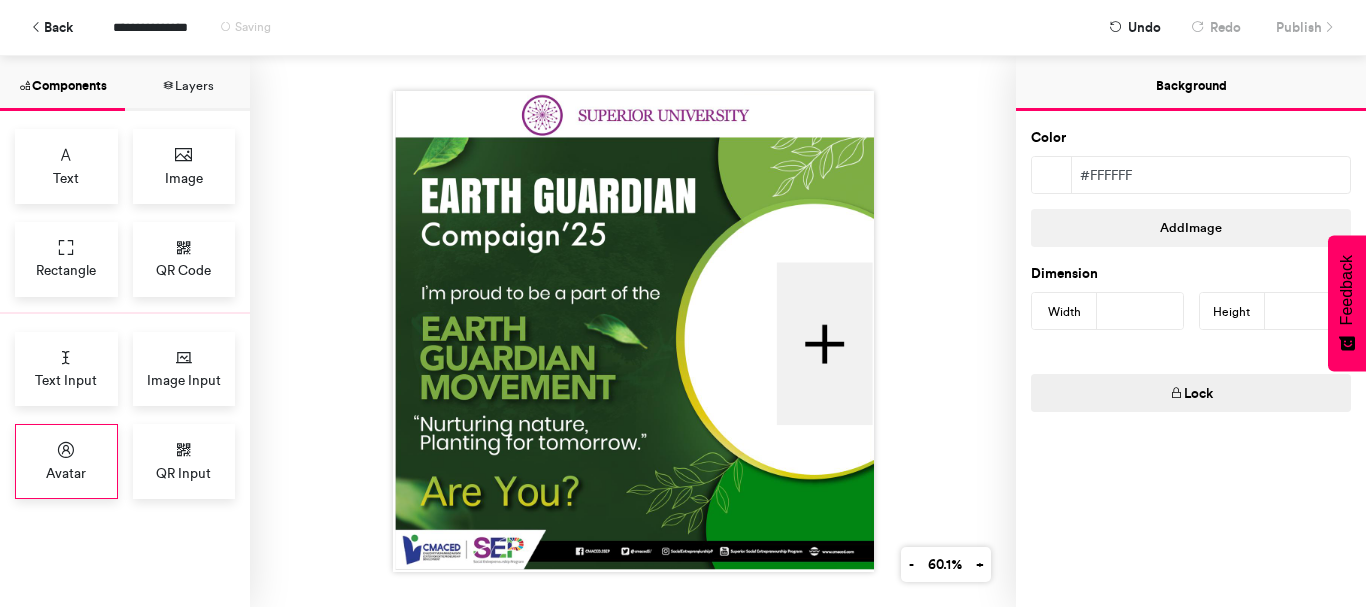 click on "Avatar" at bounding box center [66, 473] 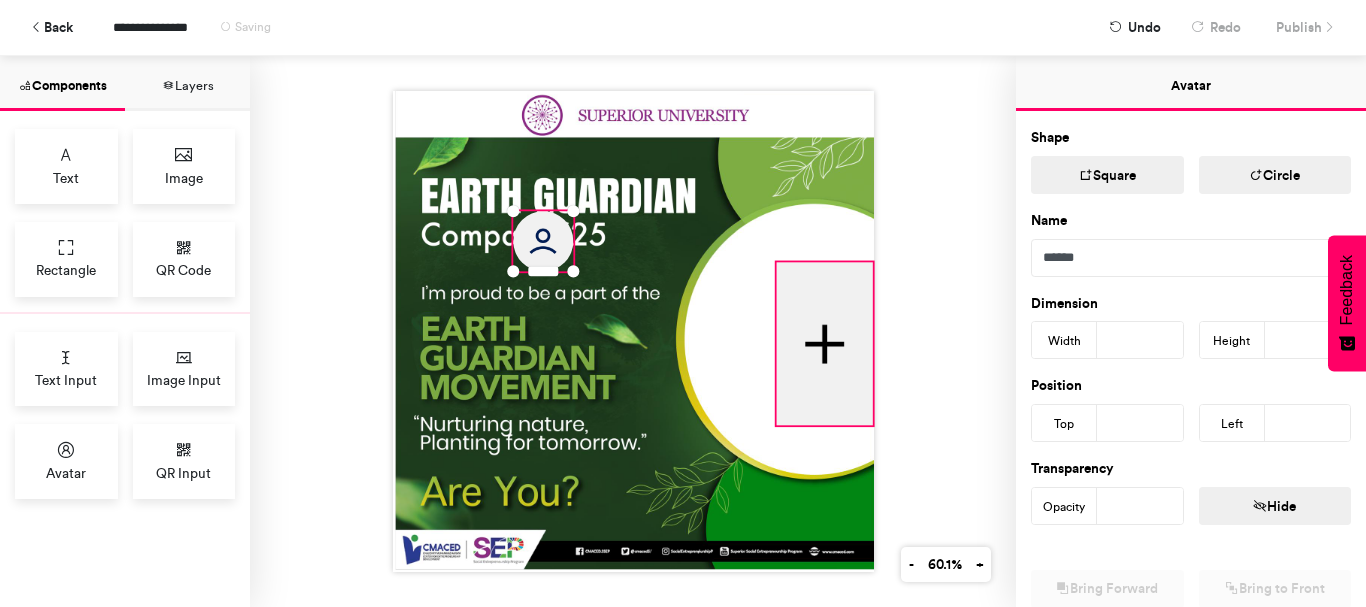 click at bounding box center (824, 343) 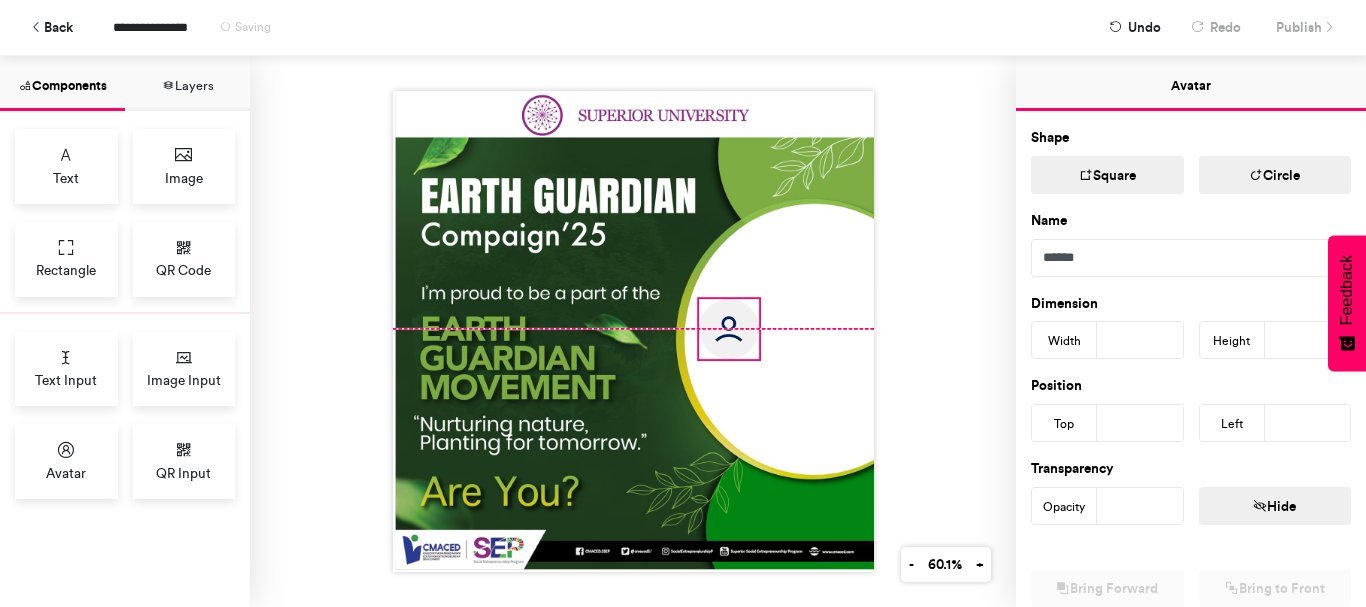 drag, startPoint x: 541, startPoint y: 234, endPoint x: 727, endPoint y: 328, distance: 208.40346 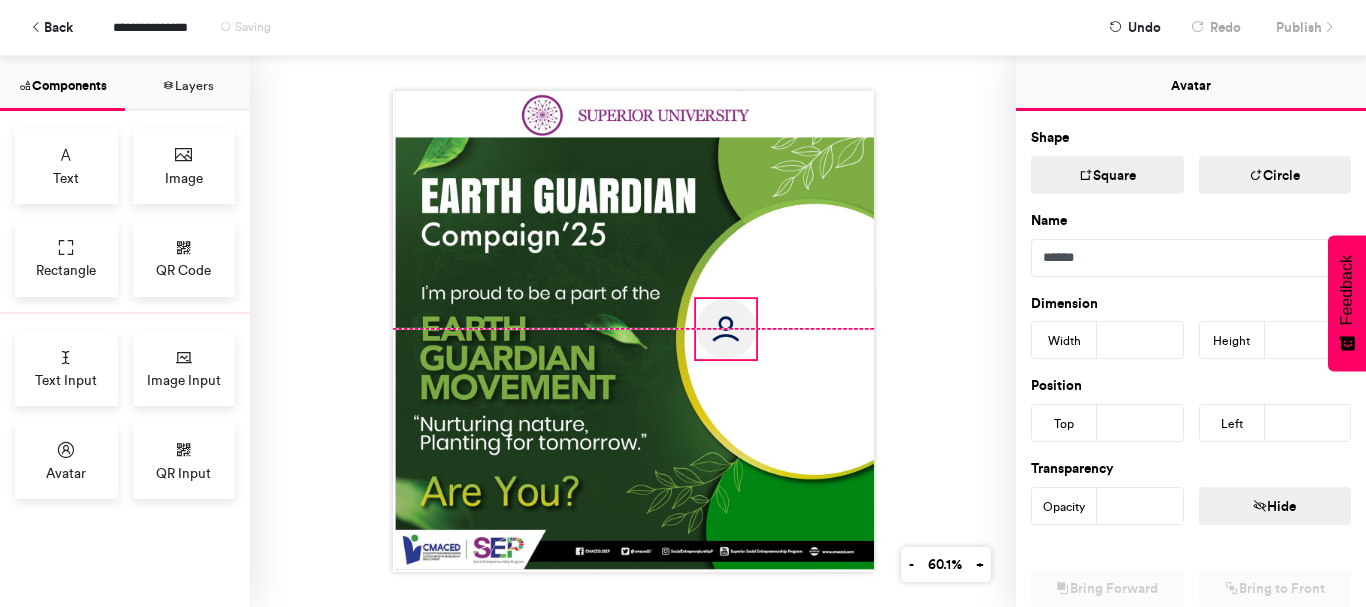 drag, startPoint x: 728, startPoint y: 319, endPoint x: 737, endPoint y: 332, distance: 15.811388 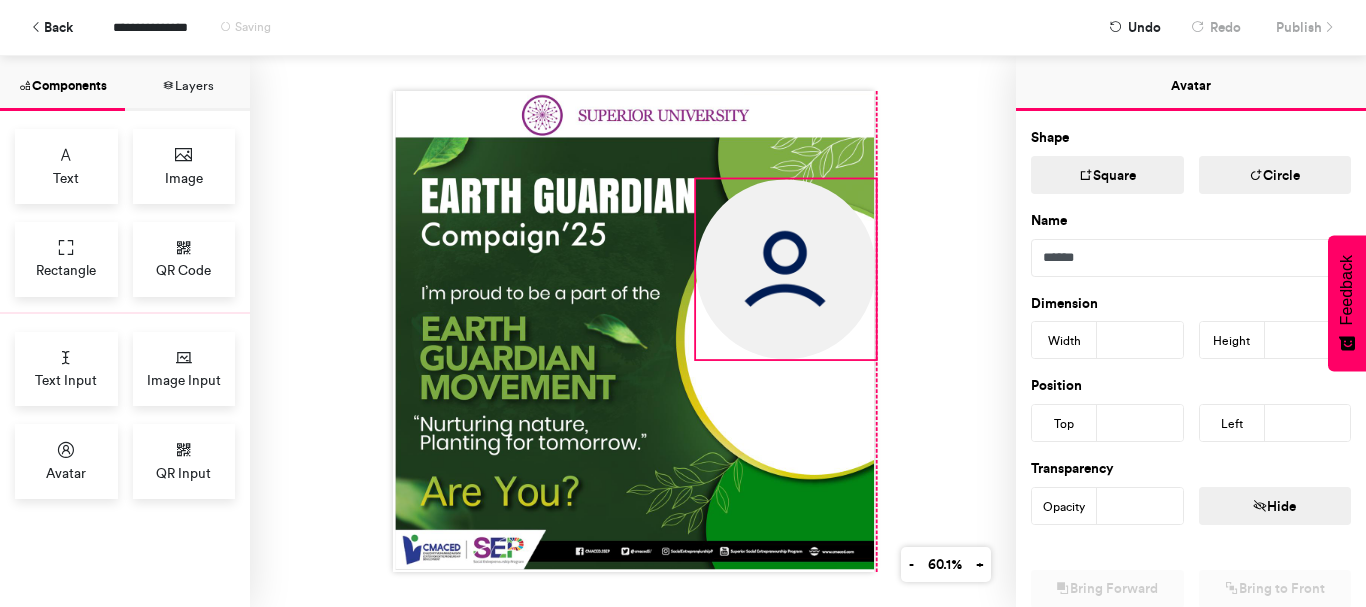 drag, startPoint x: 750, startPoint y: 294, endPoint x: 874, endPoint y: 268, distance: 126.69649 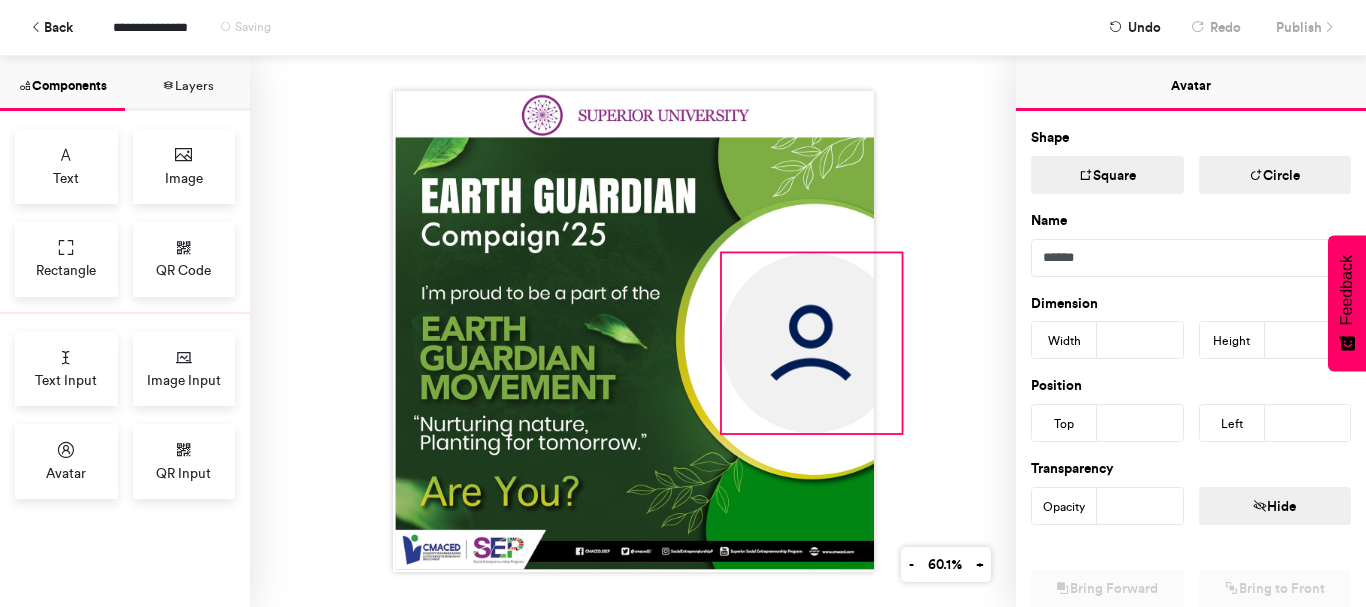 drag, startPoint x: 807, startPoint y: 264, endPoint x: 833, endPoint y: 337, distance: 77.491936 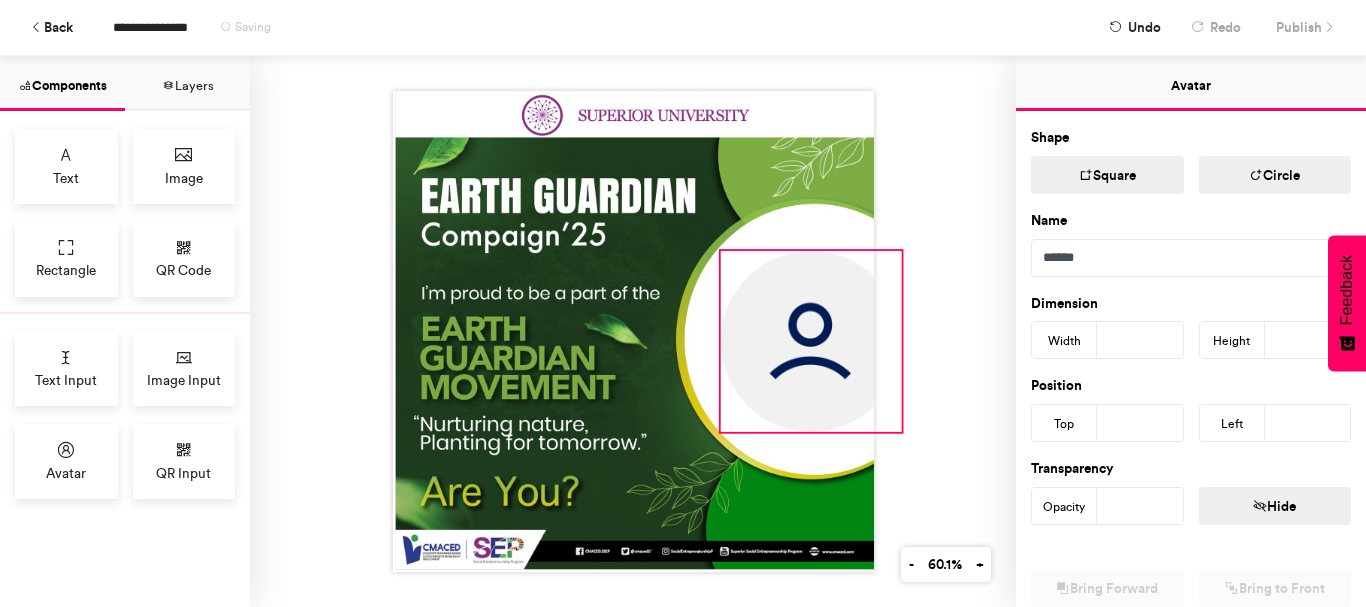 click at bounding box center (633, 331) 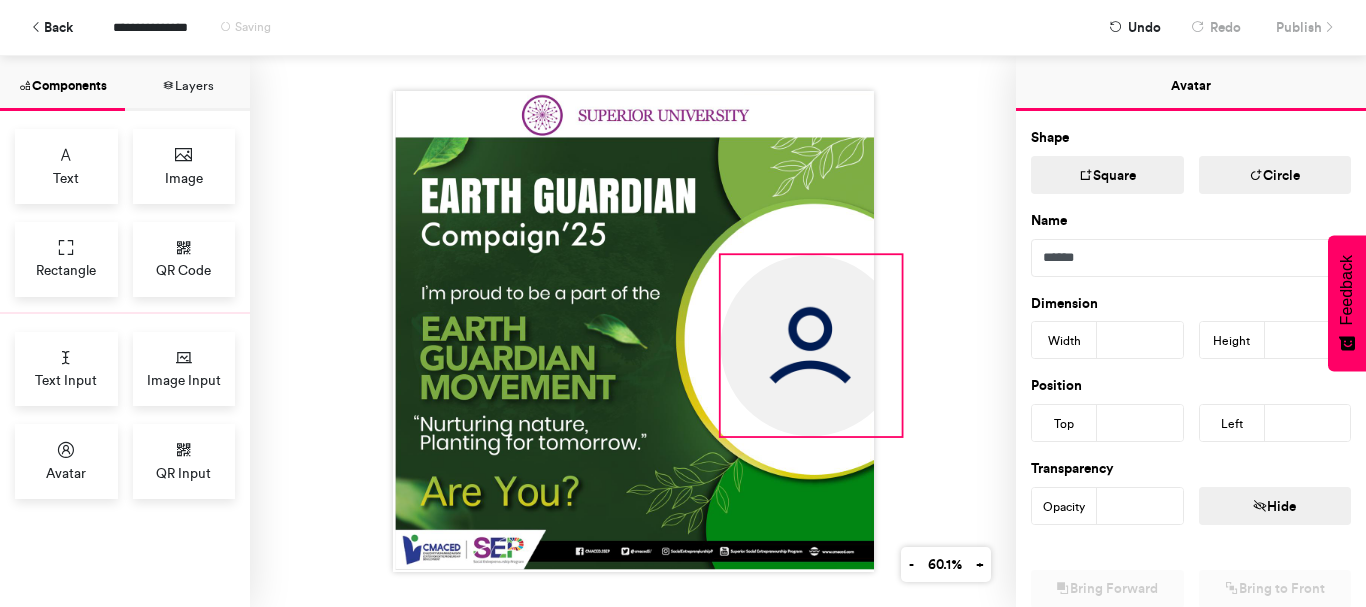 click at bounding box center [633, 331] 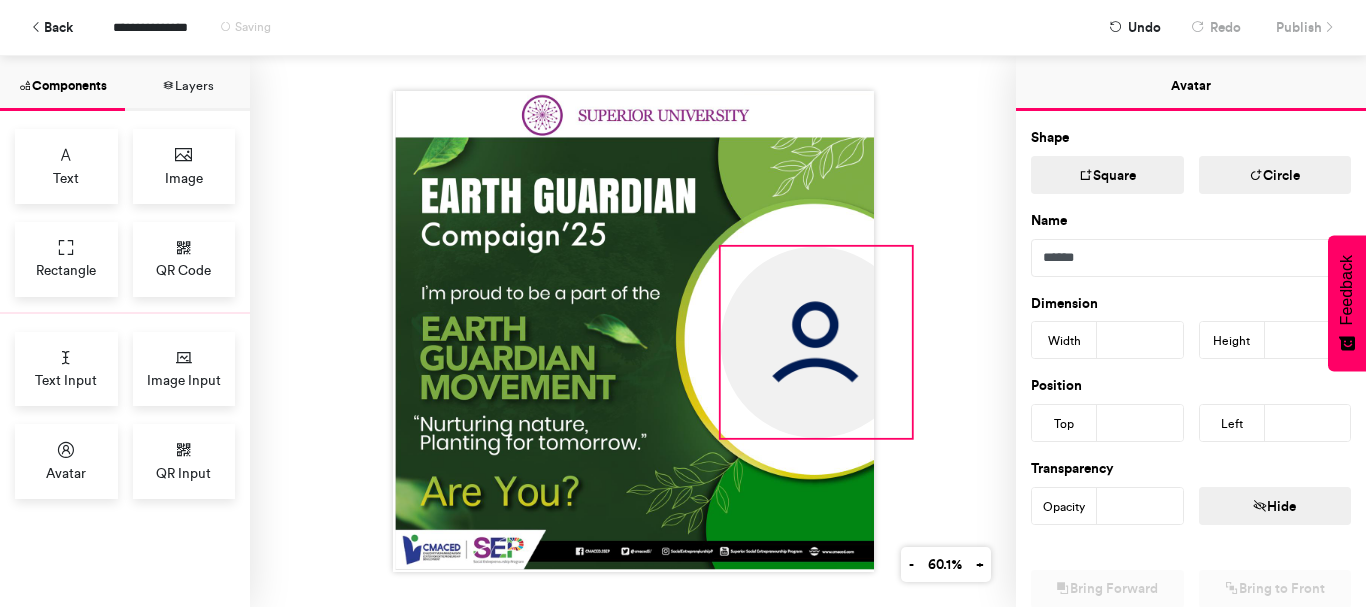 drag, startPoint x: 890, startPoint y: 249, endPoint x: 902, endPoint y: 216, distance: 35.1141 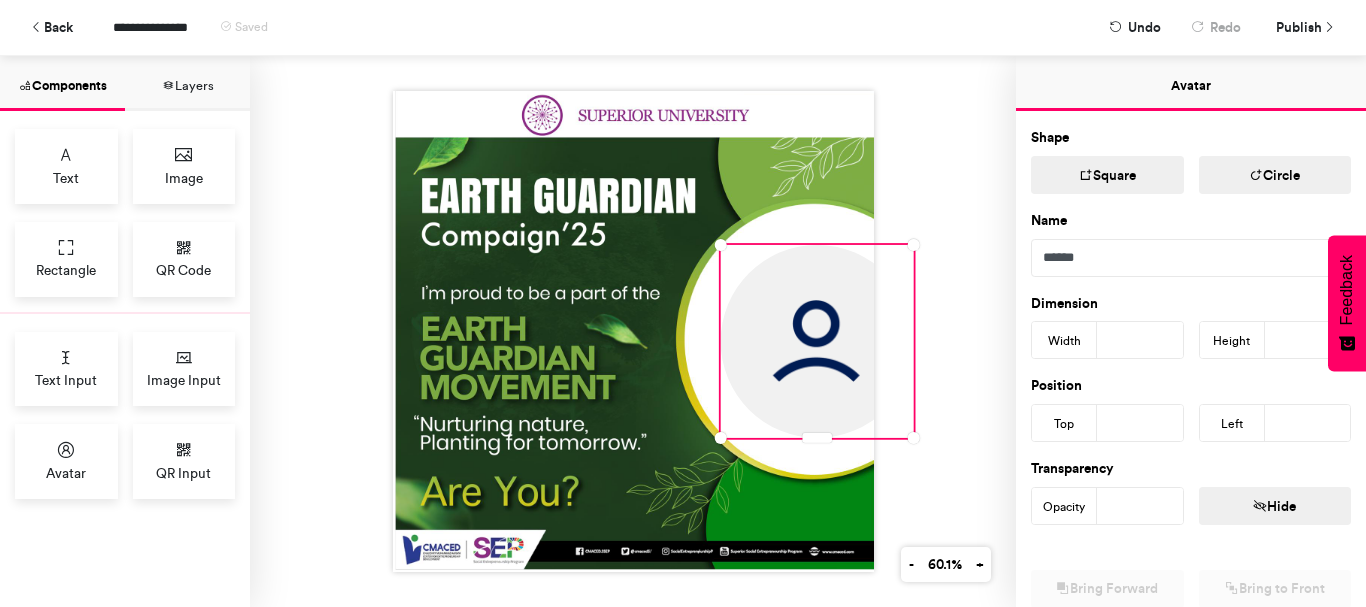 click at bounding box center [633, 331] 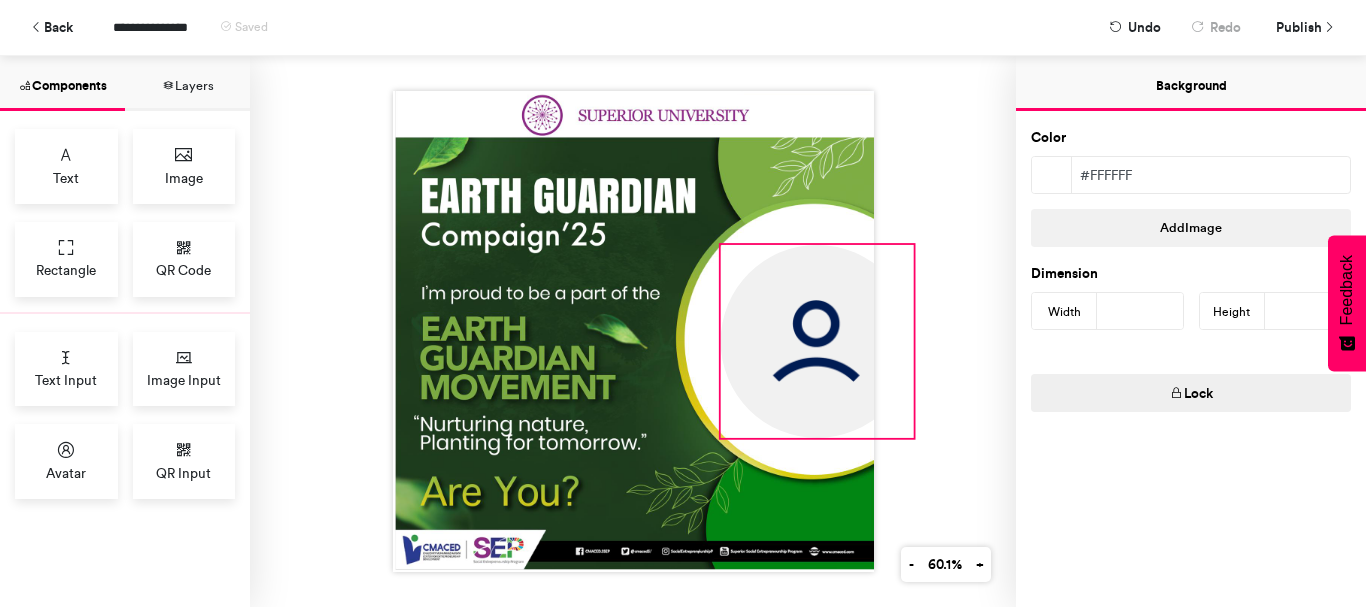 click at bounding box center [816, 341] 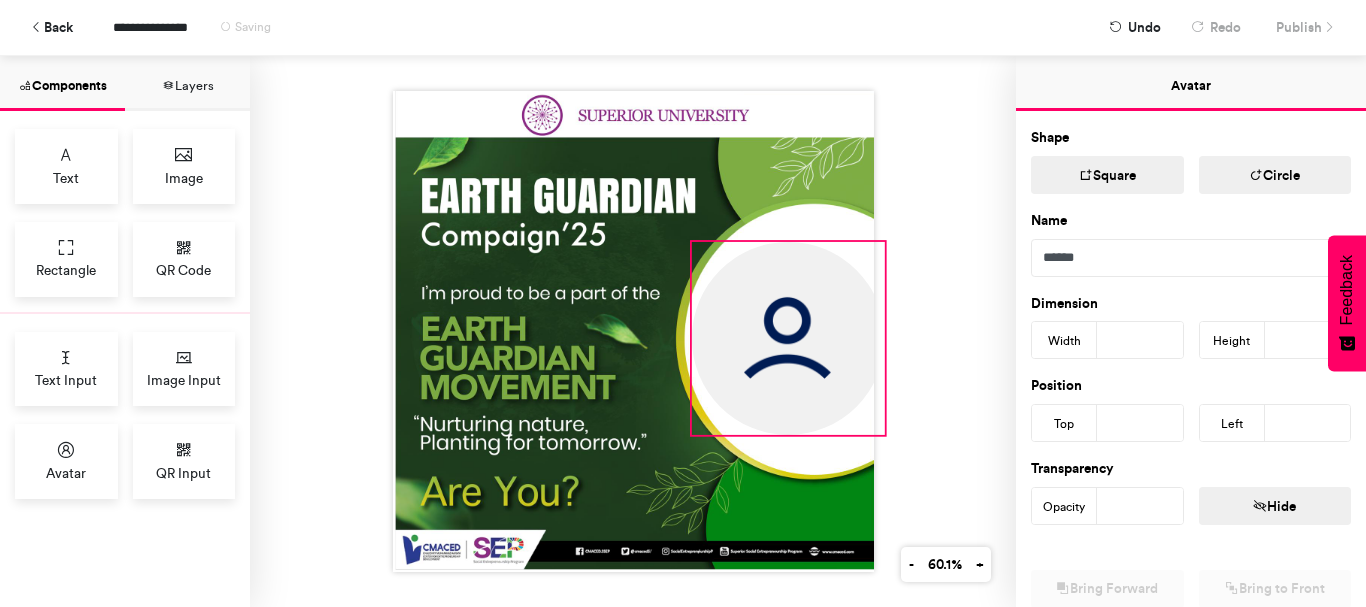 drag, startPoint x: 835, startPoint y: 314, endPoint x: 813, endPoint y: 310, distance: 22.36068 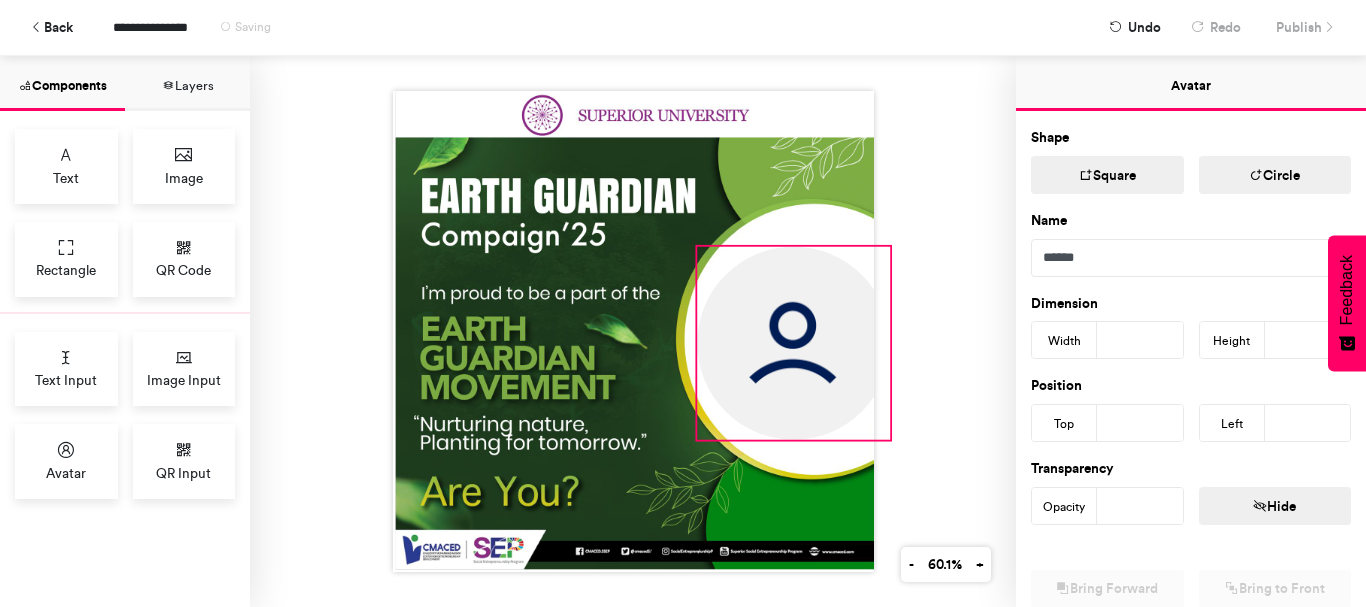 click at bounding box center [793, 343] 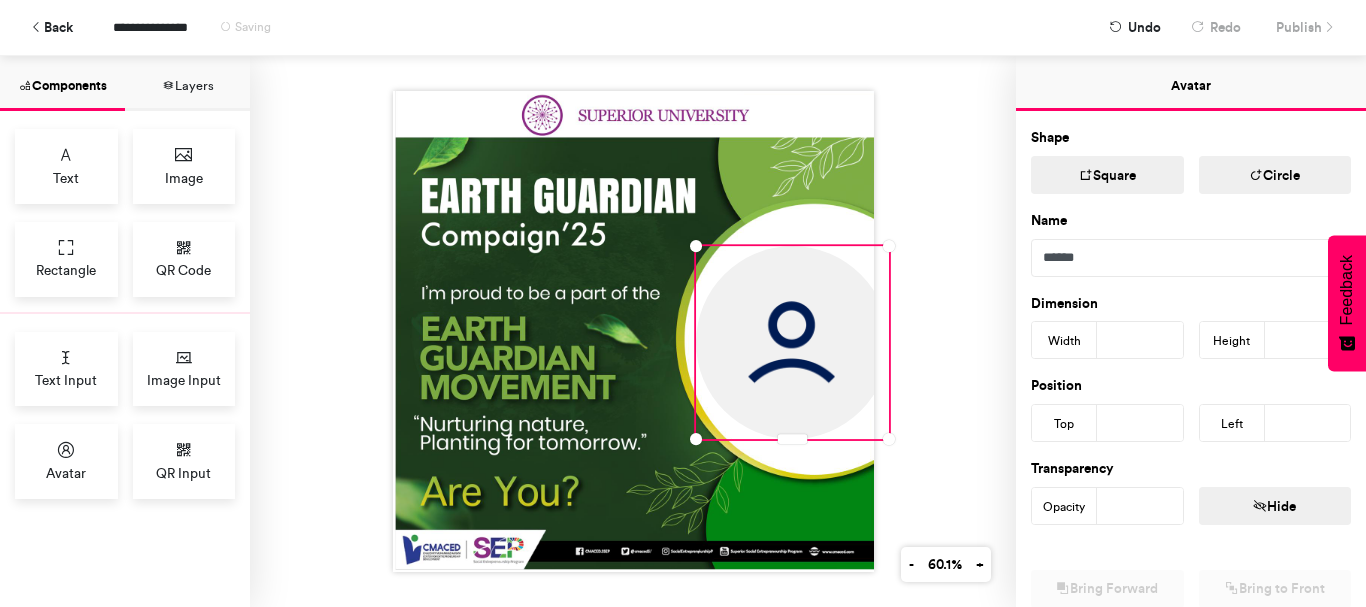 click at bounding box center (633, 331) 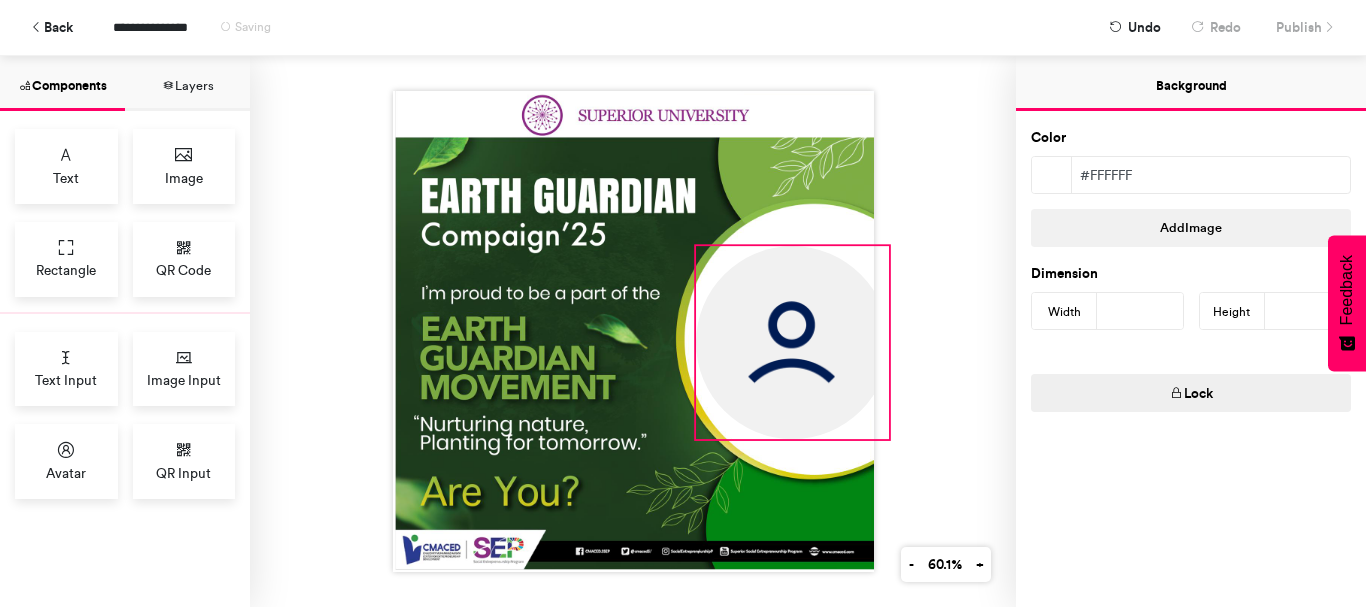 click at bounding box center [792, 342] 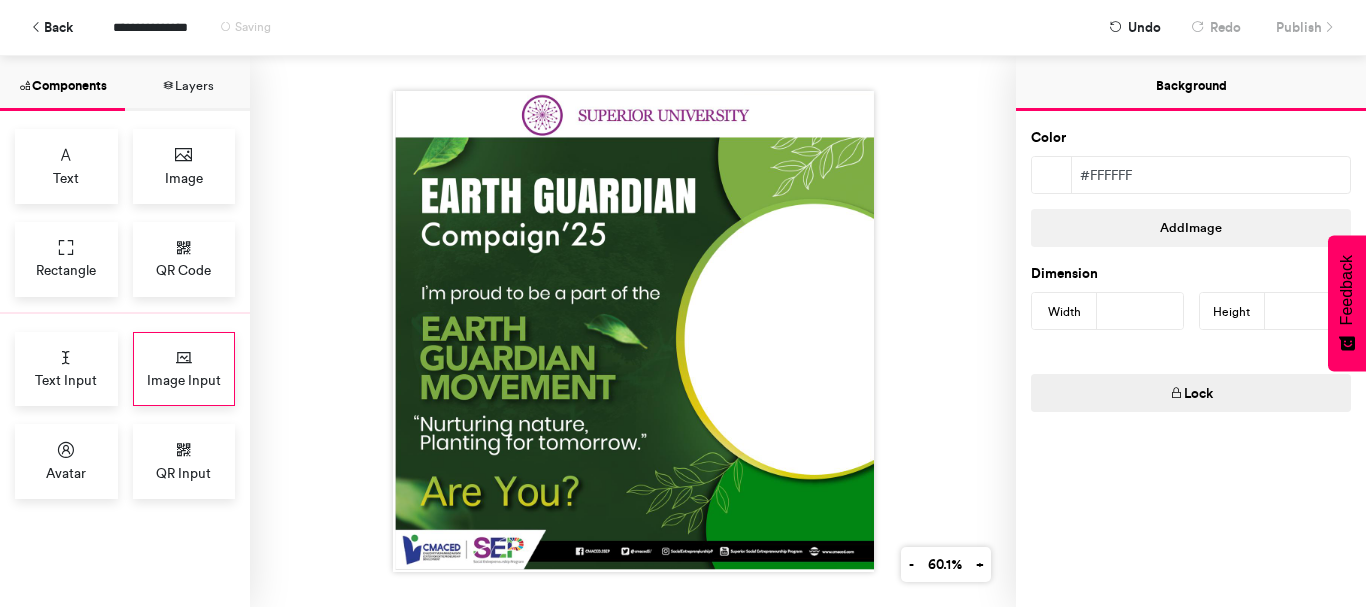 click on "Image Input" at bounding box center (184, 380) 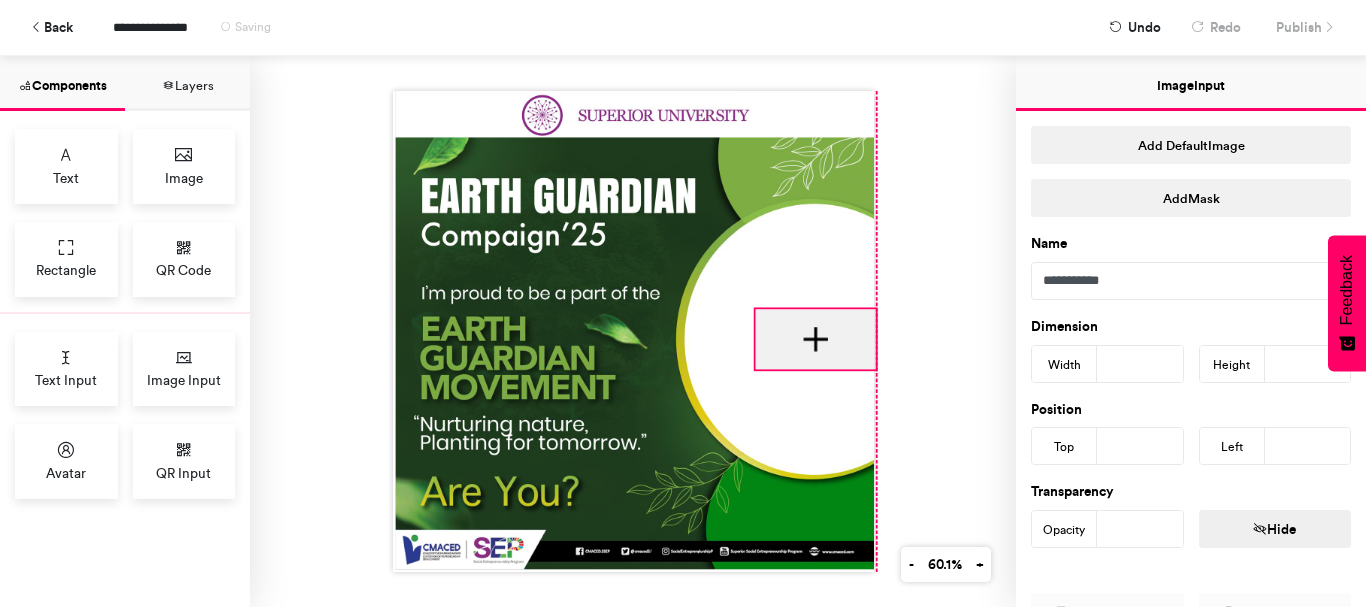 drag, startPoint x: 573, startPoint y: 232, endPoint x: 820, endPoint y: 330, distance: 265.73108 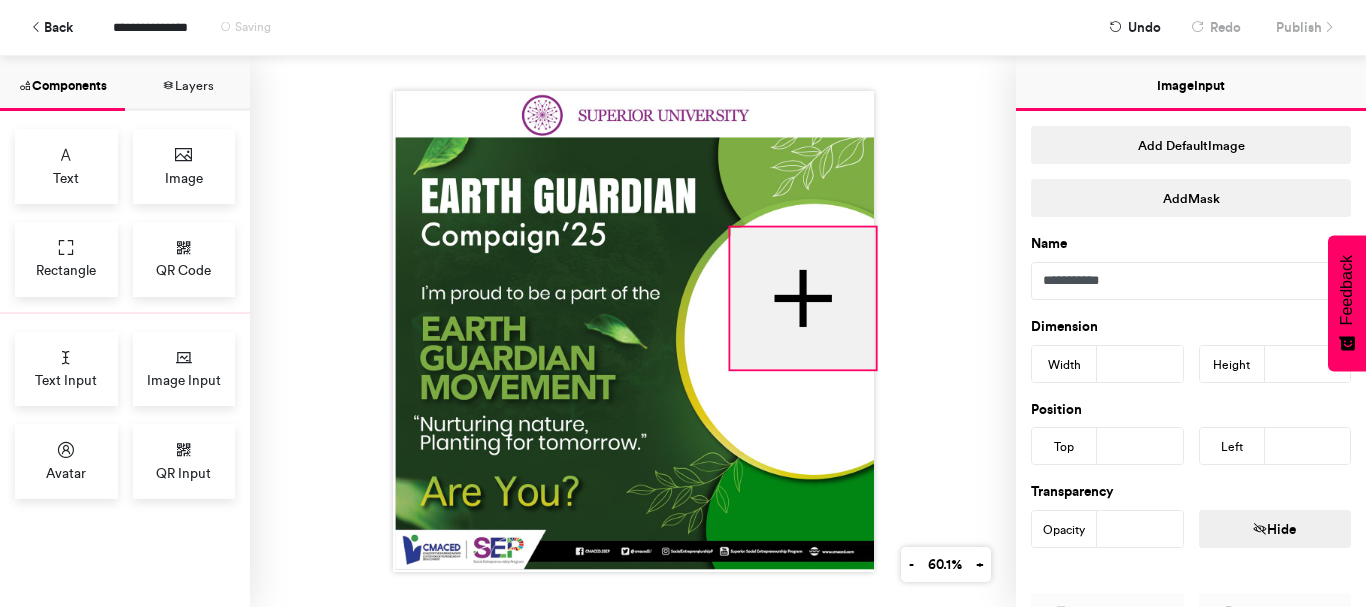 drag, startPoint x: 747, startPoint y: 305, endPoint x: 722, endPoint y: 223, distance: 85.72631 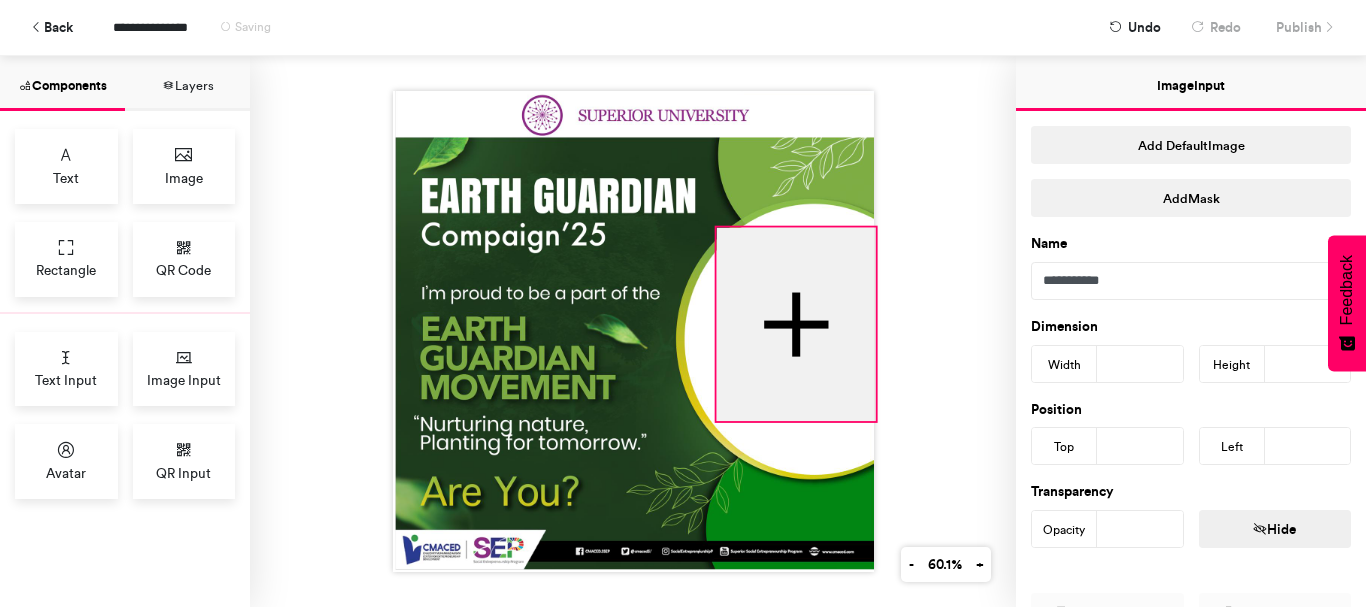 drag, startPoint x: 723, startPoint y: 365, endPoint x: 709, endPoint y: 430, distance: 66.4906 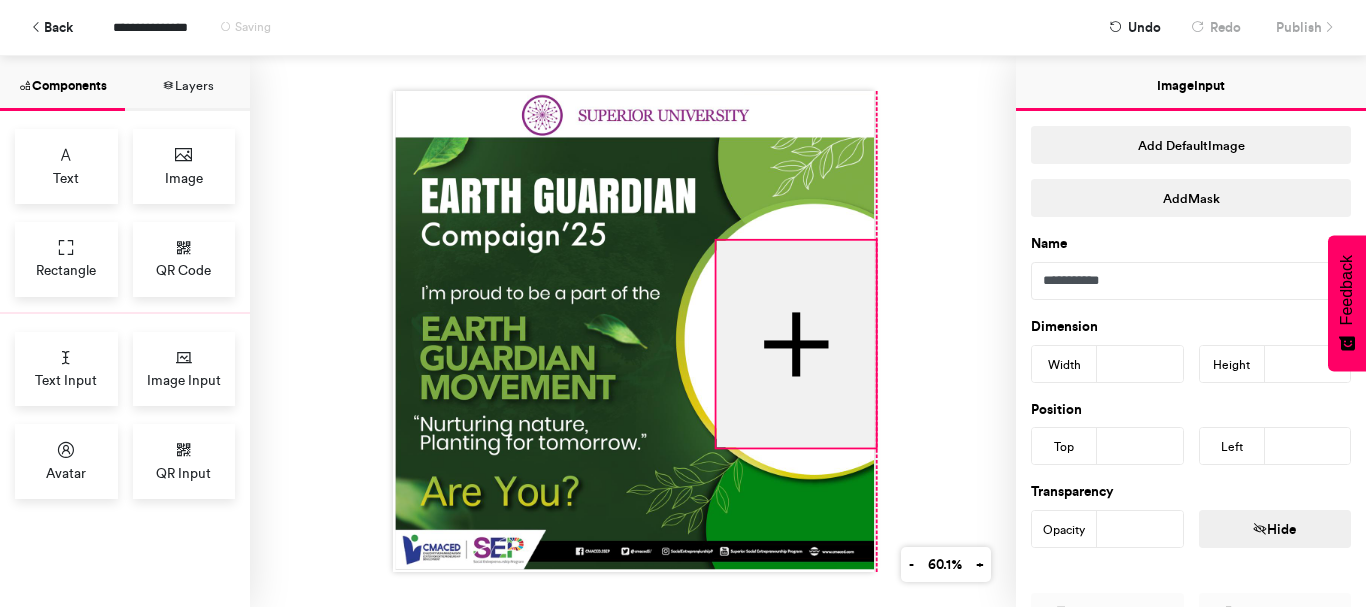 drag, startPoint x: 765, startPoint y: 357, endPoint x: 765, endPoint y: 370, distance: 13 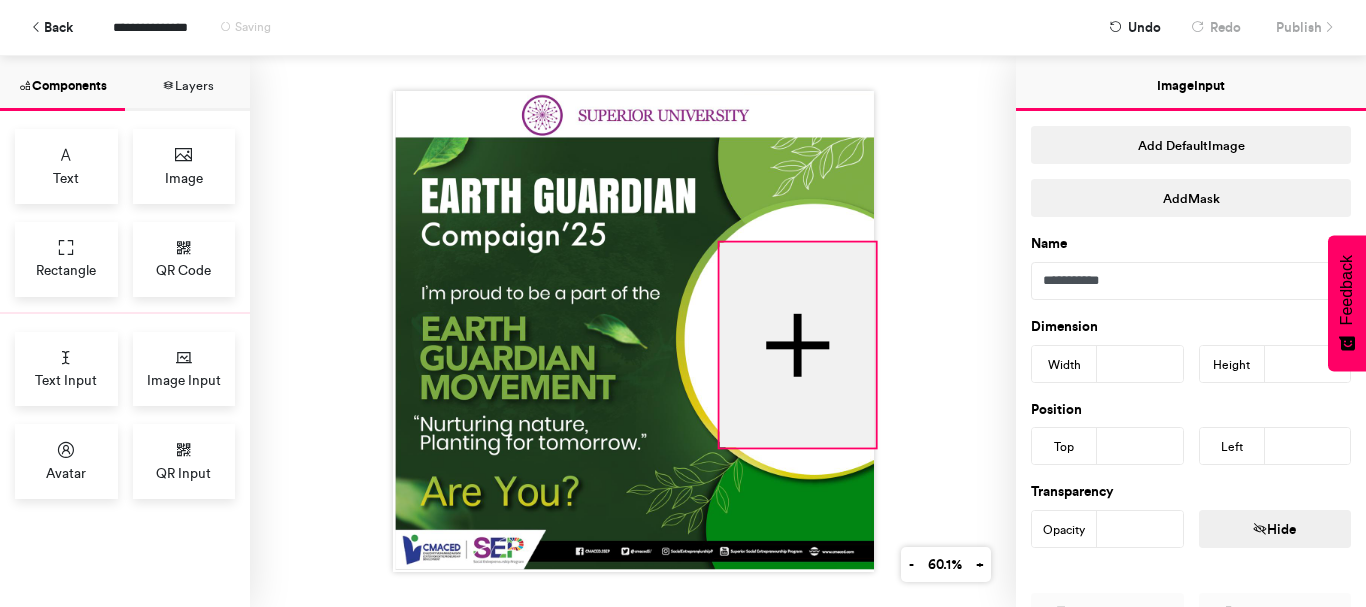 drag, startPoint x: 706, startPoint y: 235, endPoint x: 715, endPoint y: 247, distance: 15 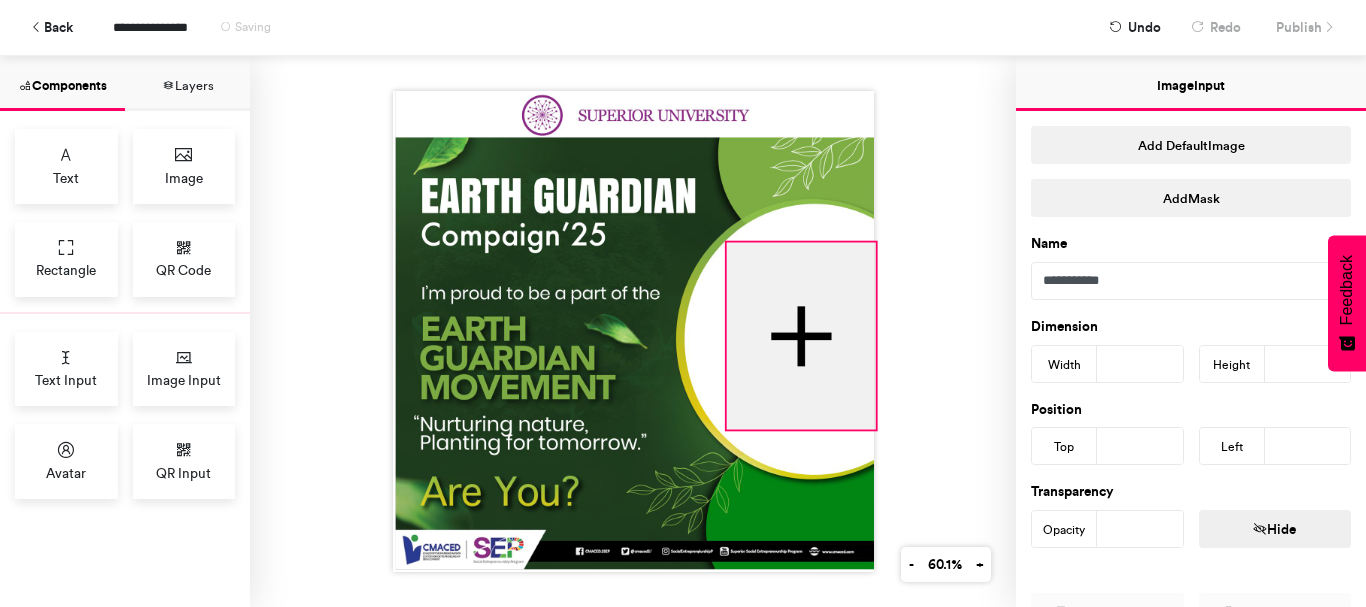 drag, startPoint x: 714, startPoint y: 442, endPoint x: 729, endPoint y: 419, distance: 27.45906 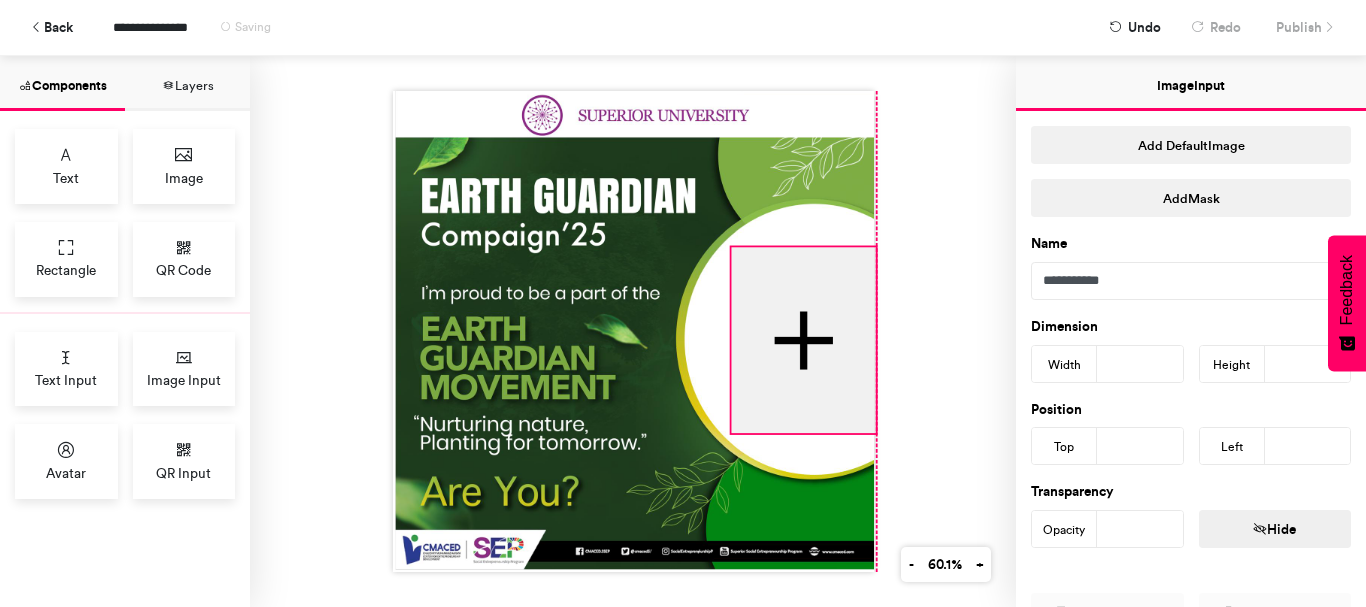 click at bounding box center [803, 340] 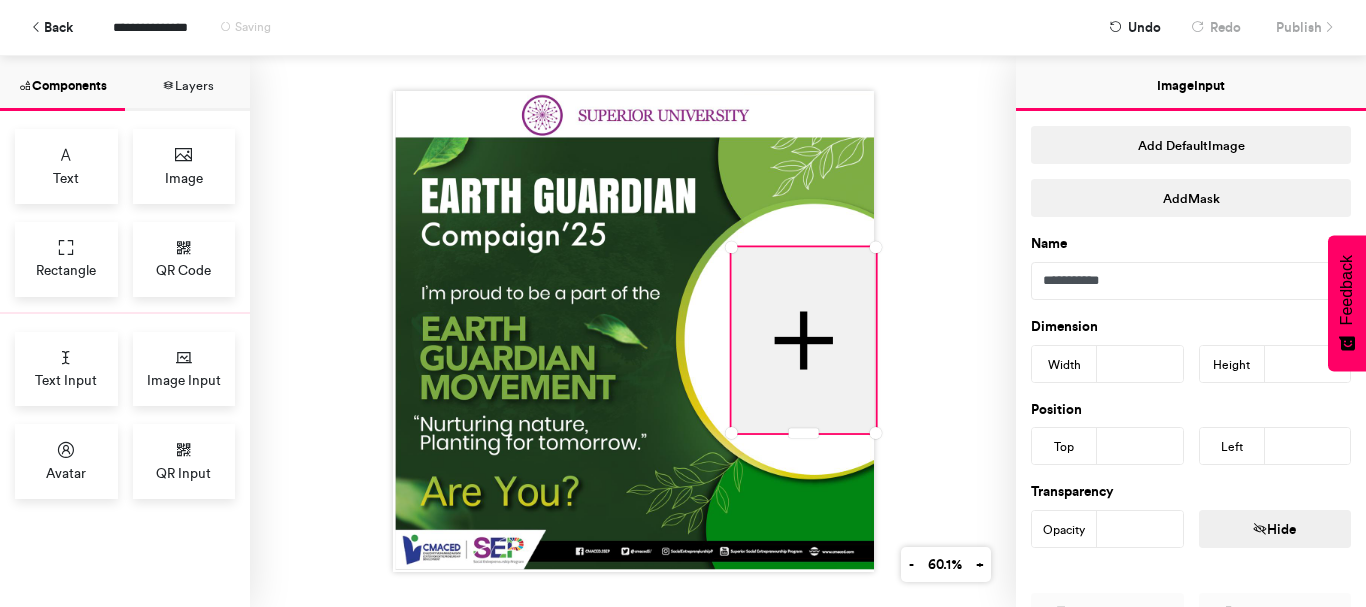 click at bounding box center [803, 340] 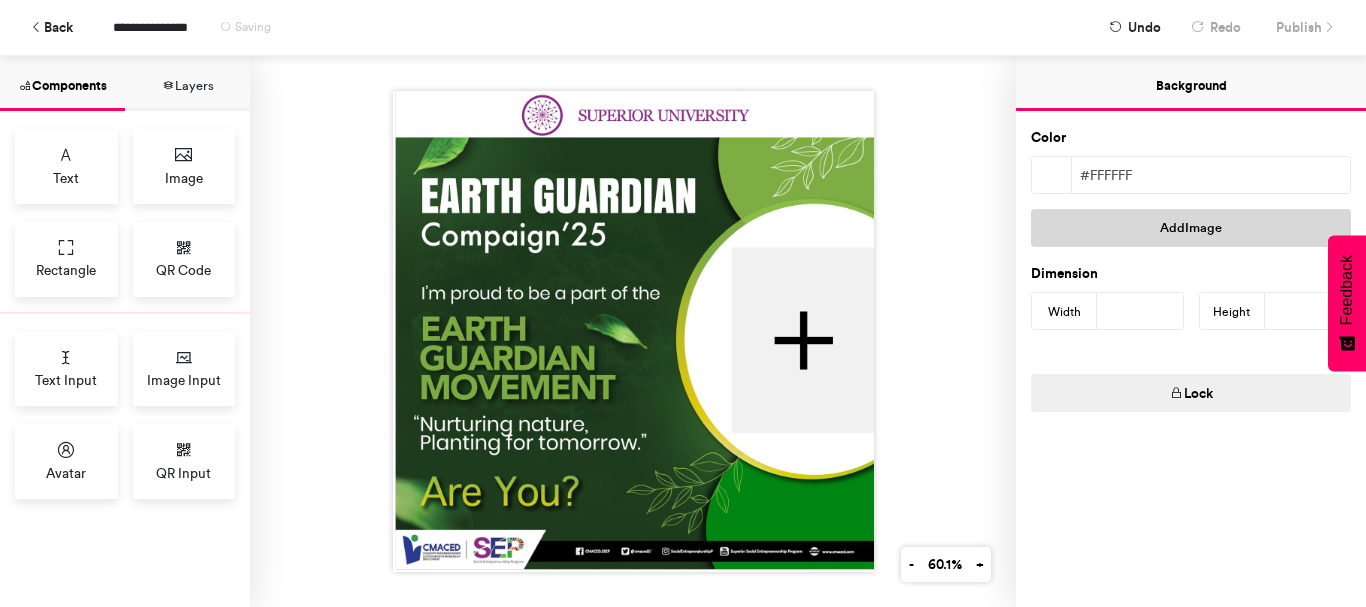 click on "Add  Image" at bounding box center (1191, 228) 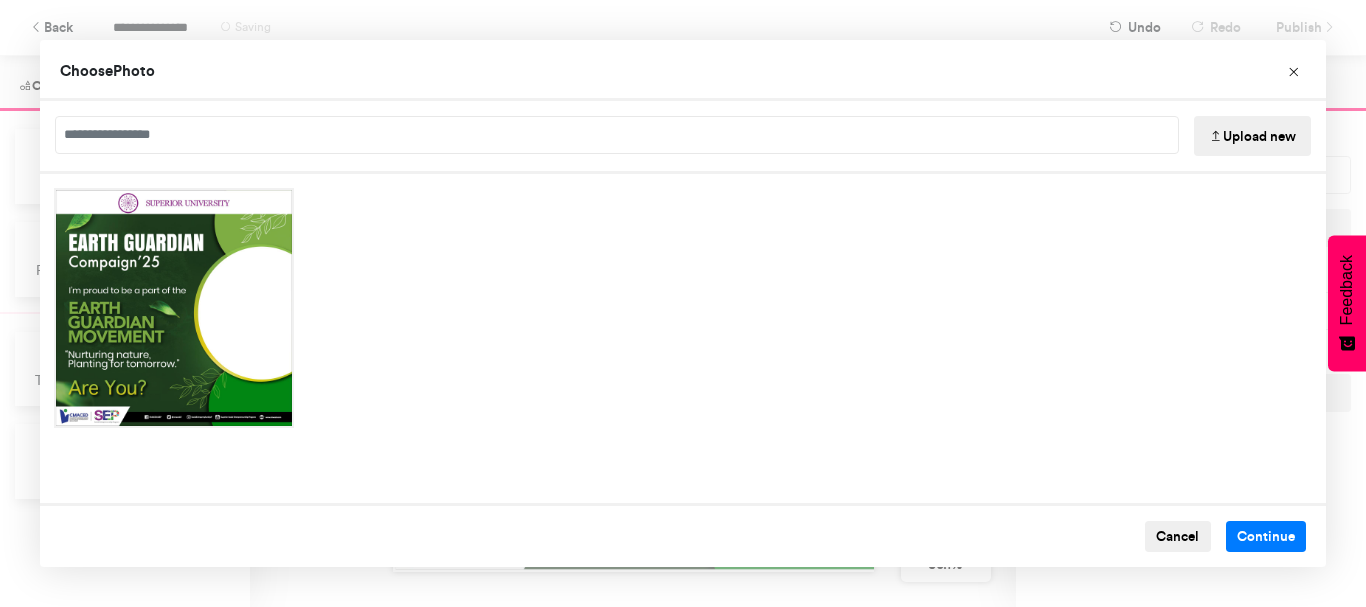 click on "Cancel" at bounding box center (1178, 537) 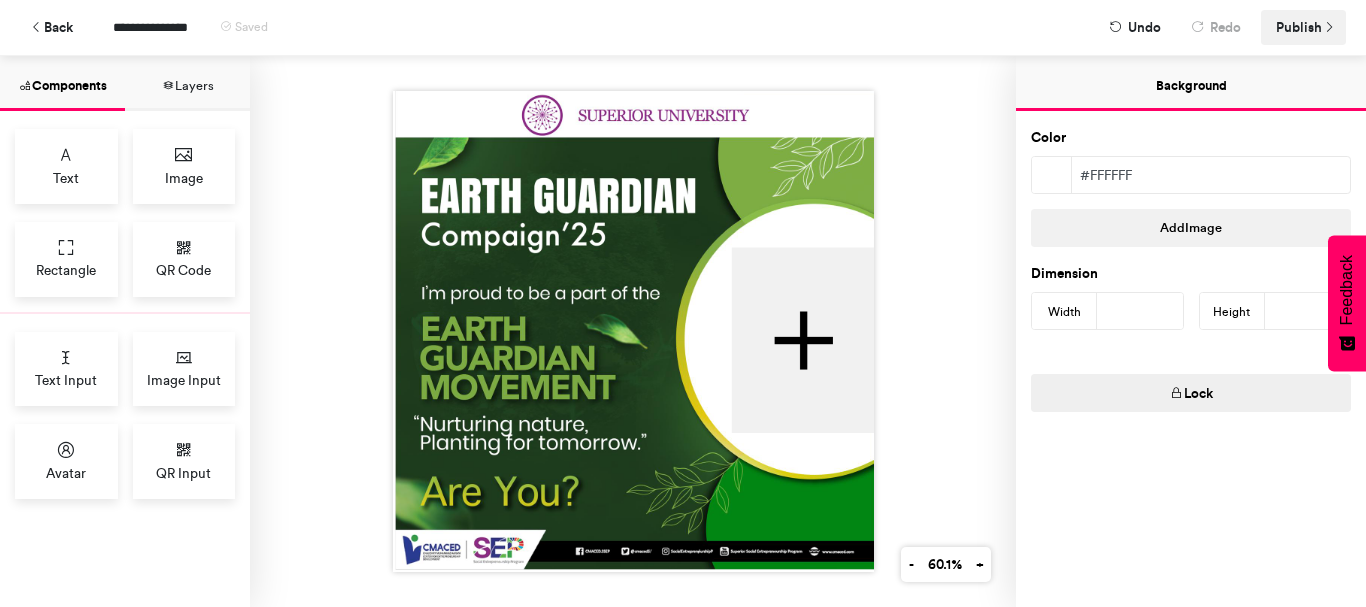 click on "Publish" at bounding box center [1299, 27] 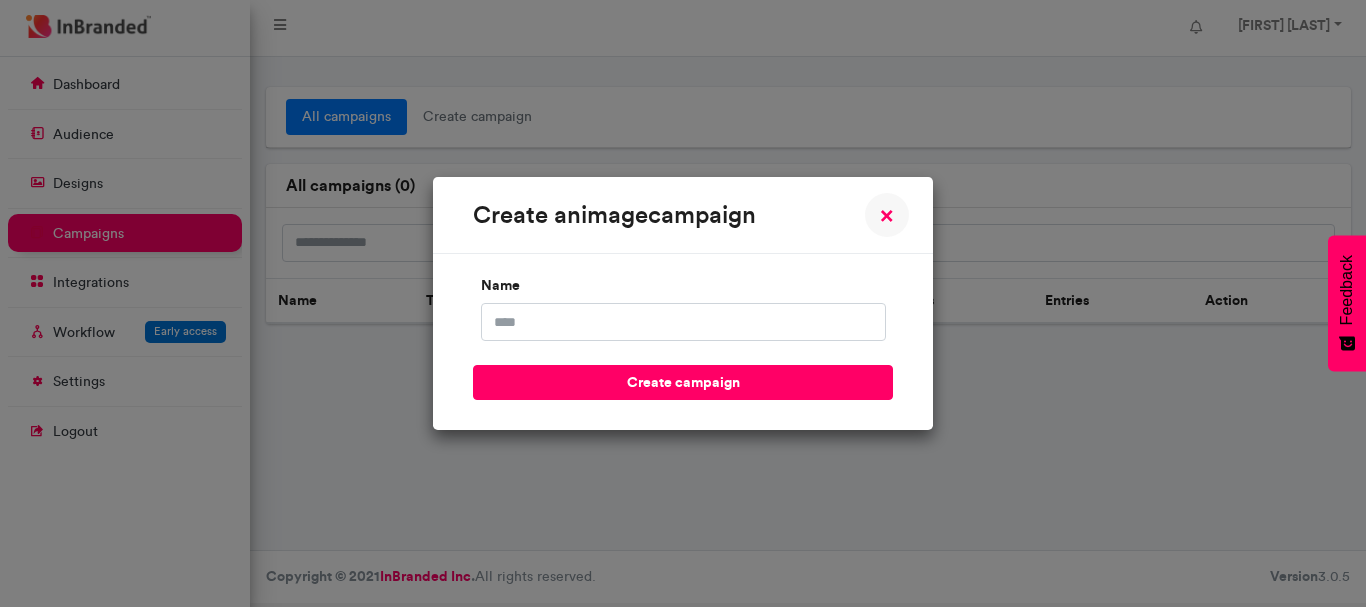 scroll, scrollTop: 0, scrollLeft: 0, axis: both 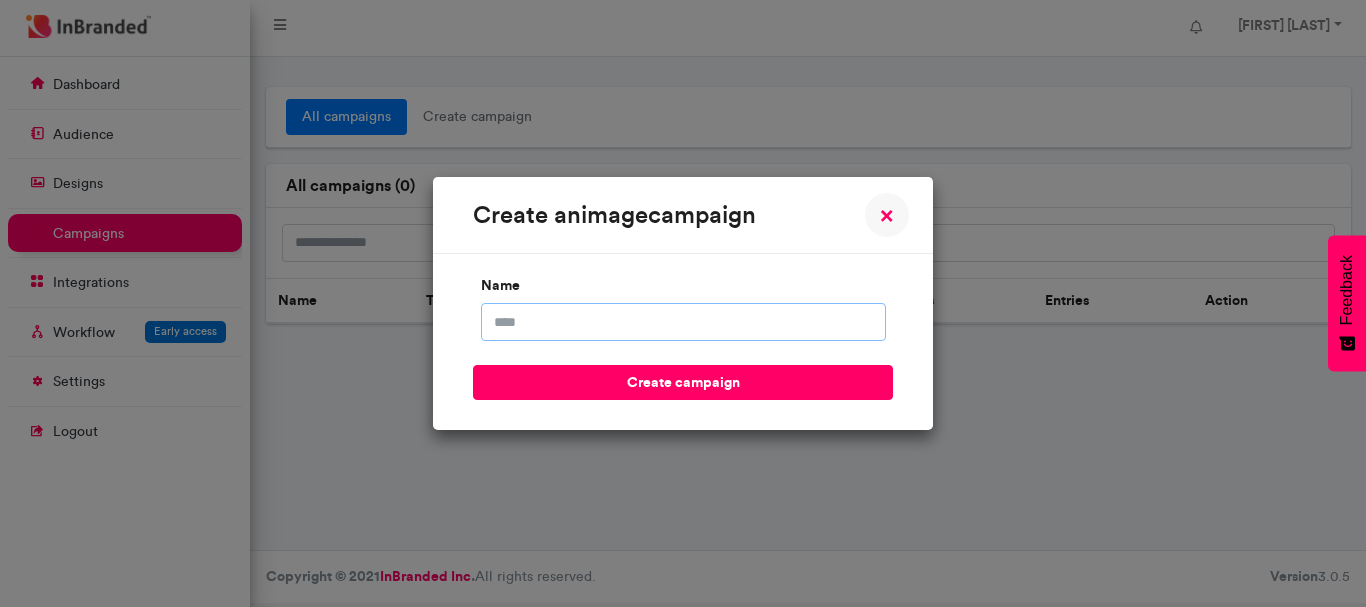 click on "name" at bounding box center (683, 322) 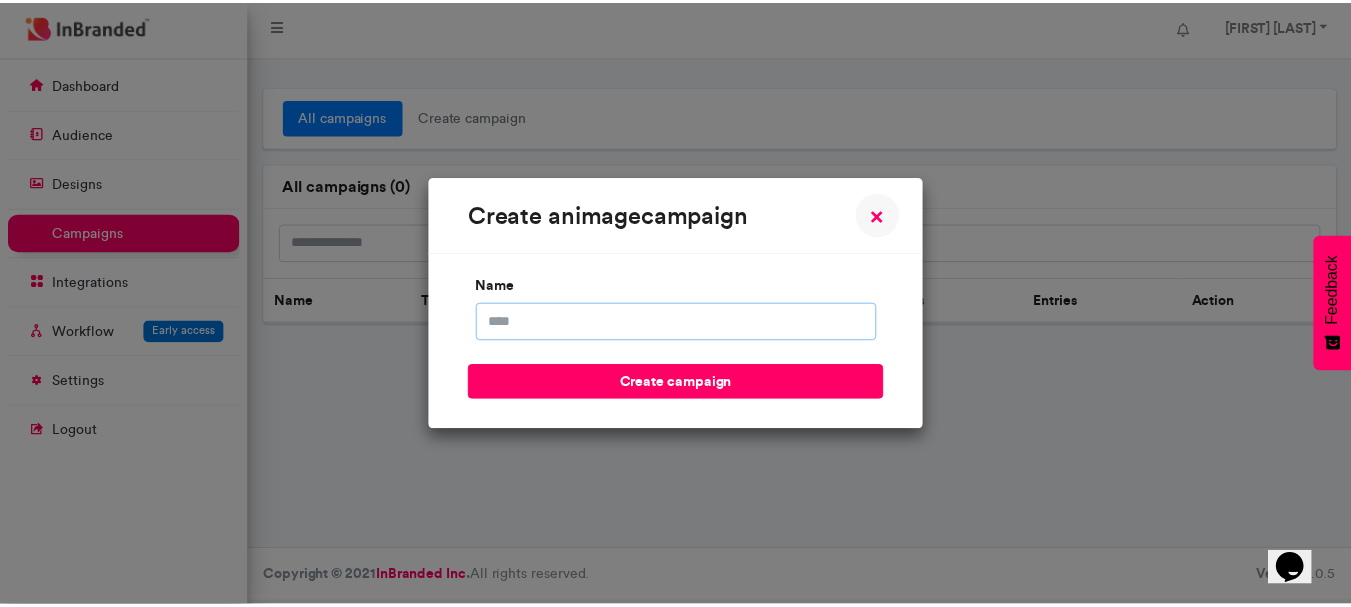 scroll, scrollTop: 0, scrollLeft: 0, axis: both 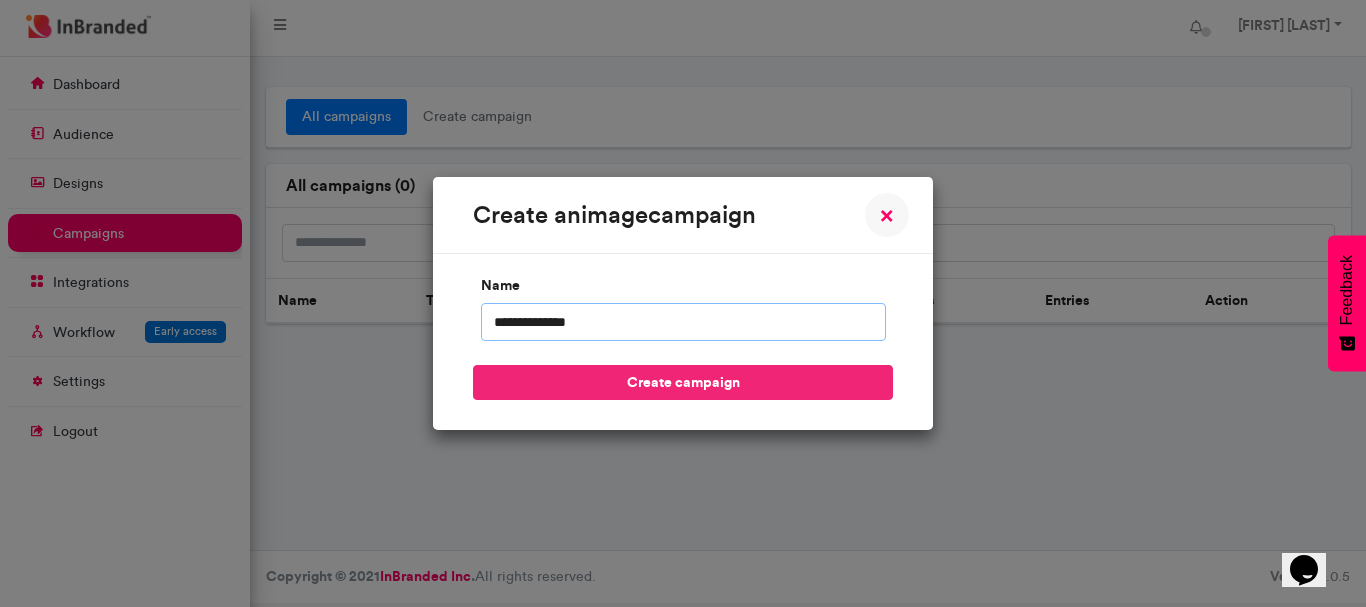 type on "**********" 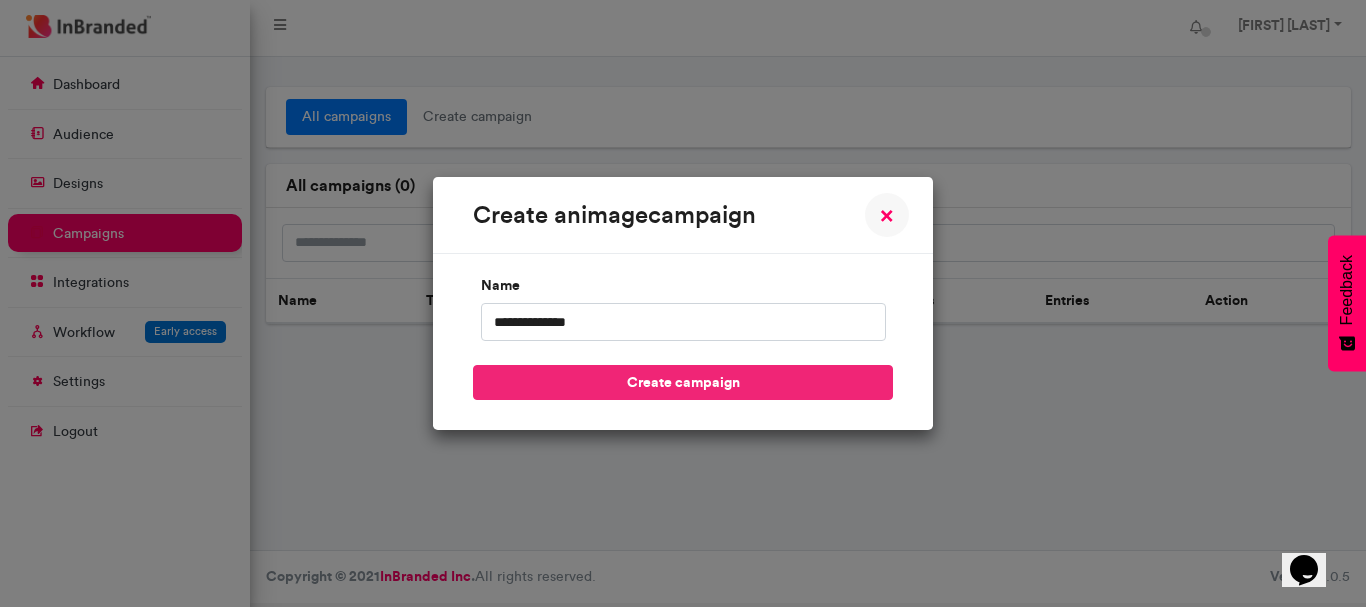 click on "create campaign" at bounding box center (683, 382) 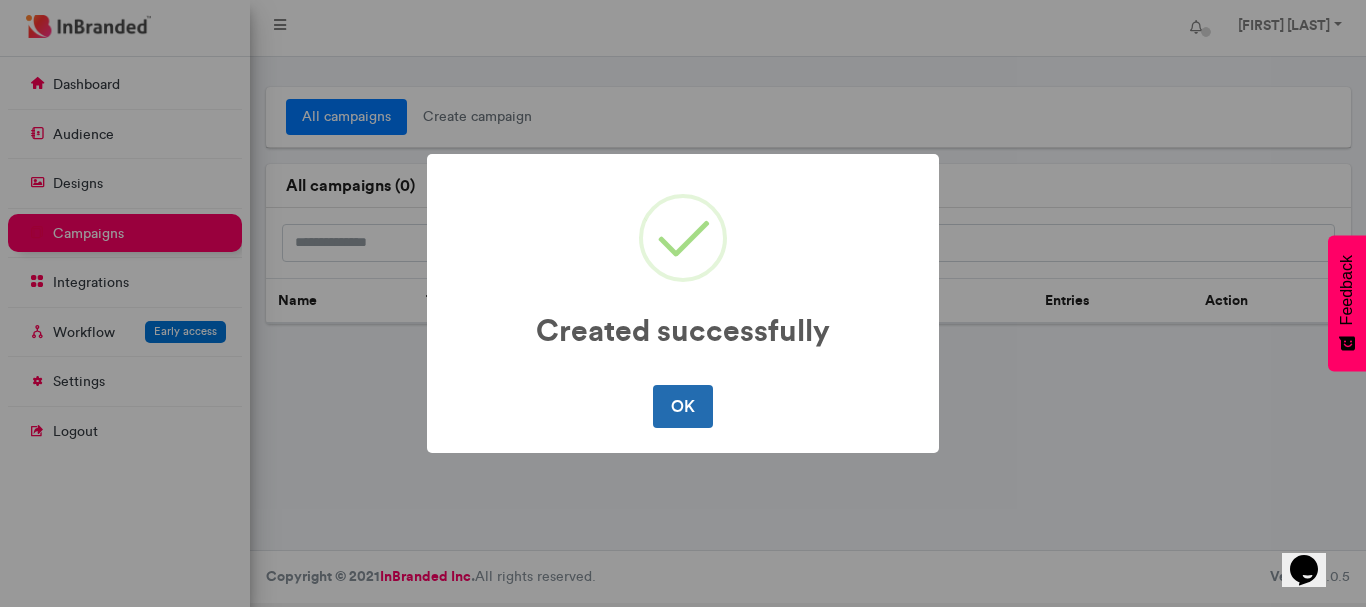 click on "OK" at bounding box center (682, 406) 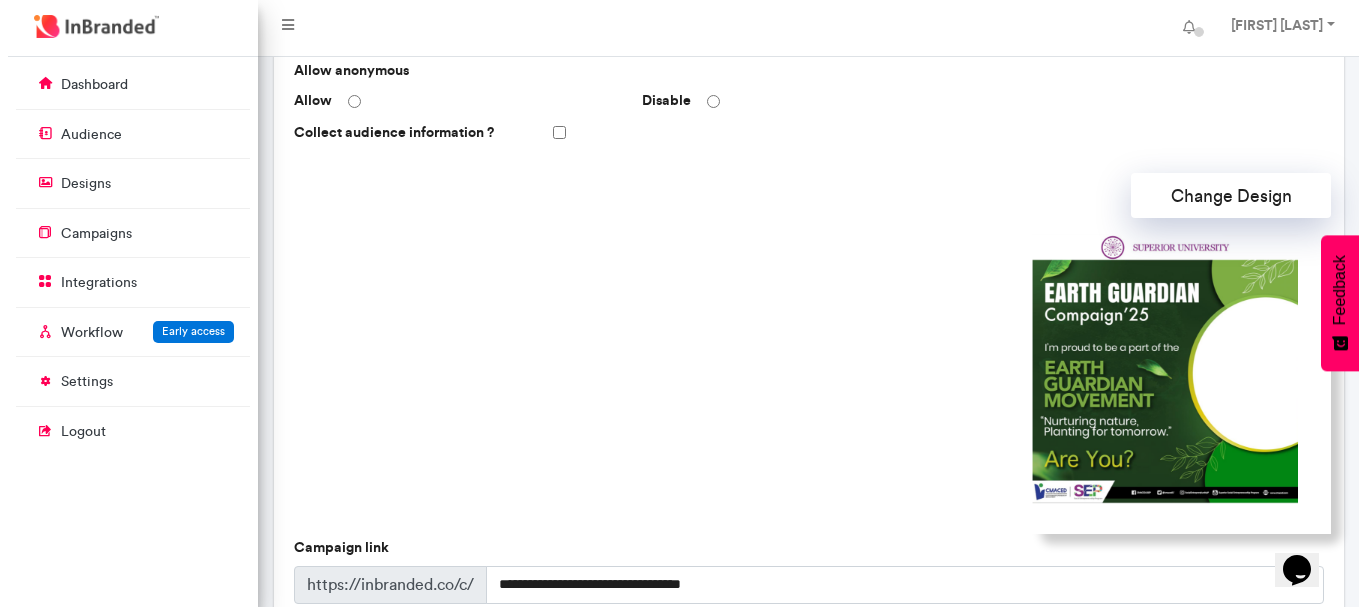 scroll, scrollTop: 690, scrollLeft: 0, axis: vertical 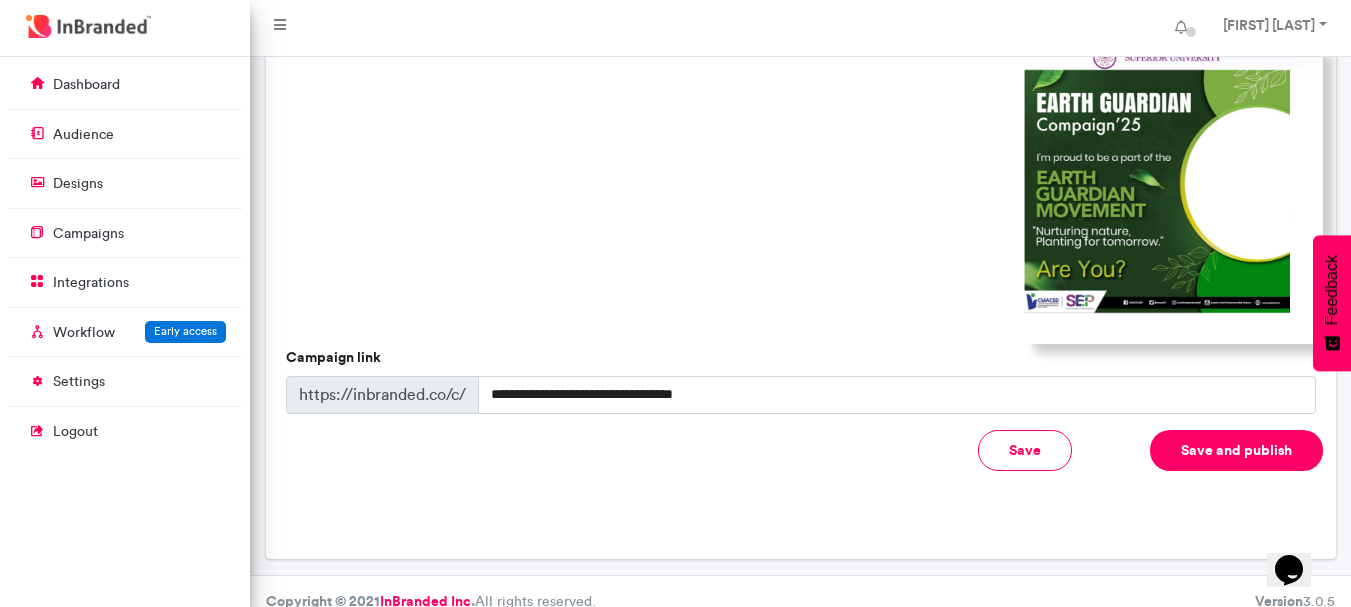 click on "Save" at bounding box center [1025, 450] 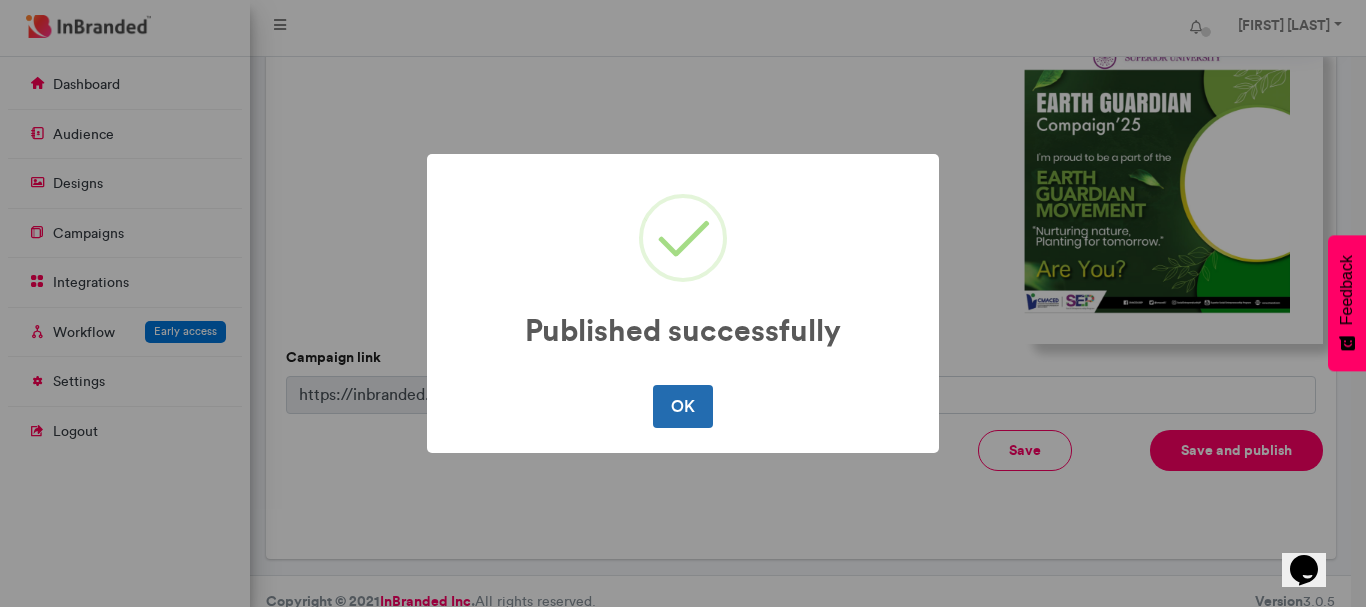 click on "OK" at bounding box center [682, 406] 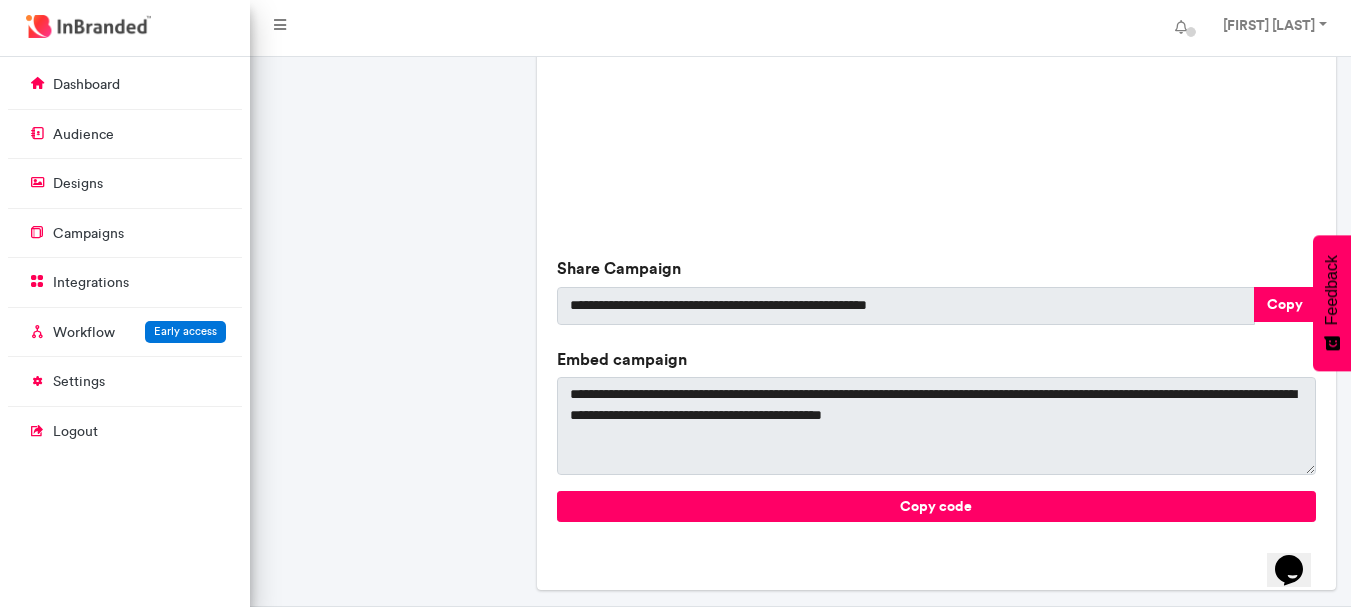 scroll, scrollTop: 800, scrollLeft: 0, axis: vertical 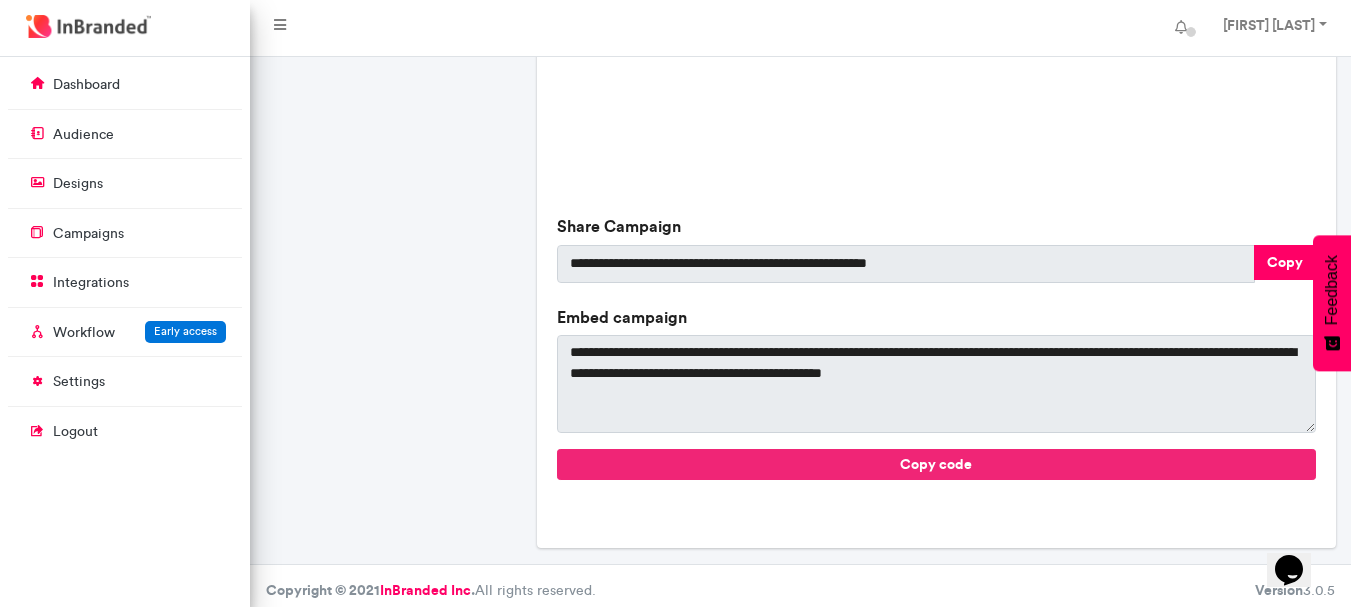 click on "Copy code" at bounding box center (936, 464) 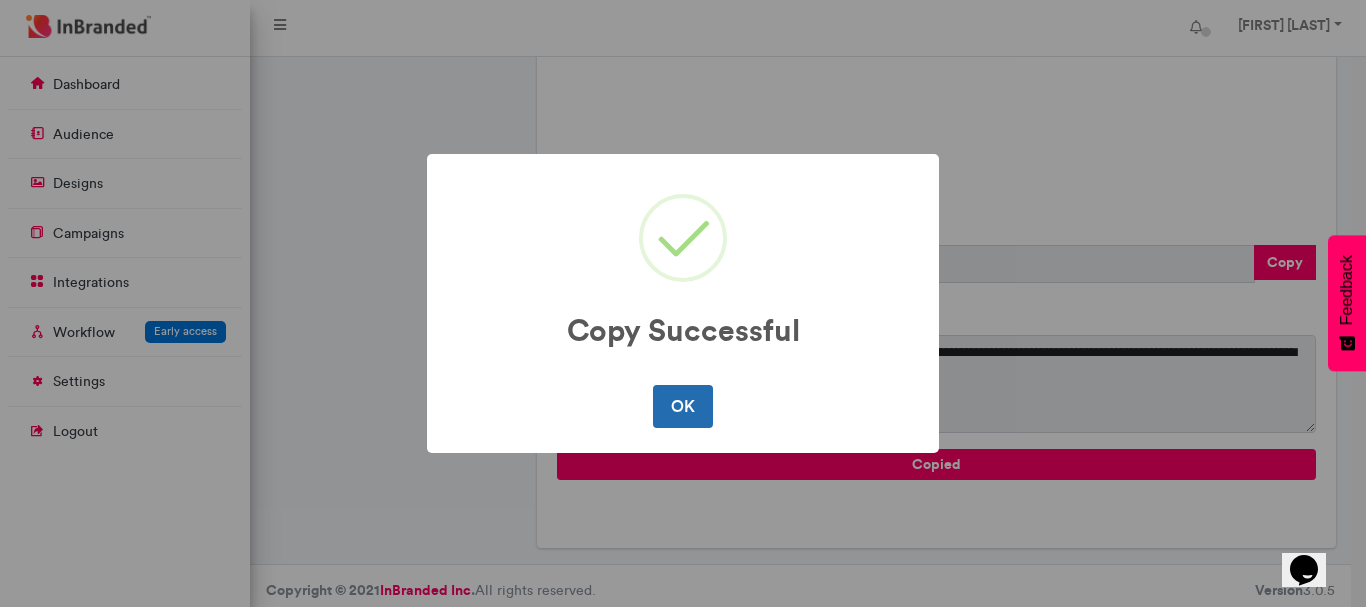 click on "OK" at bounding box center (682, 406) 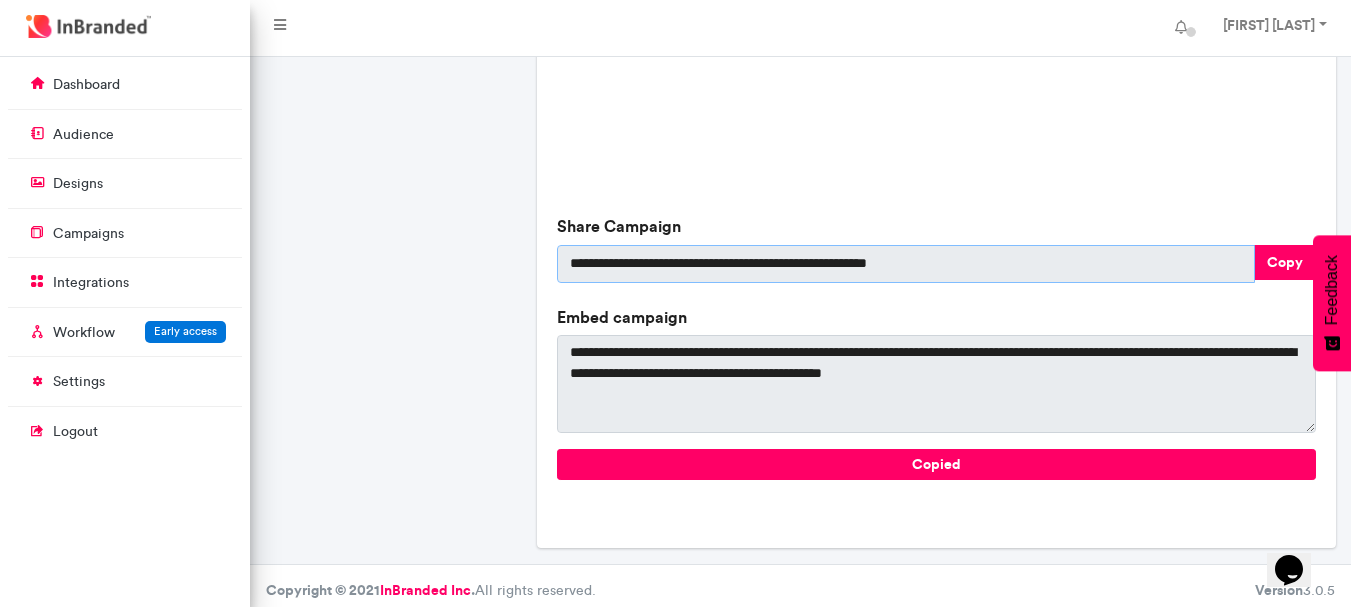 click on "**********" at bounding box center (906, 264) 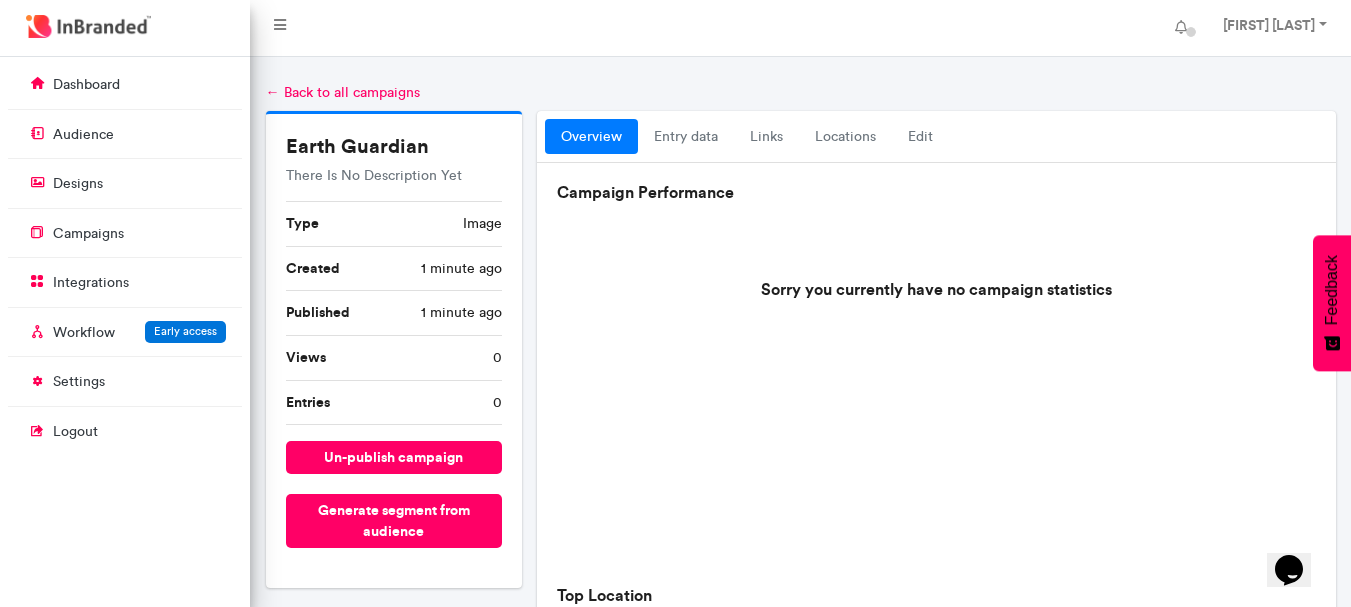 scroll, scrollTop: 0, scrollLeft: 0, axis: both 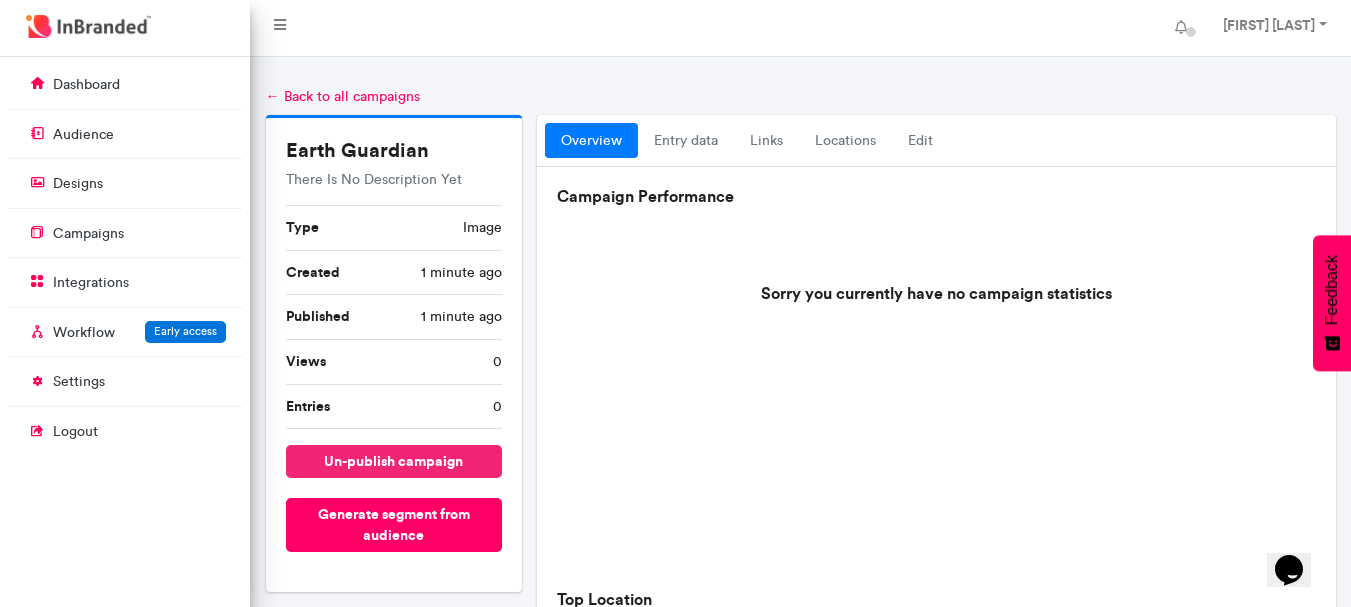 click on "un-publish campaign" at bounding box center [394, 461] 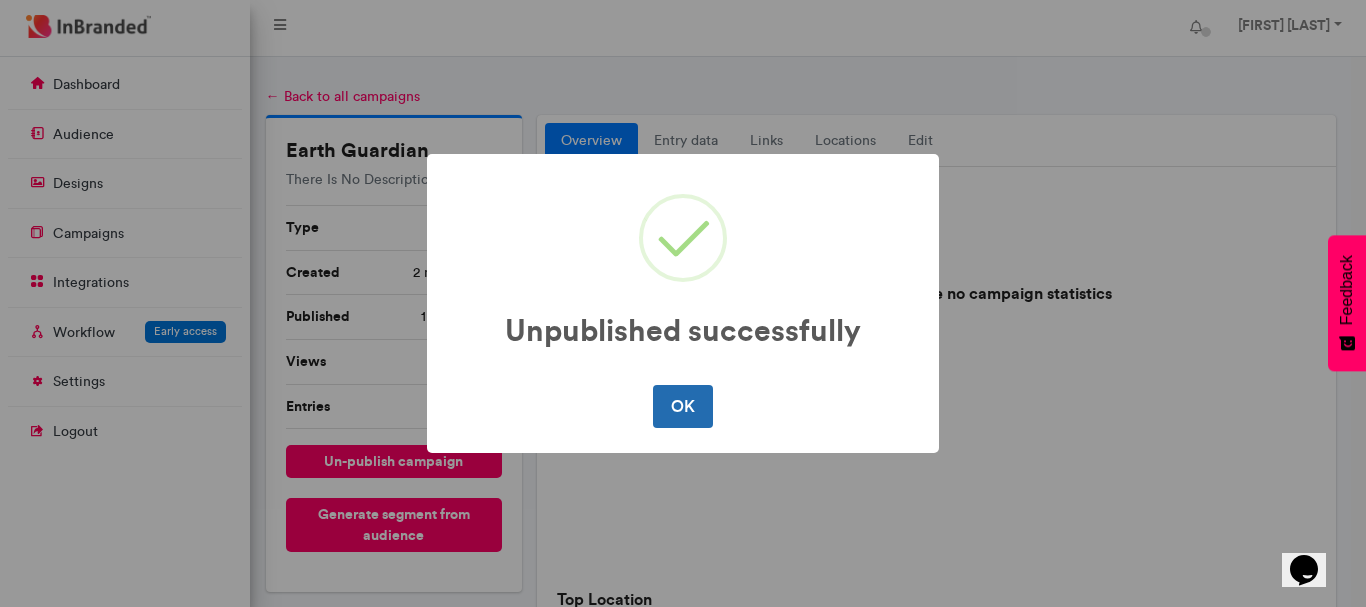 click on "OK" at bounding box center (682, 406) 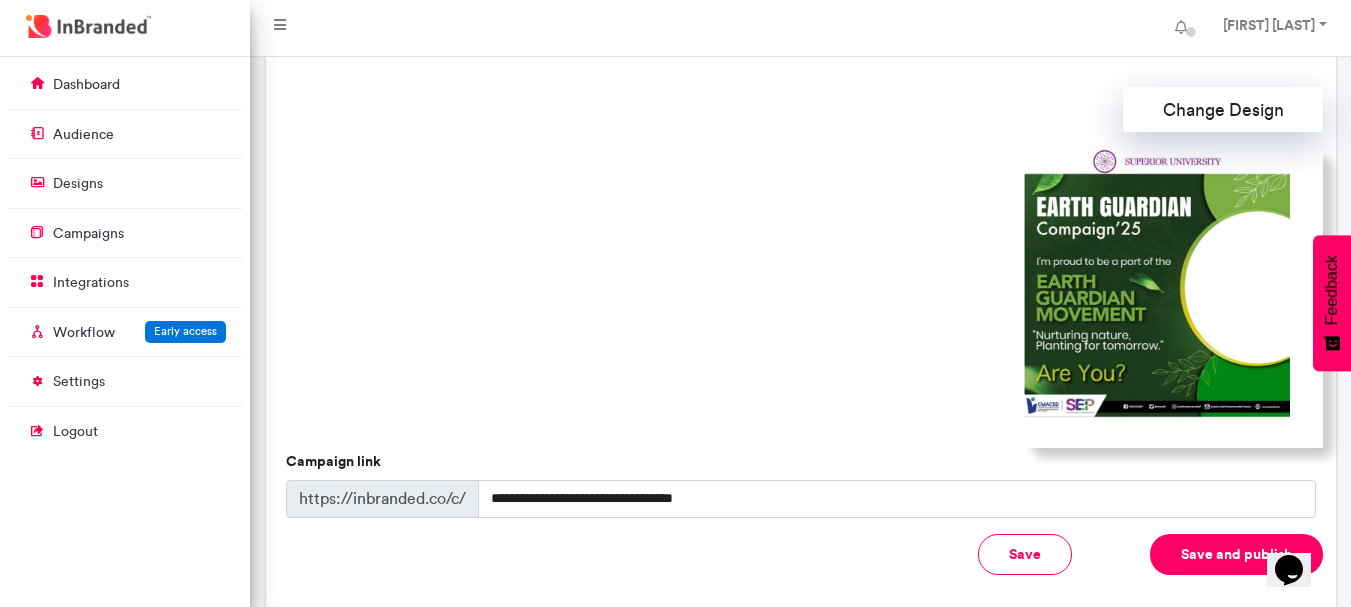 scroll, scrollTop: 490, scrollLeft: 0, axis: vertical 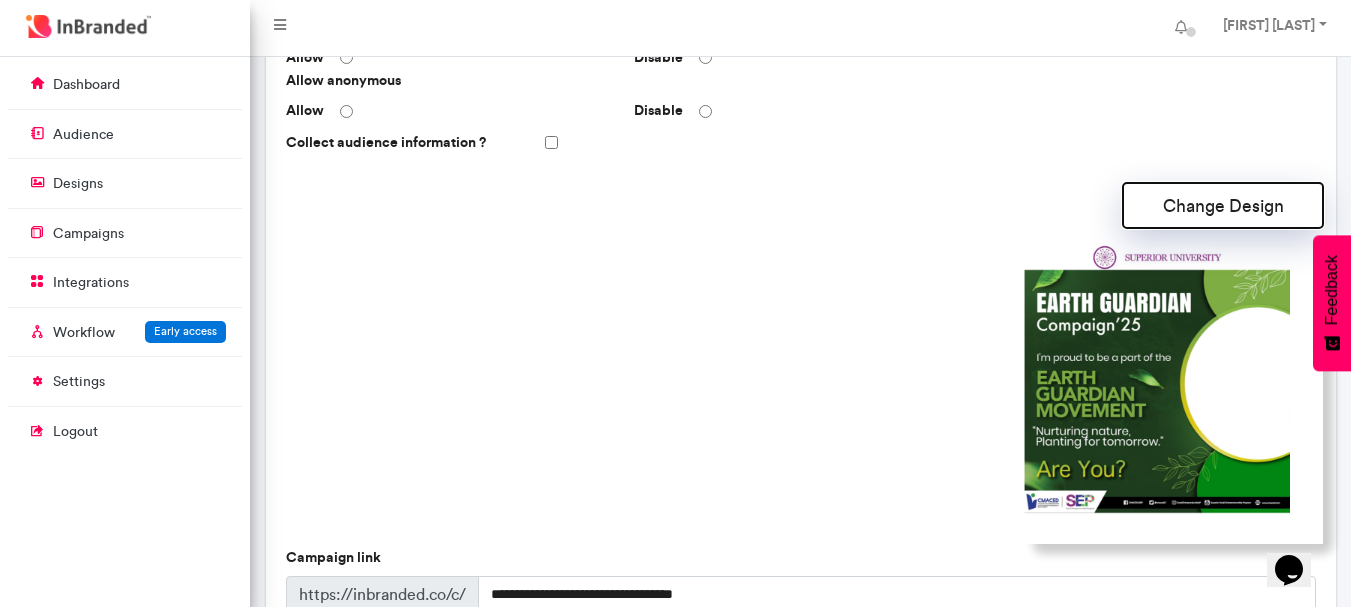 click on "Change Design" at bounding box center (1223, 205) 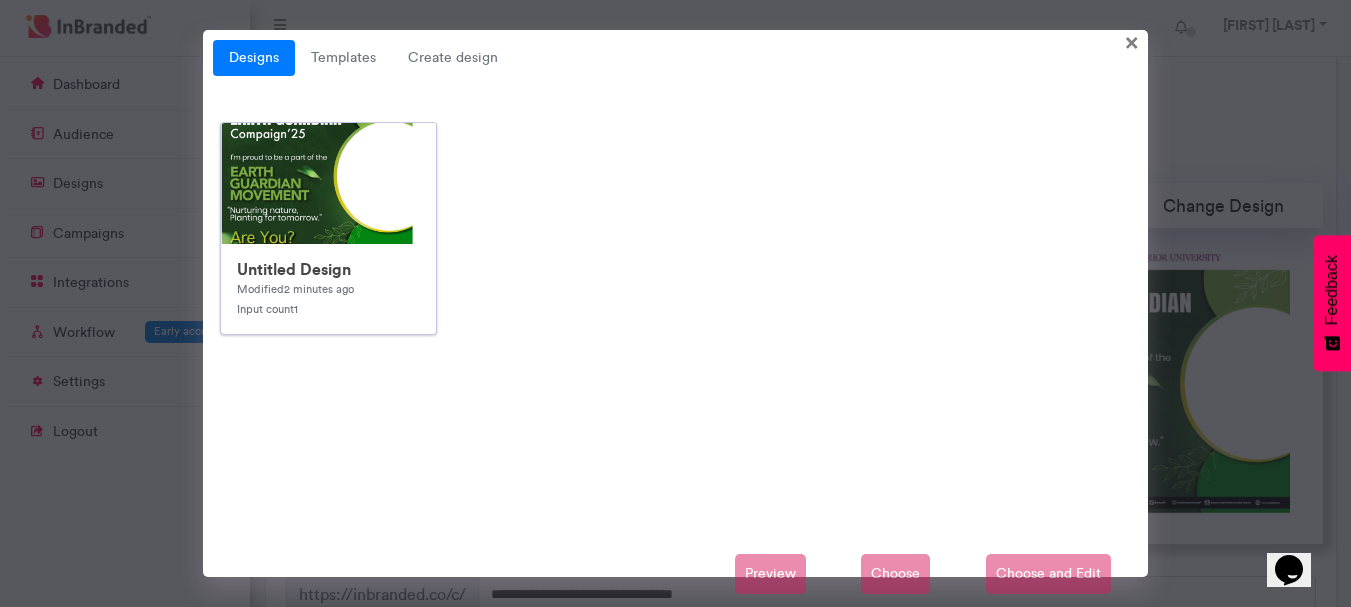 click at bounding box center [621, 523] 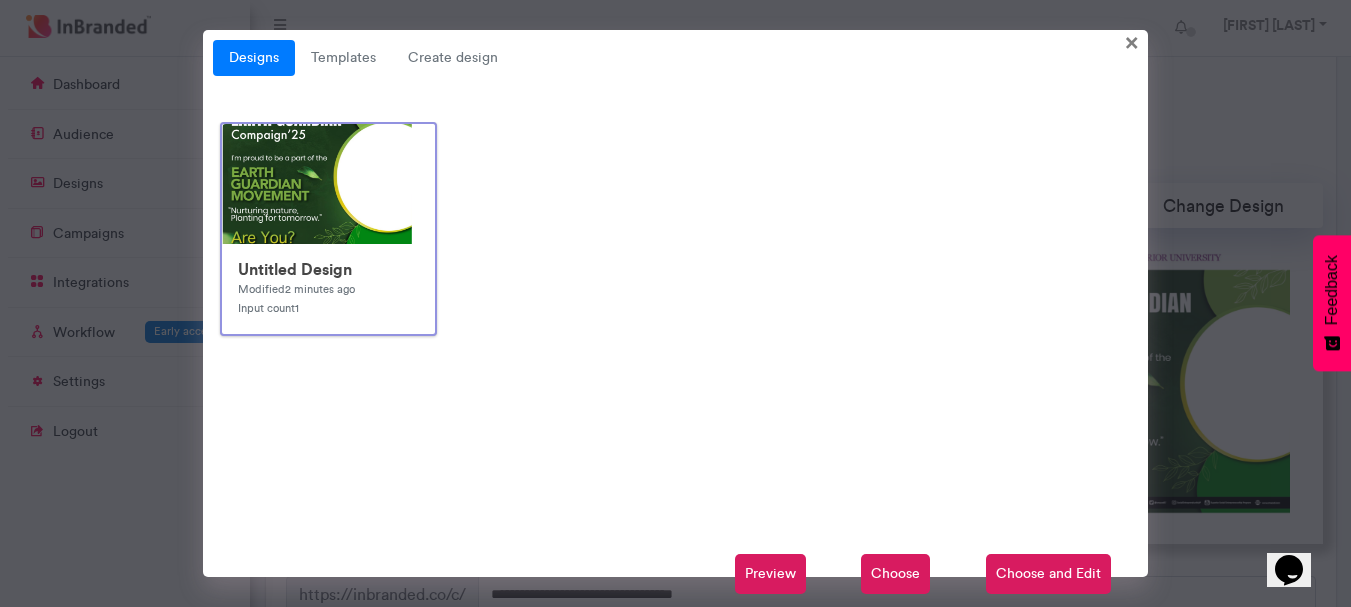 click on "Choose and Edit" at bounding box center [1048, 574] 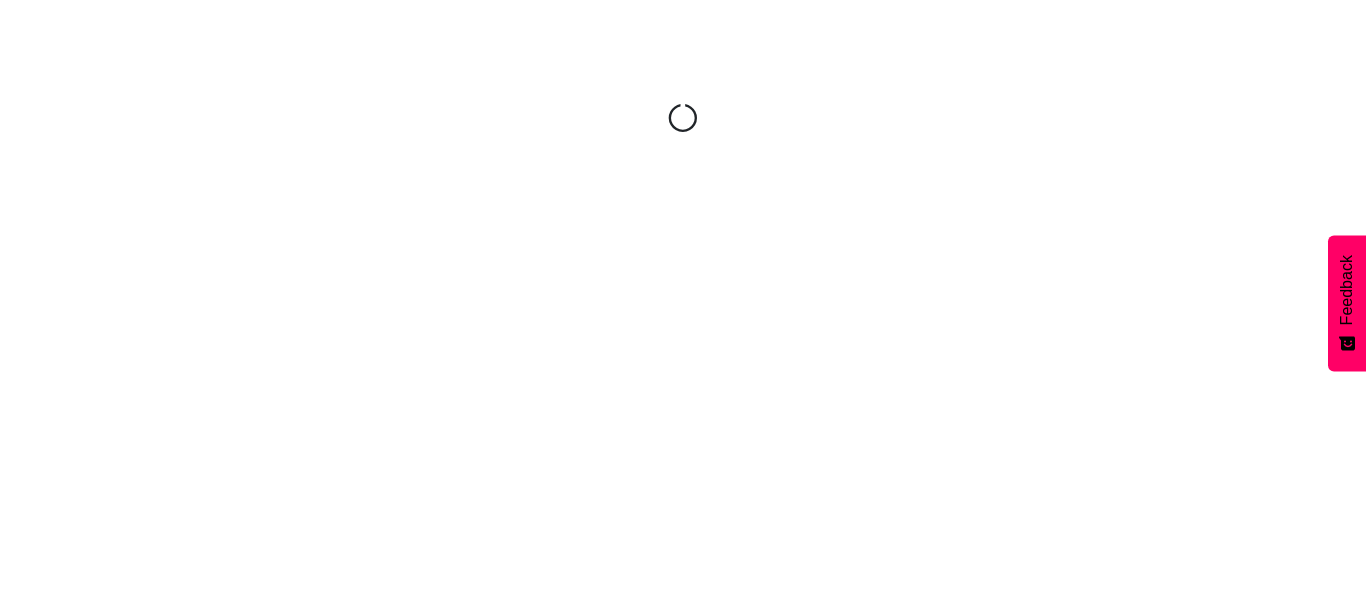 scroll, scrollTop: 0, scrollLeft: 0, axis: both 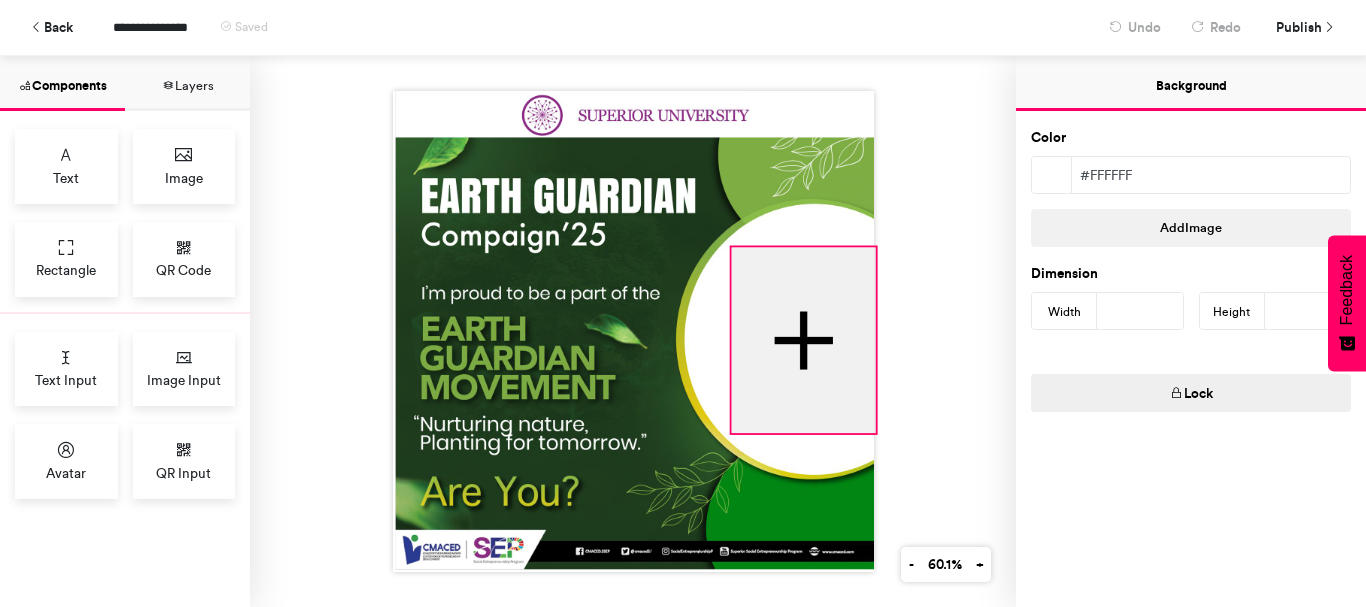 click at bounding box center (803, 340) 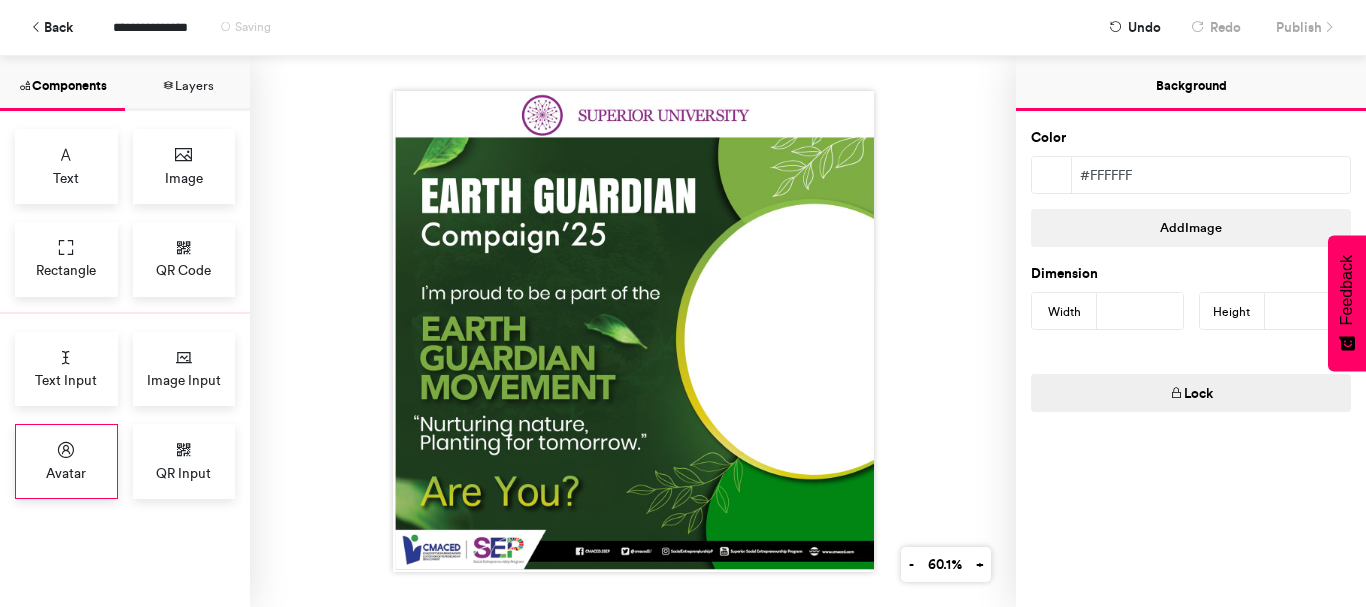 click on "Avatar" at bounding box center [66, 461] 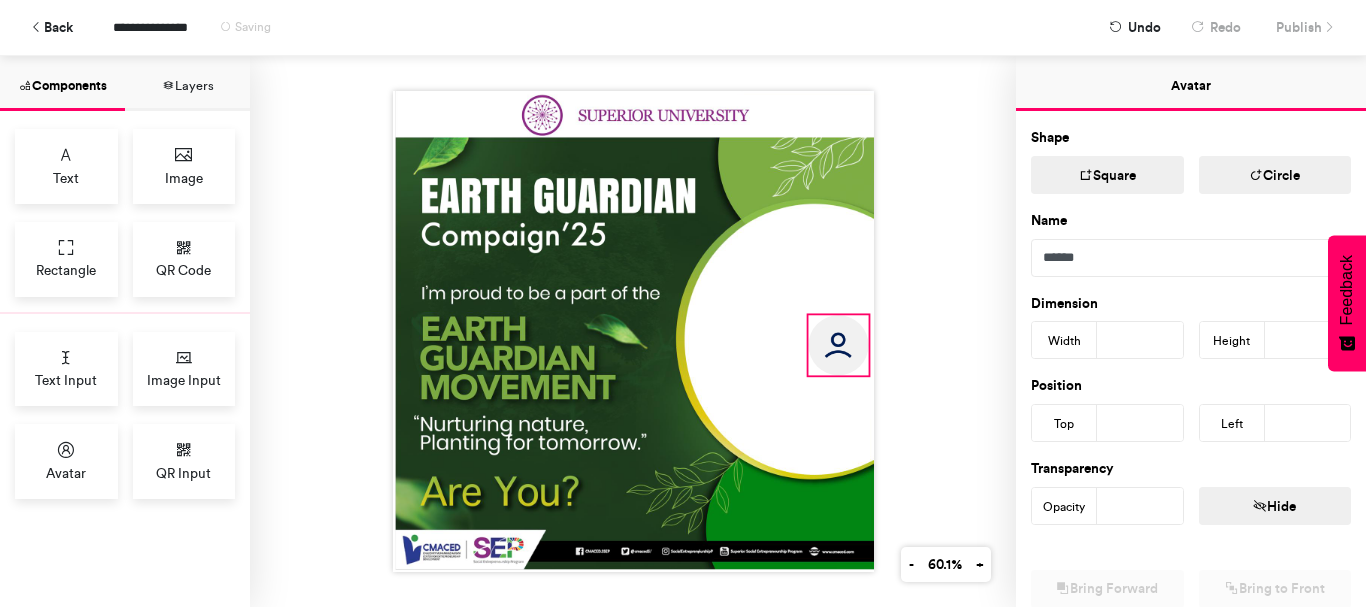 drag, startPoint x: 536, startPoint y: 236, endPoint x: 831, endPoint y: 340, distance: 312.79547 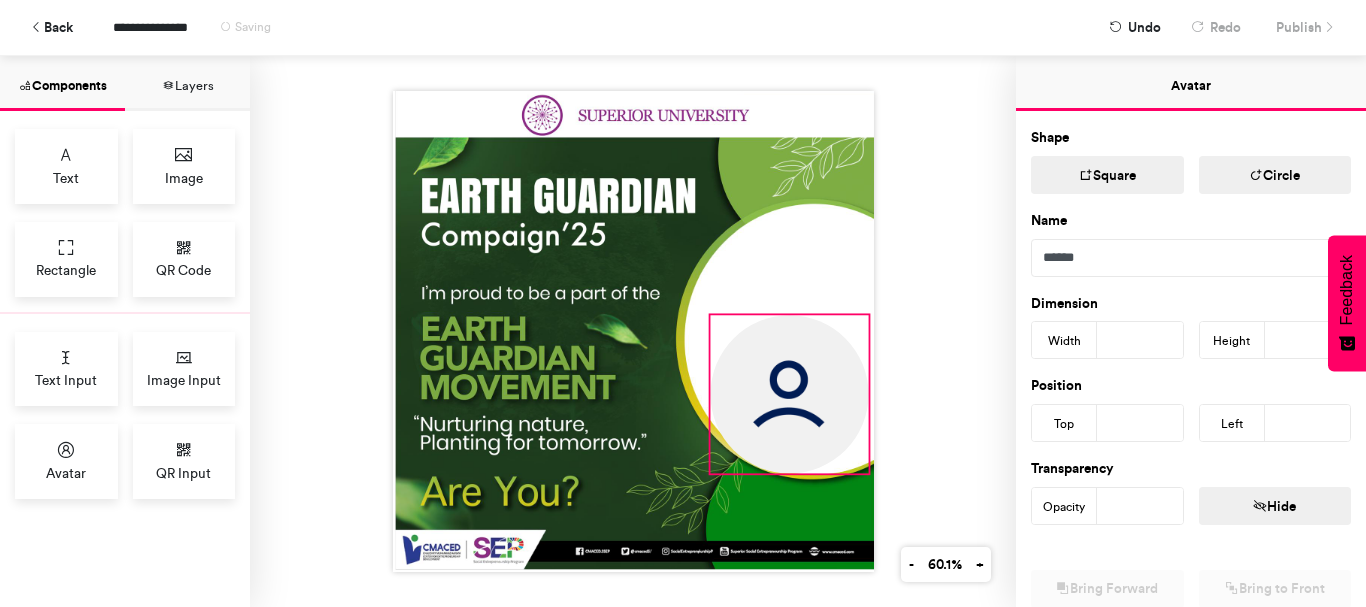 drag, startPoint x: 789, startPoint y: 372, endPoint x: 711, endPoint y: 369, distance: 78.05767 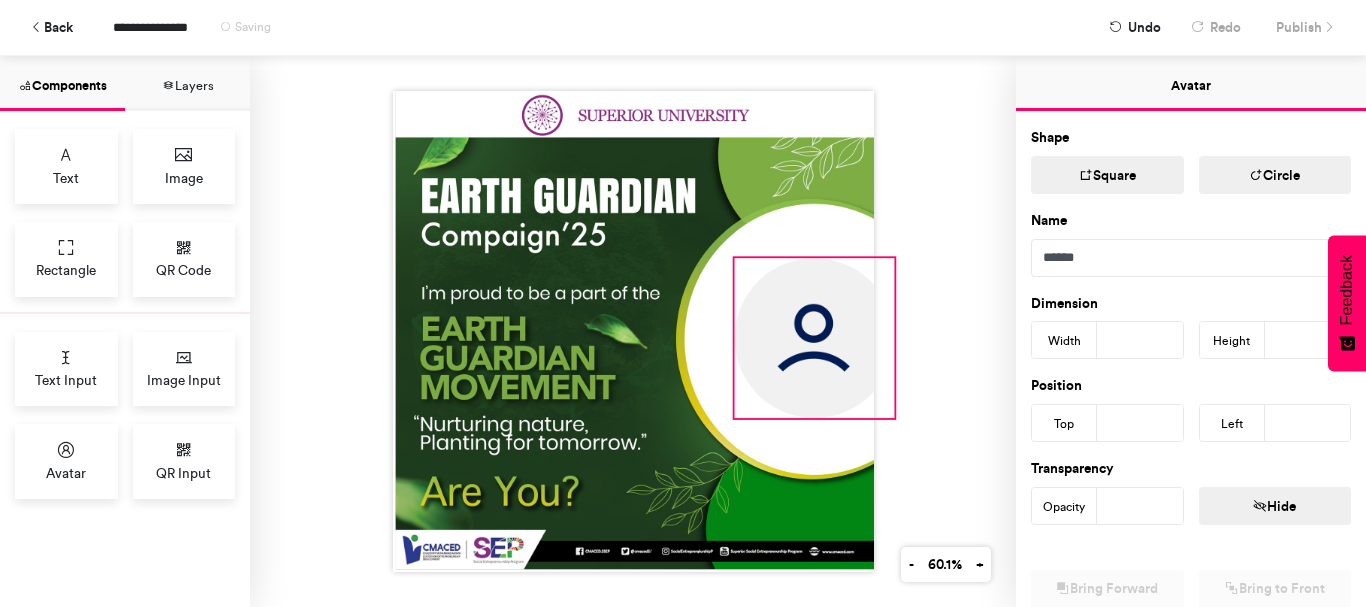 drag, startPoint x: 808, startPoint y: 361, endPoint x: 834, endPoint y: 320, distance: 48.548943 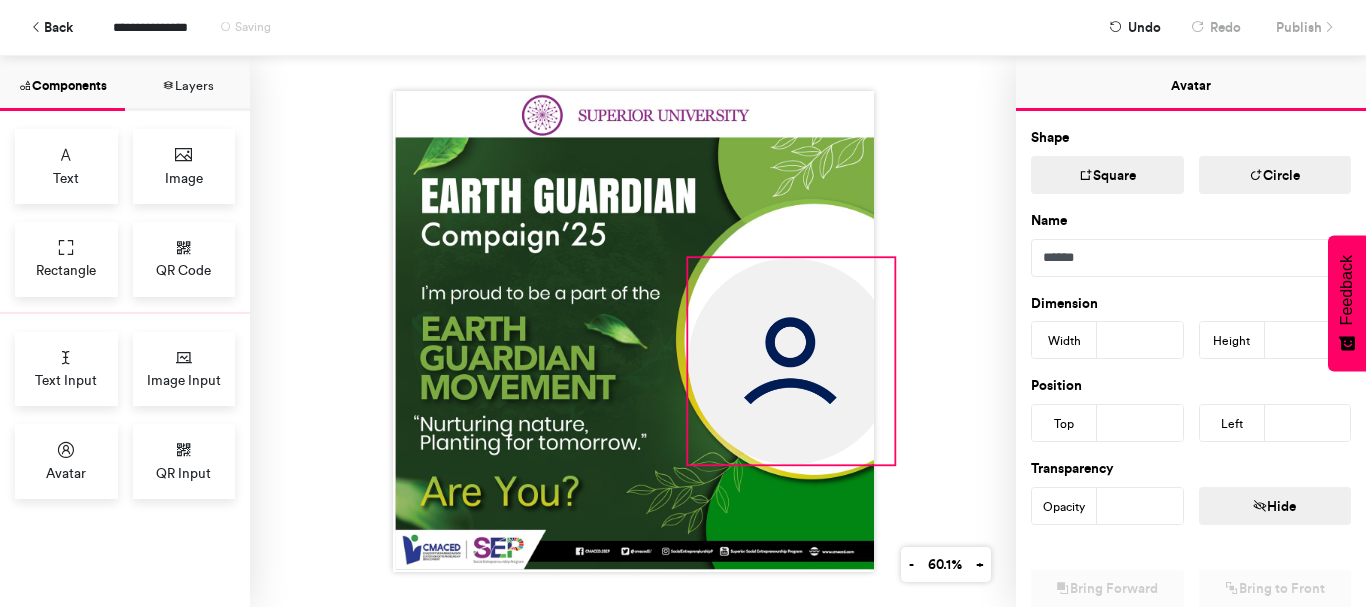 drag, startPoint x: 725, startPoint y: 409, endPoint x: 679, endPoint y: 417, distance: 46.69047 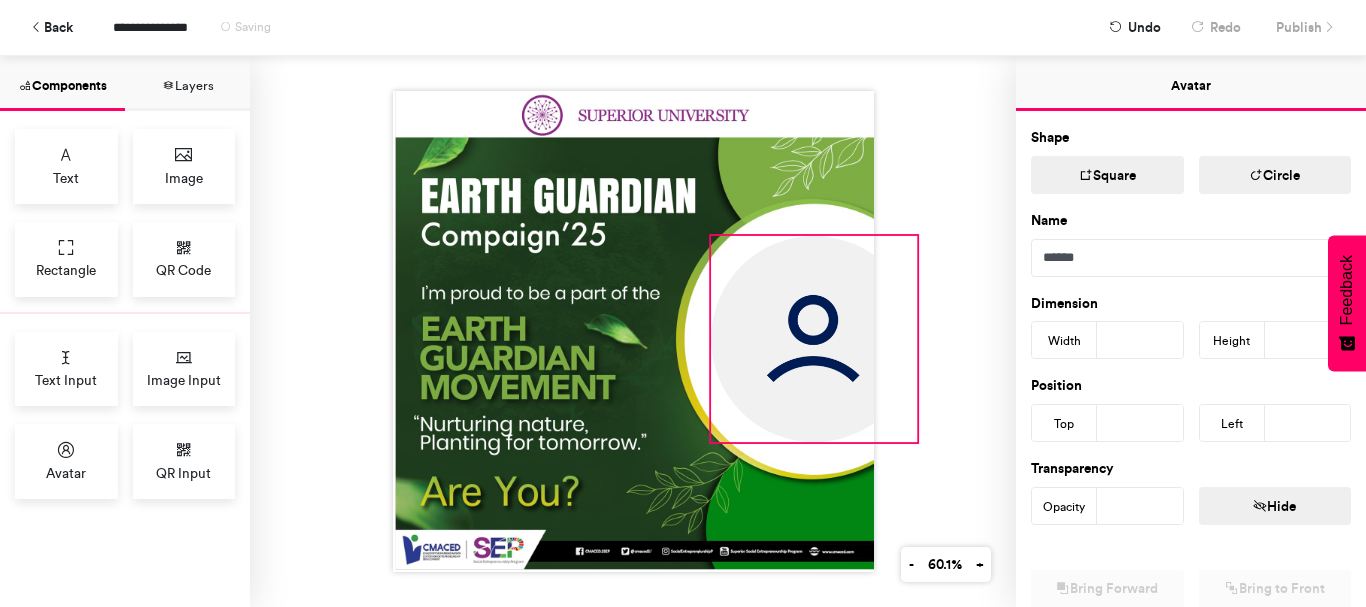 drag, startPoint x: 778, startPoint y: 321, endPoint x: 797, endPoint y: 320, distance: 19.026299 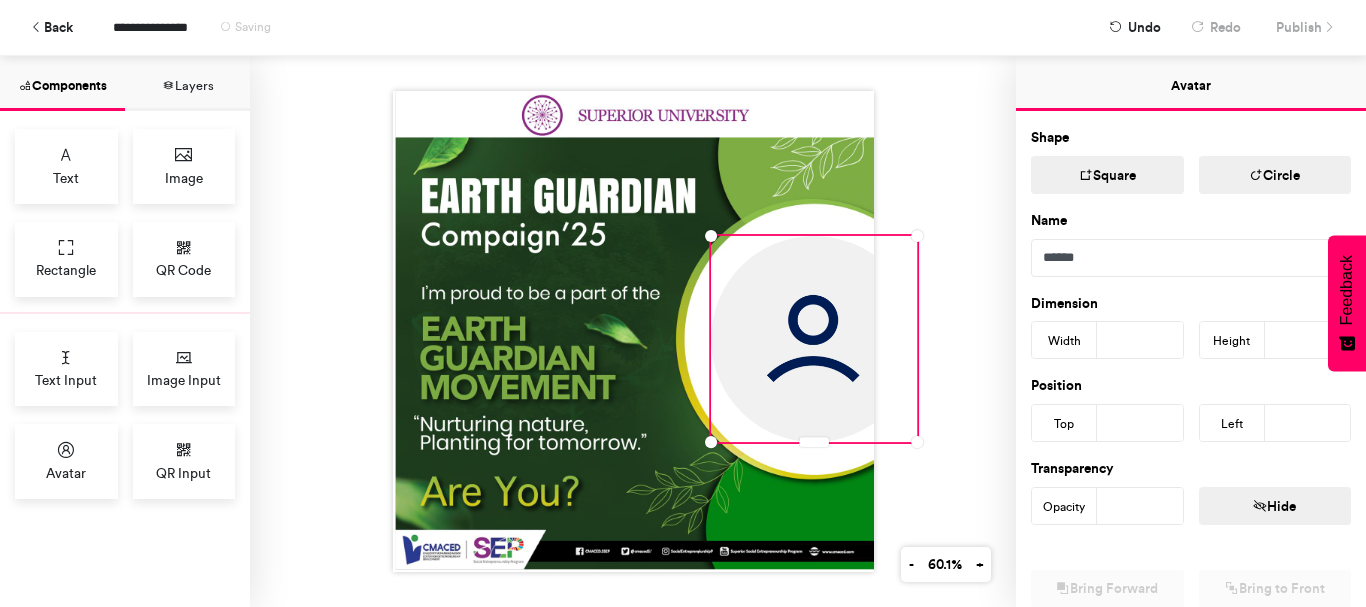 drag, startPoint x: 913, startPoint y: 475, endPoint x: 902, endPoint y: 470, distance: 12.083046 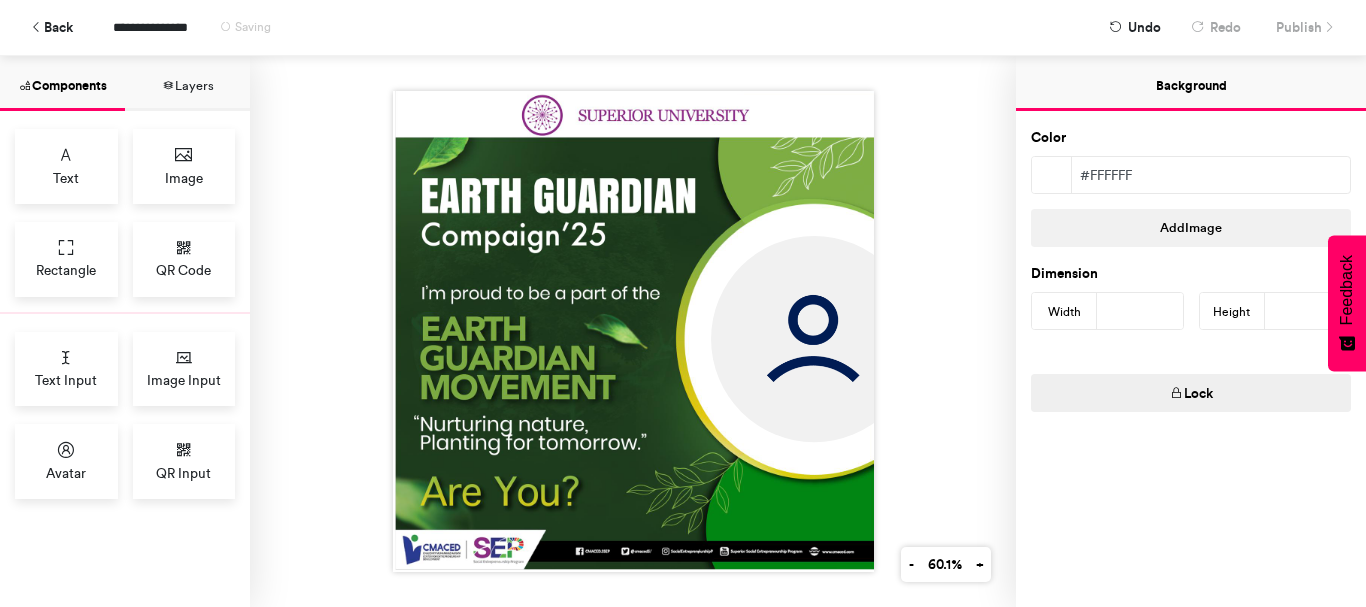 click at bounding box center (814, 339) 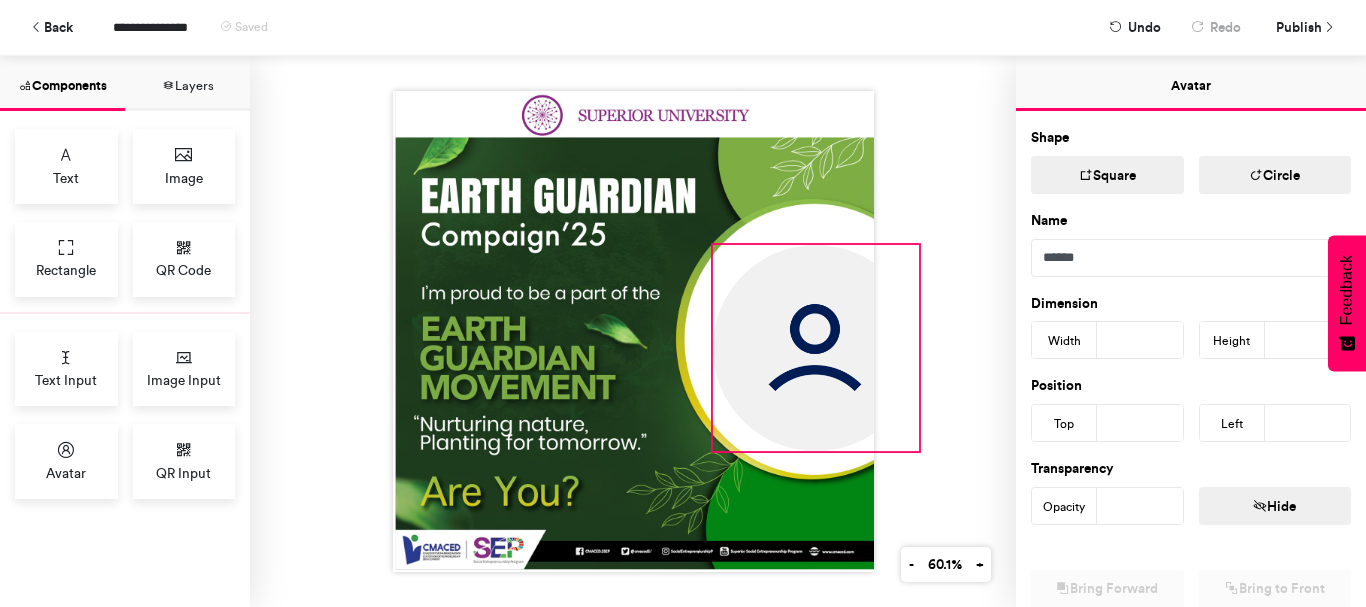 click at bounding box center (633, 331) 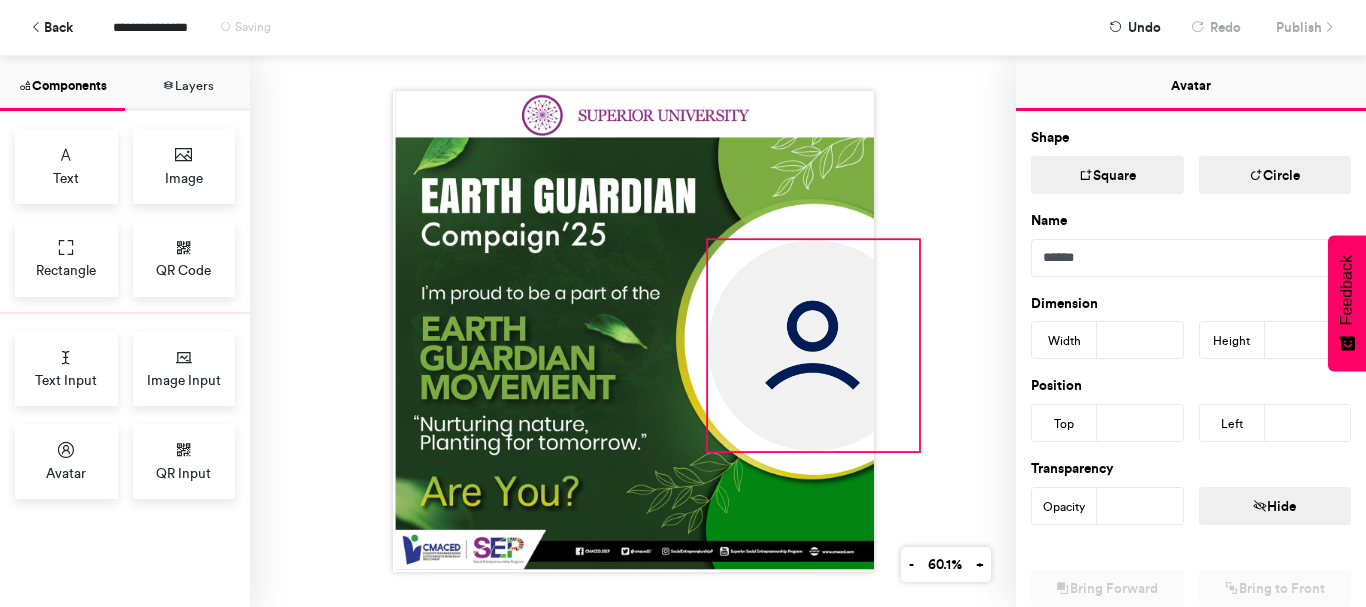 click at bounding box center [633, 331] 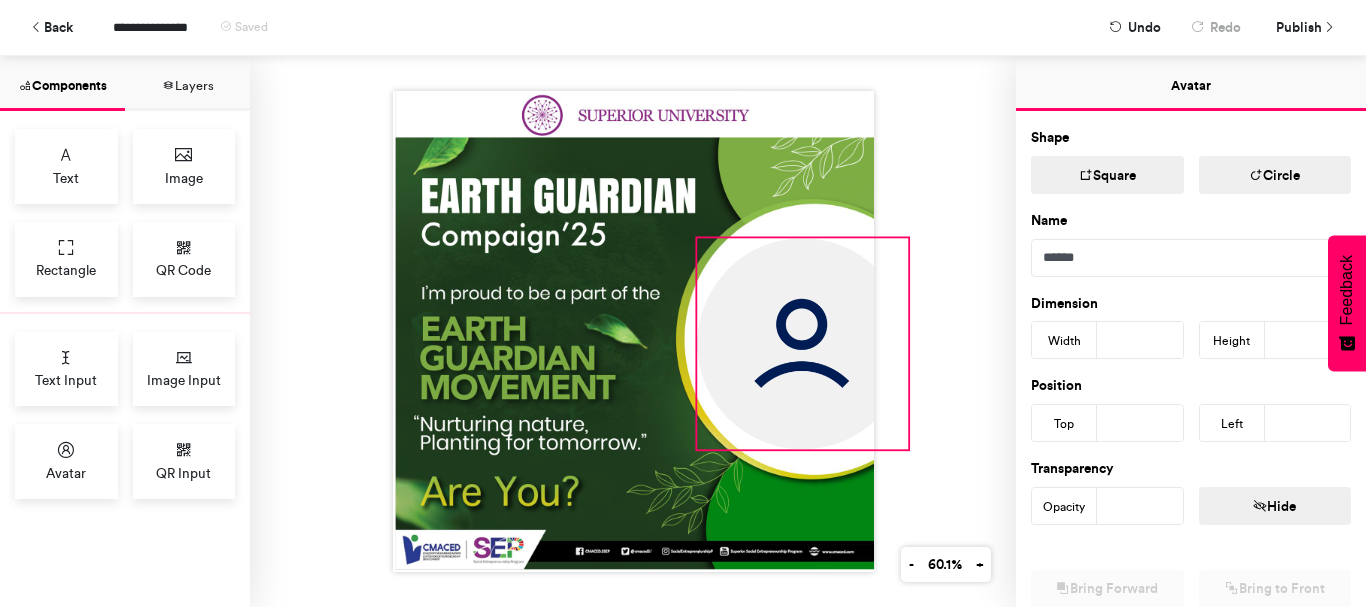 drag, startPoint x: 751, startPoint y: 303, endPoint x: 740, endPoint y: 301, distance: 11.18034 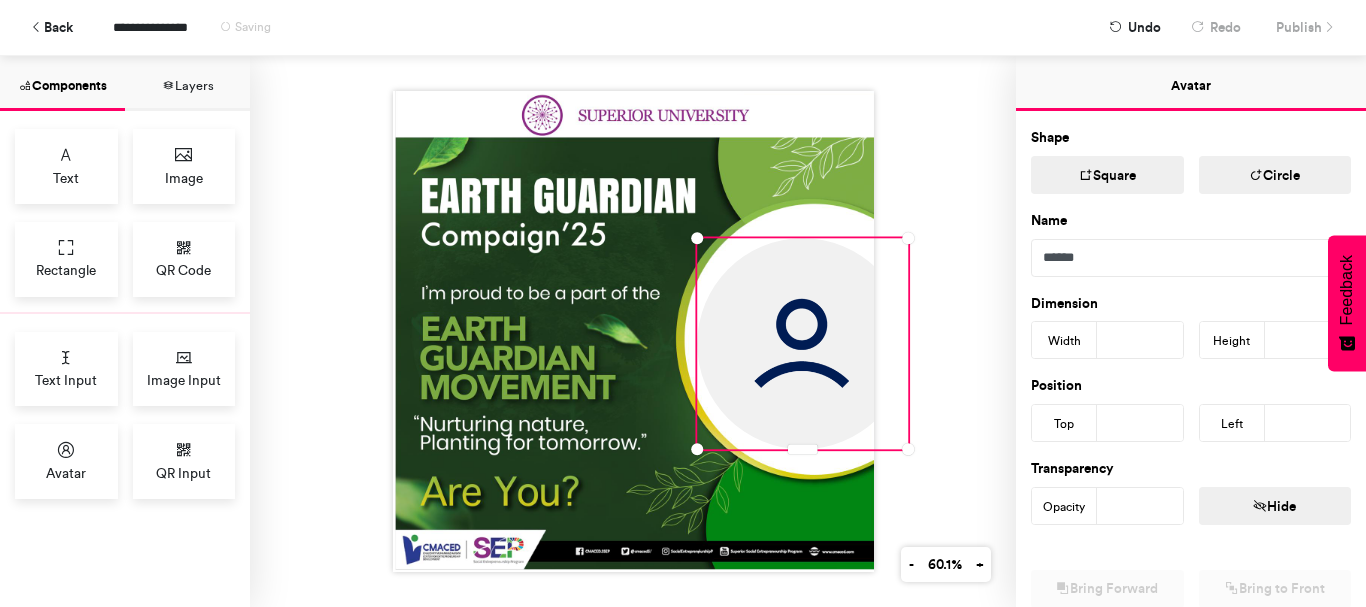 click on "Square" at bounding box center (1107, 175) 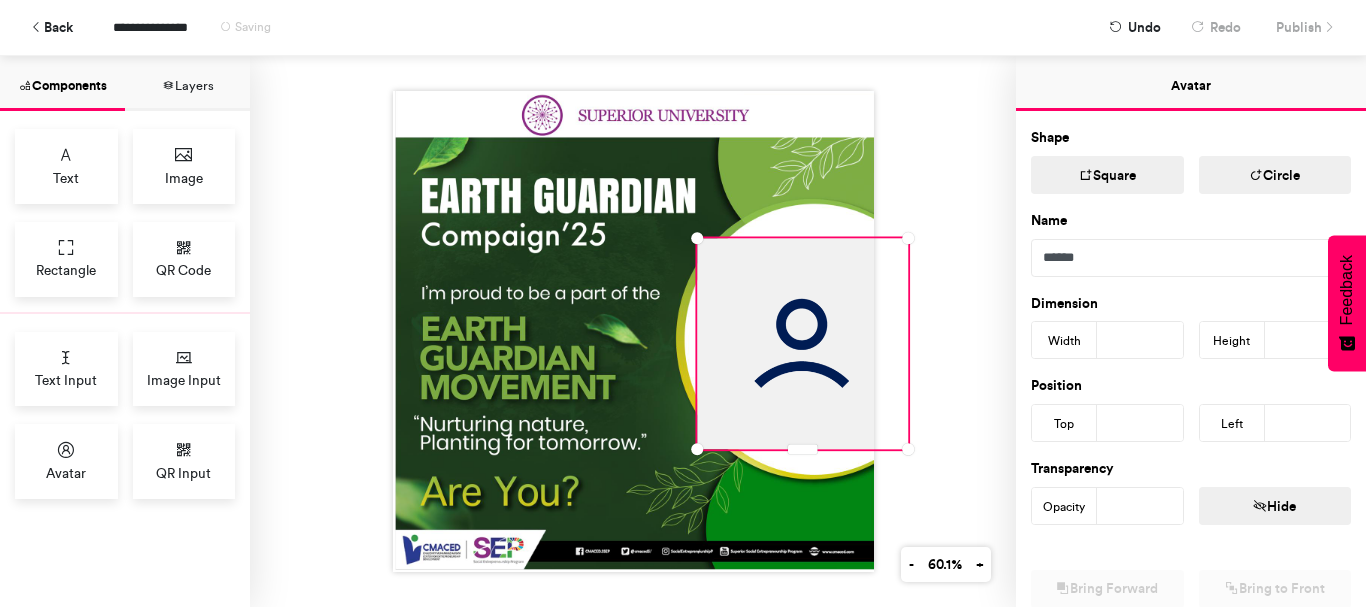 click at bounding box center (633, 331) 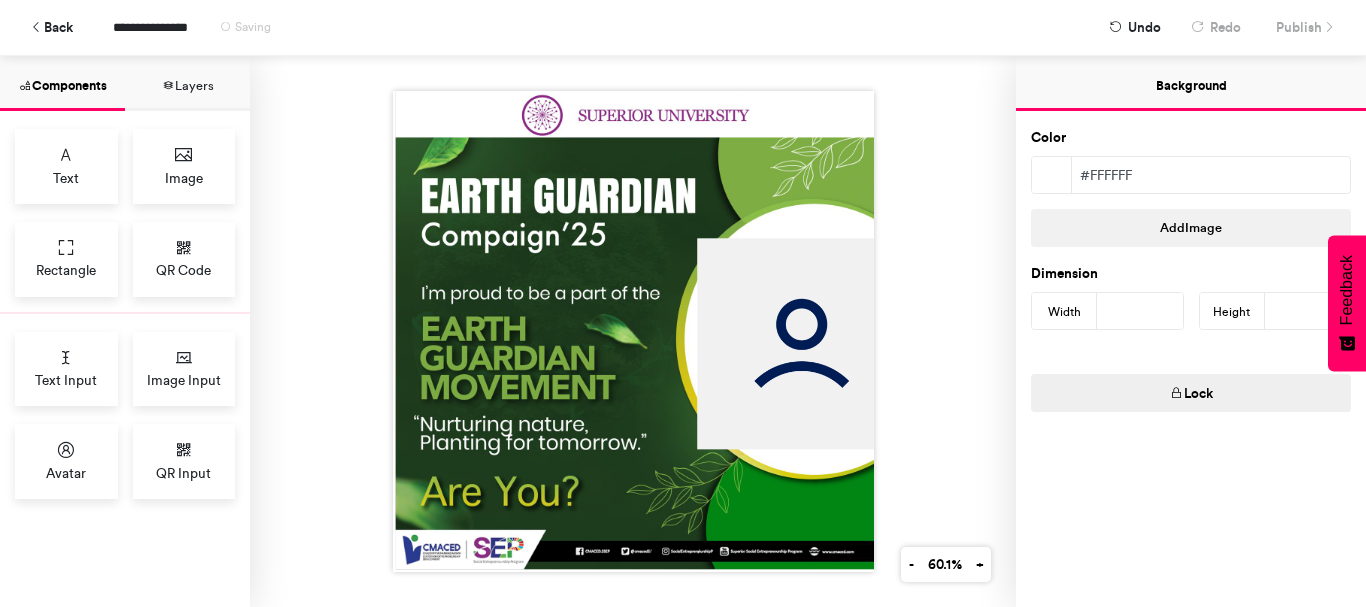 click at bounding box center (633, 331) 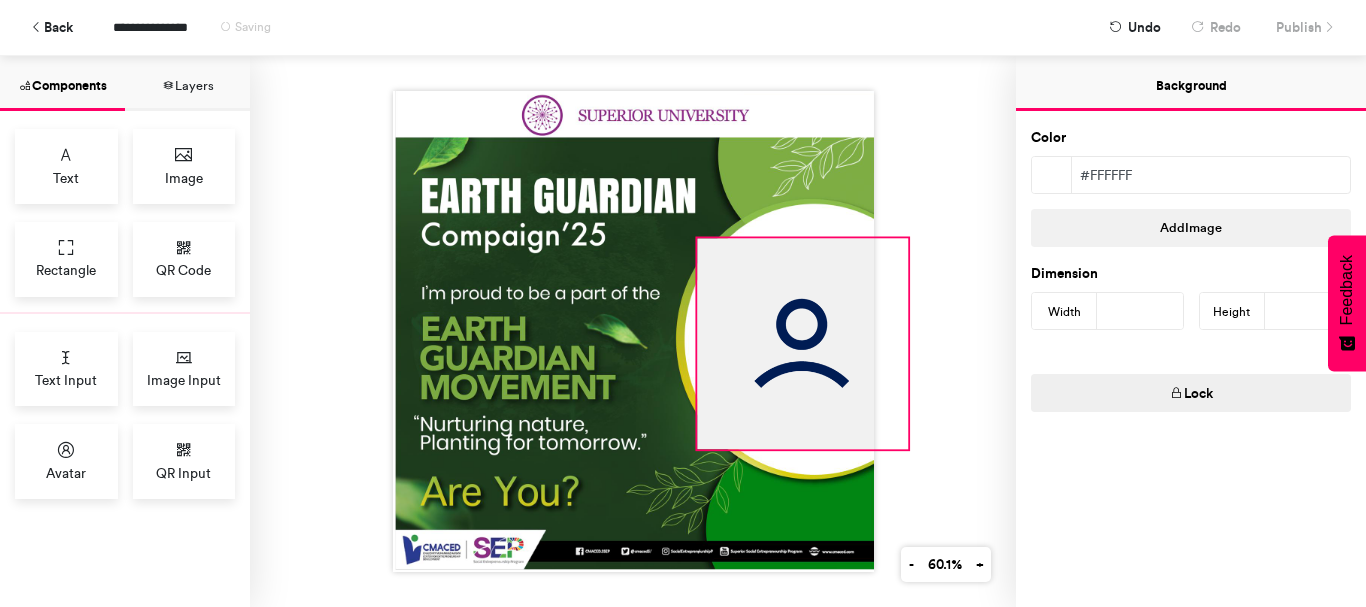 click at bounding box center [802, 343] 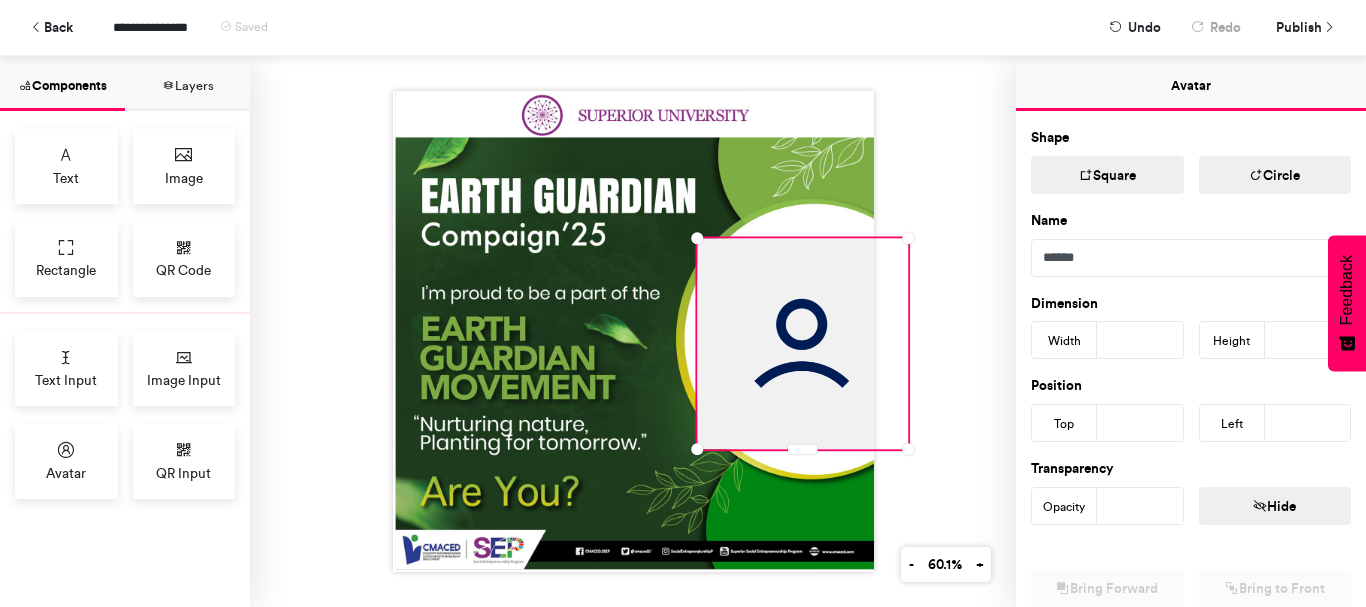 drag, startPoint x: 811, startPoint y: 316, endPoint x: 798, endPoint y: 286, distance: 32.695564 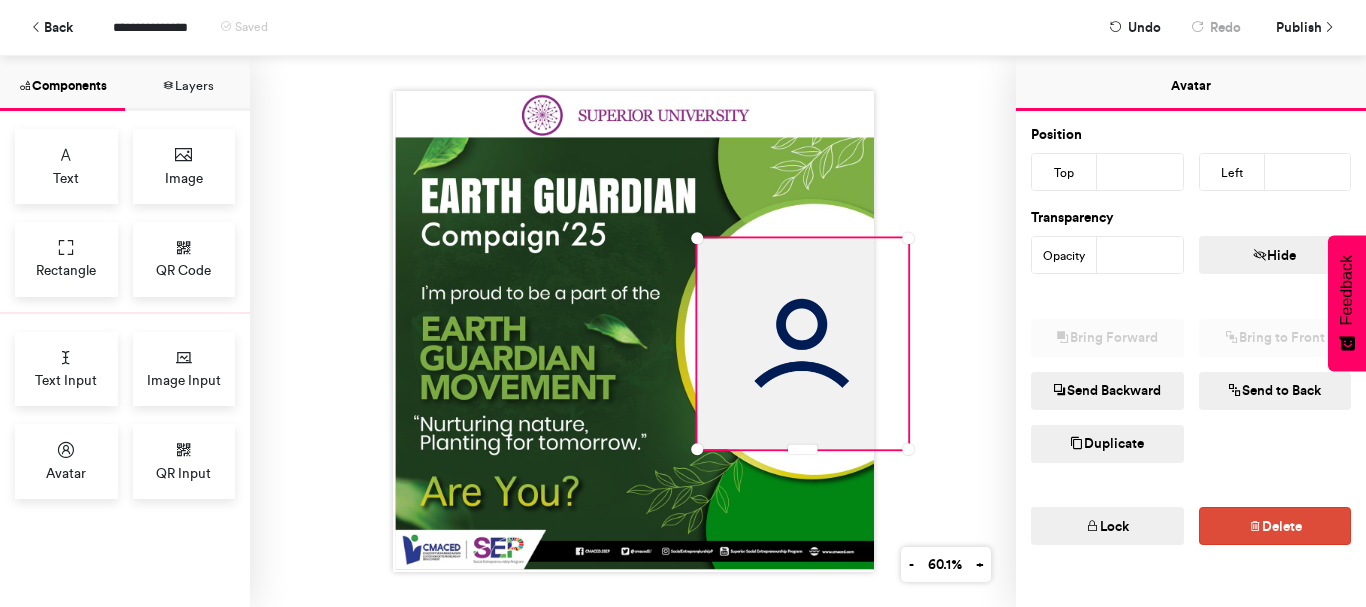 scroll, scrollTop: 279, scrollLeft: 0, axis: vertical 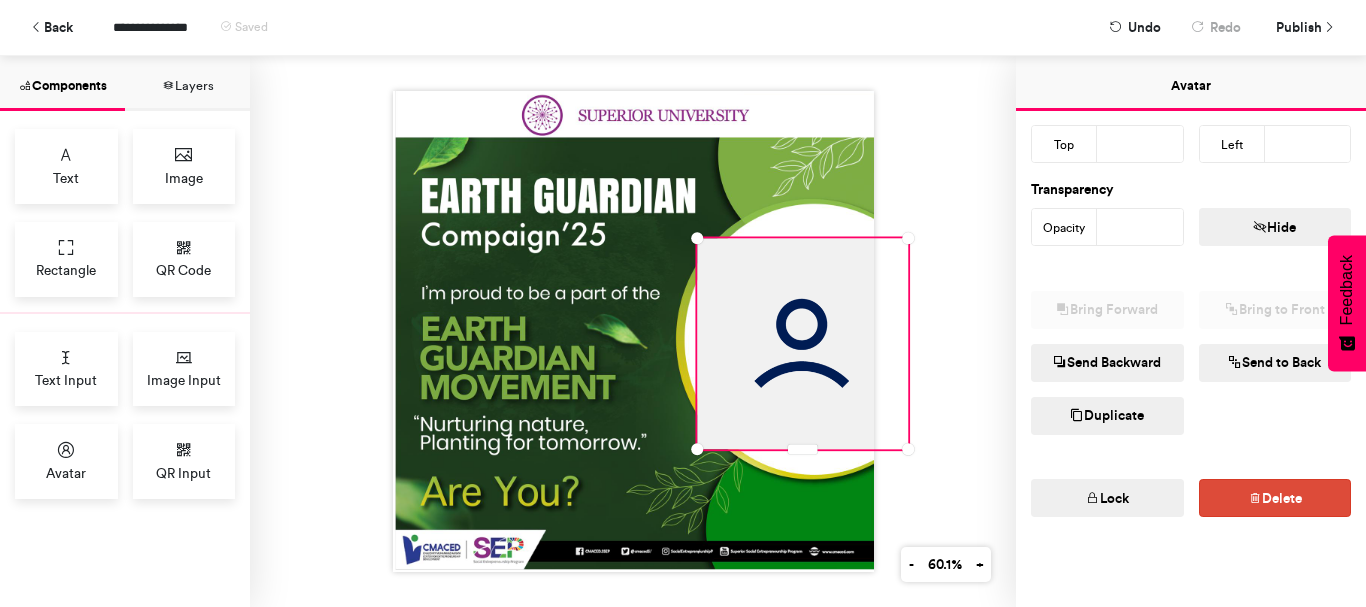 click on "Send Backward" at bounding box center (1107, 363) 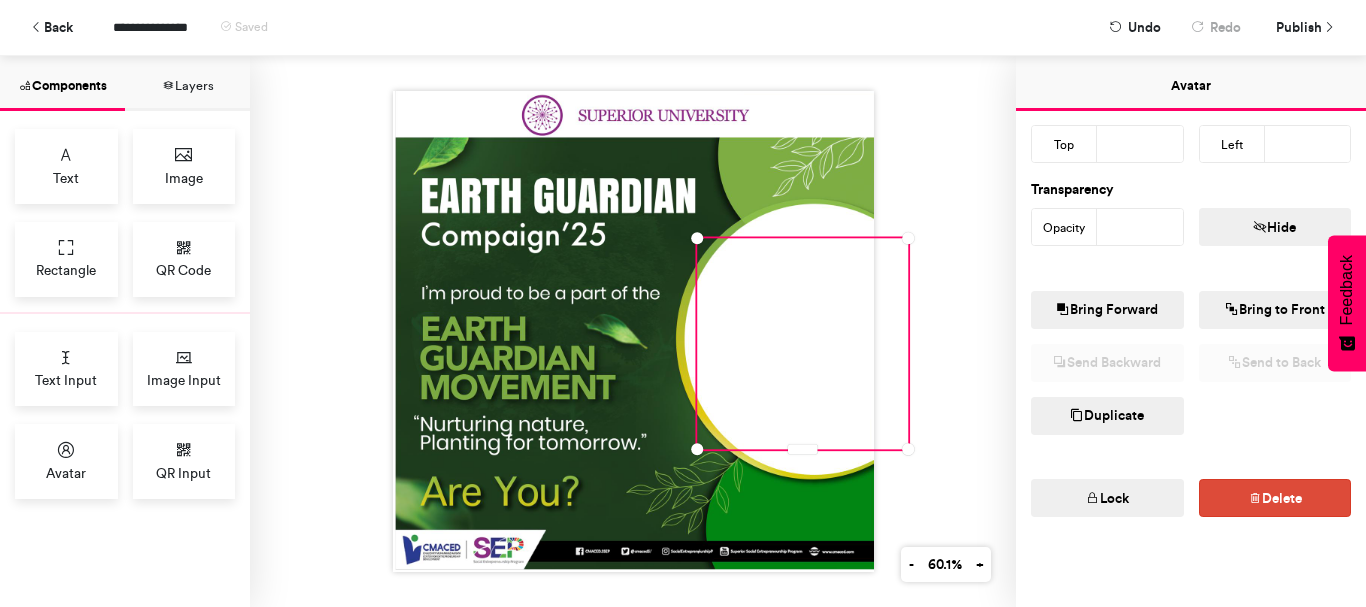 click at bounding box center [633, 331] 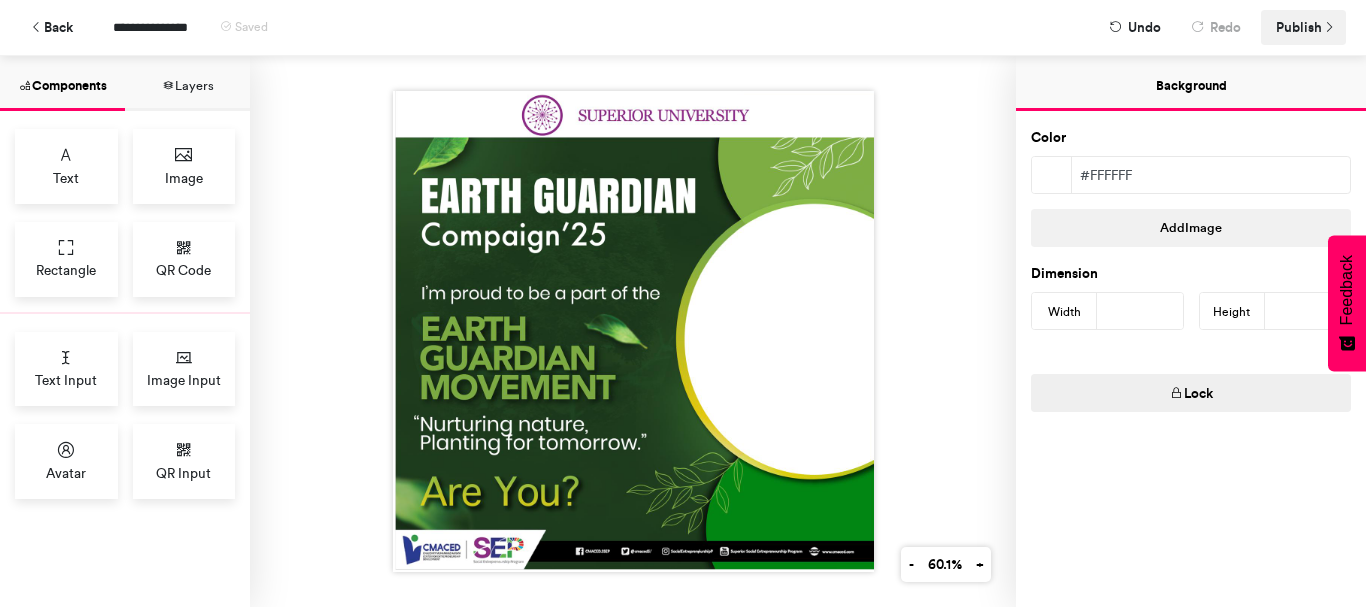 click on "Publish" at bounding box center [1299, 27] 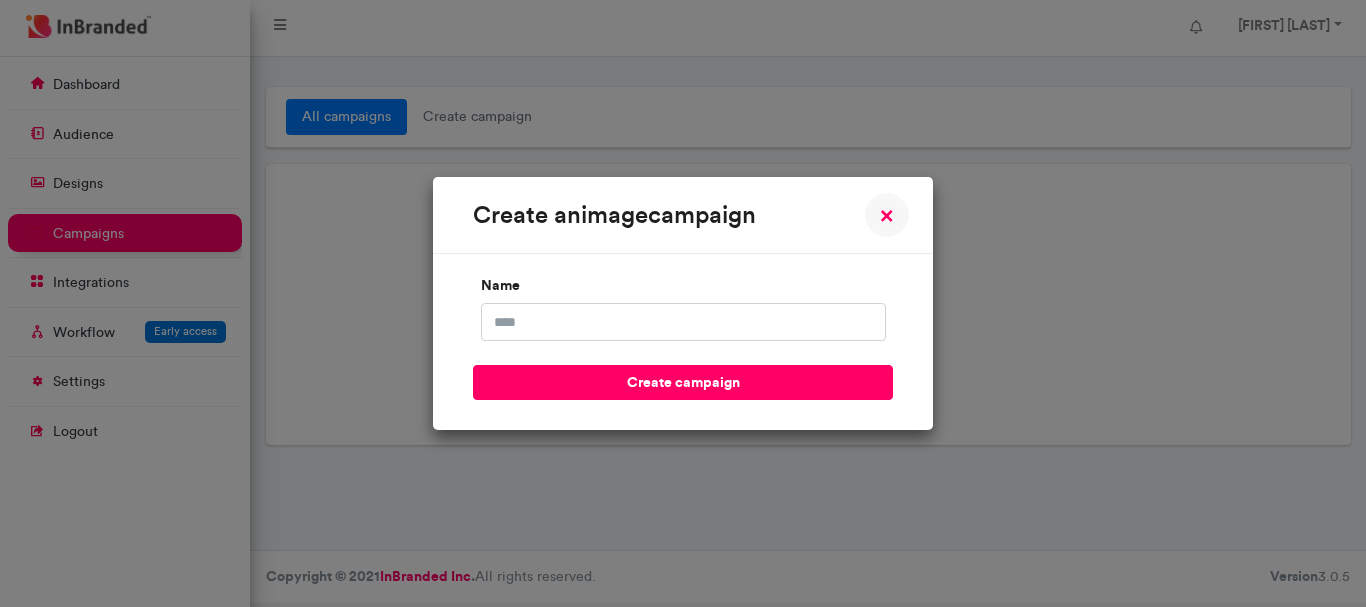 scroll, scrollTop: 0, scrollLeft: 0, axis: both 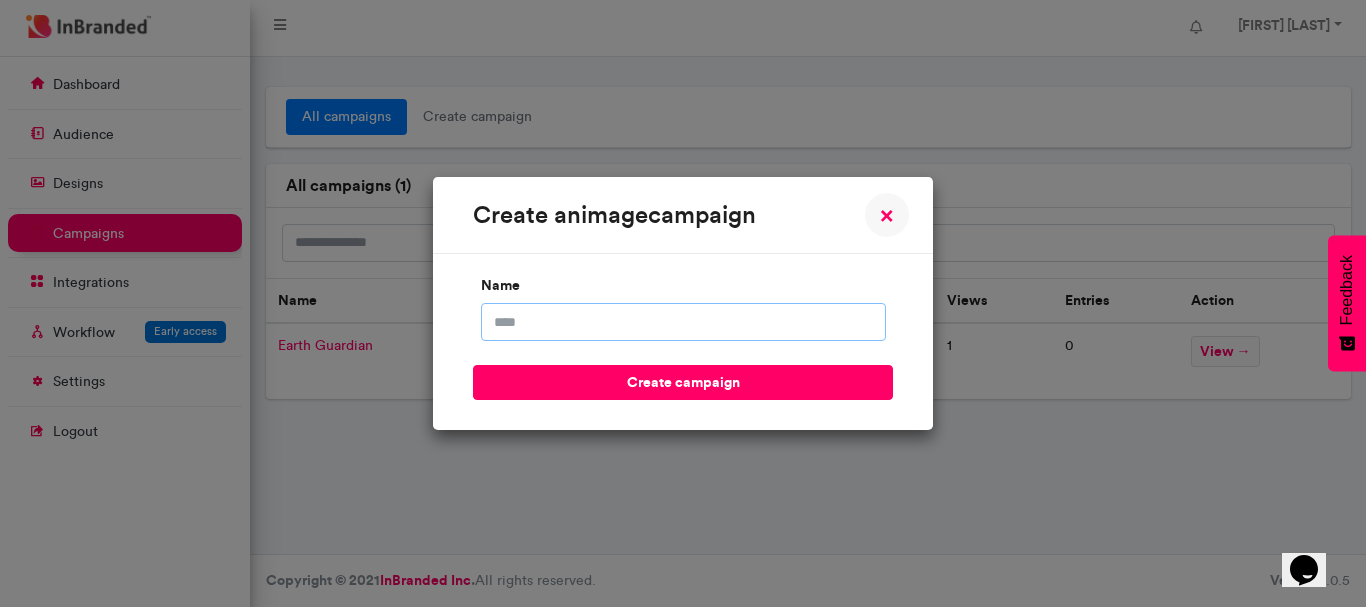 click on "name" at bounding box center [683, 322] 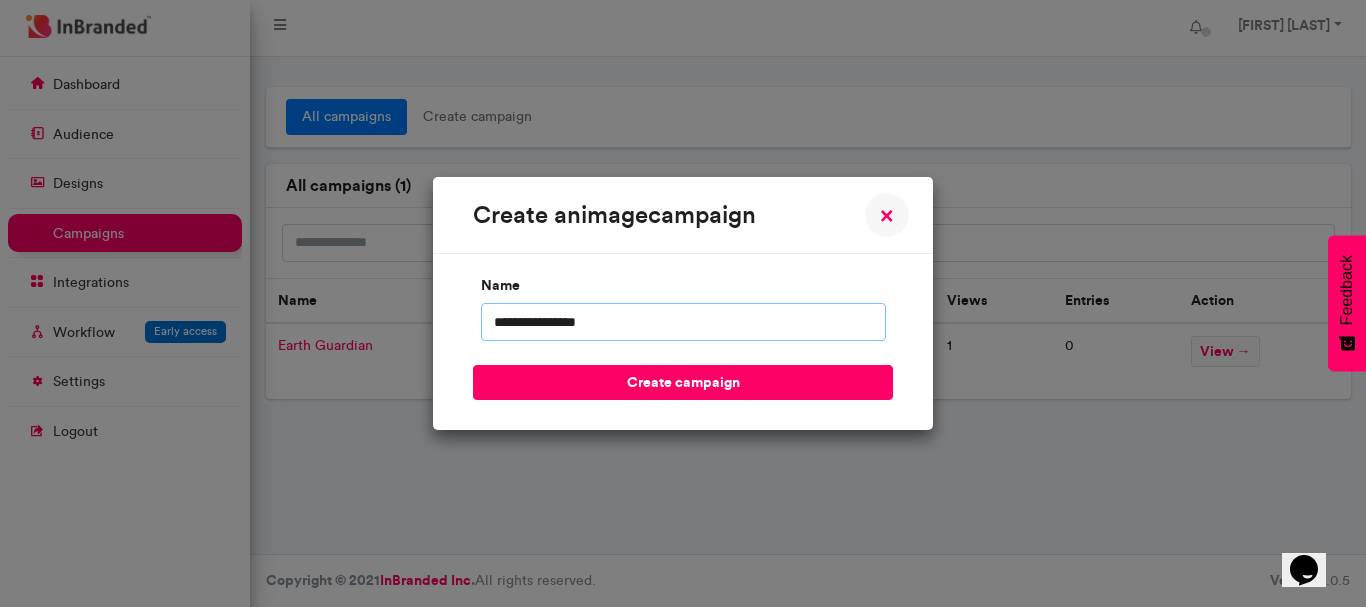 type on "**********" 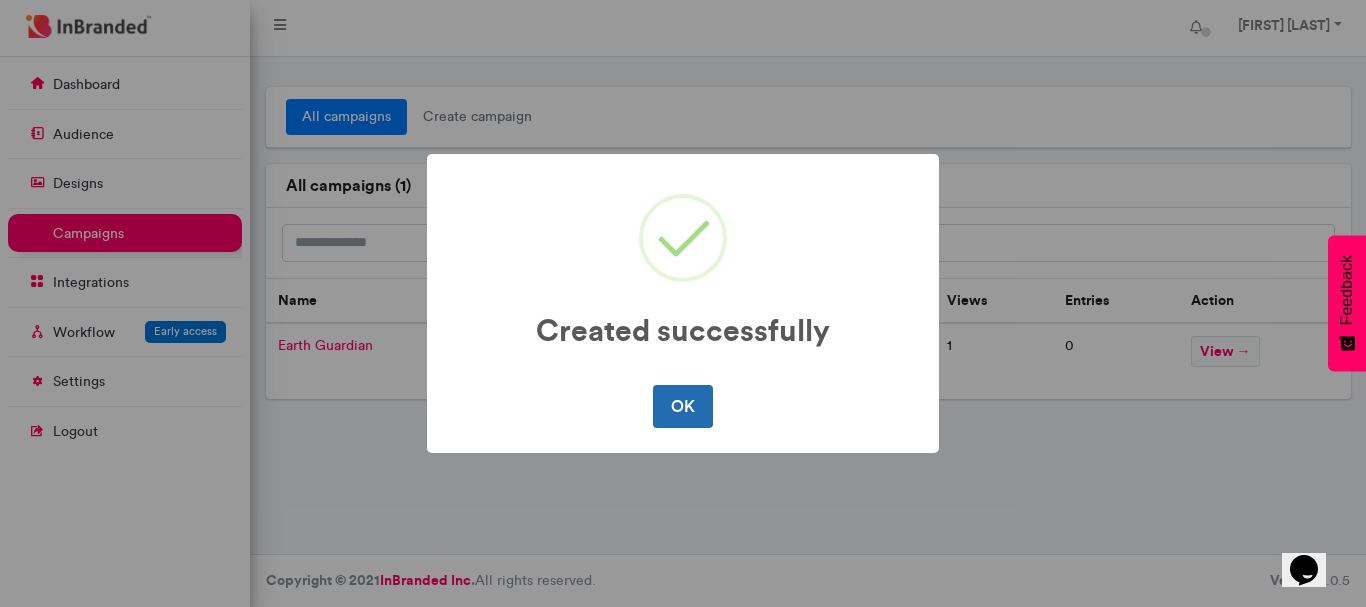 click on "OK" at bounding box center (682, 406) 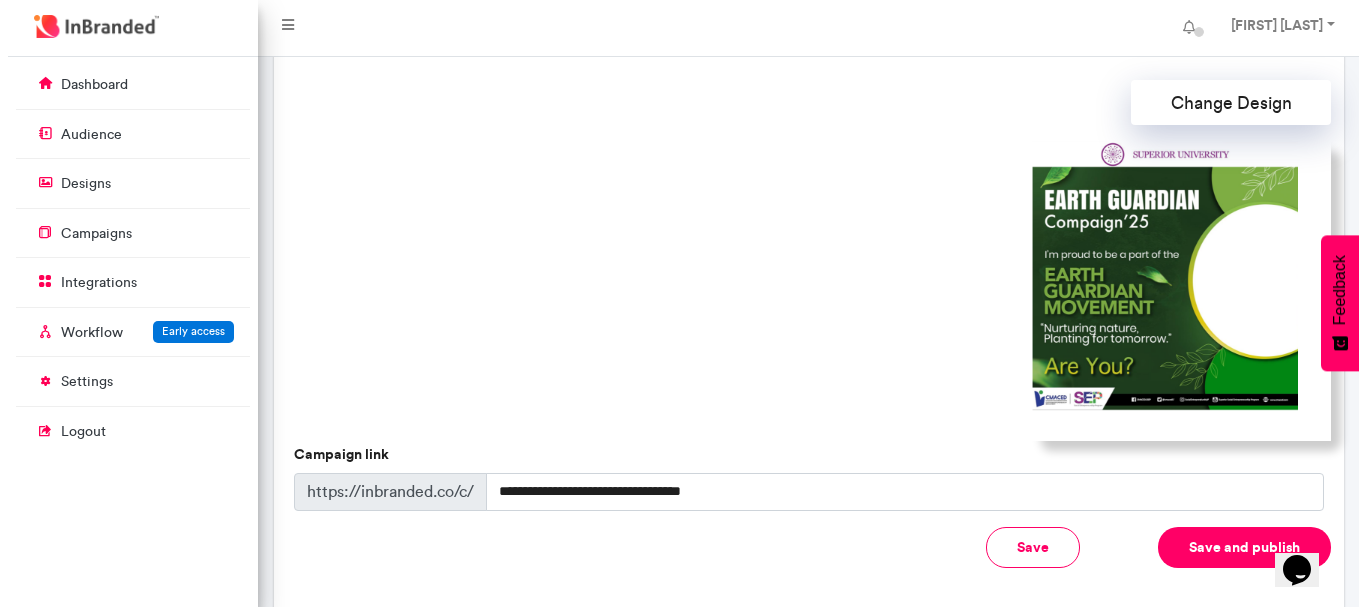 scroll, scrollTop: 690, scrollLeft: 0, axis: vertical 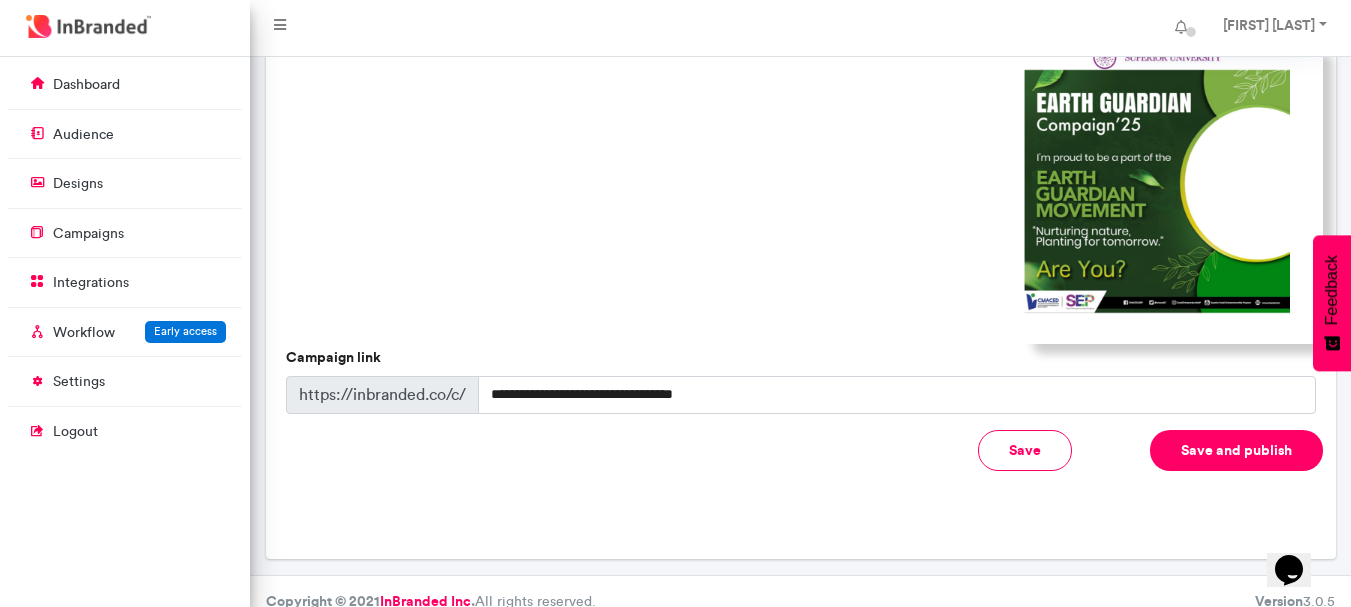 click on "Save and publish" at bounding box center [1236, 450] 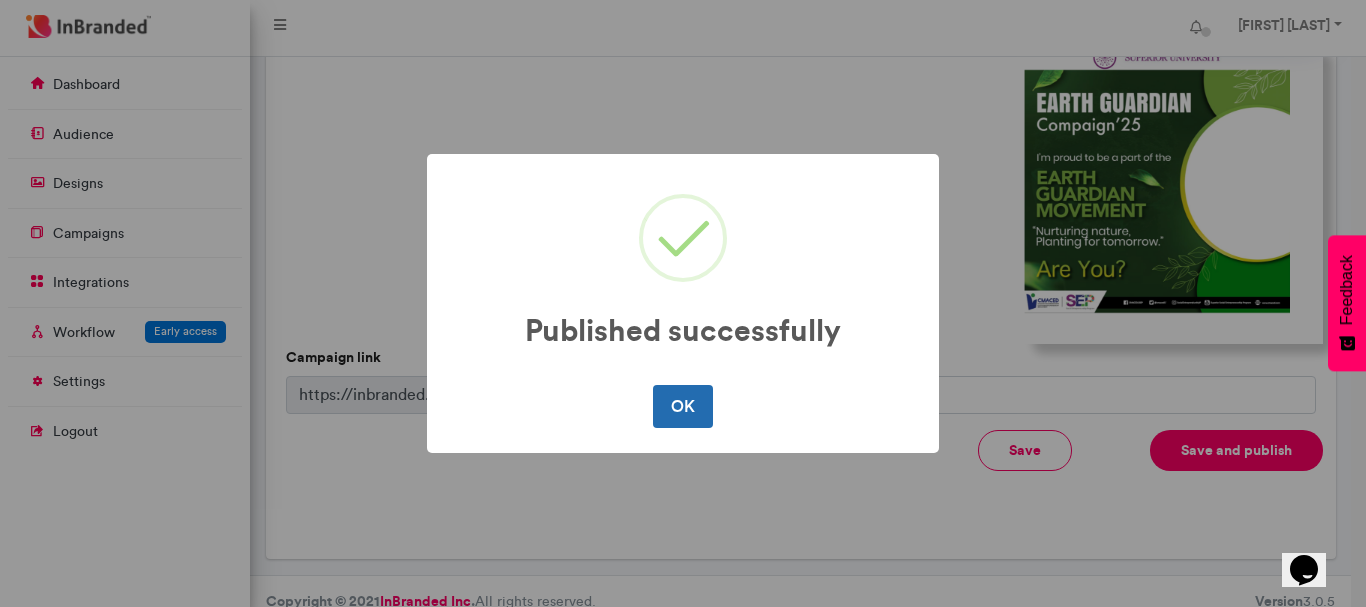 click on "OK" at bounding box center (682, 406) 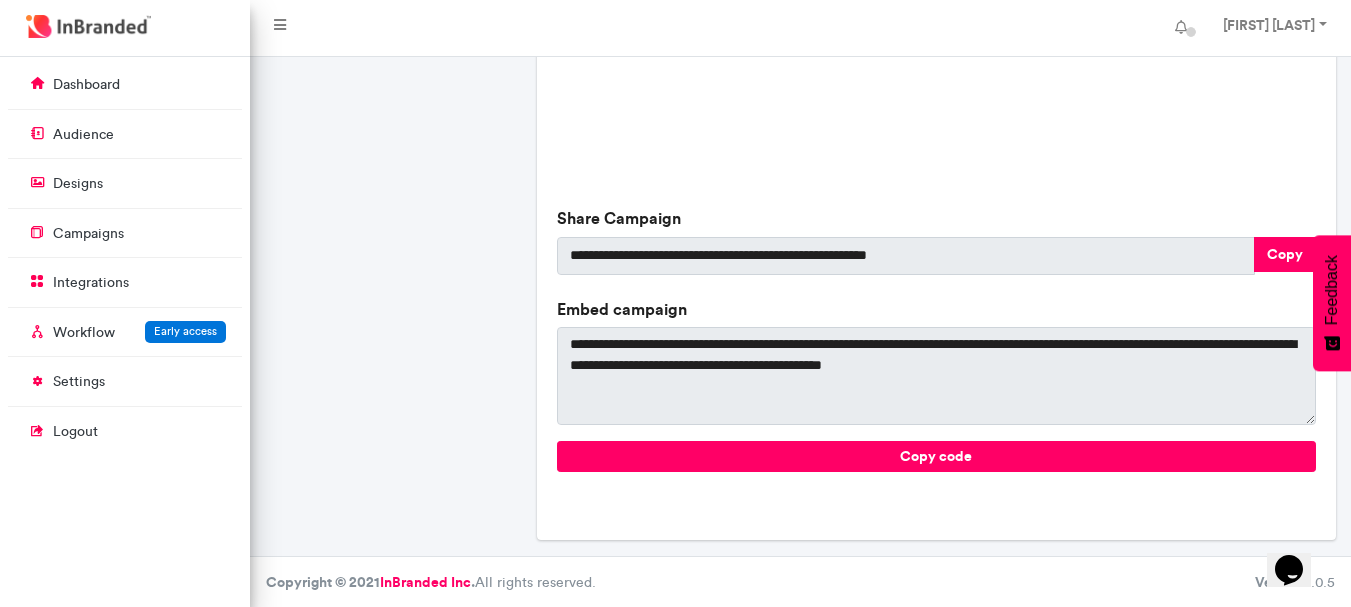 scroll, scrollTop: 809, scrollLeft: 0, axis: vertical 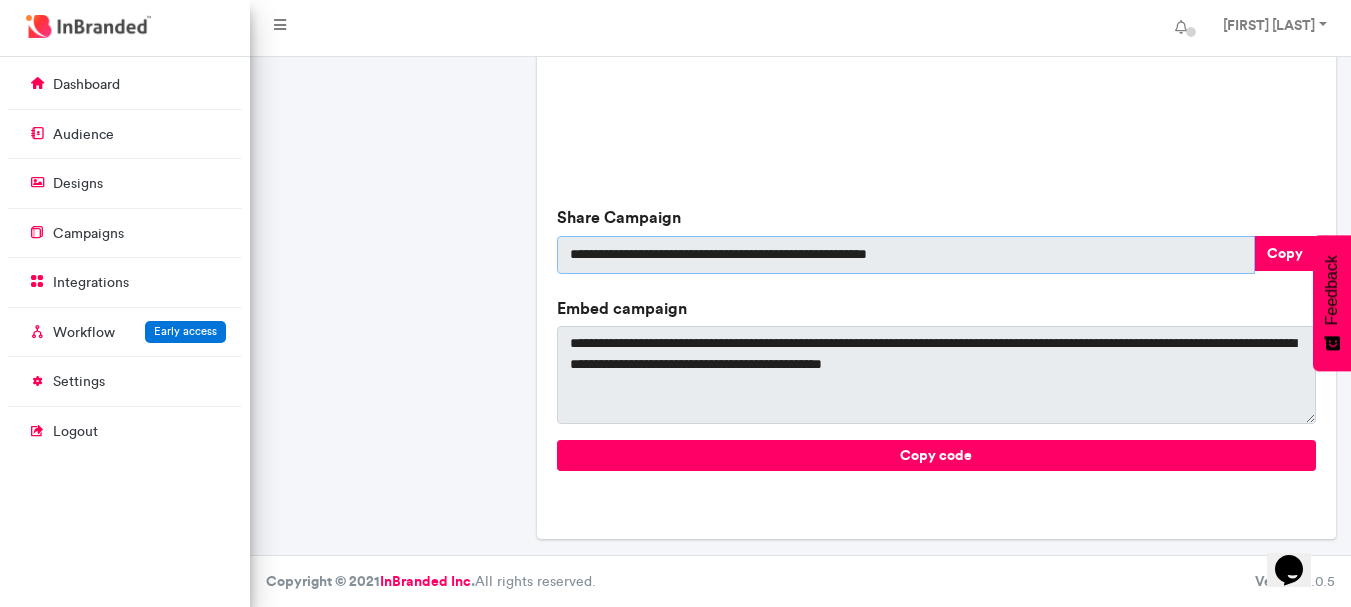 click on "**********" at bounding box center (906, 255) 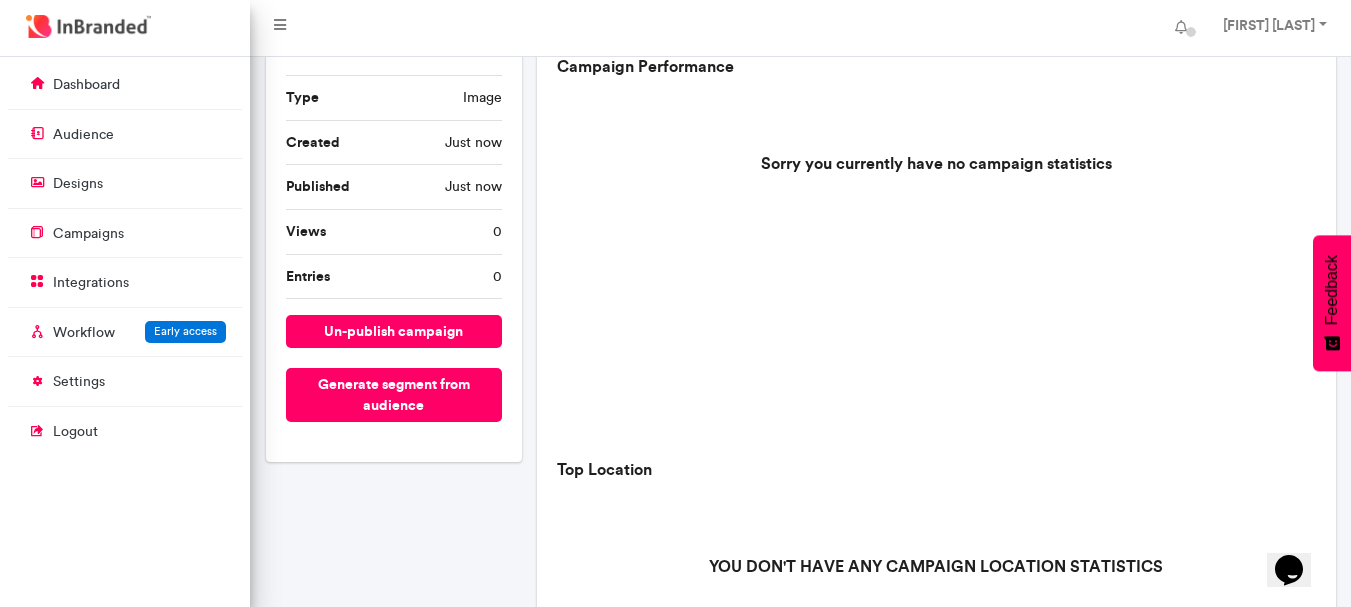 scroll, scrollTop: 0, scrollLeft: 0, axis: both 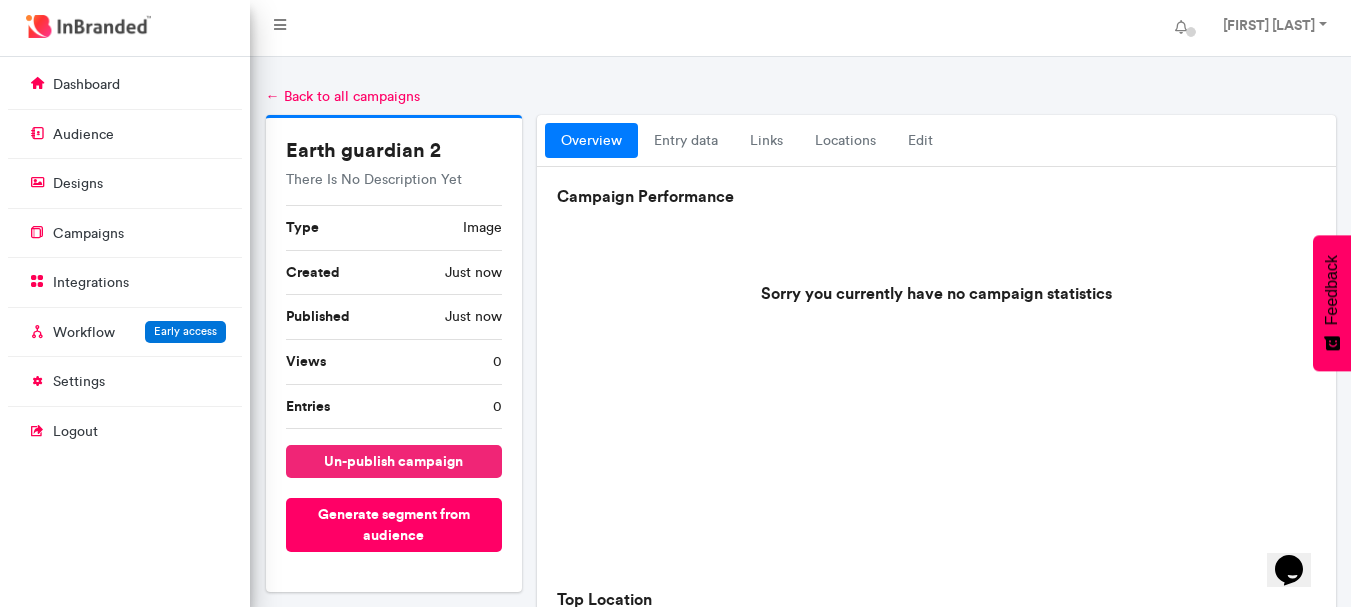 click on "un-publish campaign" at bounding box center [394, 461] 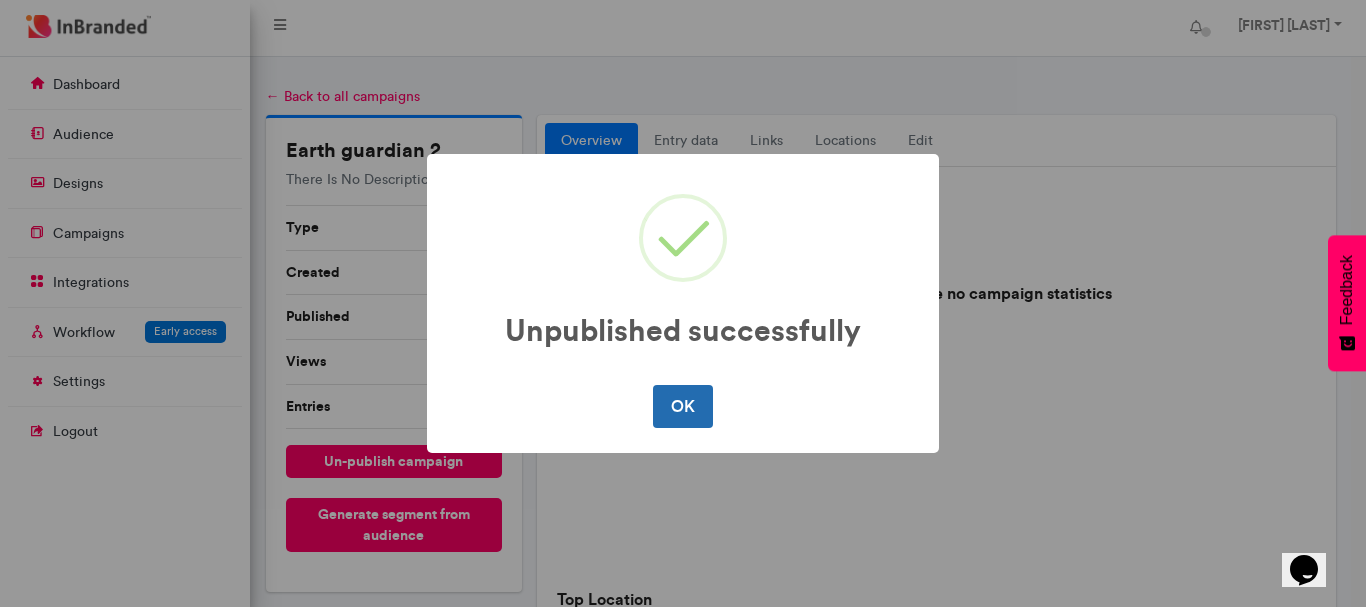 click on "OK" at bounding box center (682, 406) 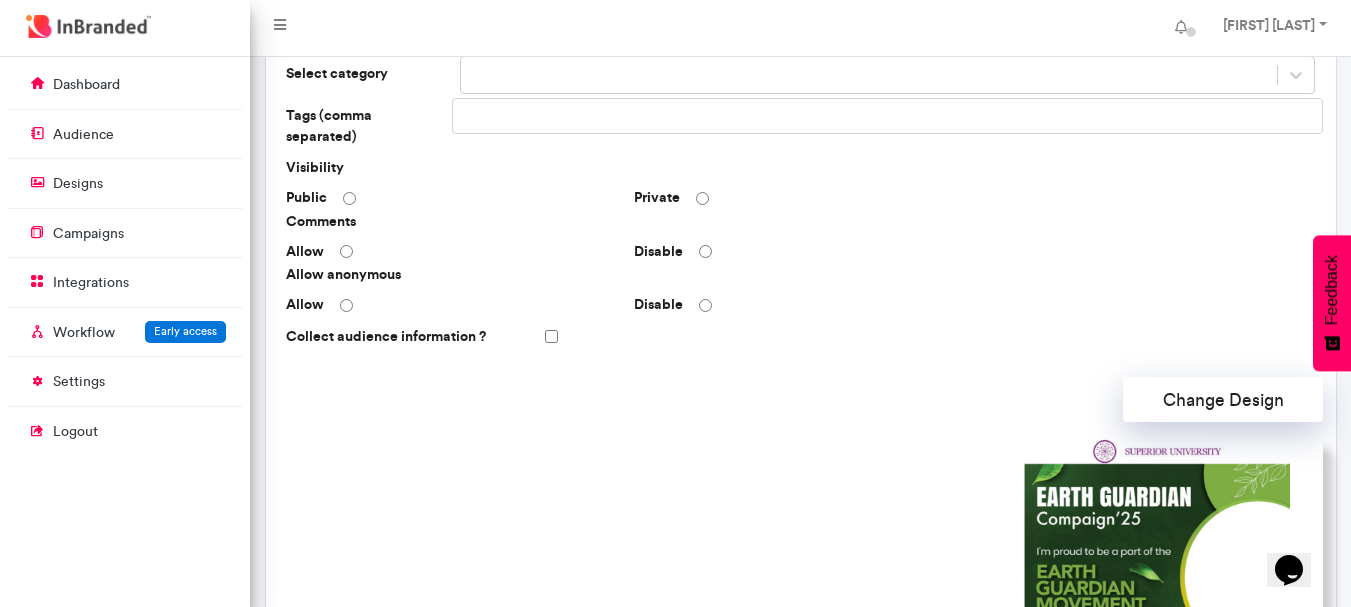 scroll, scrollTop: 300, scrollLeft: 0, axis: vertical 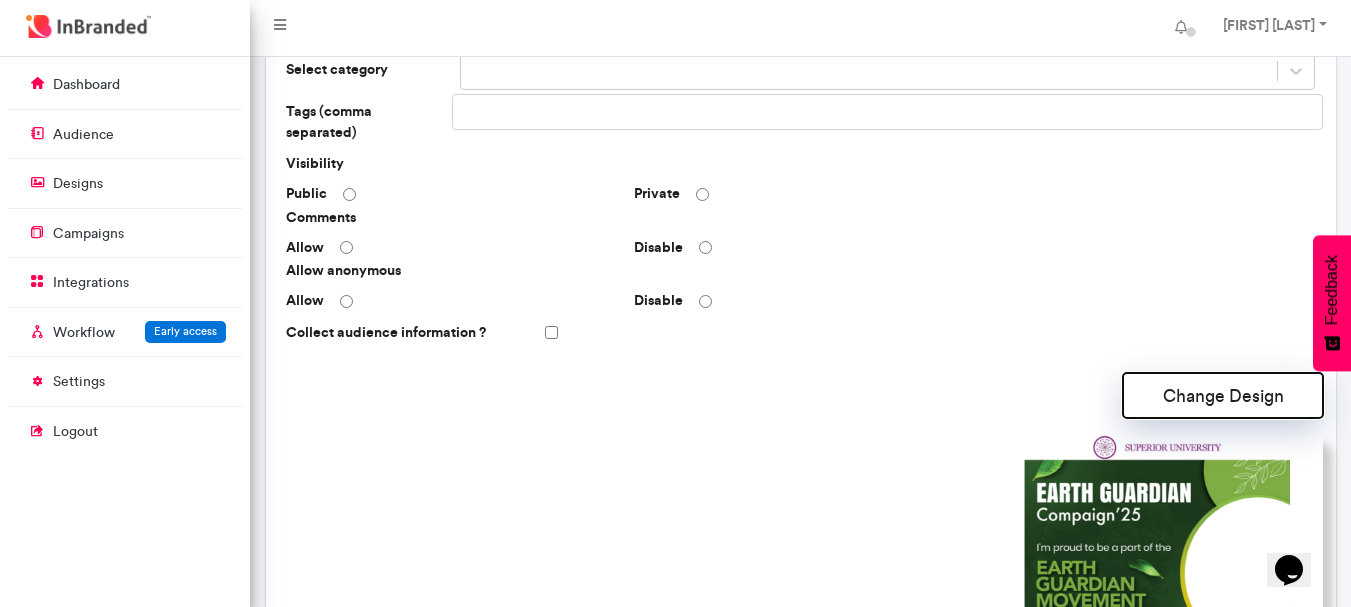 click on "Change Design" at bounding box center [1223, 395] 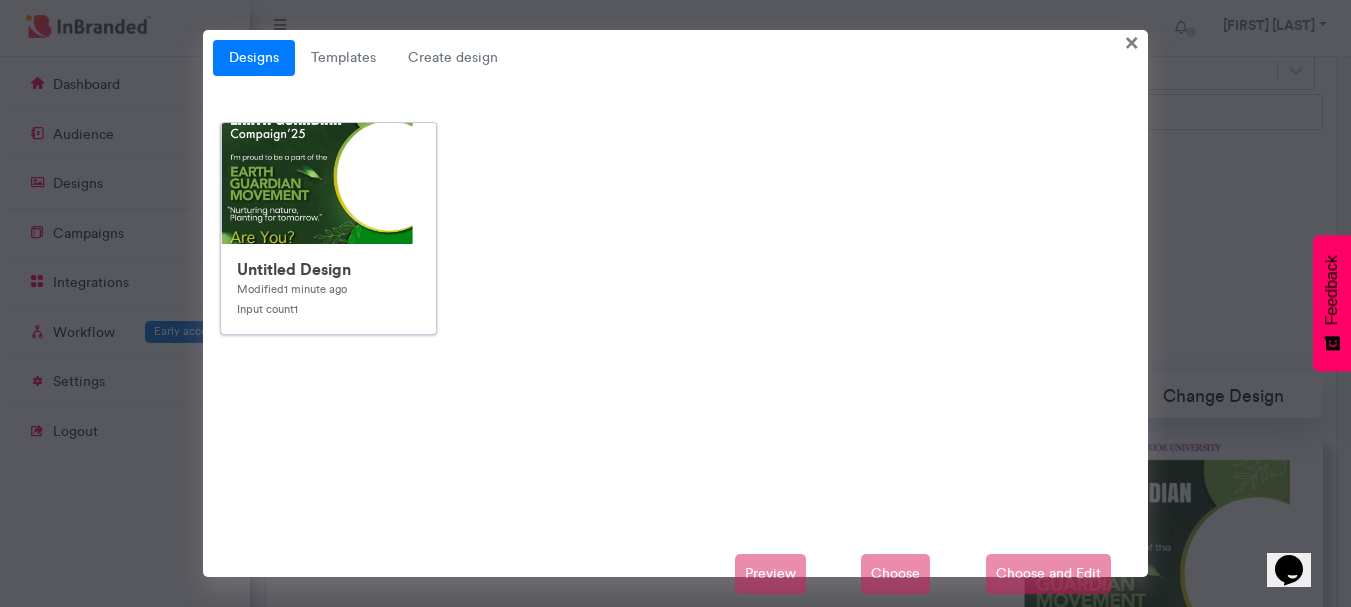 click at bounding box center [621, 523] 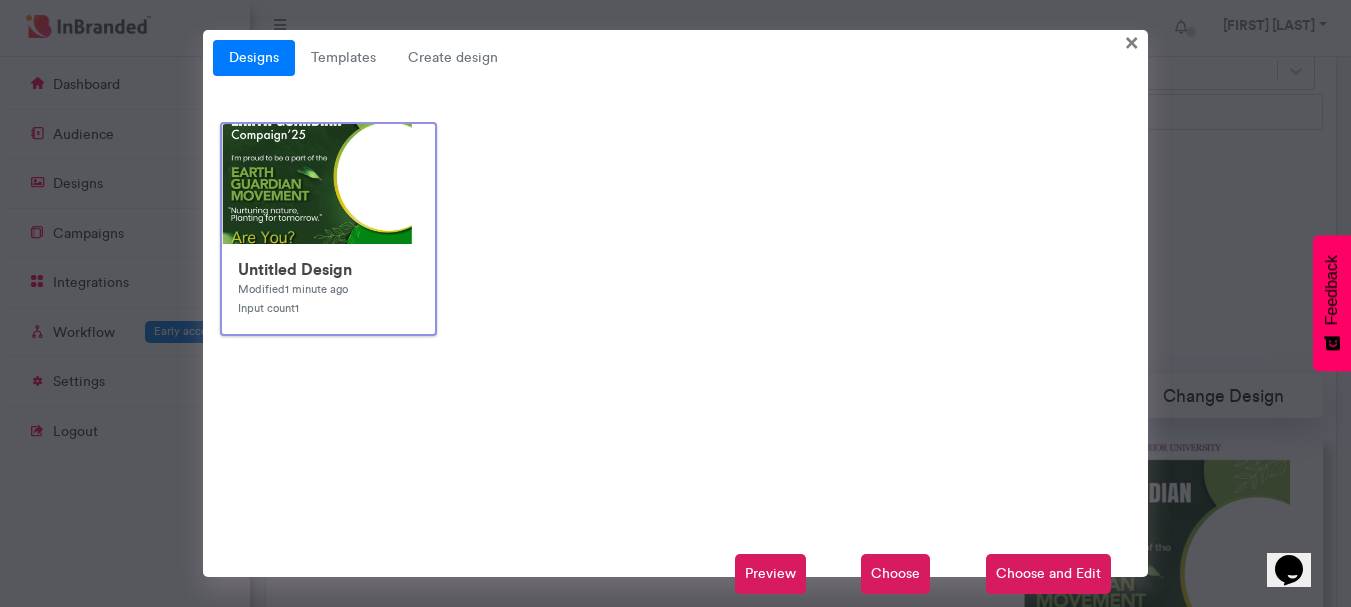 click on "Choose and Edit" at bounding box center (1048, 574) 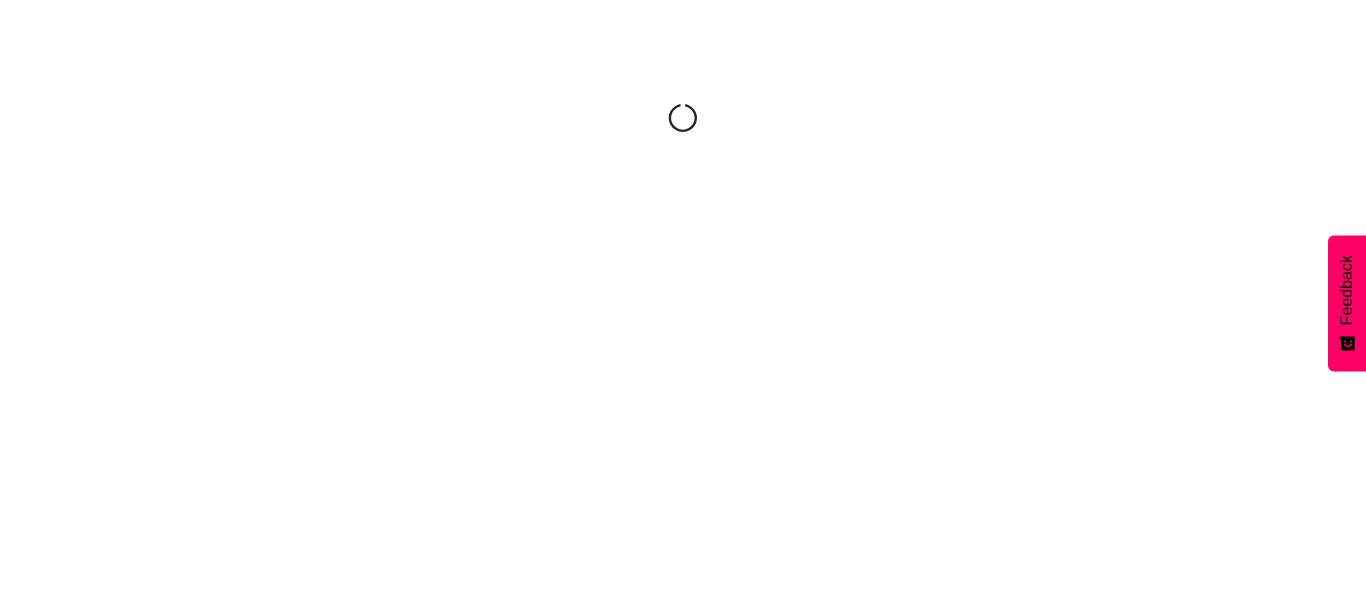 scroll, scrollTop: 0, scrollLeft: 0, axis: both 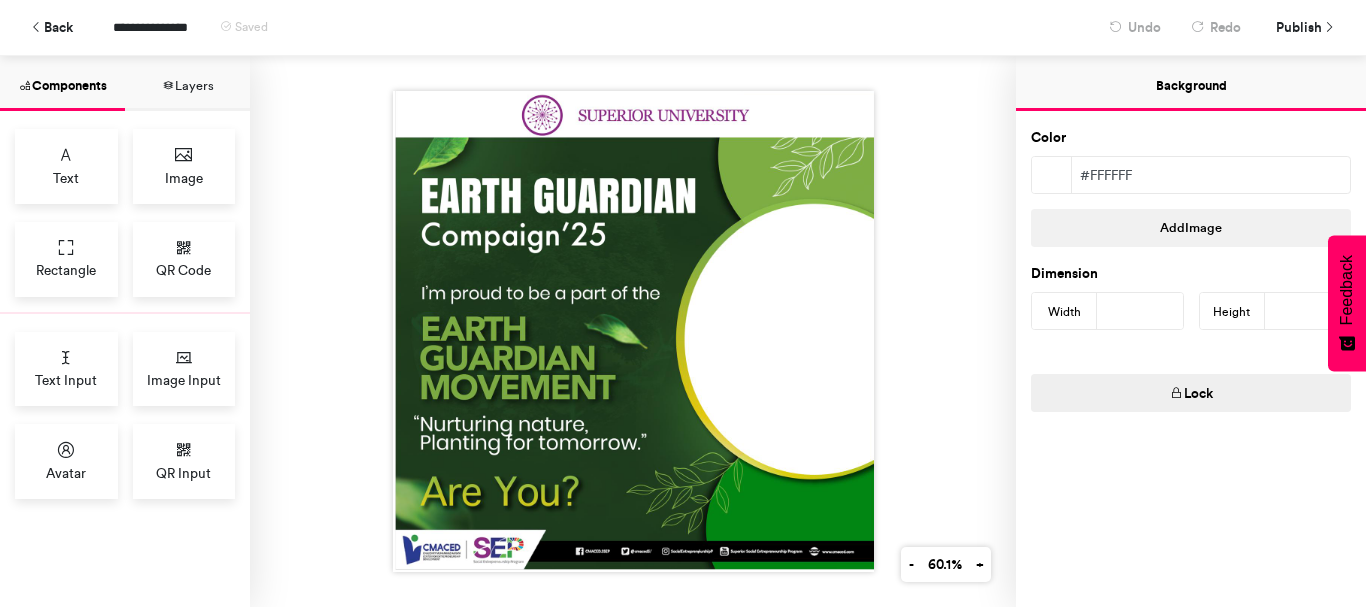 click at bounding box center [635, 329] 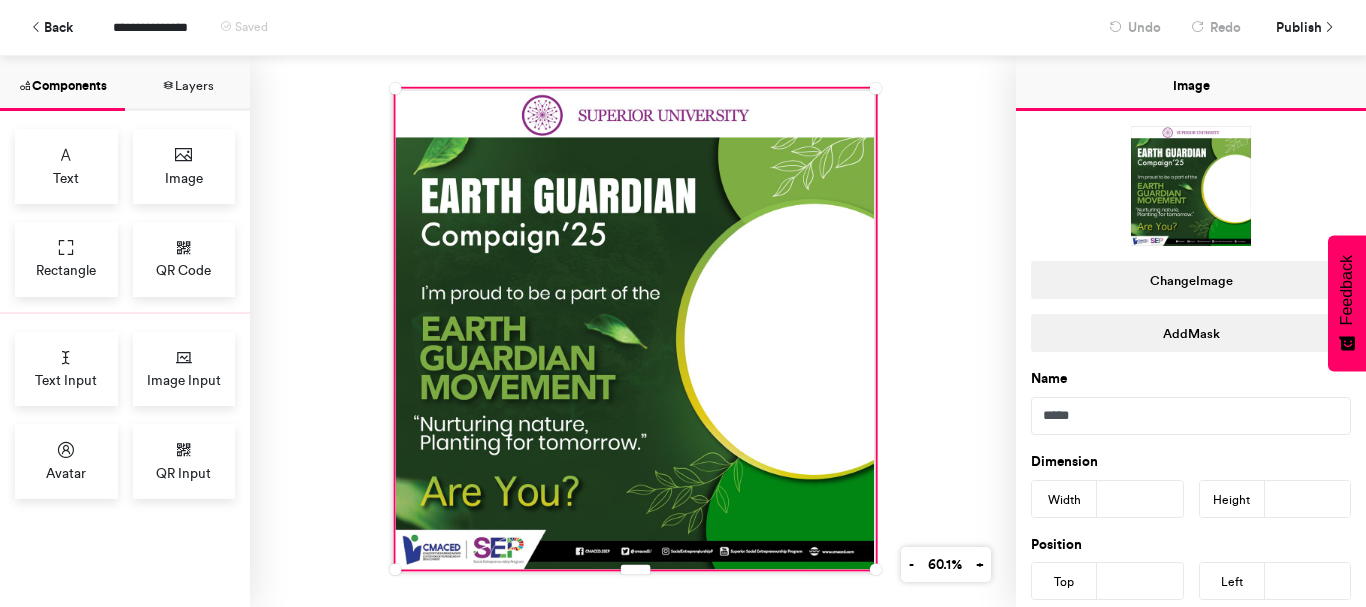 click at bounding box center [635, 329] 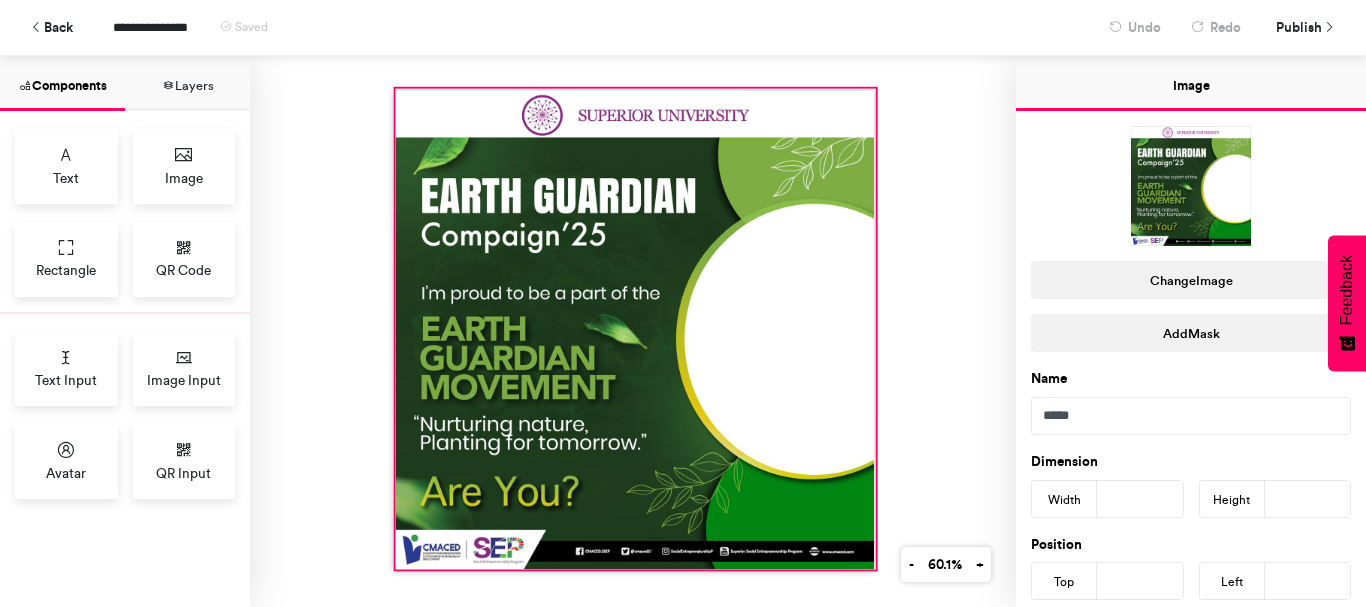 click at bounding box center [635, 329] 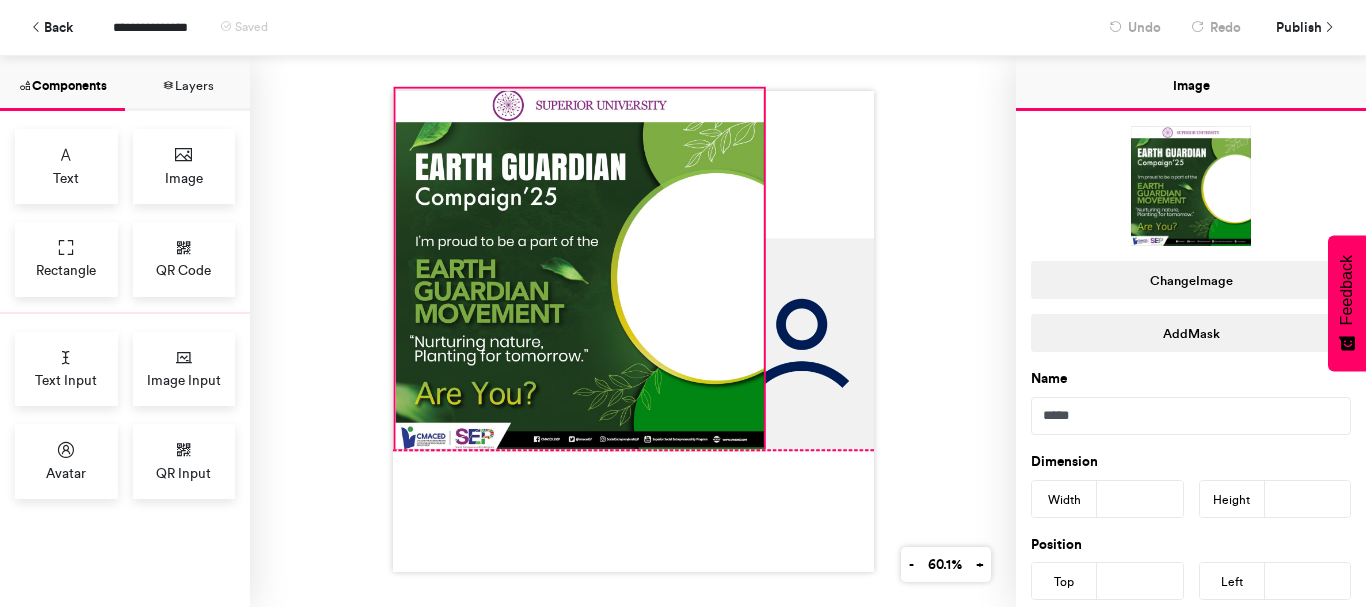 drag, startPoint x: 865, startPoint y: 560, endPoint x: 753, endPoint y: 446, distance: 159.8124 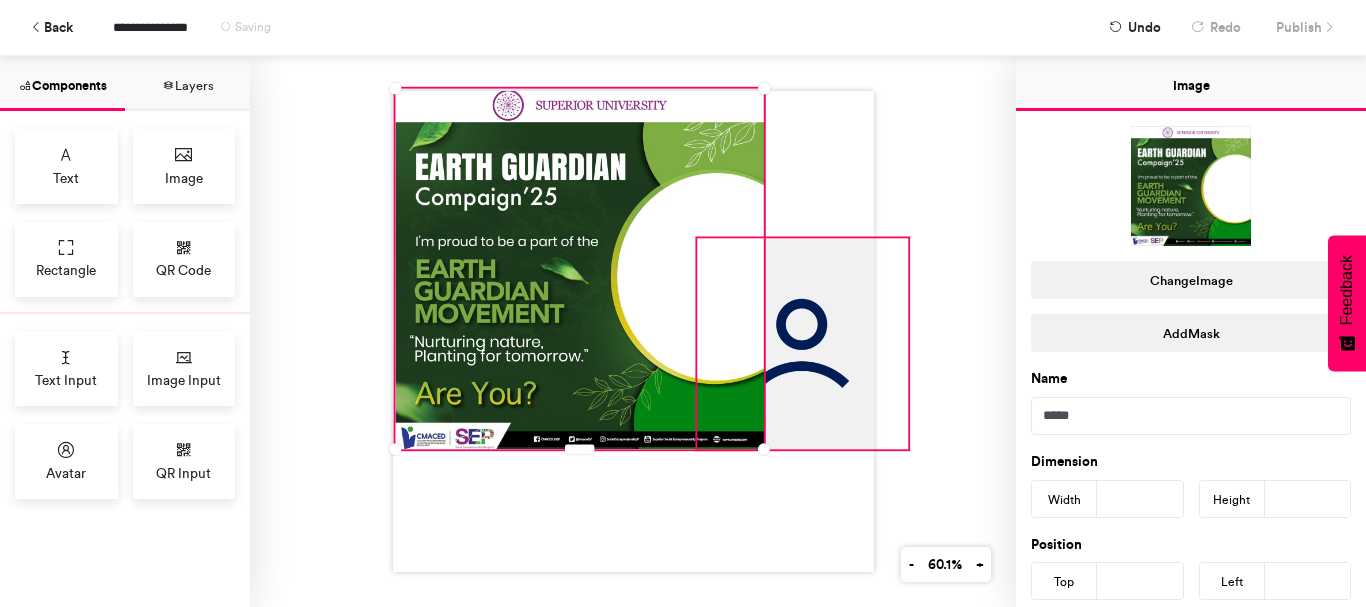 click at bounding box center [802, 343] 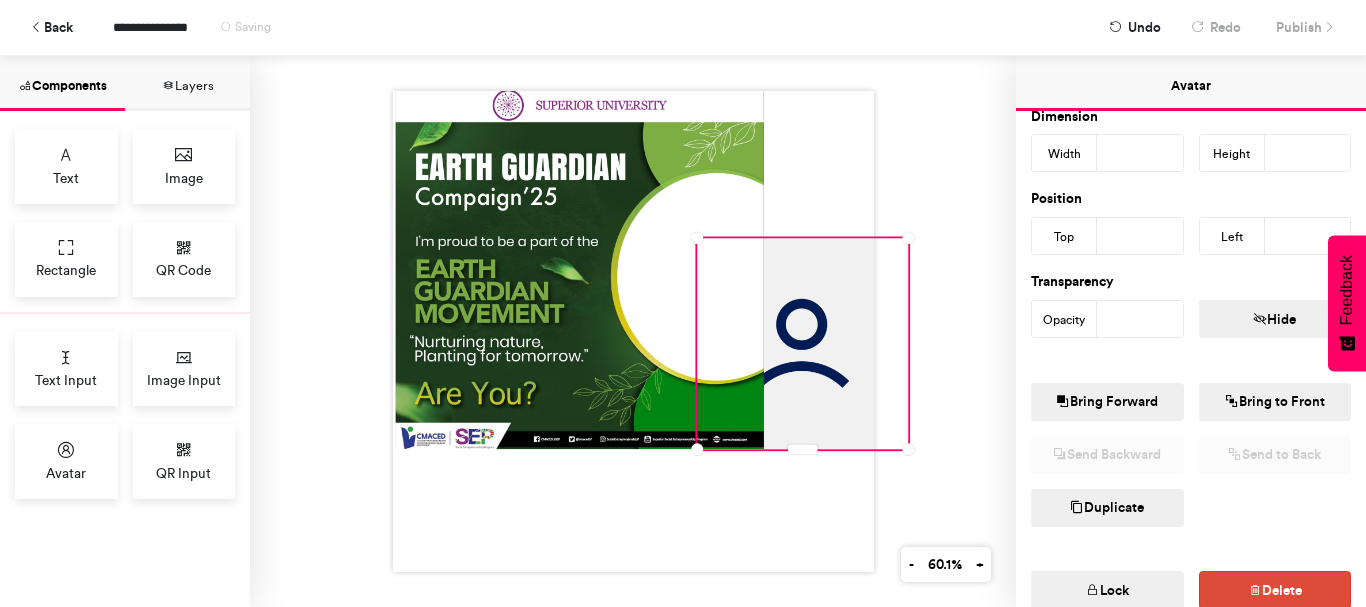 scroll, scrollTop: 279, scrollLeft: 0, axis: vertical 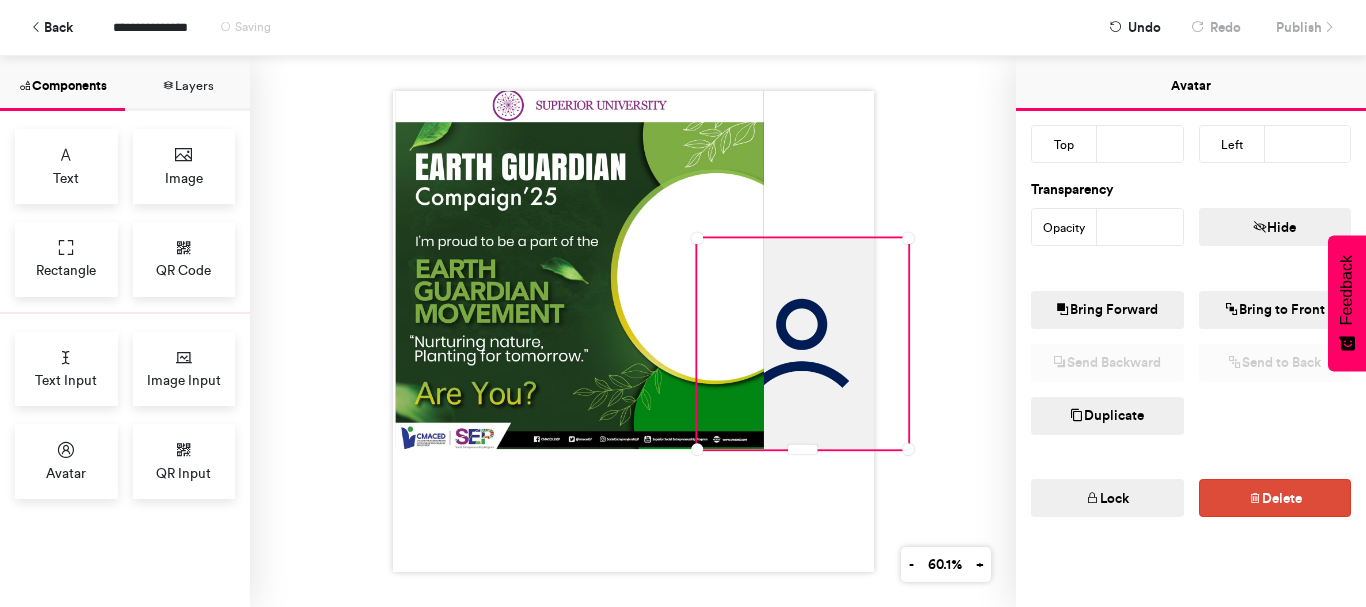 click on "Bring Forward" at bounding box center [1107, 310] 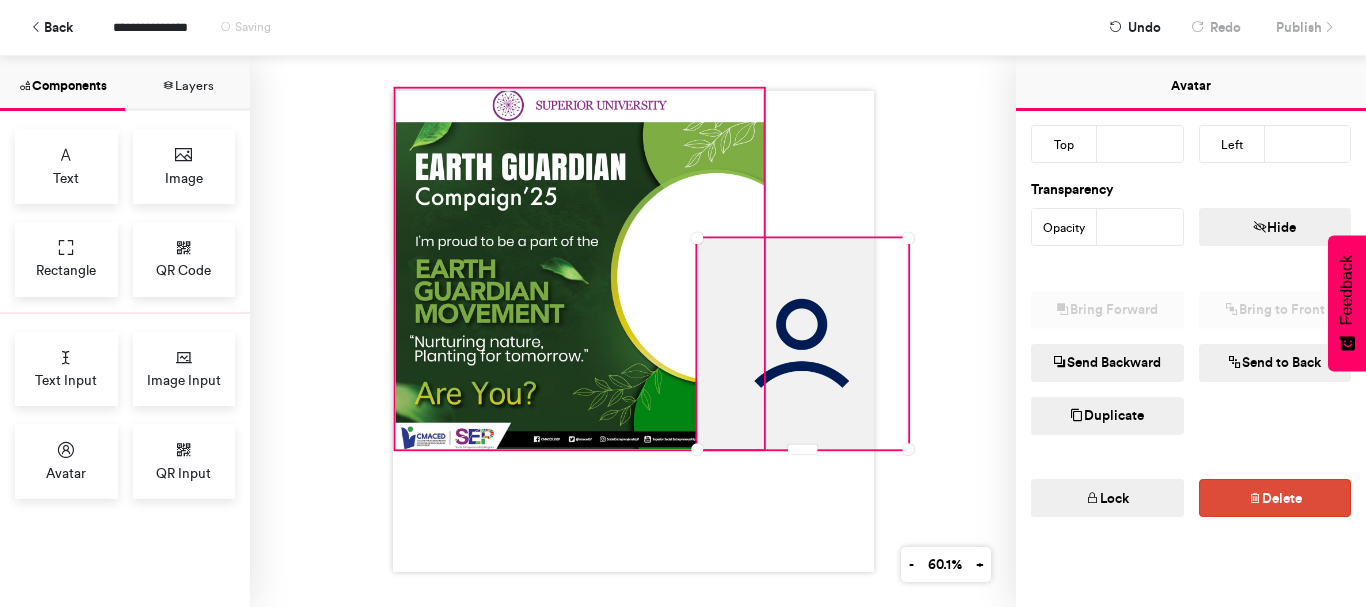 click at bounding box center [579, 269] 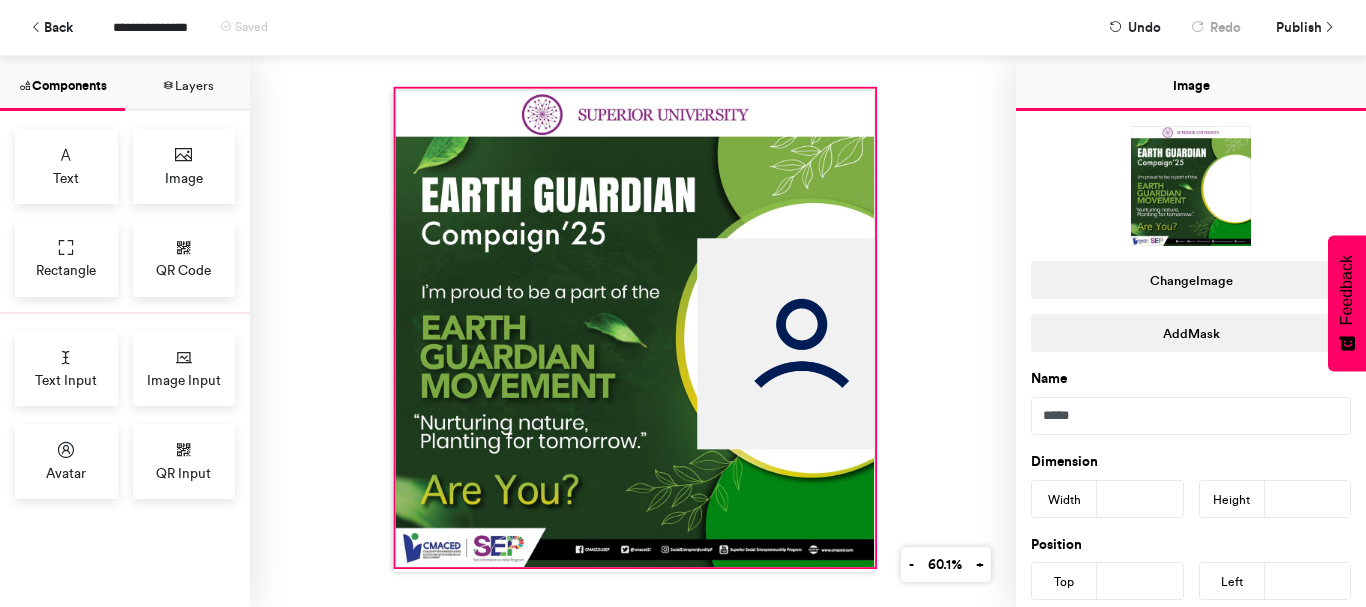 drag, startPoint x: 756, startPoint y: 440, endPoint x: 867, endPoint y: 558, distance: 162.00308 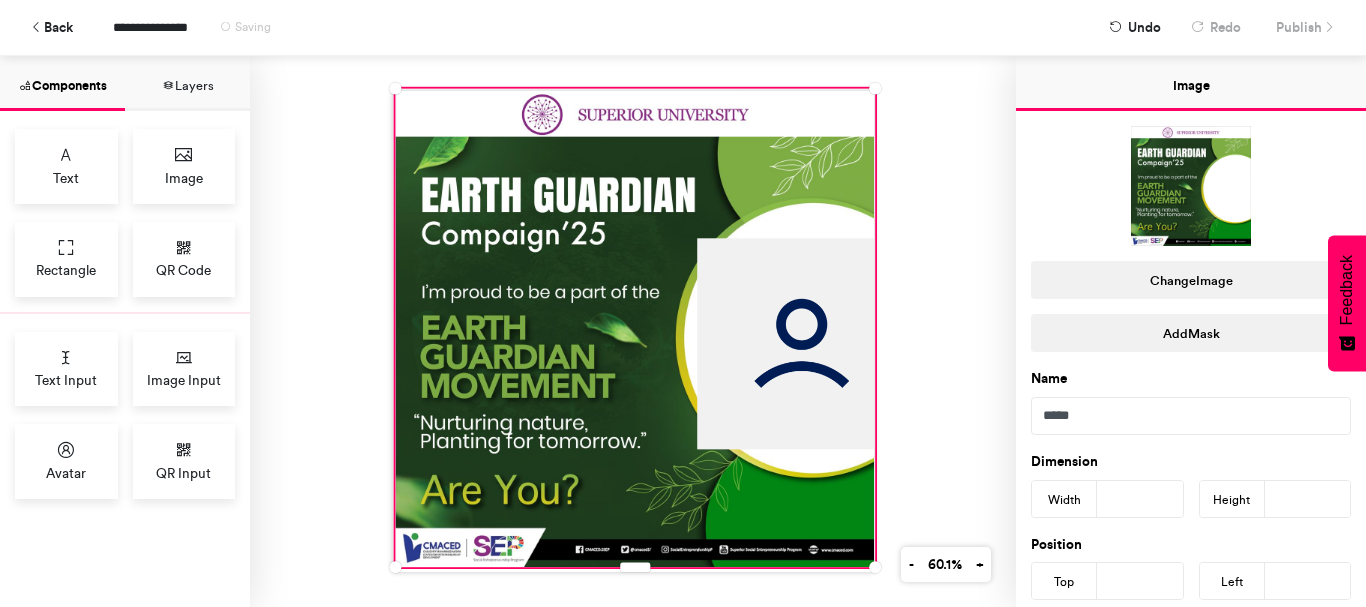 click at bounding box center [633, 331] 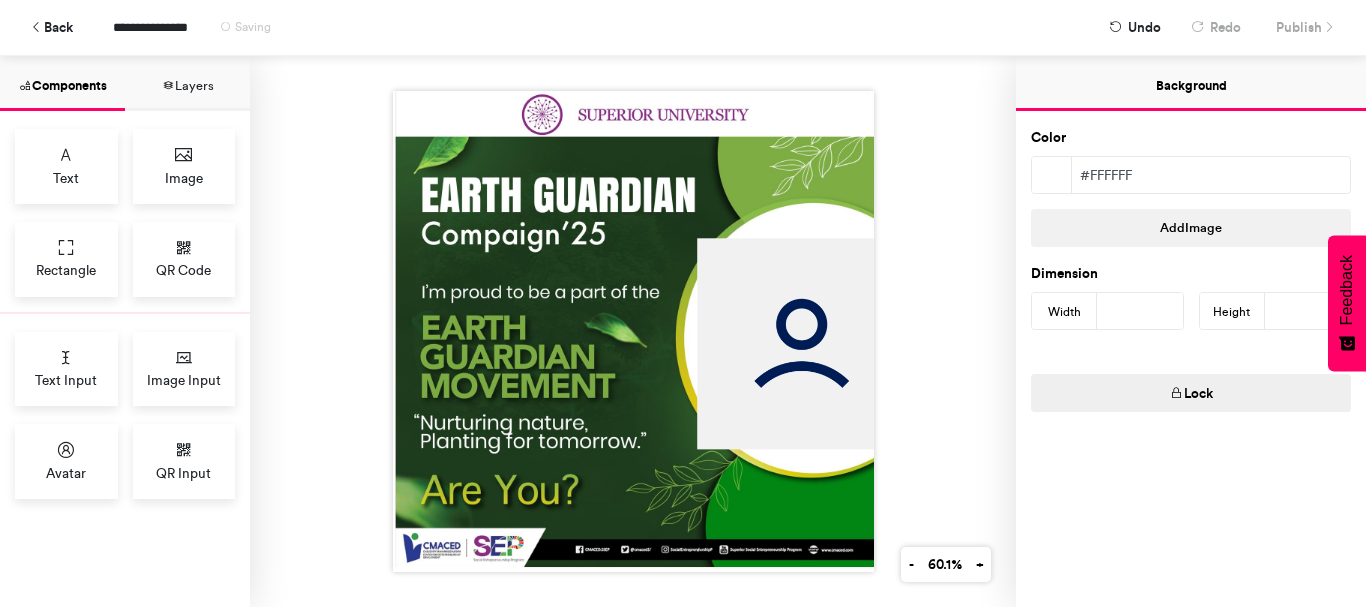 click at bounding box center [802, 343] 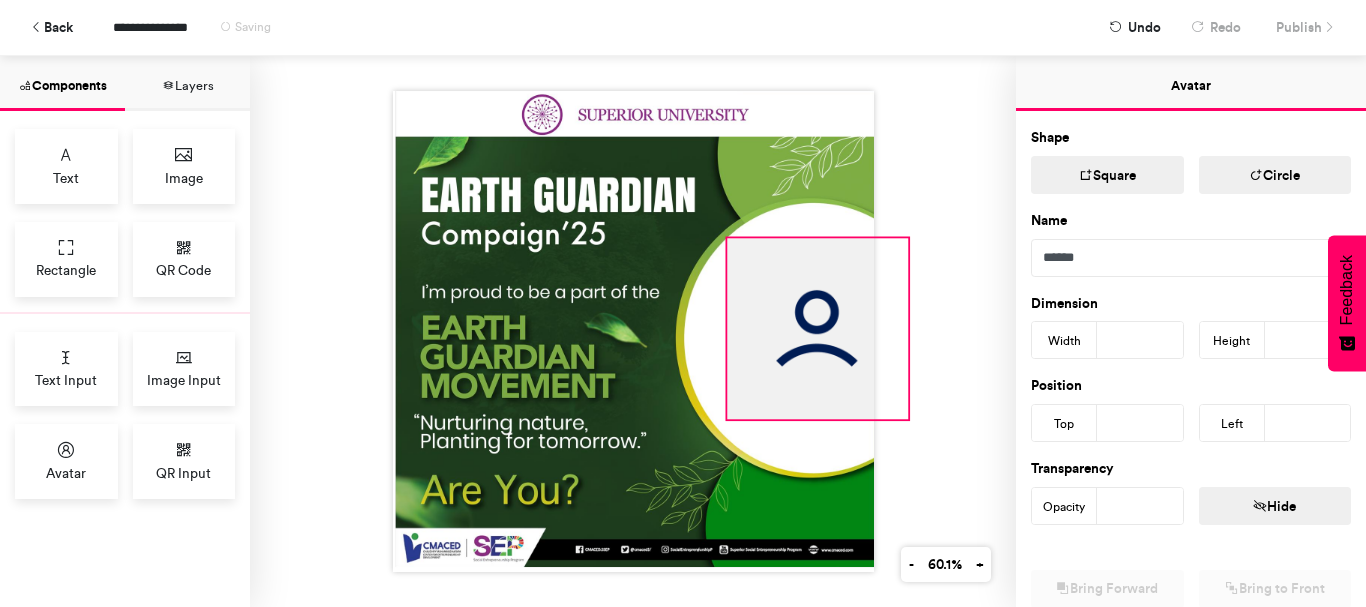 drag, startPoint x: 690, startPoint y: 446, endPoint x: 721, endPoint y: 419, distance: 41.109608 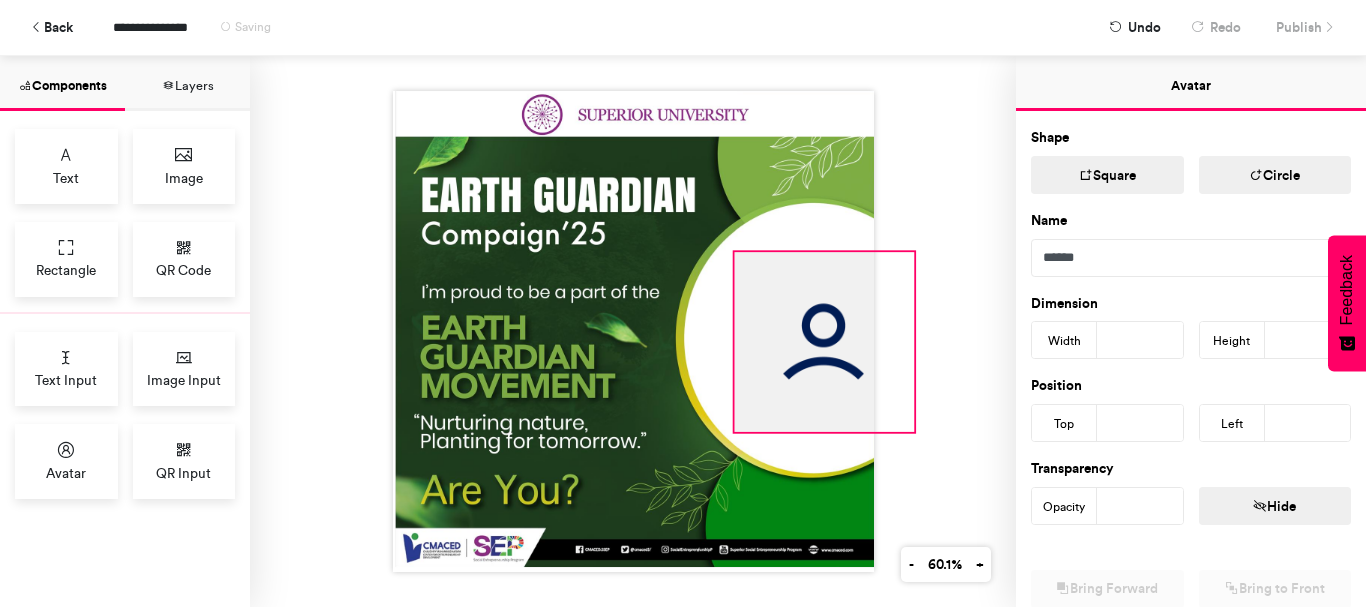 click at bounding box center (824, 342) 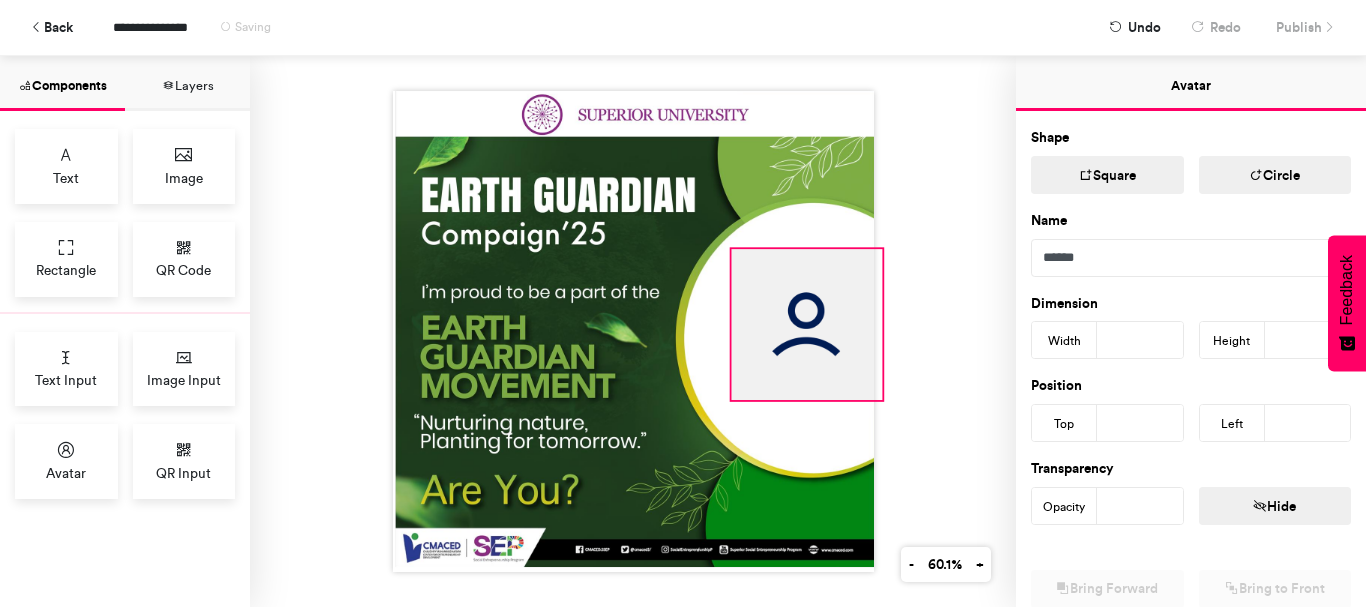 drag, startPoint x: 904, startPoint y: 422, endPoint x: 875, endPoint y: 395, distance: 39.623226 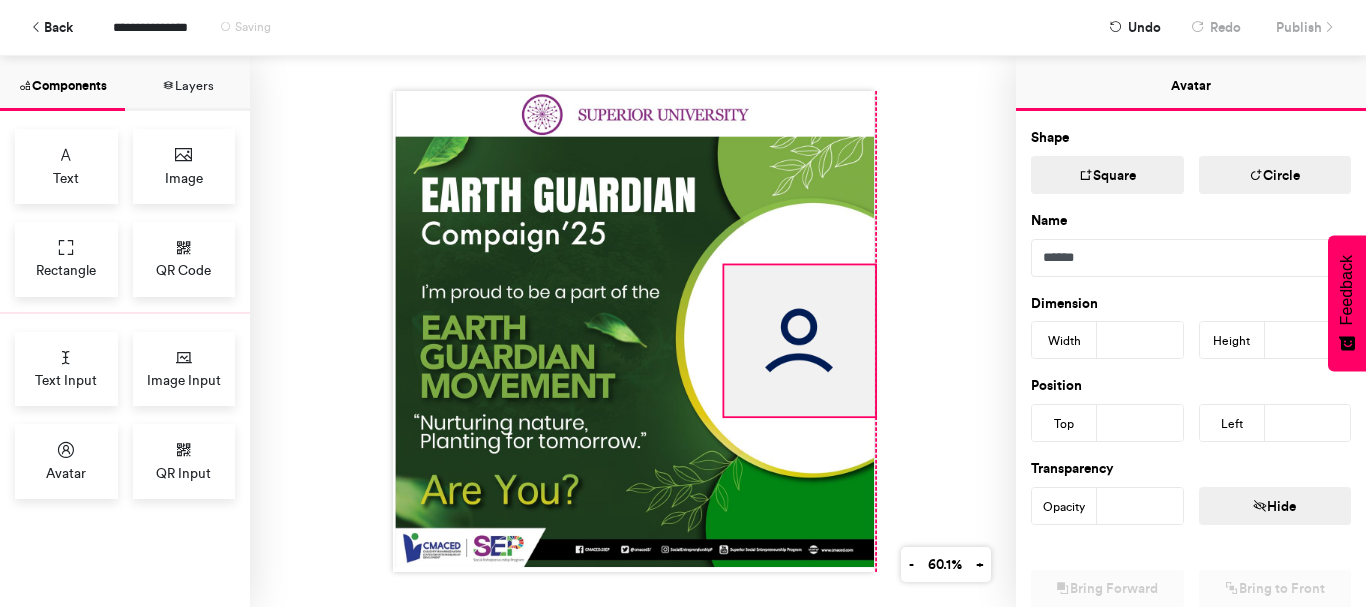 drag, startPoint x: 834, startPoint y: 360, endPoint x: 828, endPoint y: 373, distance: 14.3178215 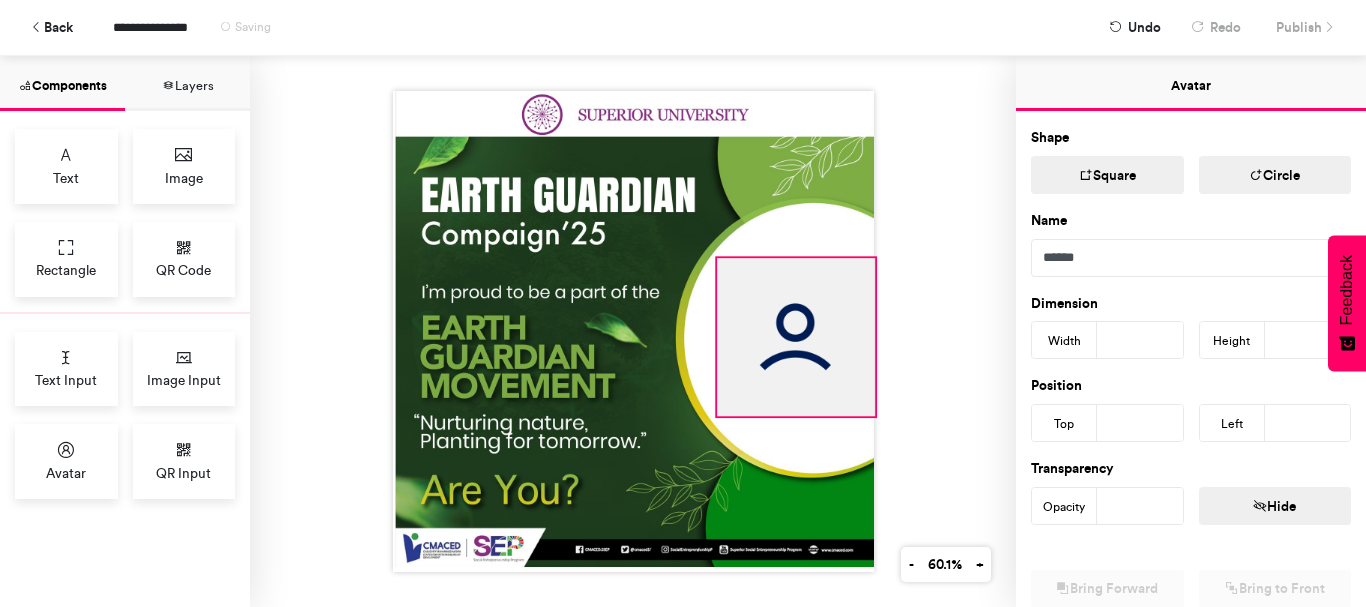 drag, startPoint x: 714, startPoint y: 260, endPoint x: 707, endPoint y: 248, distance: 13.892444 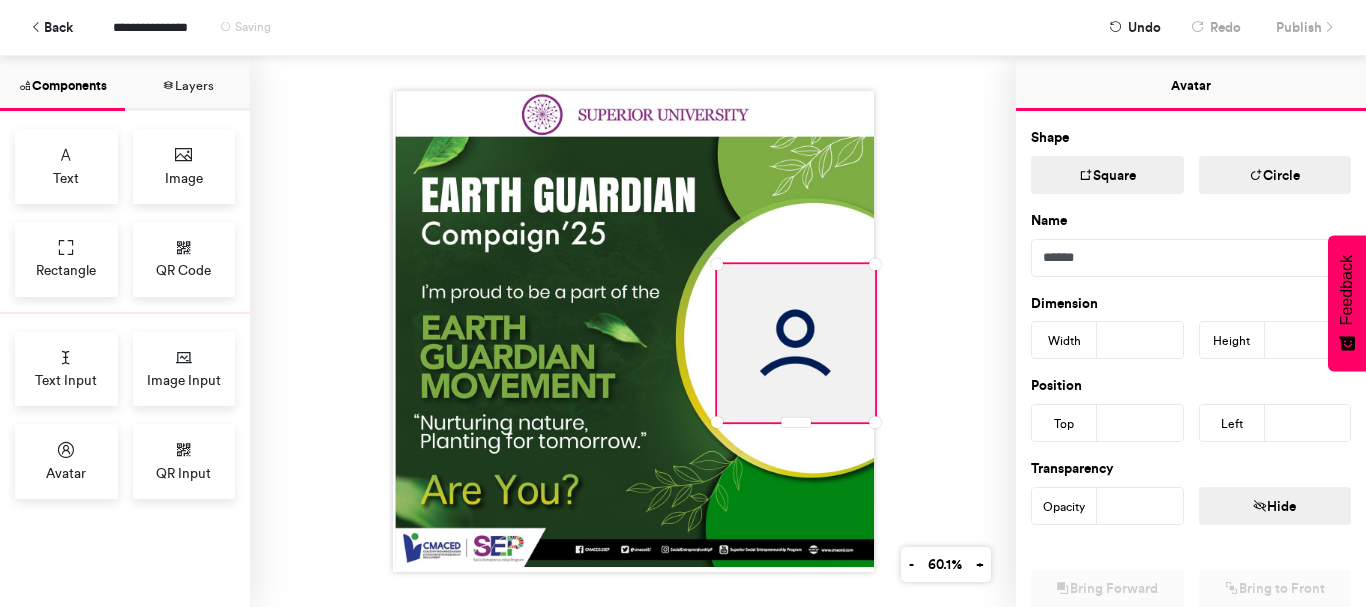 type on "***" 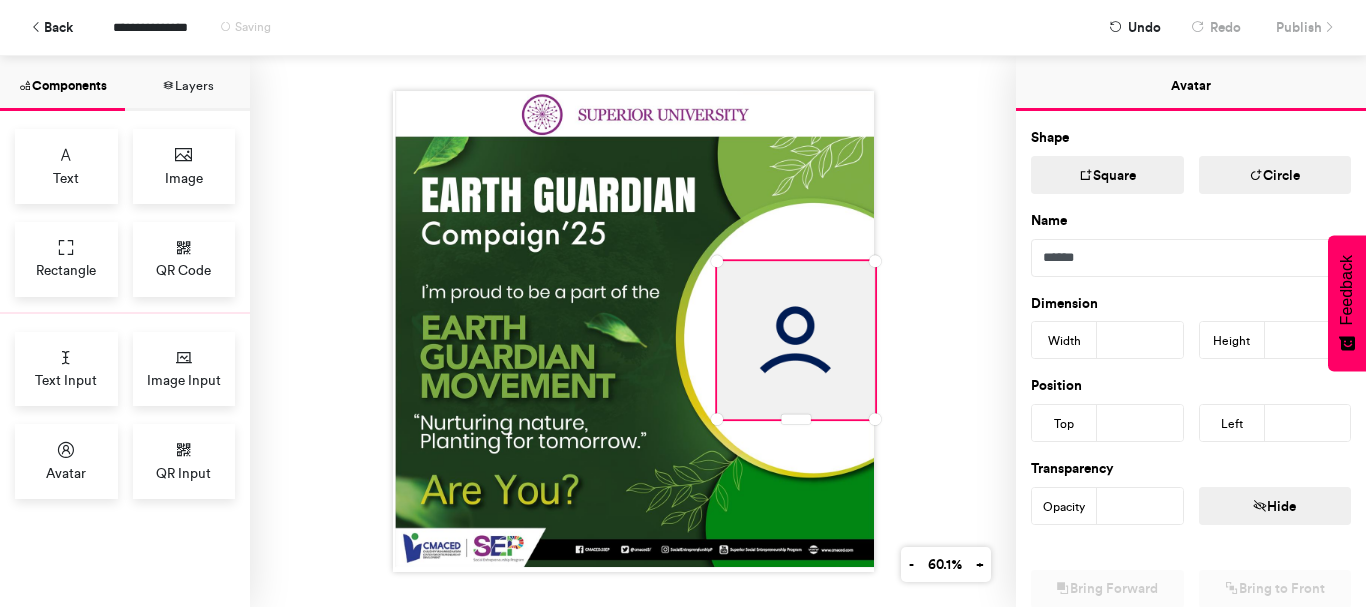 click at bounding box center [633, 331] 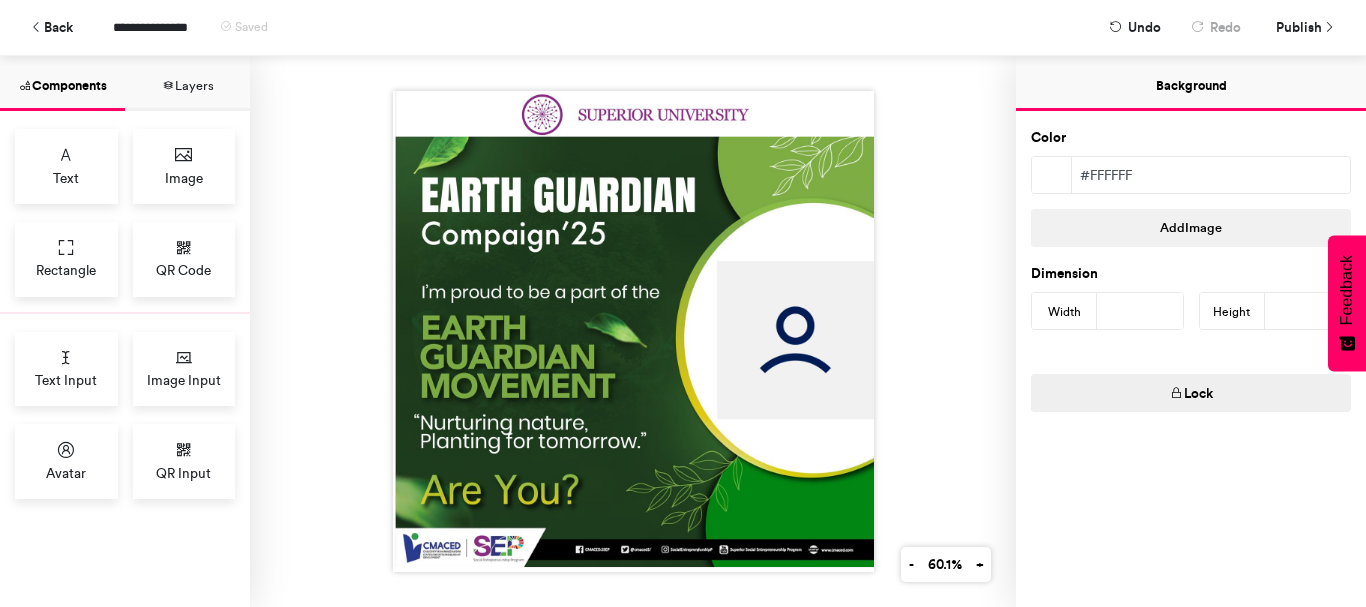 click at bounding box center [633, 331] 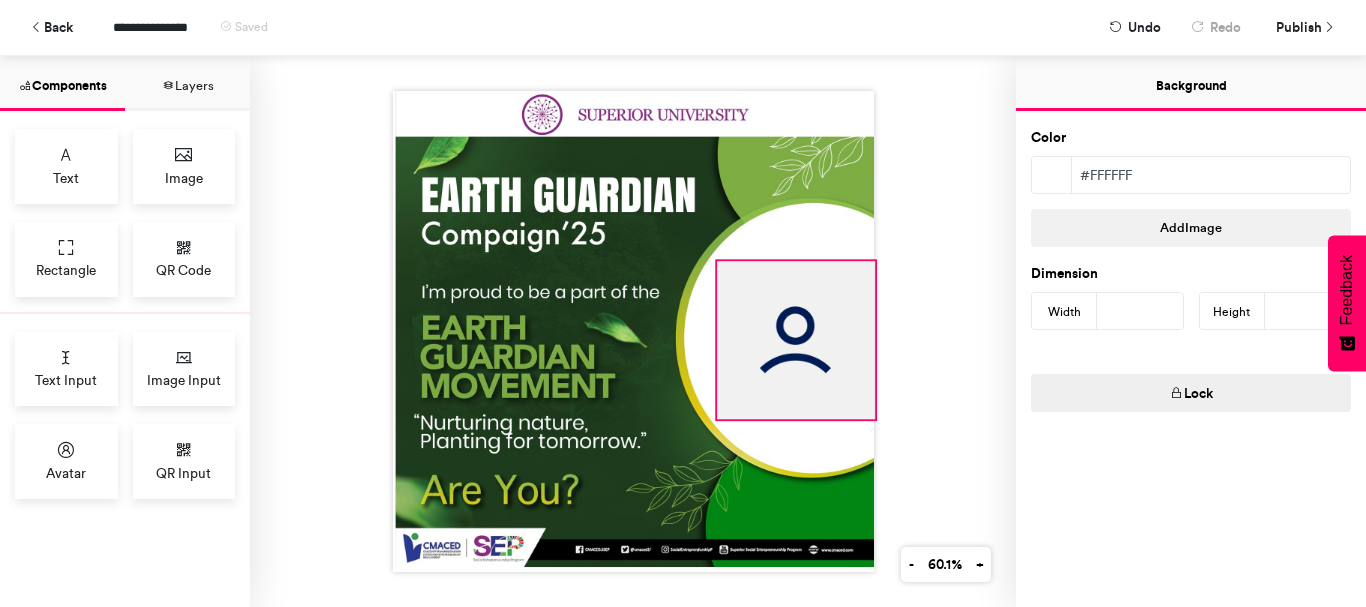 click at bounding box center (635, 328) 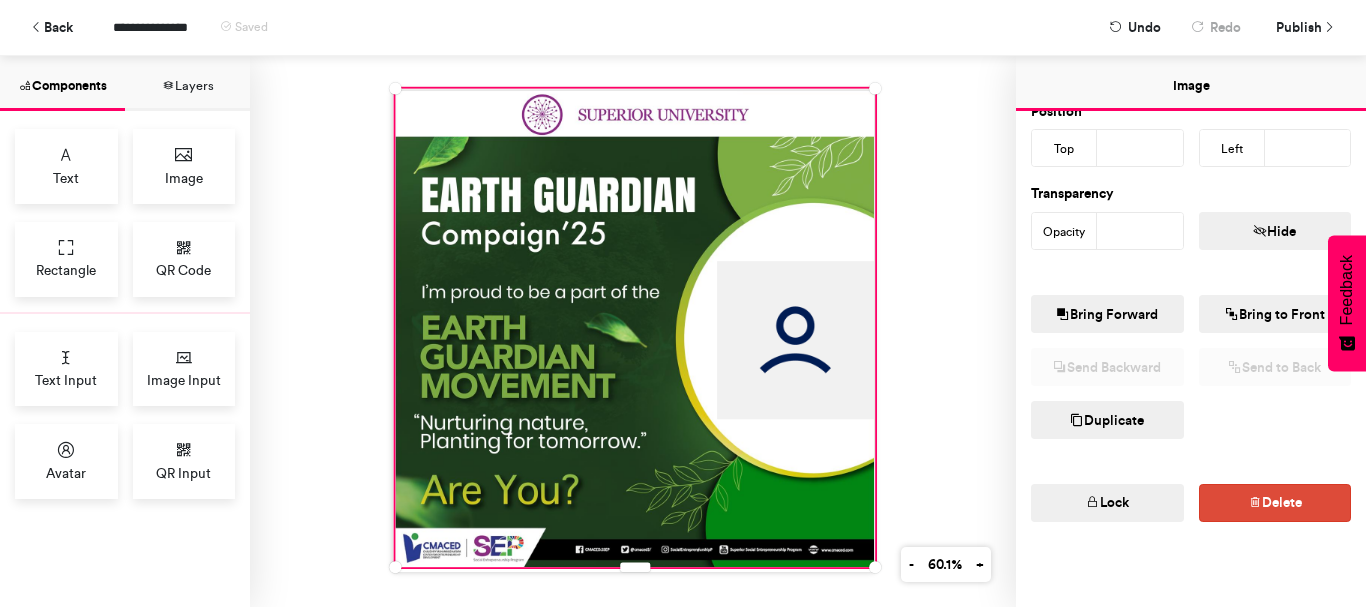 scroll, scrollTop: 438, scrollLeft: 0, axis: vertical 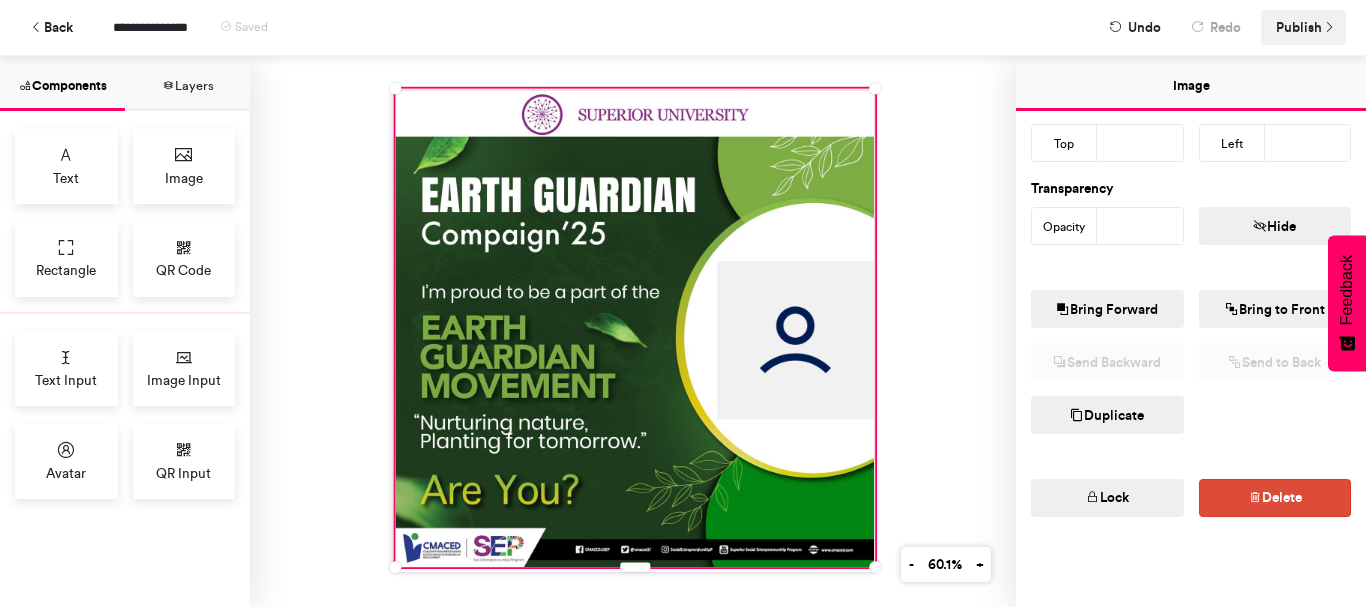 click on "Publish" at bounding box center (1299, 27) 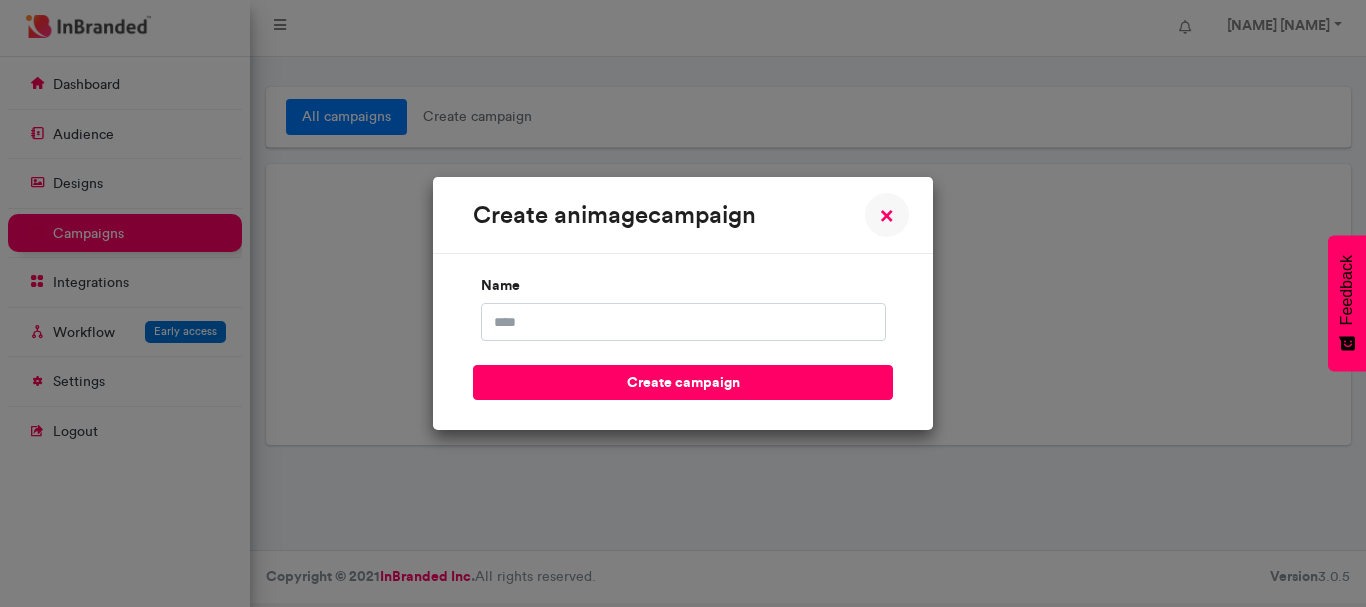 scroll, scrollTop: 0, scrollLeft: 0, axis: both 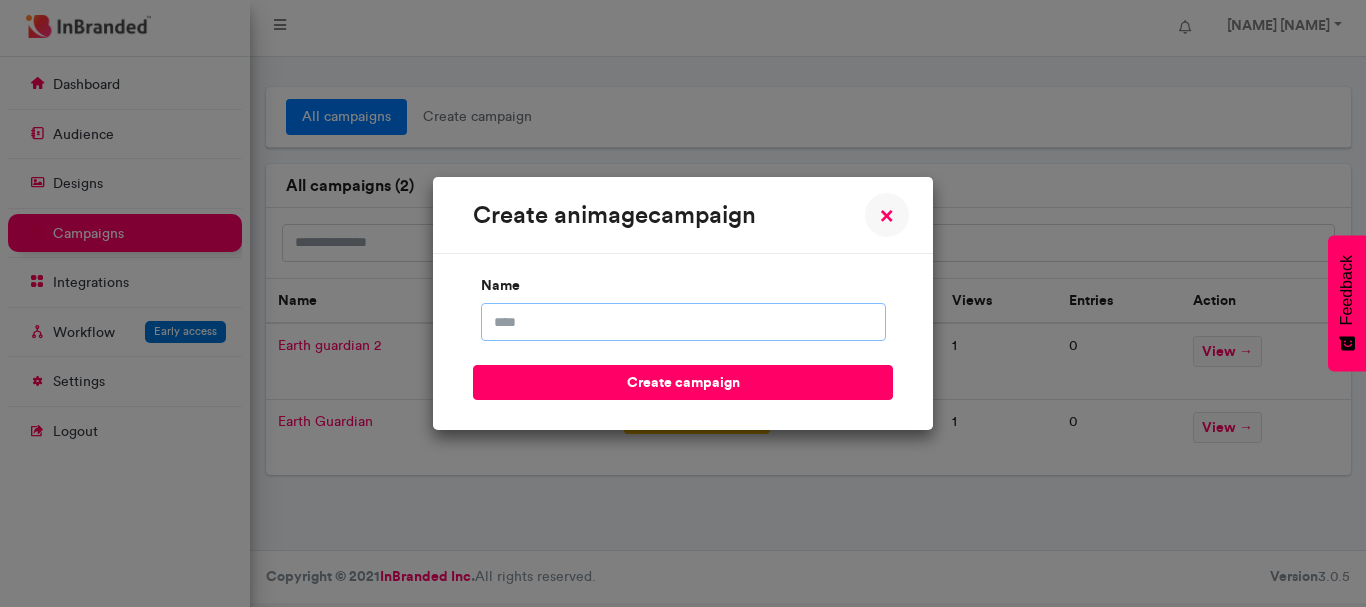 drag, startPoint x: 685, startPoint y: 315, endPoint x: 685, endPoint y: 329, distance: 14 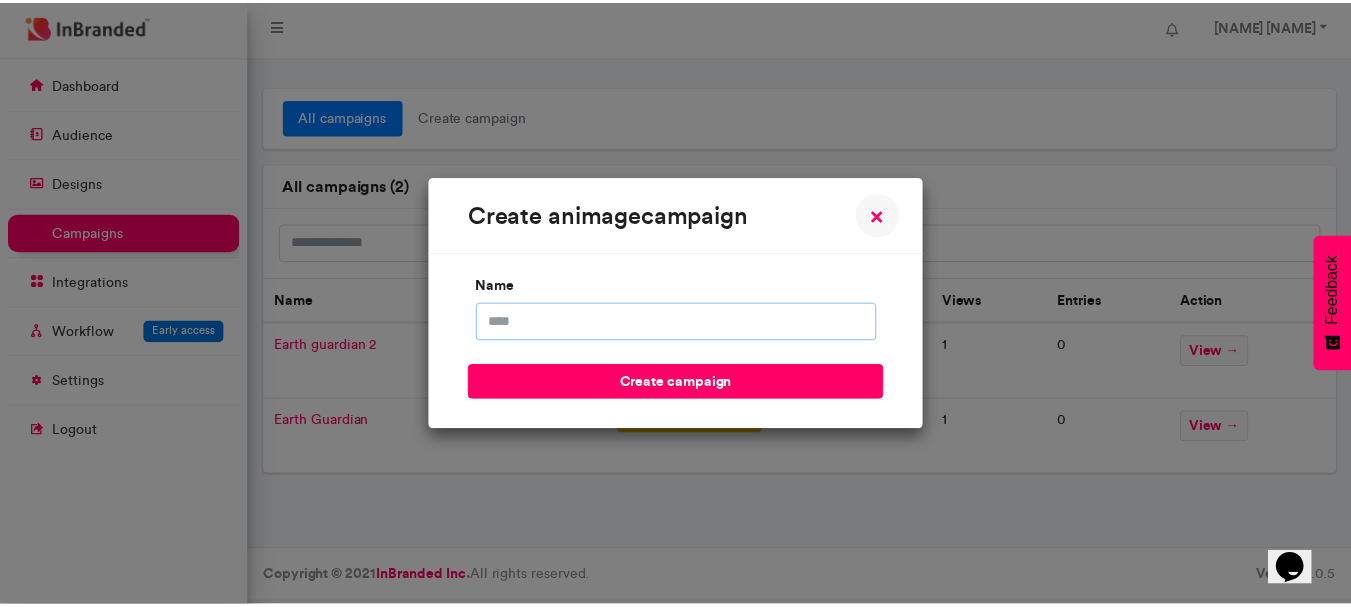 scroll, scrollTop: 0, scrollLeft: 0, axis: both 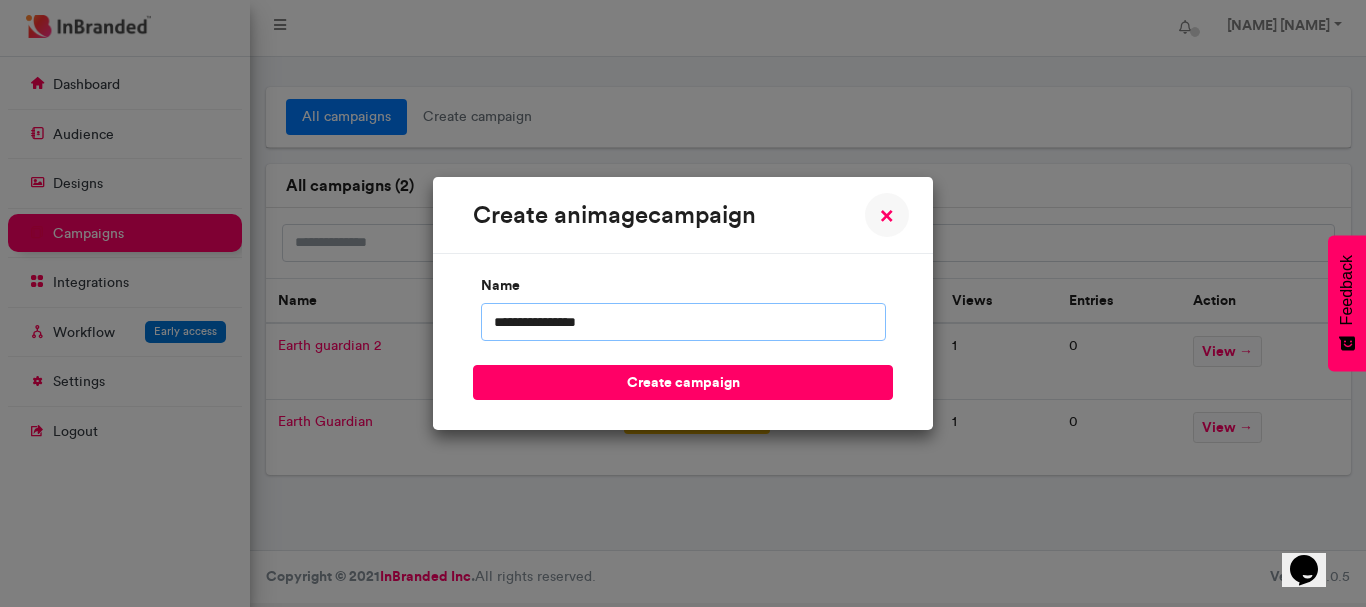 click on "**********" at bounding box center [683, 322] 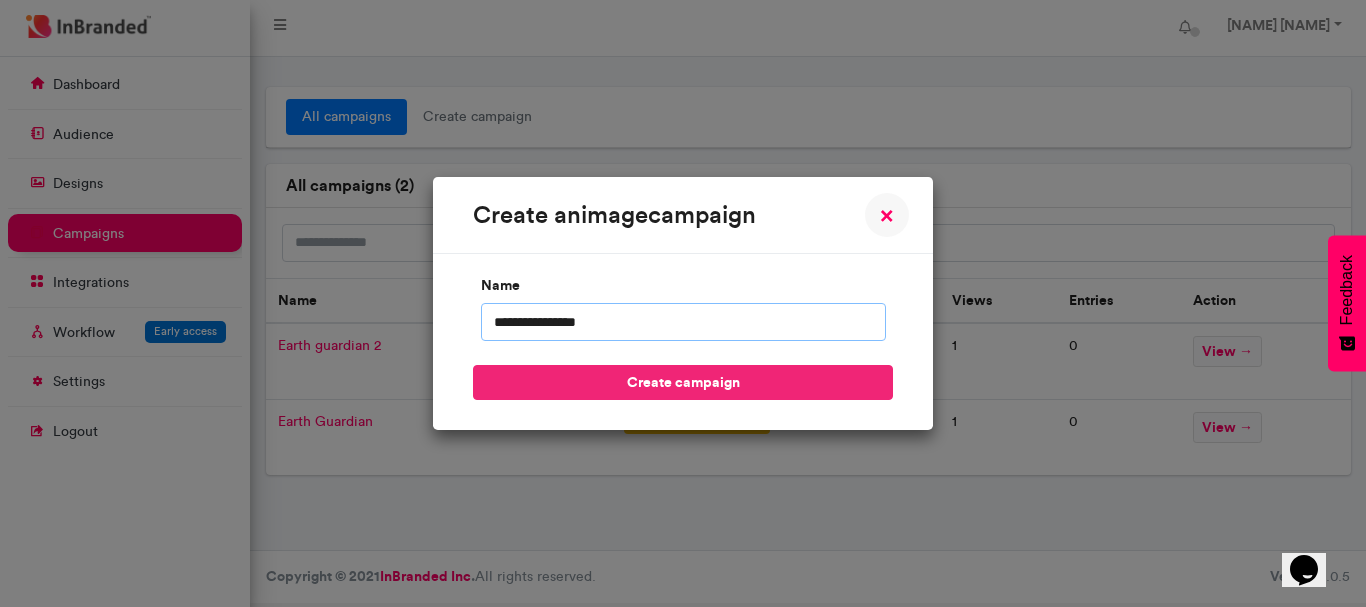 type on "**********" 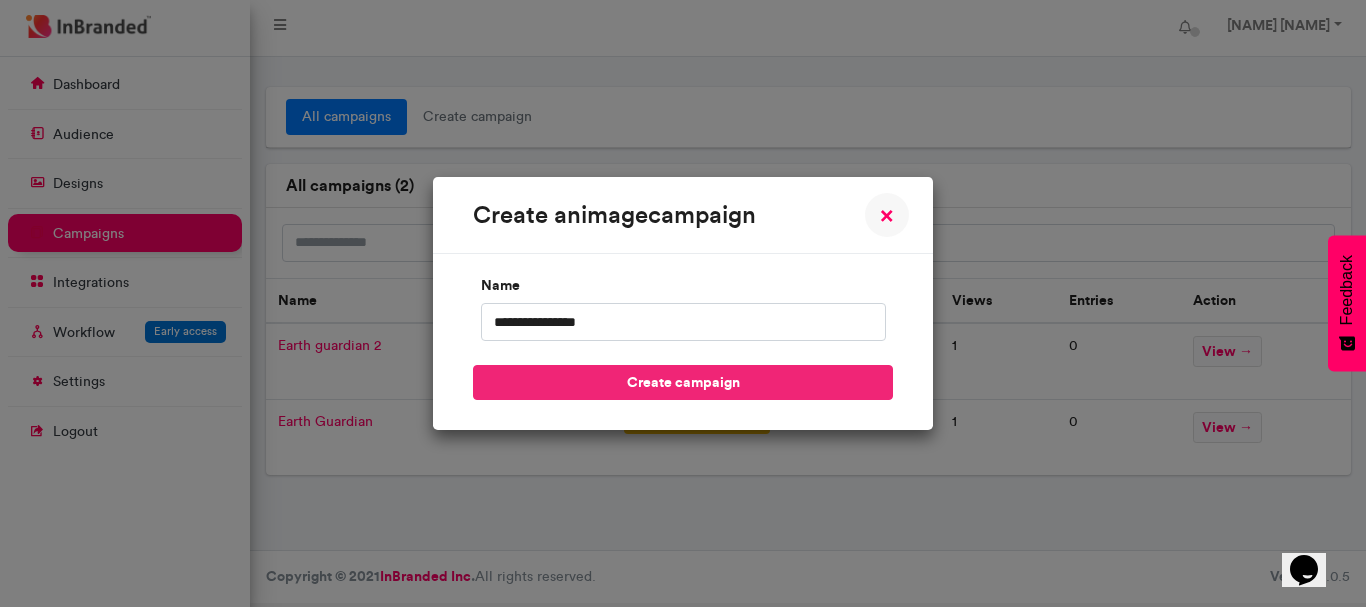 click on "create campaign" at bounding box center (683, 382) 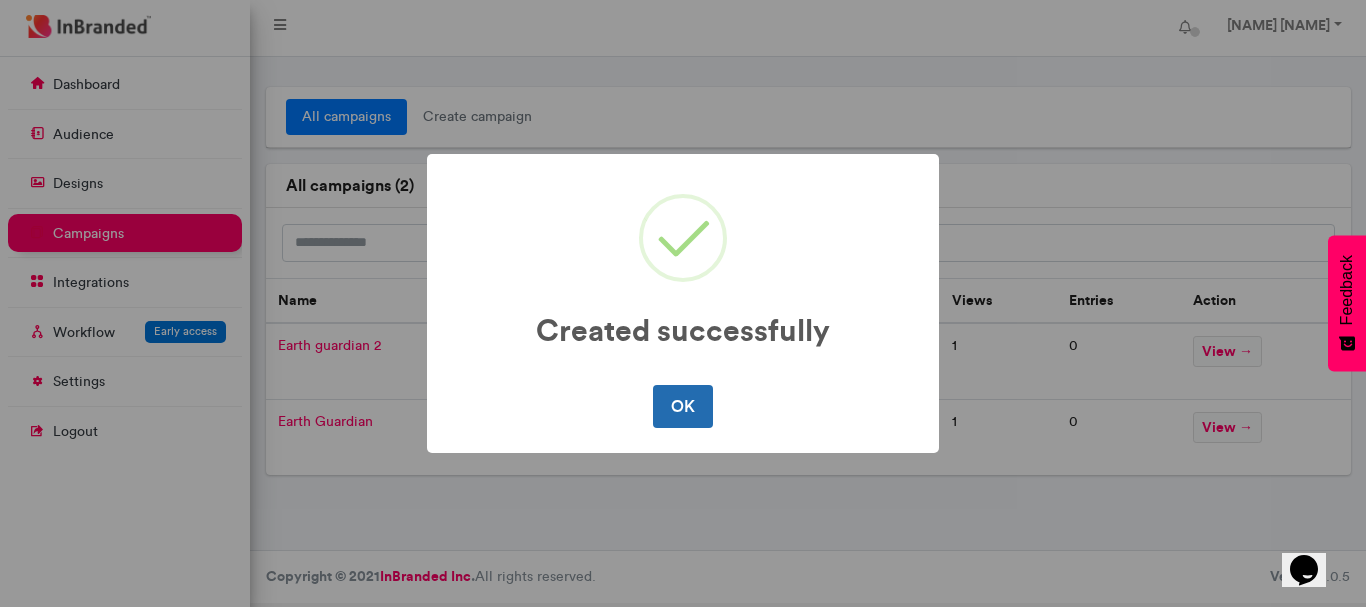 click on "OK" at bounding box center [682, 406] 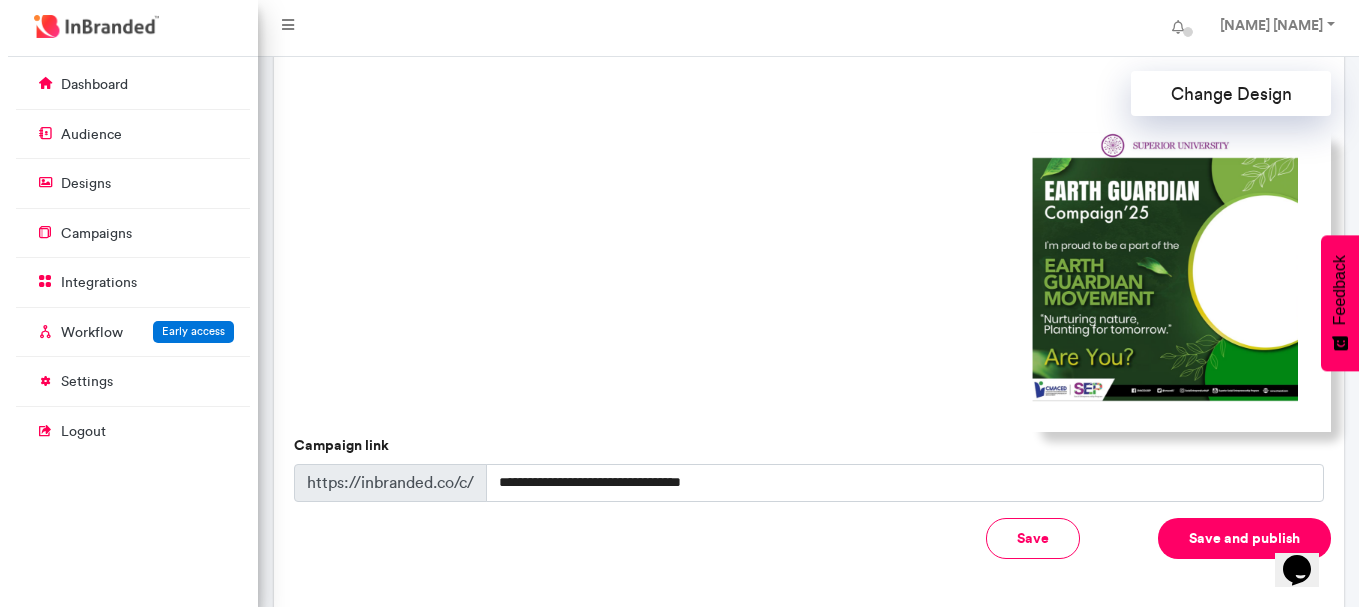 scroll, scrollTop: 690, scrollLeft: 0, axis: vertical 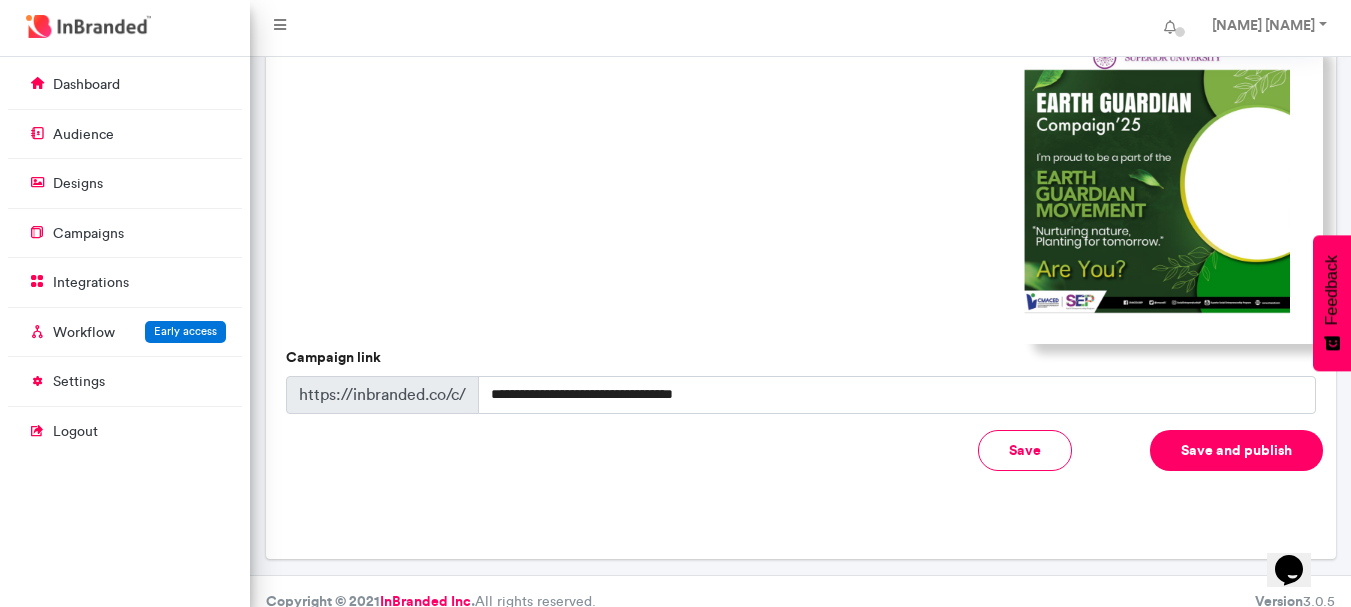 click on "Save and publish" at bounding box center [1236, 450] 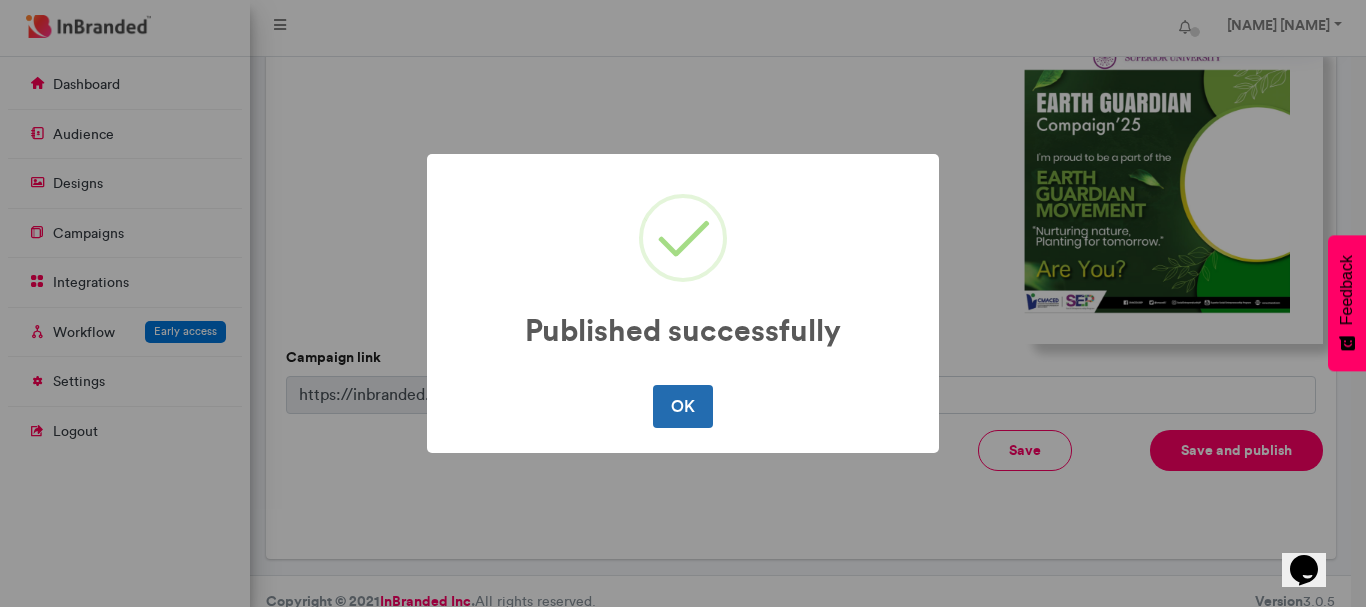 click on "OK" at bounding box center (682, 406) 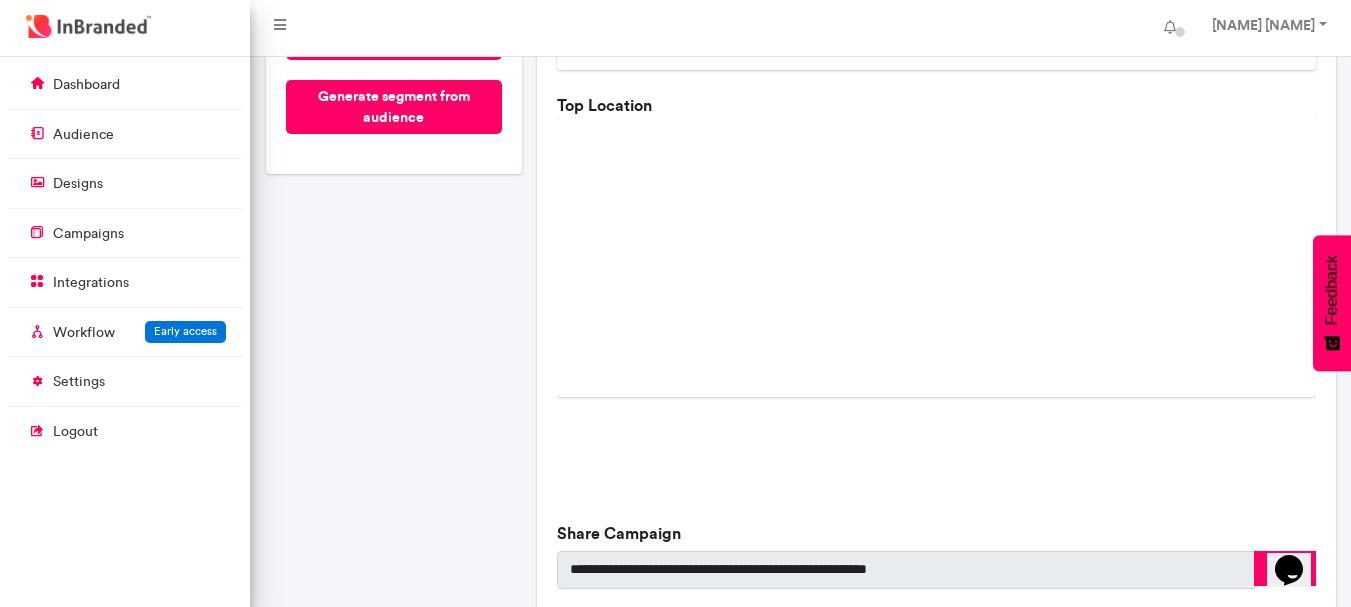 scroll, scrollTop: 600, scrollLeft: 0, axis: vertical 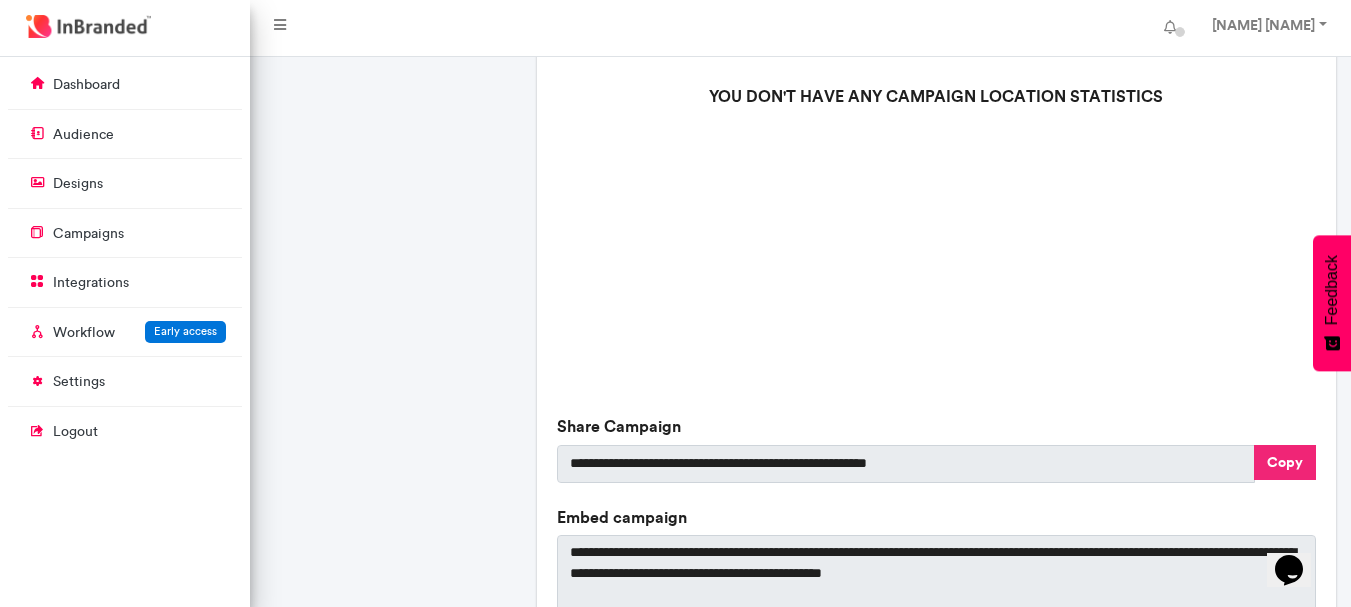 click on "Copy" at bounding box center (1285, 462) 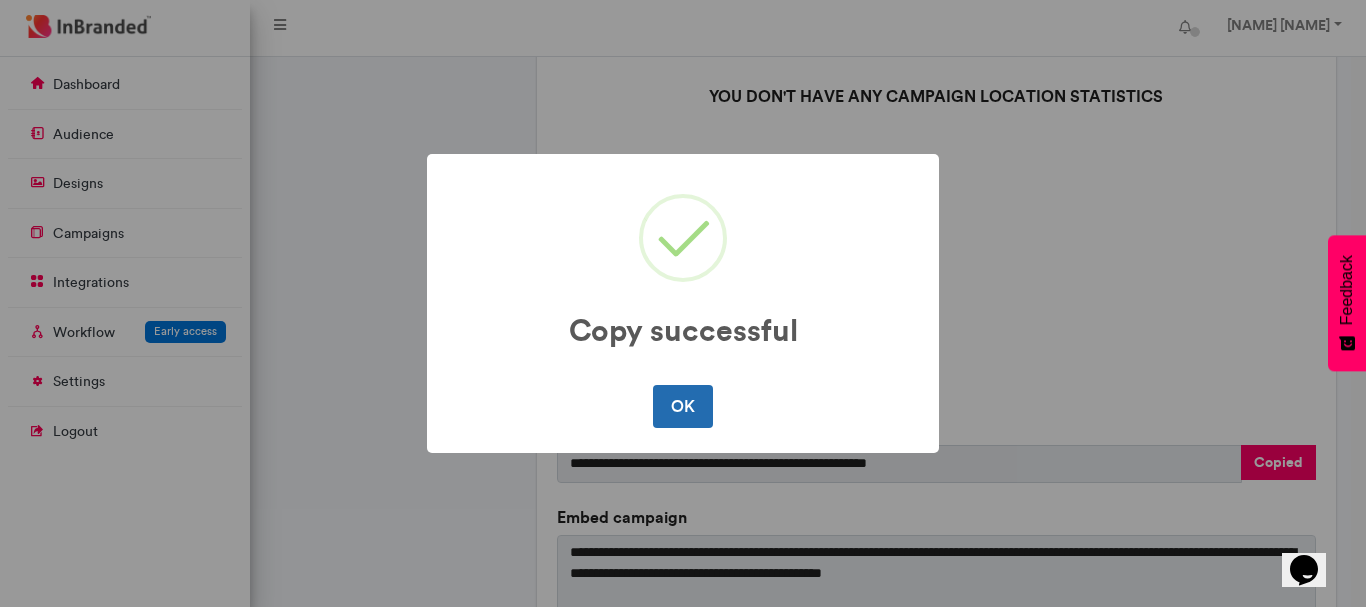 click on "OK" at bounding box center (682, 406) 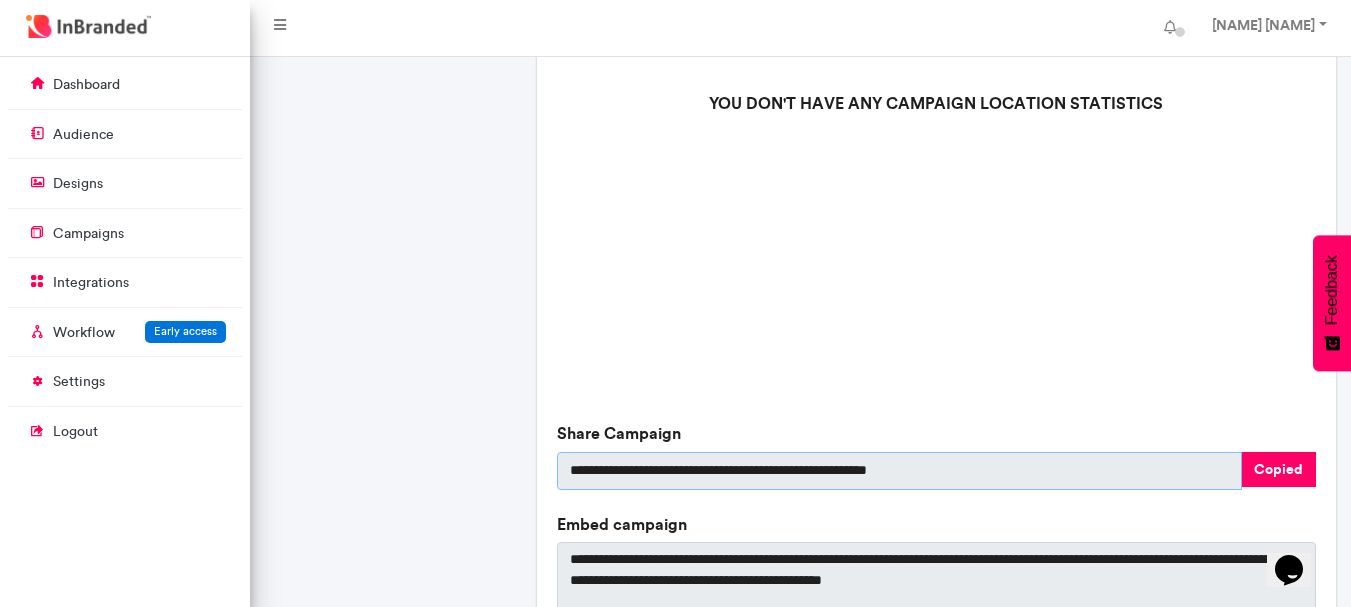 scroll, scrollTop: 0, scrollLeft: 0, axis: both 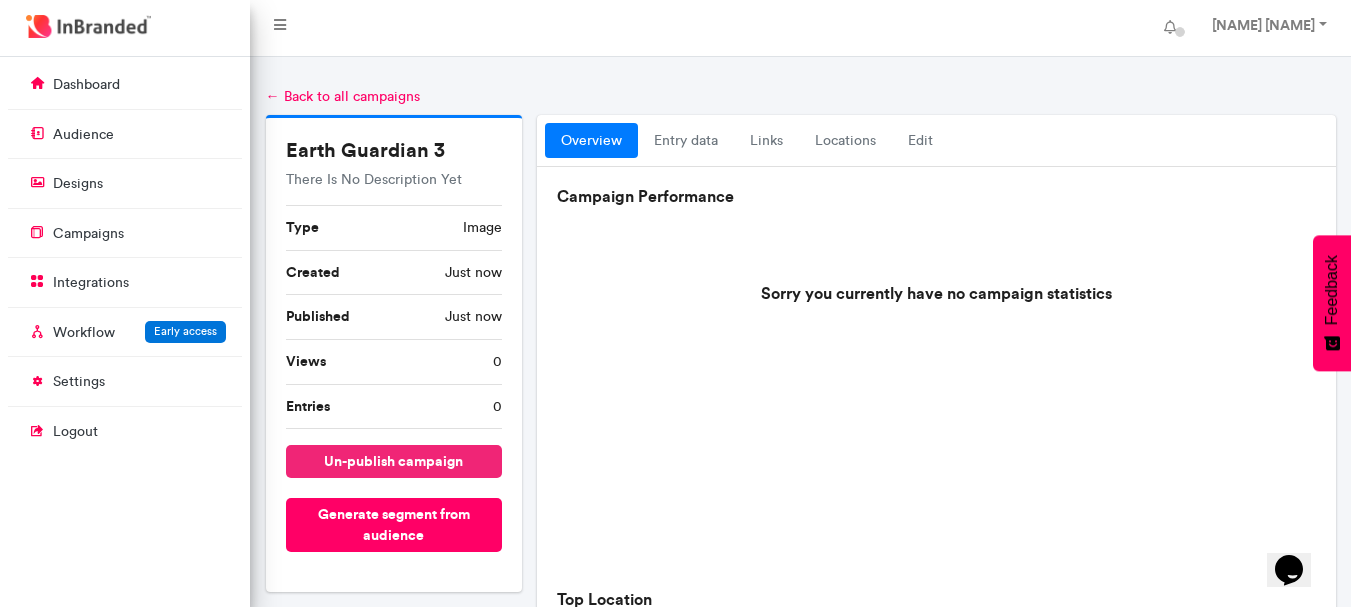 click on "un-publish campaign" at bounding box center [394, 461] 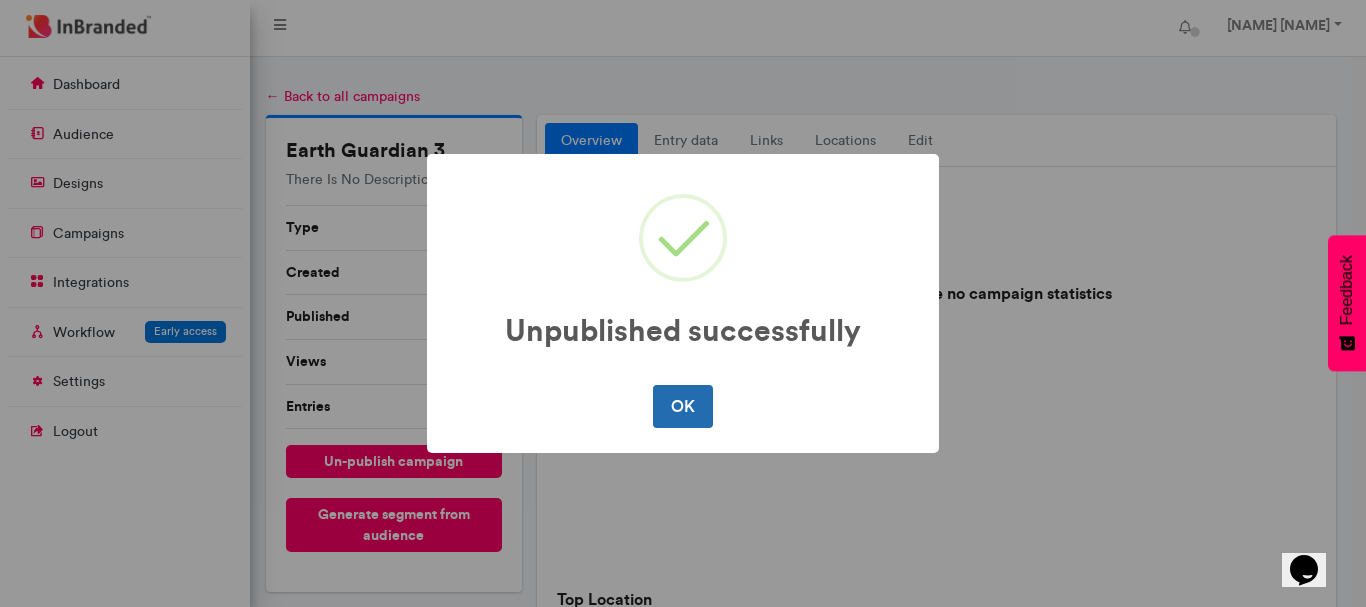 click on "OK" at bounding box center [682, 406] 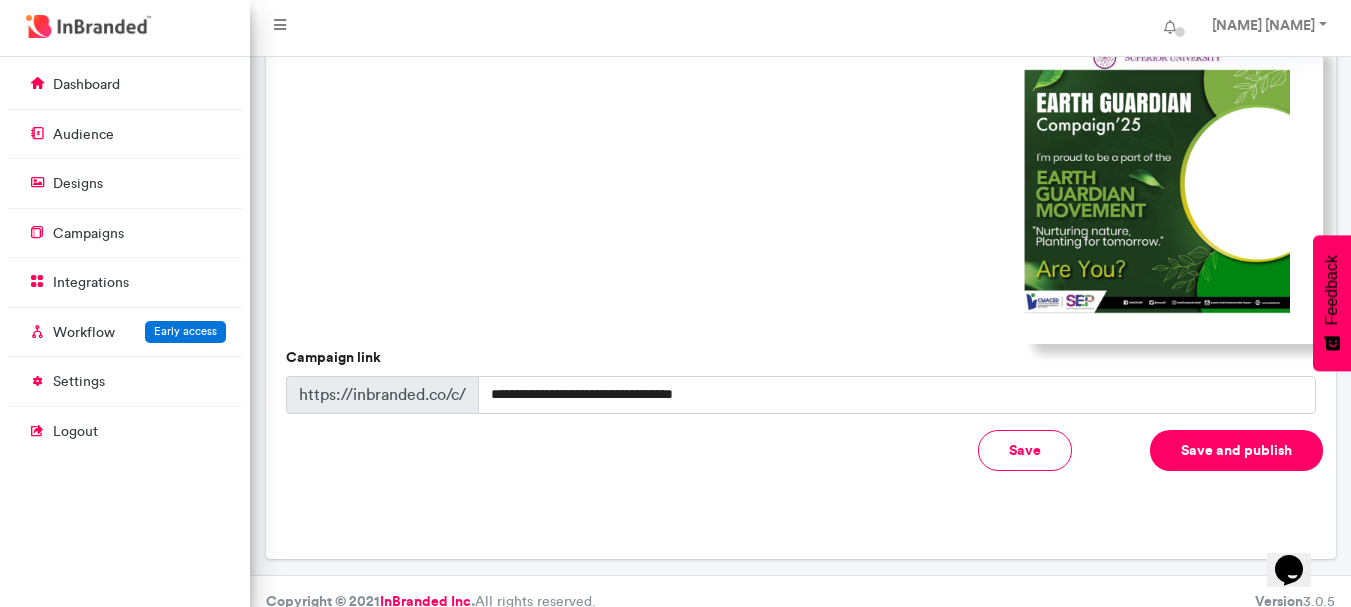 scroll, scrollTop: 590, scrollLeft: 0, axis: vertical 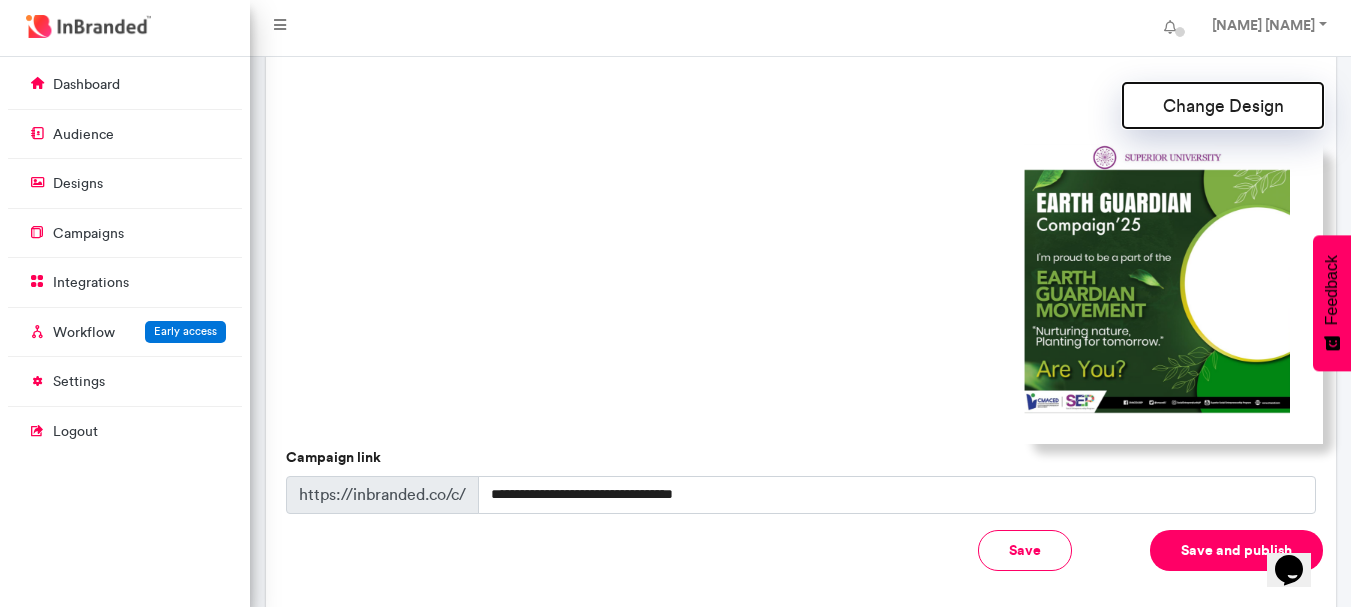 click on "Change Design" at bounding box center [1223, 105] 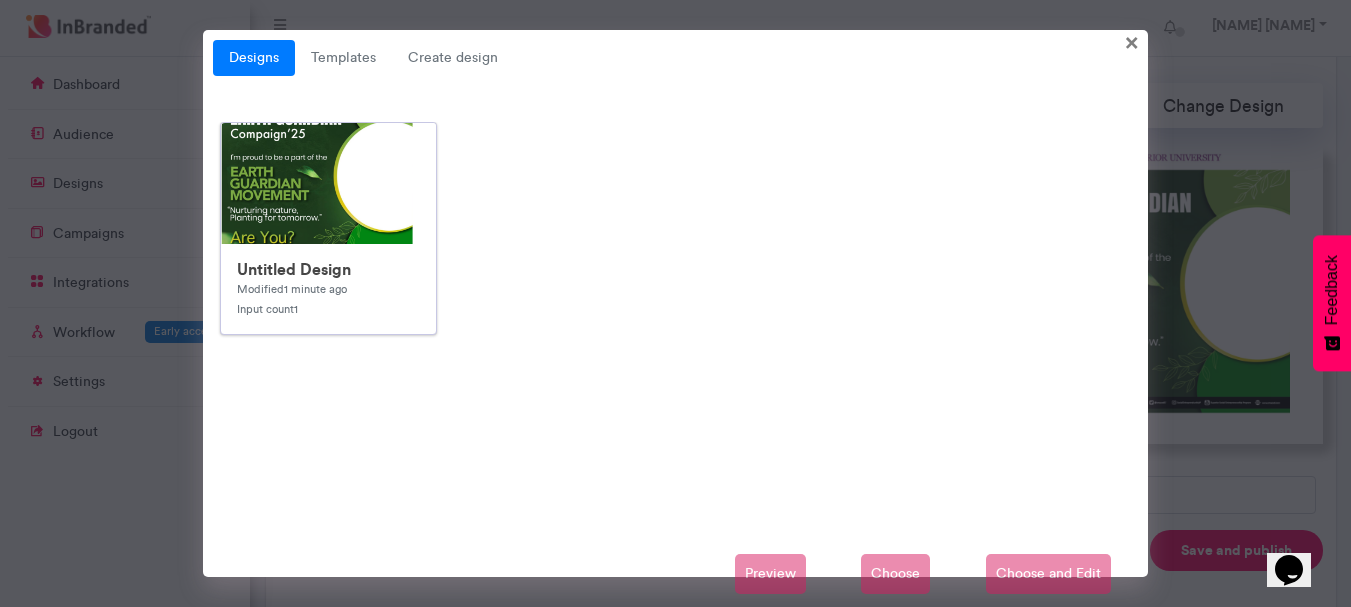 click at bounding box center (621, 523) 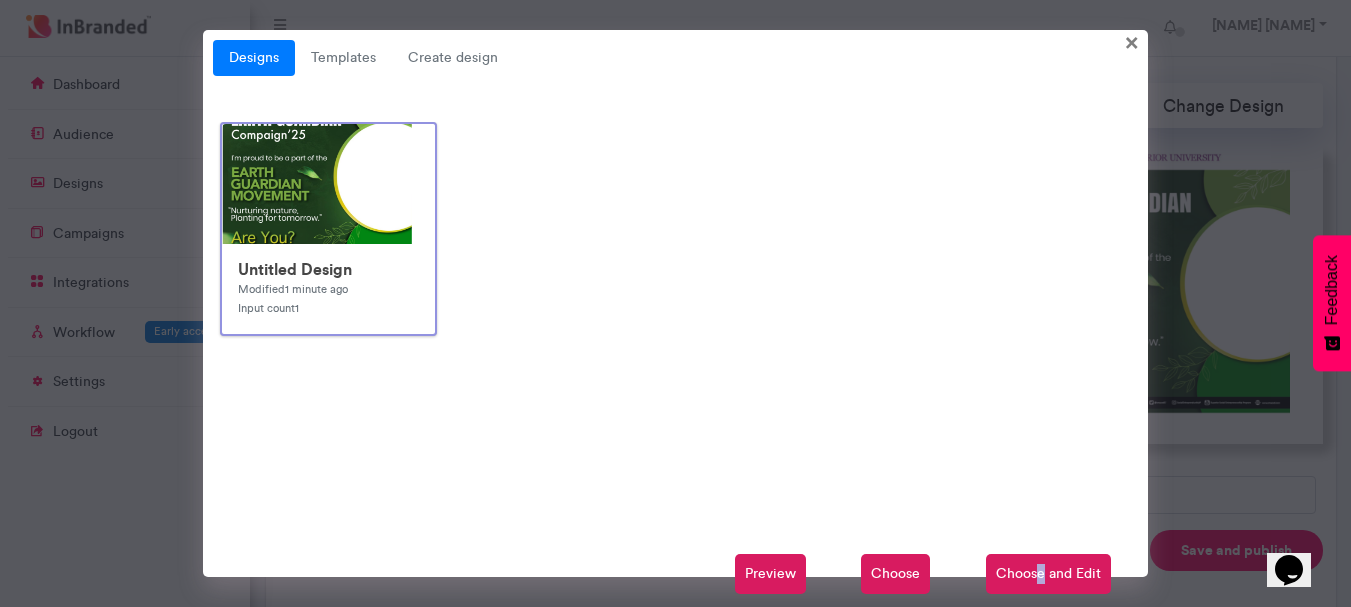 click on "Choose and Edit" at bounding box center [1048, 574] 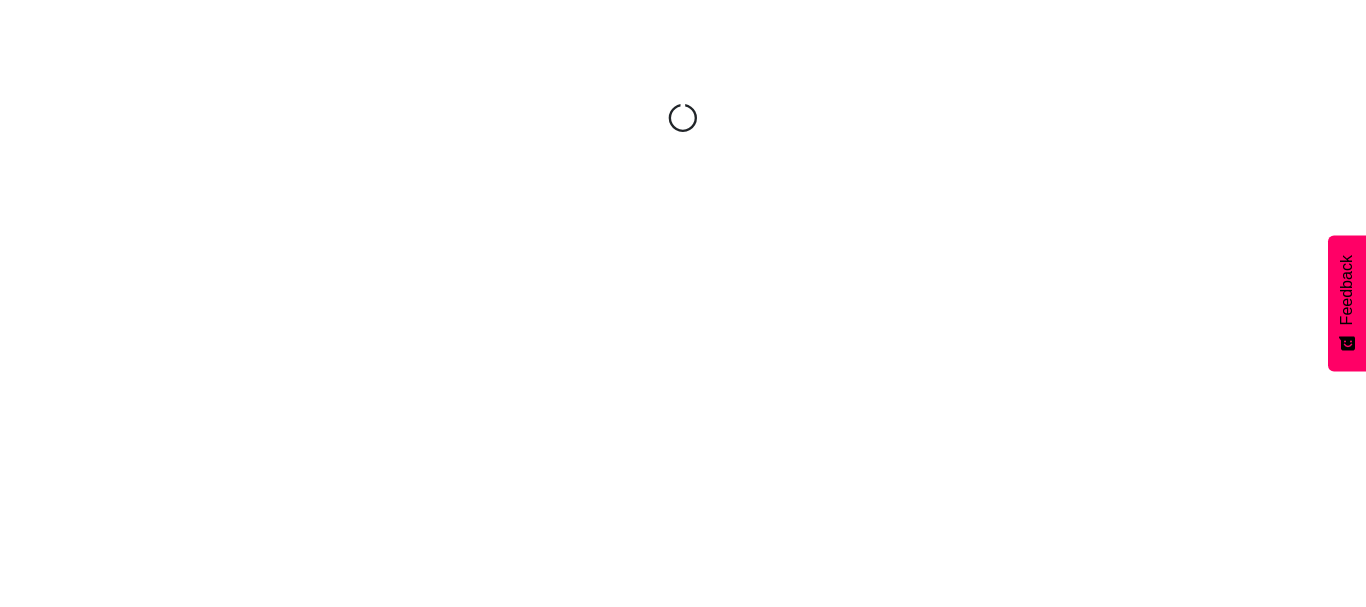 scroll, scrollTop: 0, scrollLeft: 0, axis: both 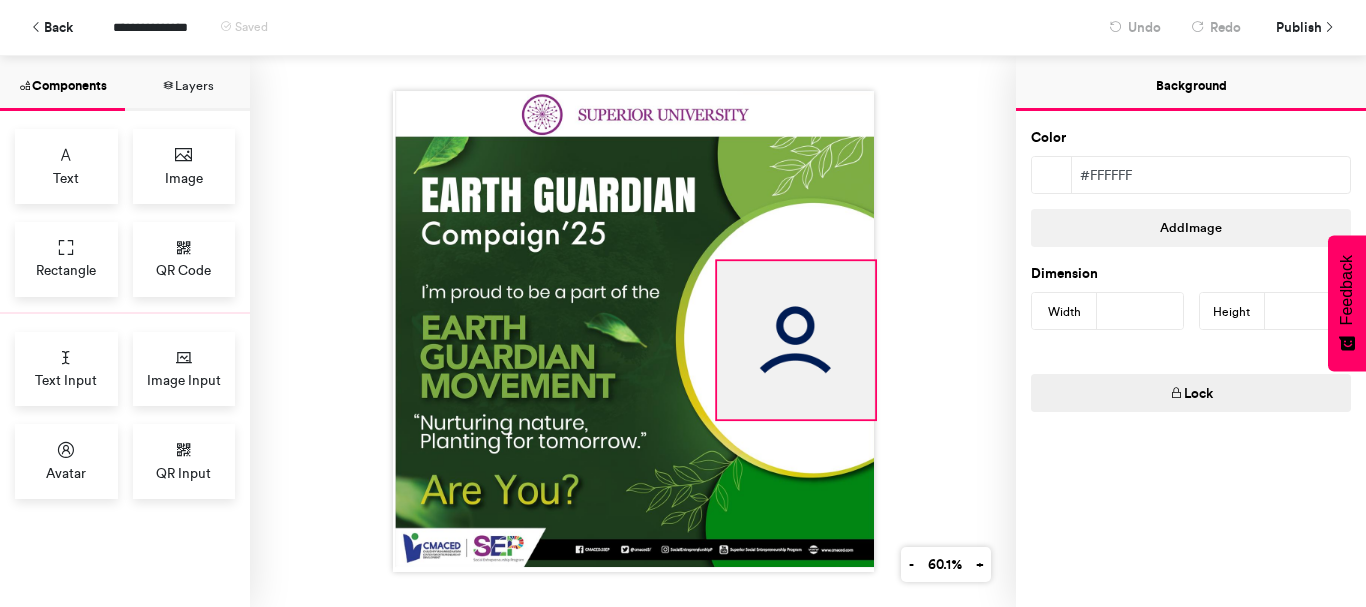 click at bounding box center [796, 340] 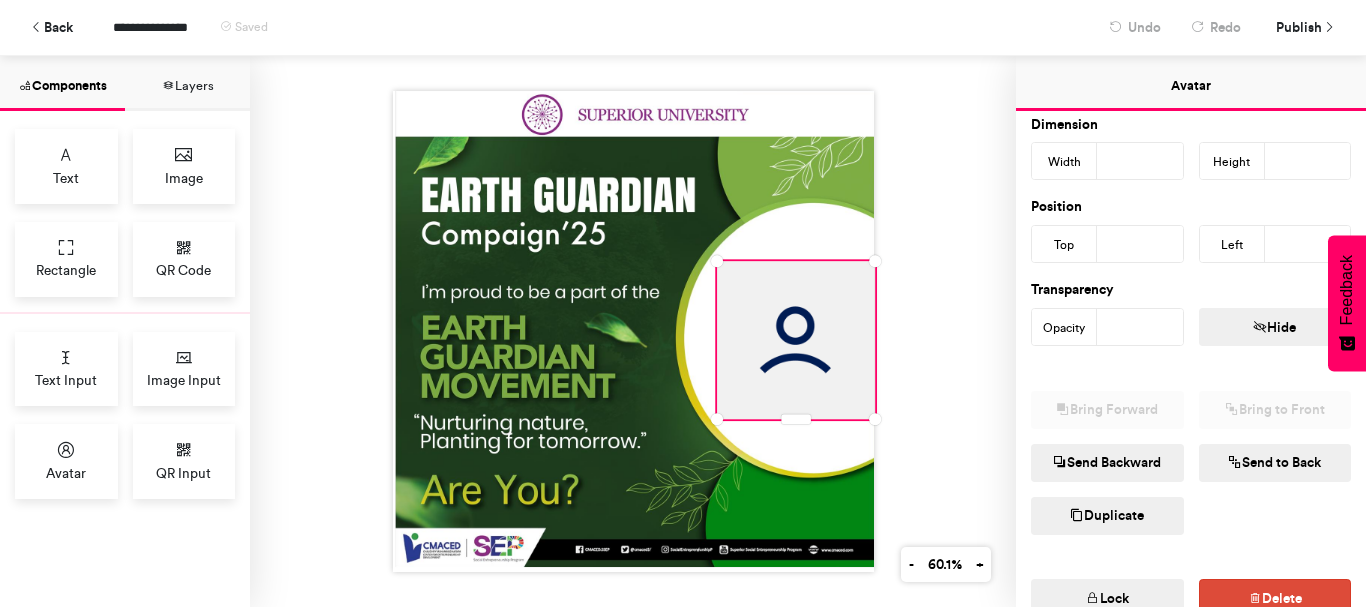 scroll, scrollTop: 79, scrollLeft: 0, axis: vertical 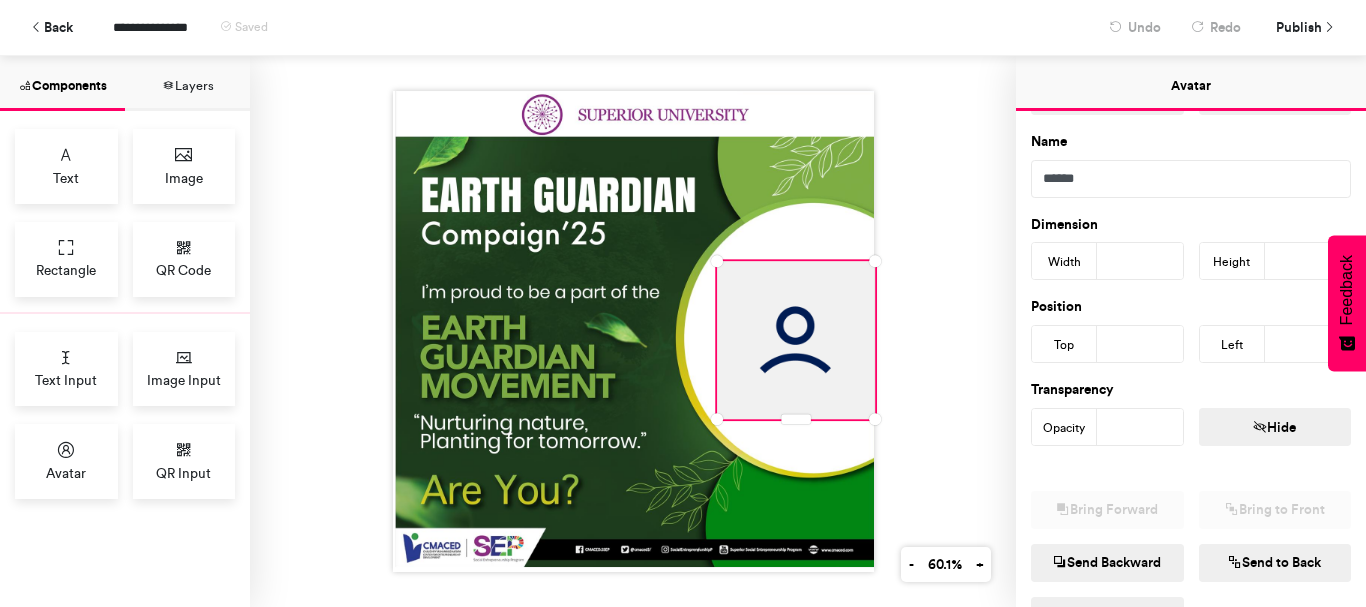 click on "**" at bounding box center (1140, 427) 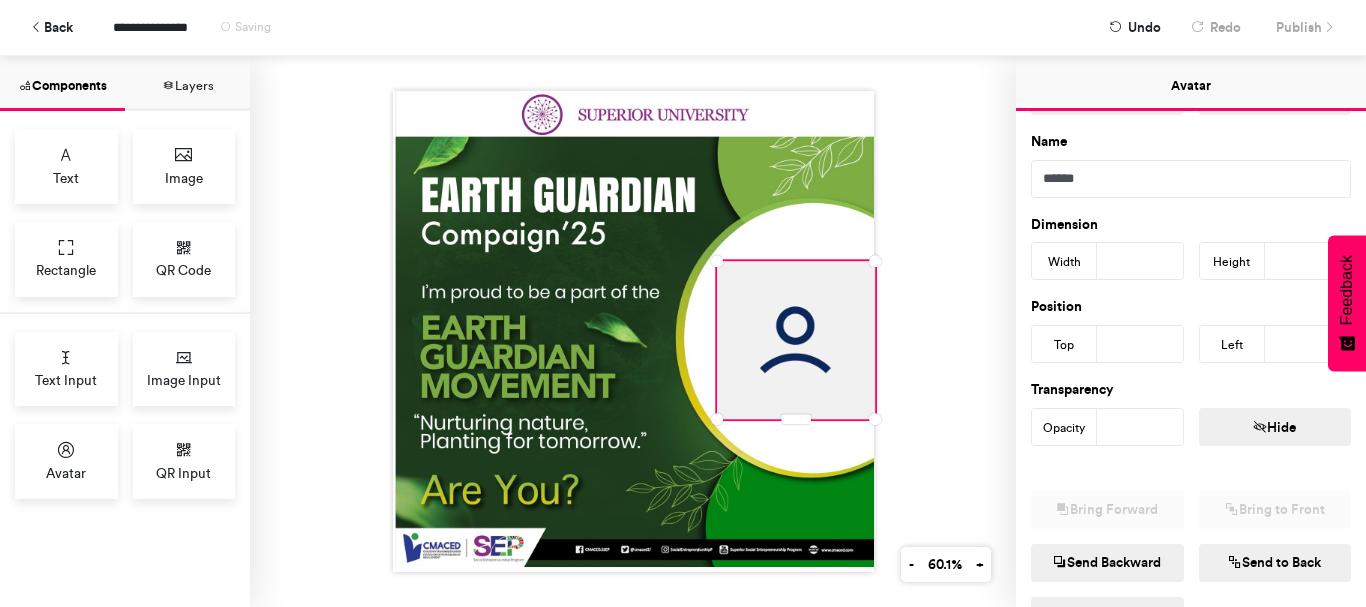 click on "**" at bounding box center (1140, 427) 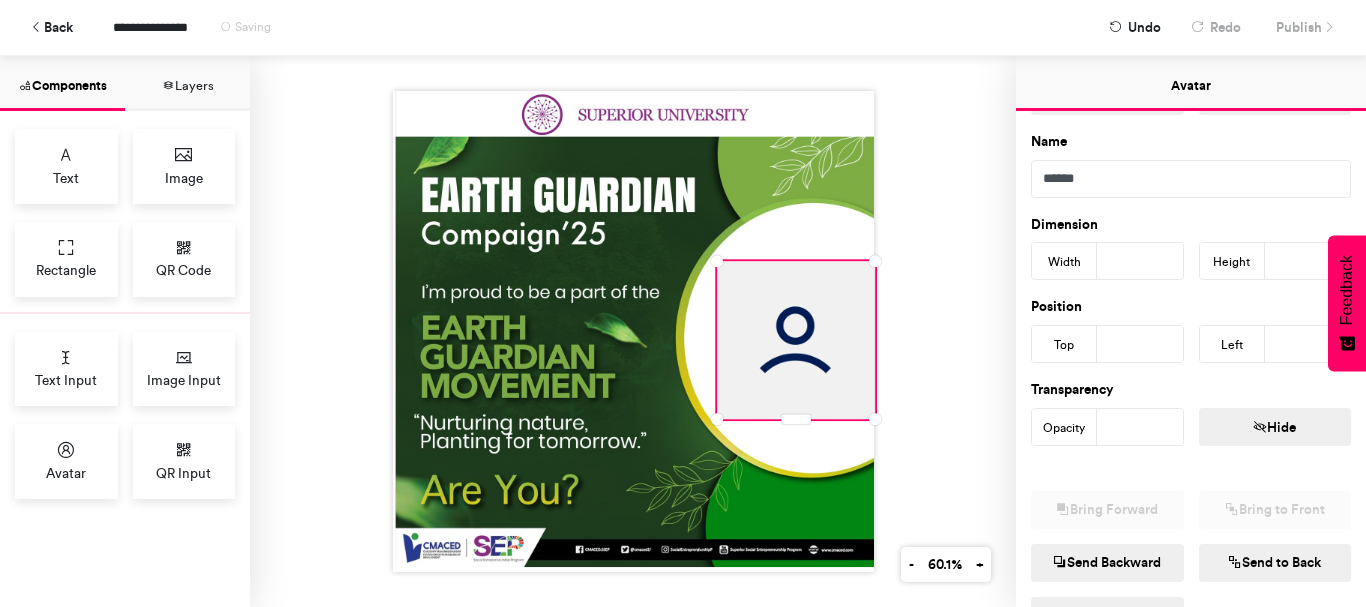 click on "***" at bounding box center [1140, 427] 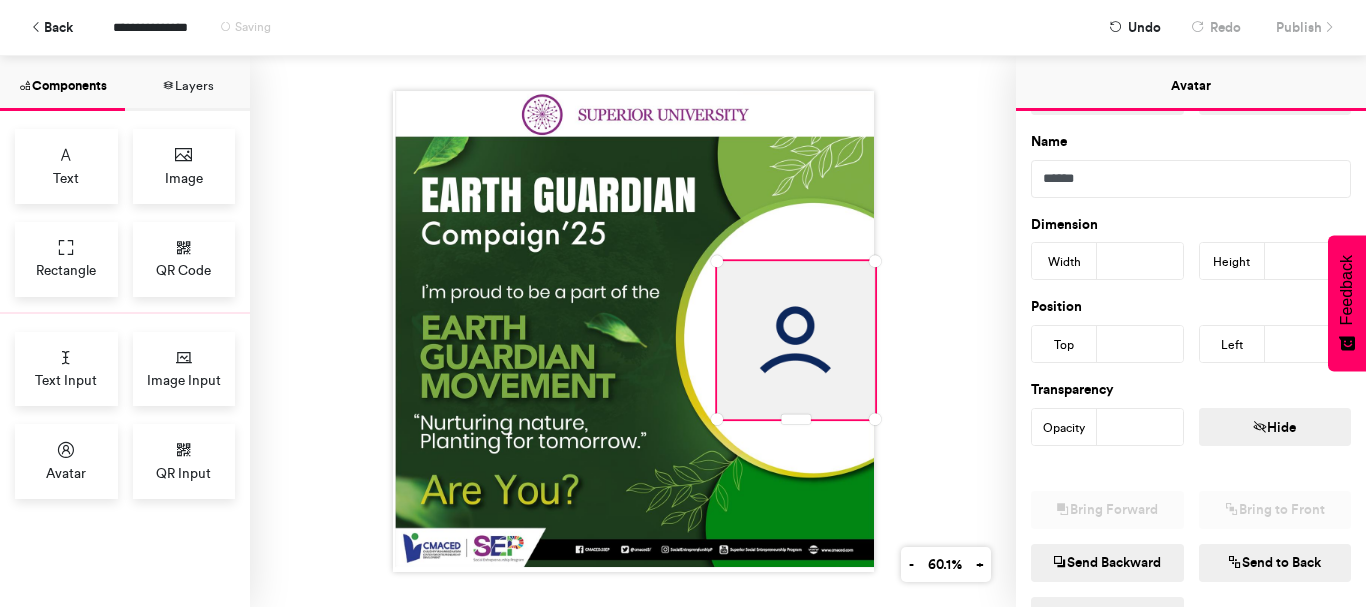 click on "**" at bounding box center (1140, 427) 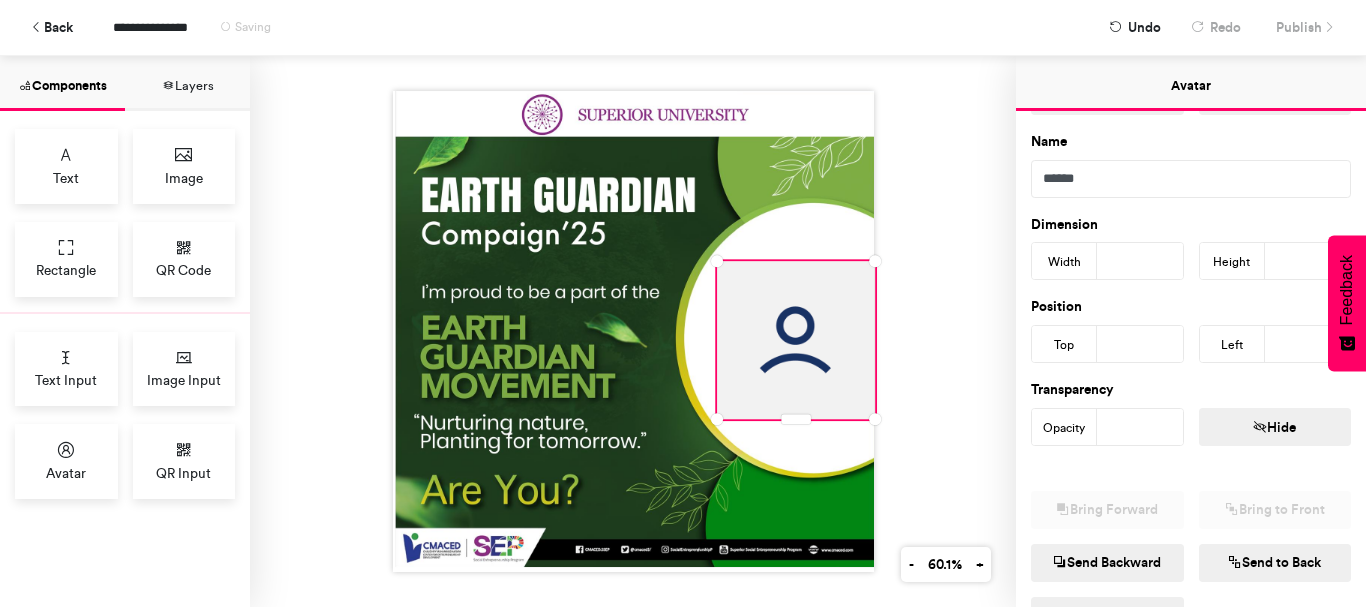 click on "**" at bounding box center (1140, 427) 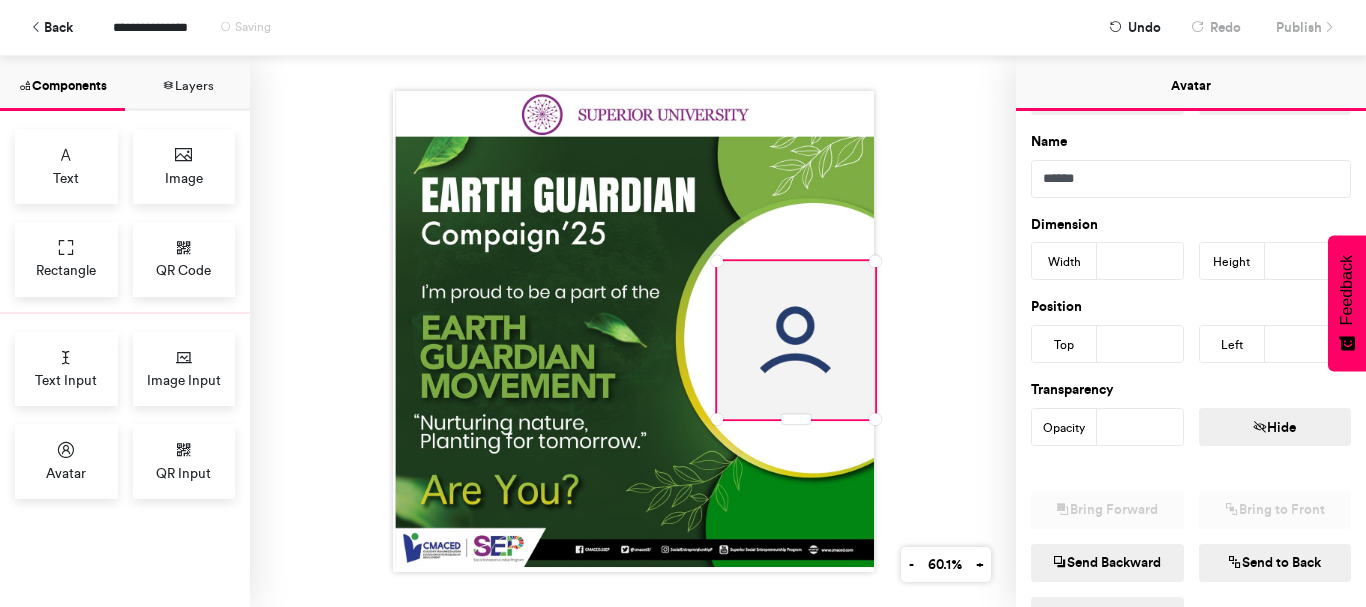 click on "**" at bounding box center [1140, 427] 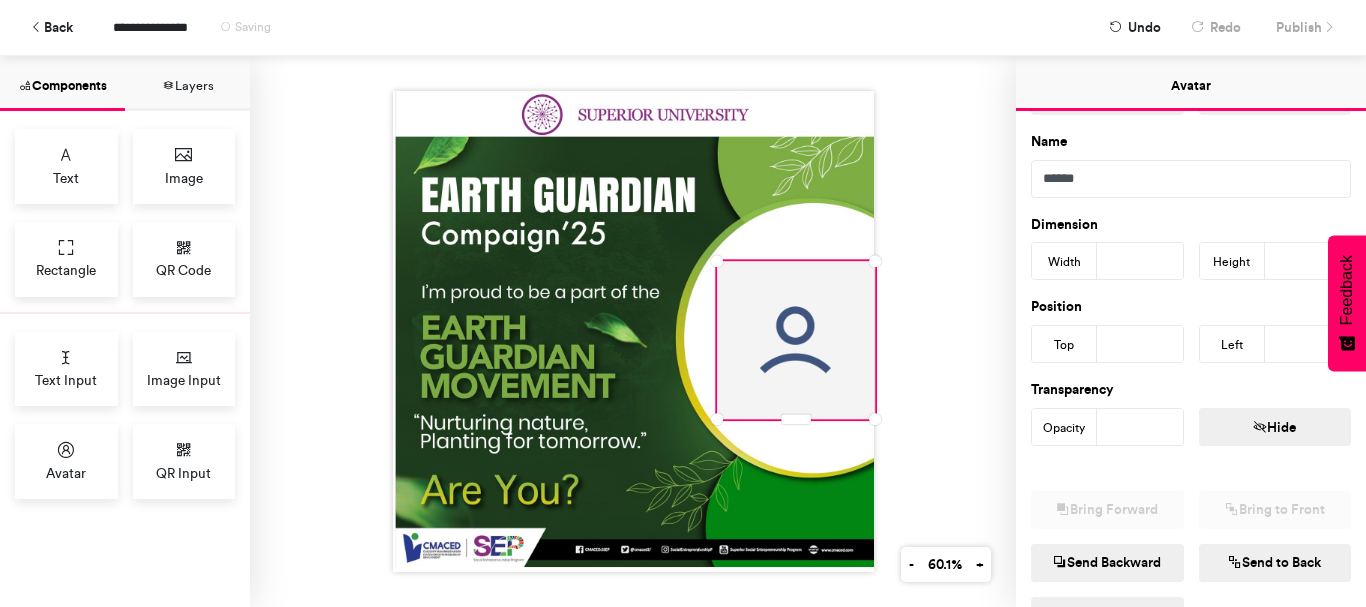 click on "**" at bounding box center [1140, 427] 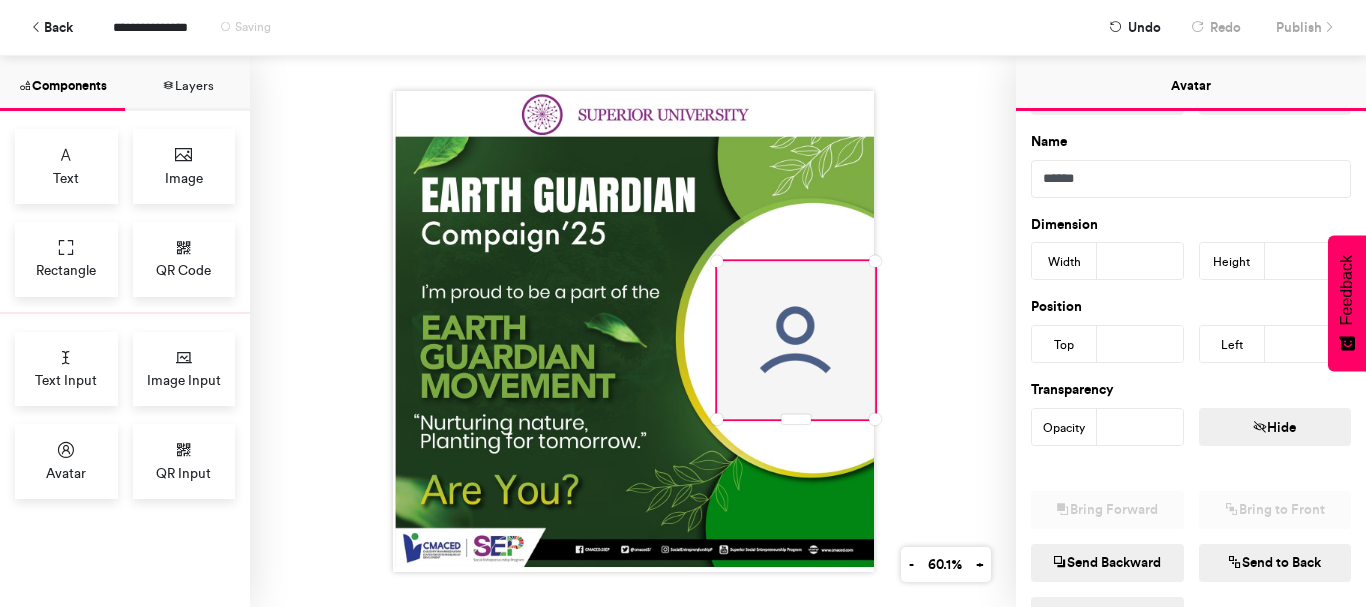 click on "**" at bounding box center (1140, 427) 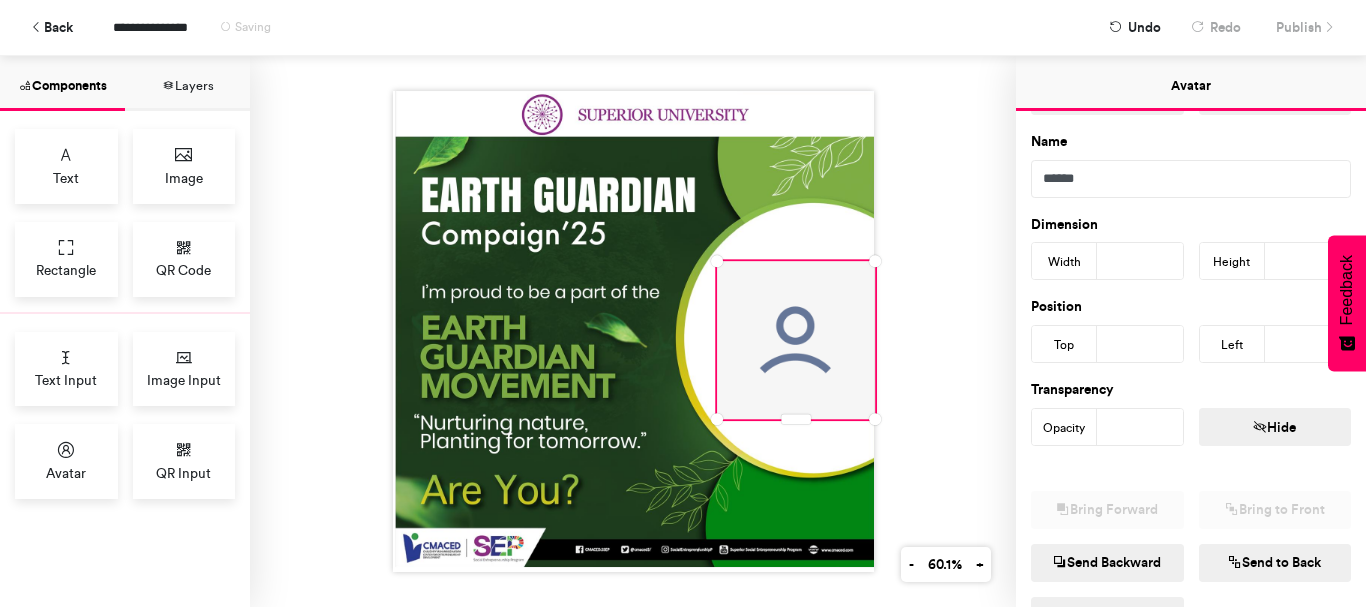 click on "**" at bounding box center (1140, 427) 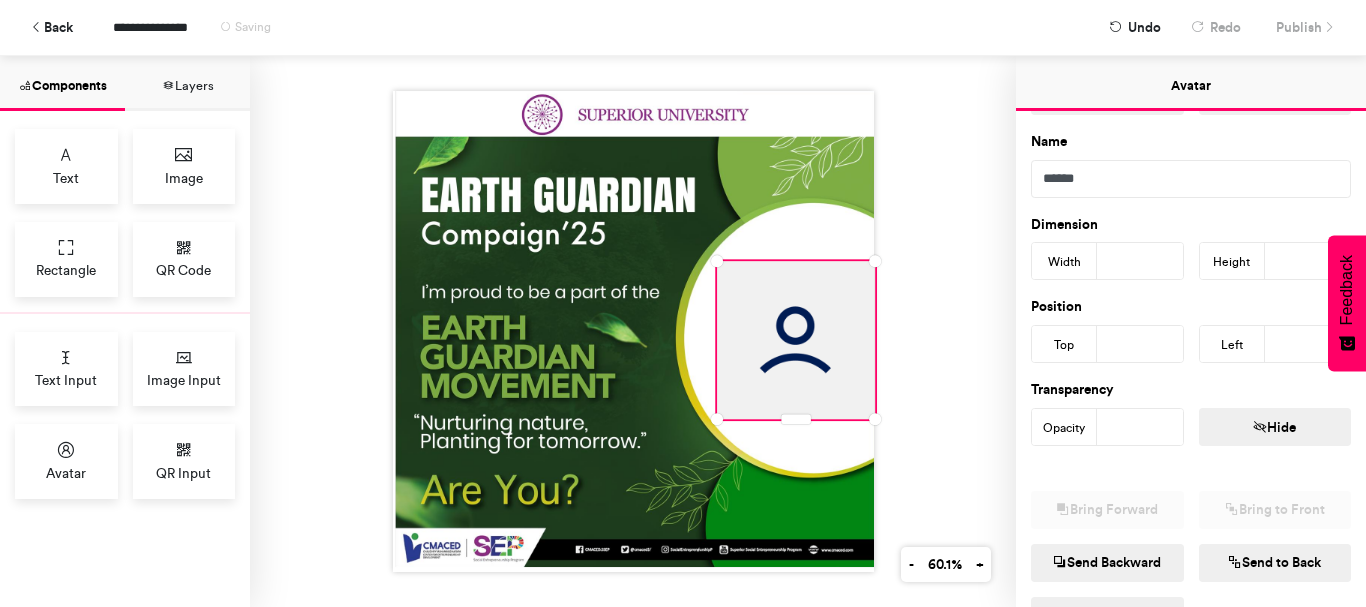 type on "***" 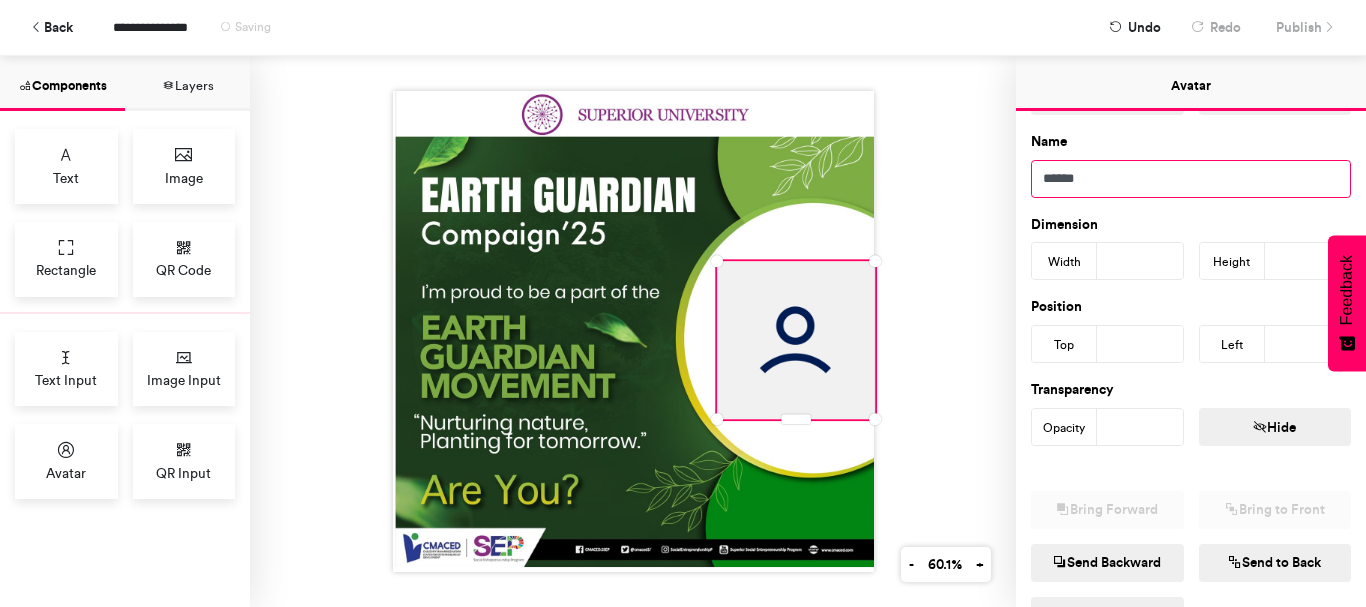 click on "******" at bounding box center (1191, 179) 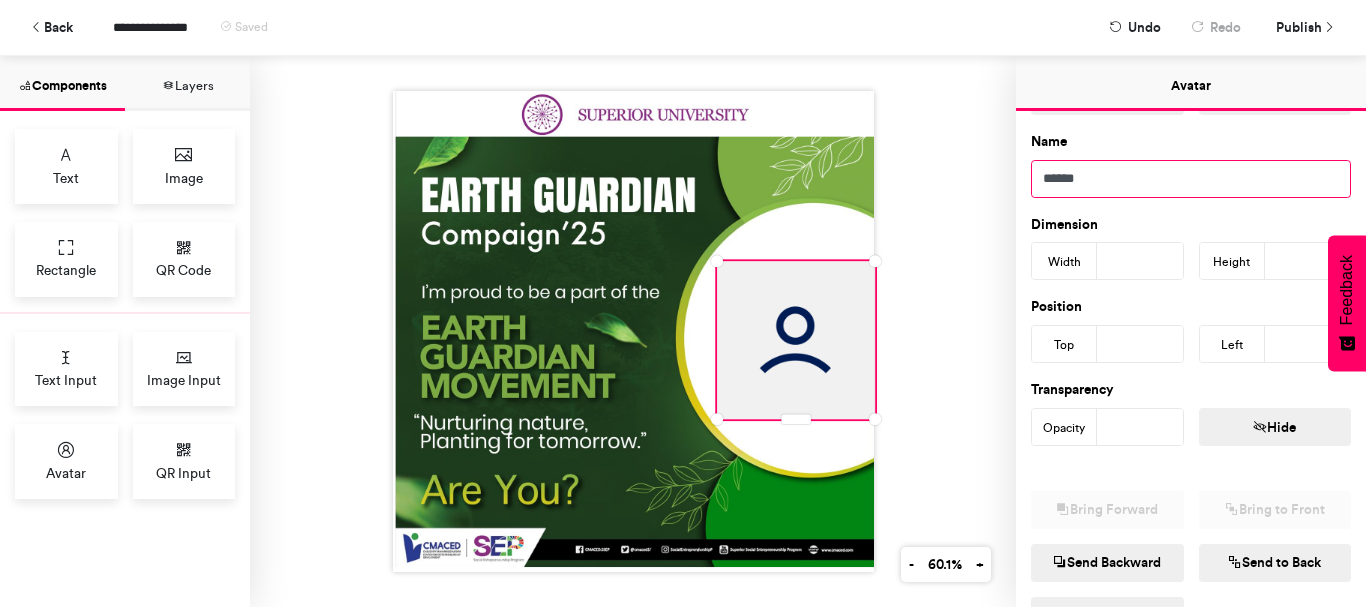 drag, startPoint x: 1118, startPoint y: 187, endPoint x: 996, endPoint y: 179, distance: 122.26202 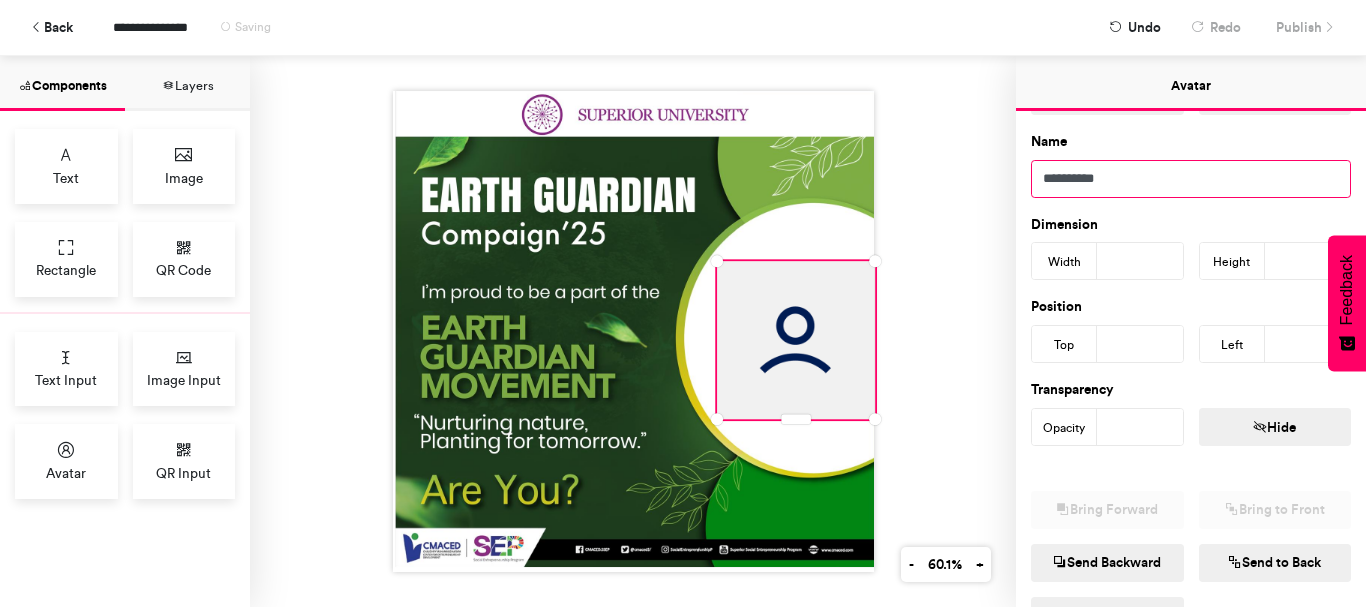 type on "**********" 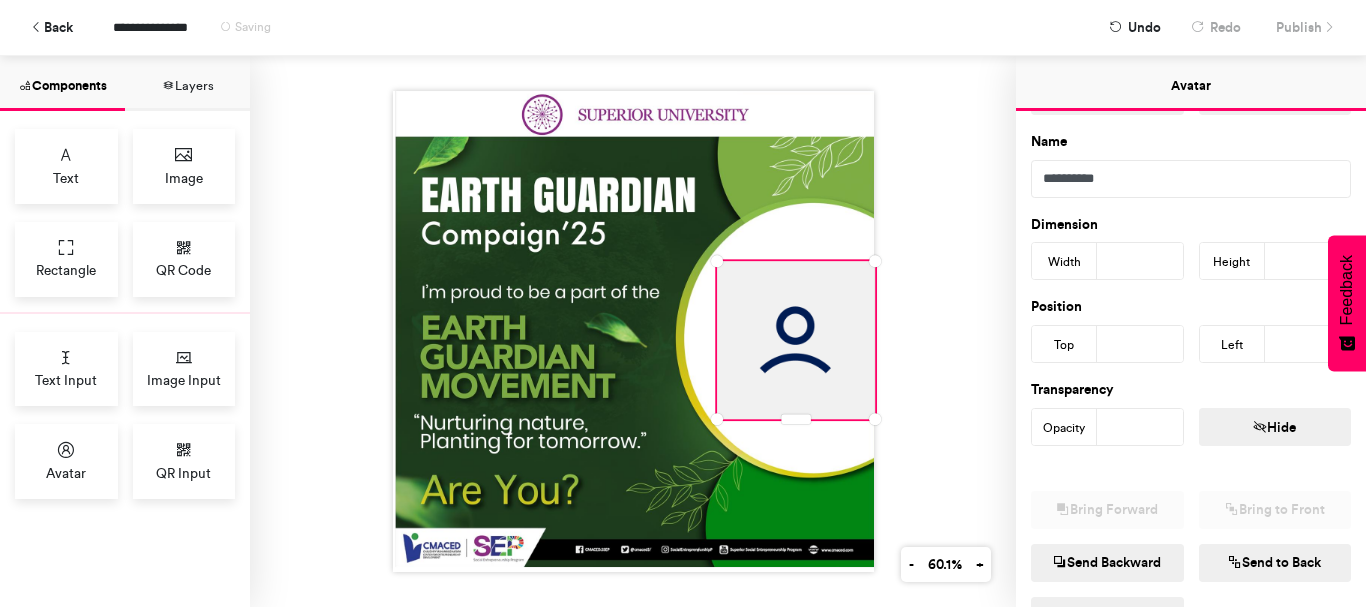 type on "***" 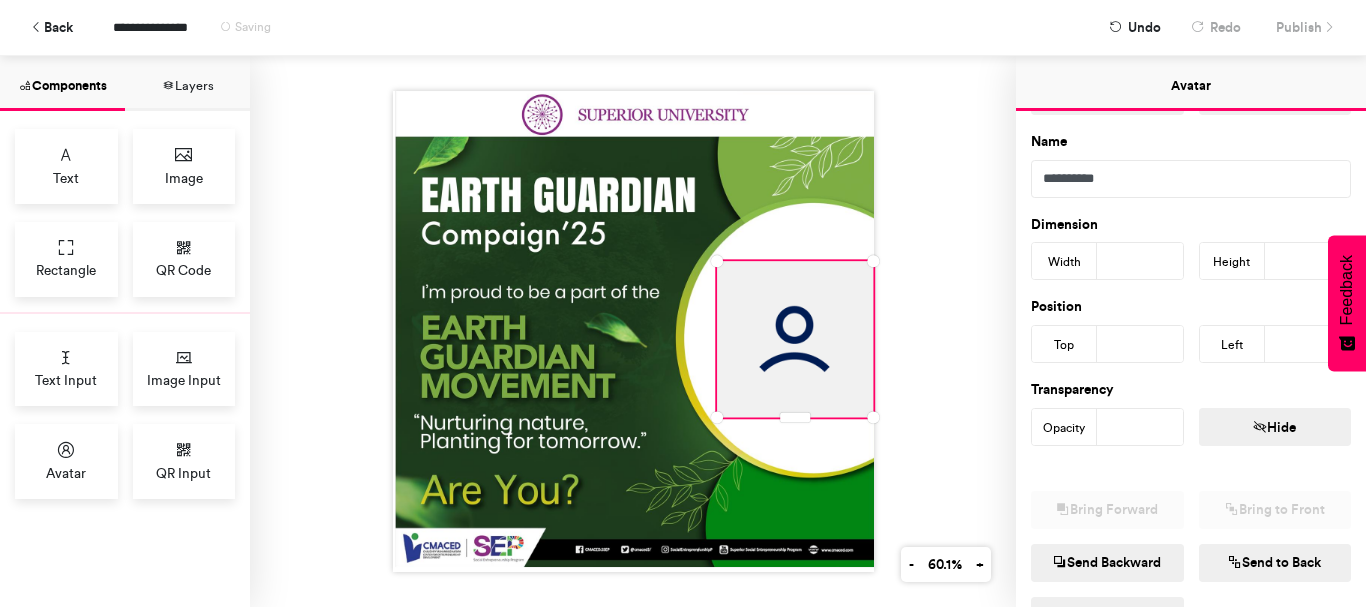 type on "***" 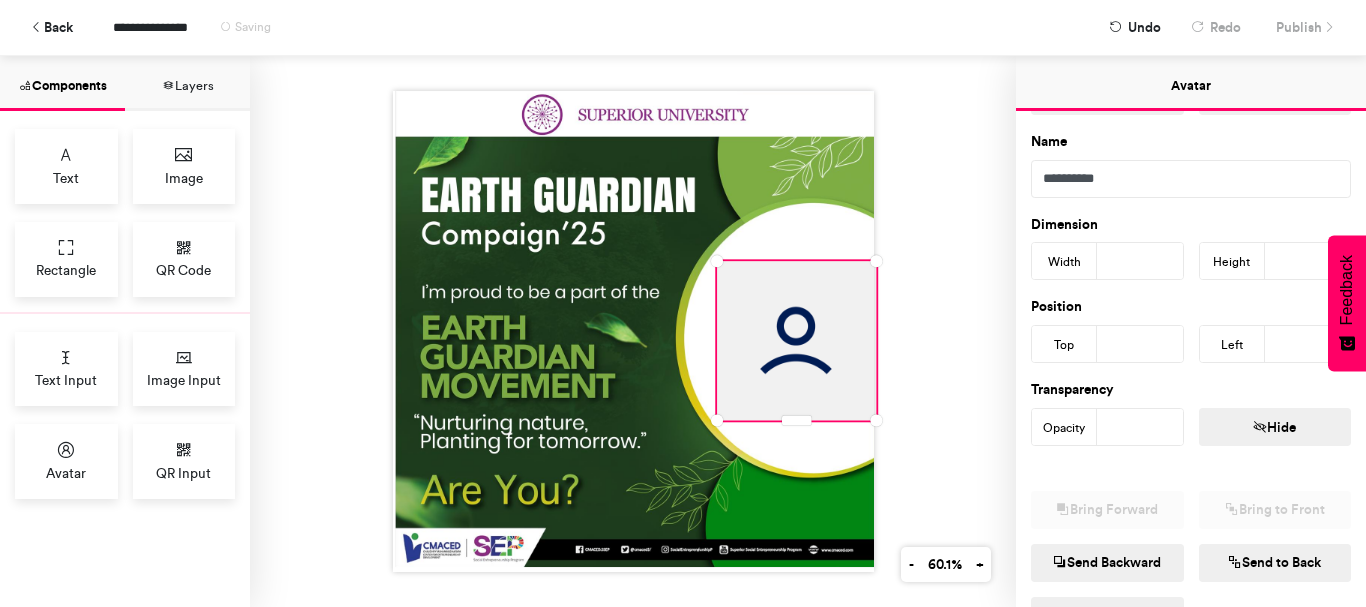 type on "***" 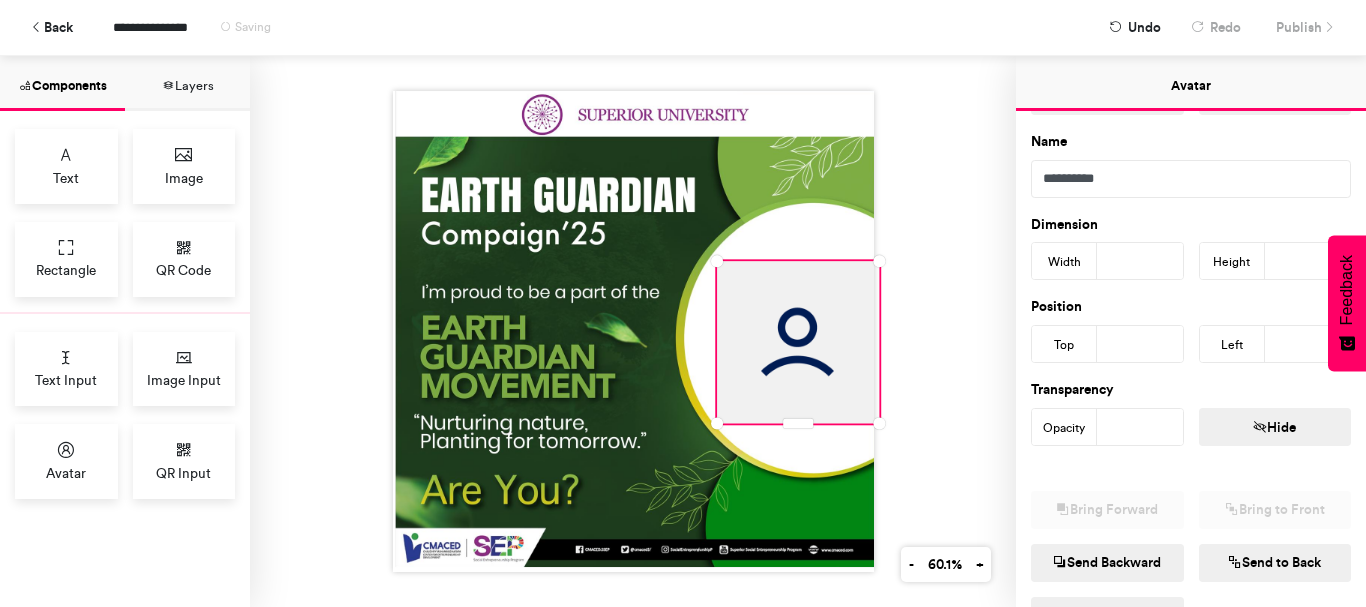 click on "***" at bounding box center [1140, 261] 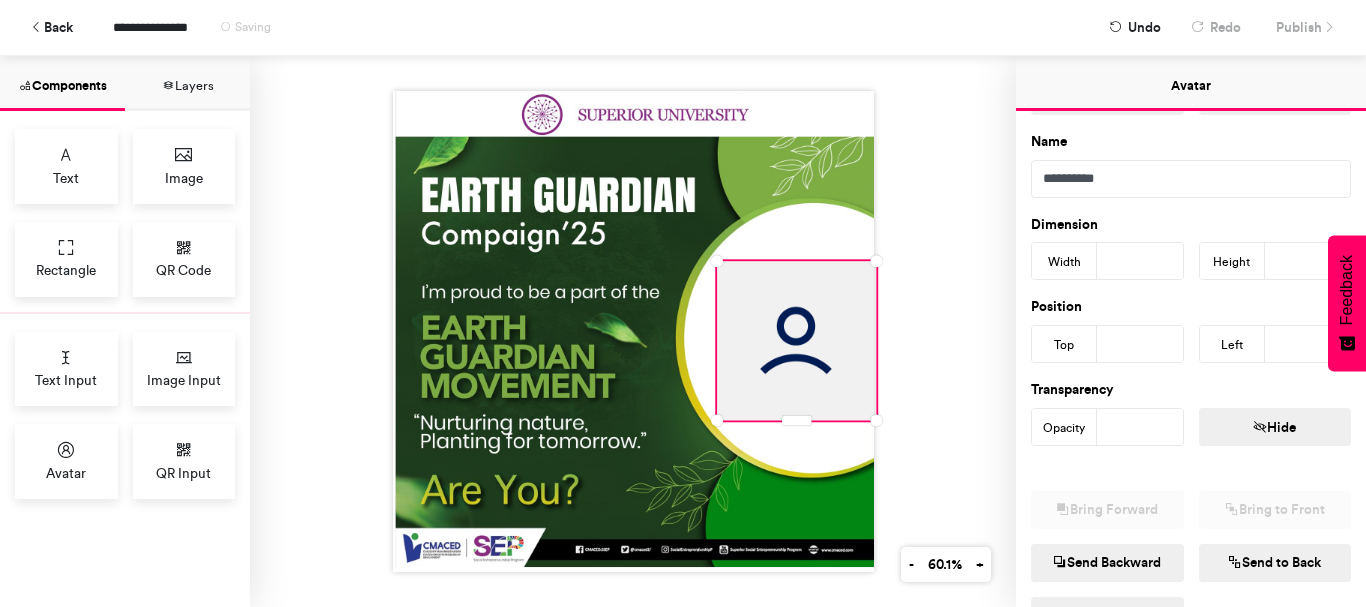 type on "***" 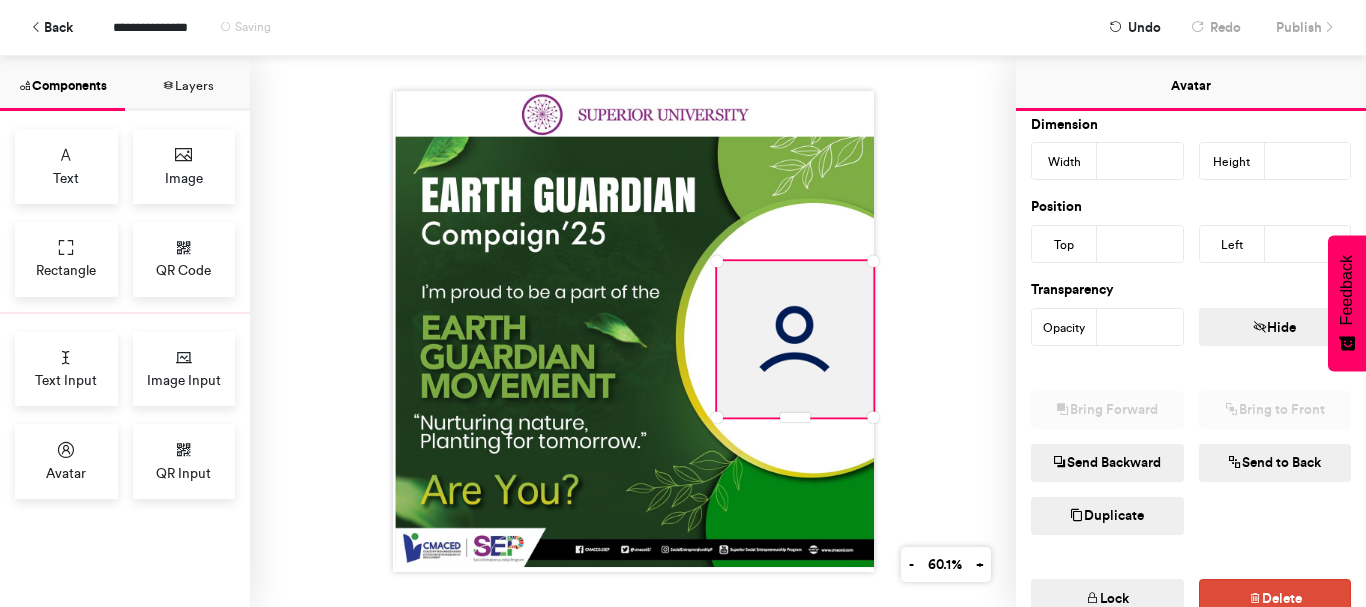 scroll, scrollTop: 279, scrollLeft: 0, axis: vertical 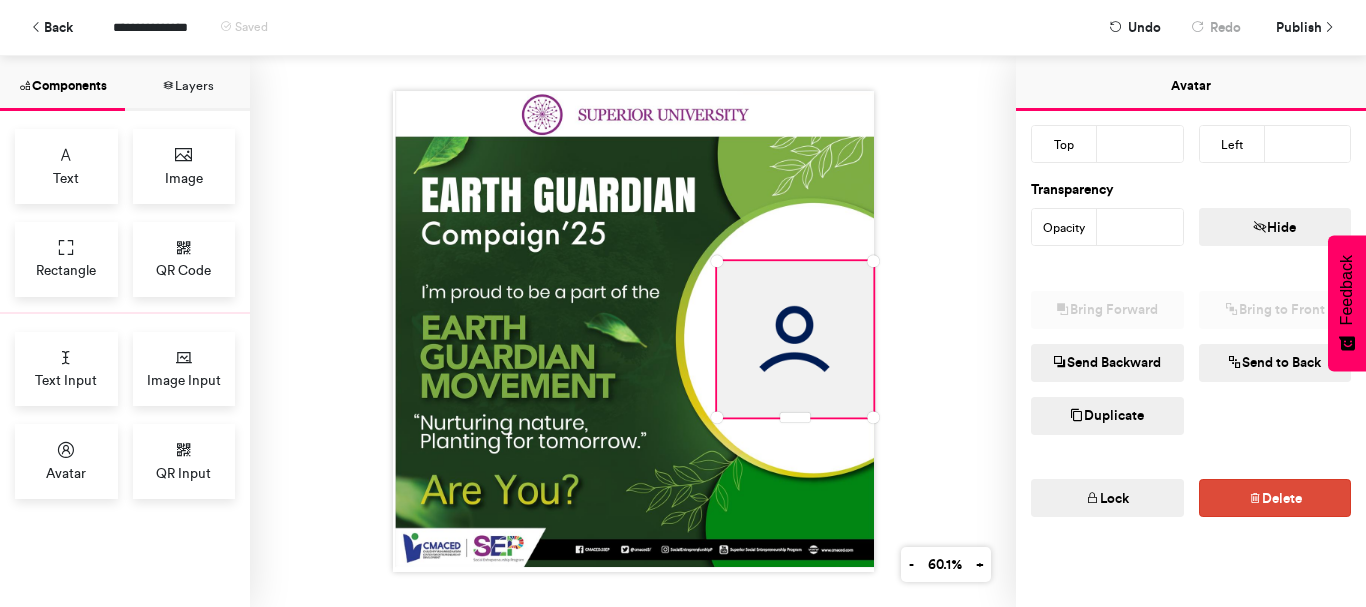 click at bounding box center [633, 331] 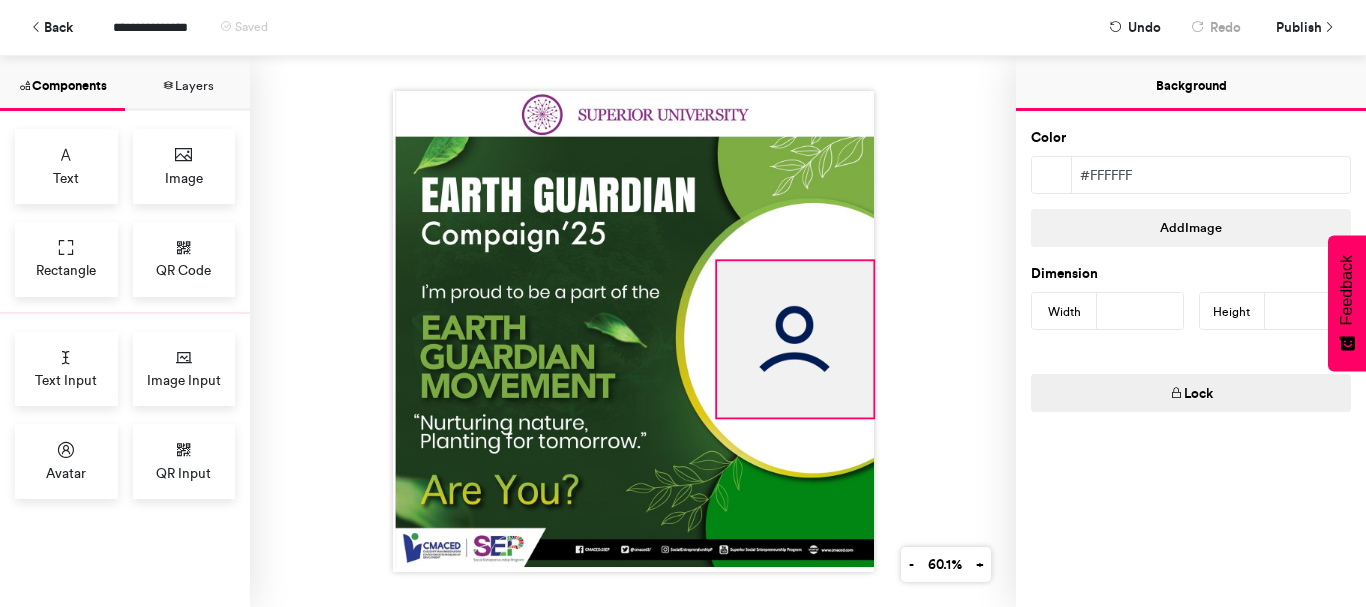 click at bounding box center (795, 339) 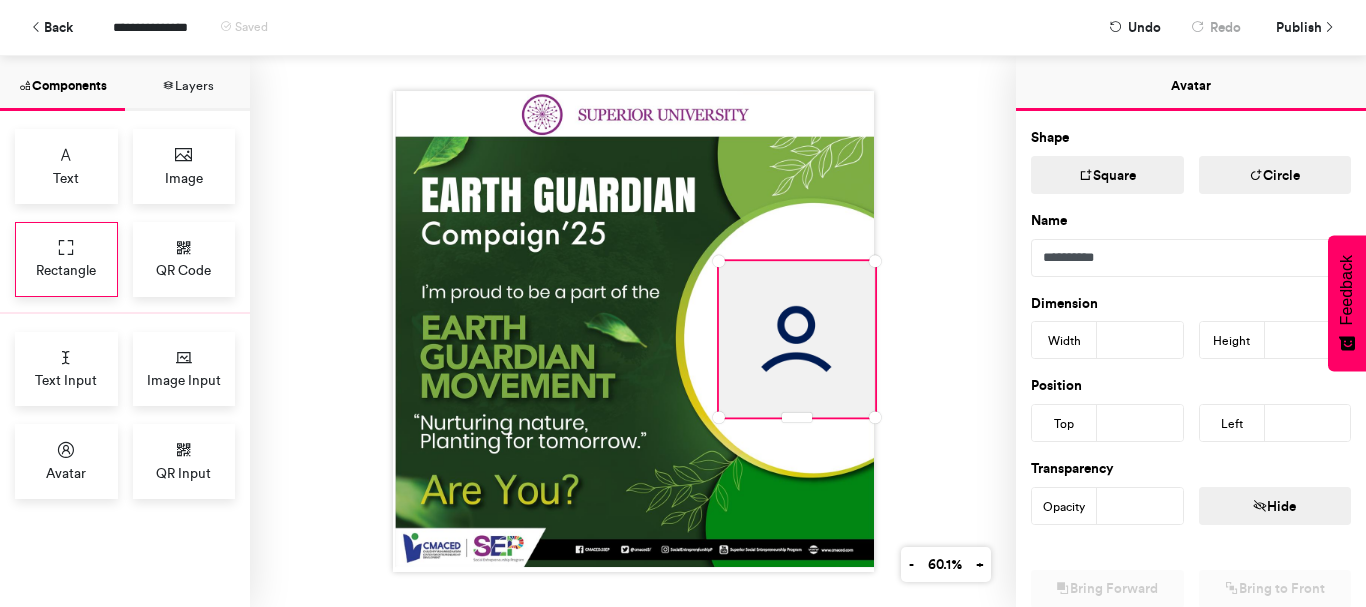 click on "Rectangle" at bounding box center (66, 259) 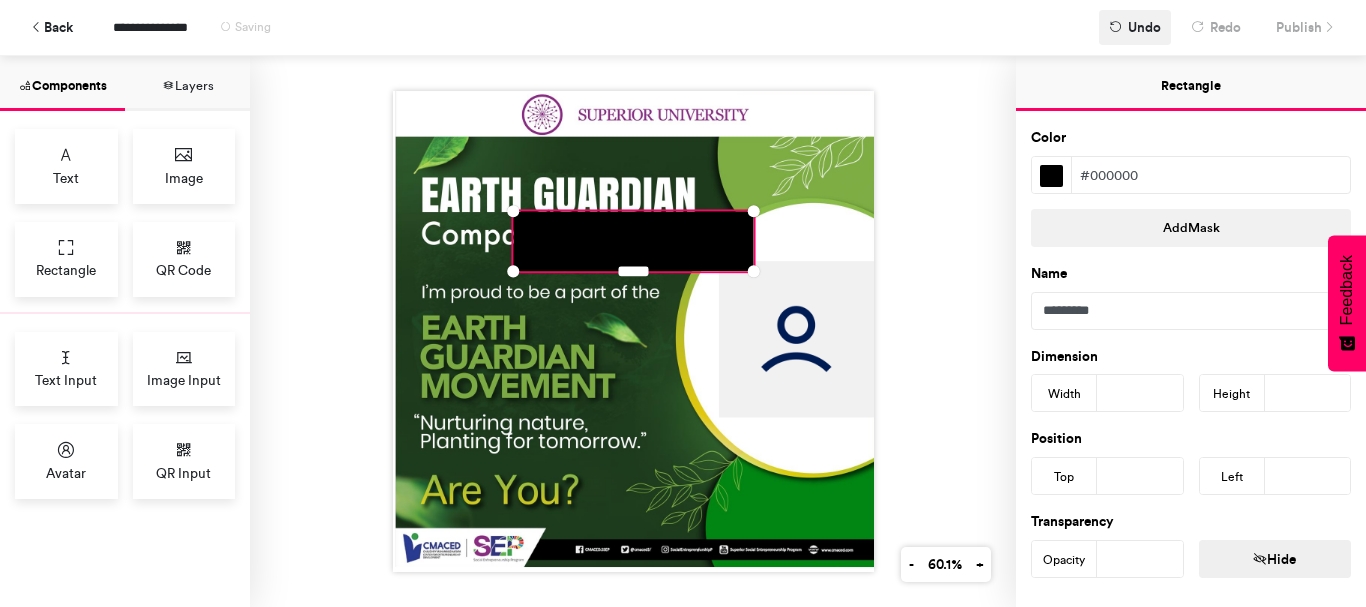 click on "Undo" at bounding box center (1144, 27) 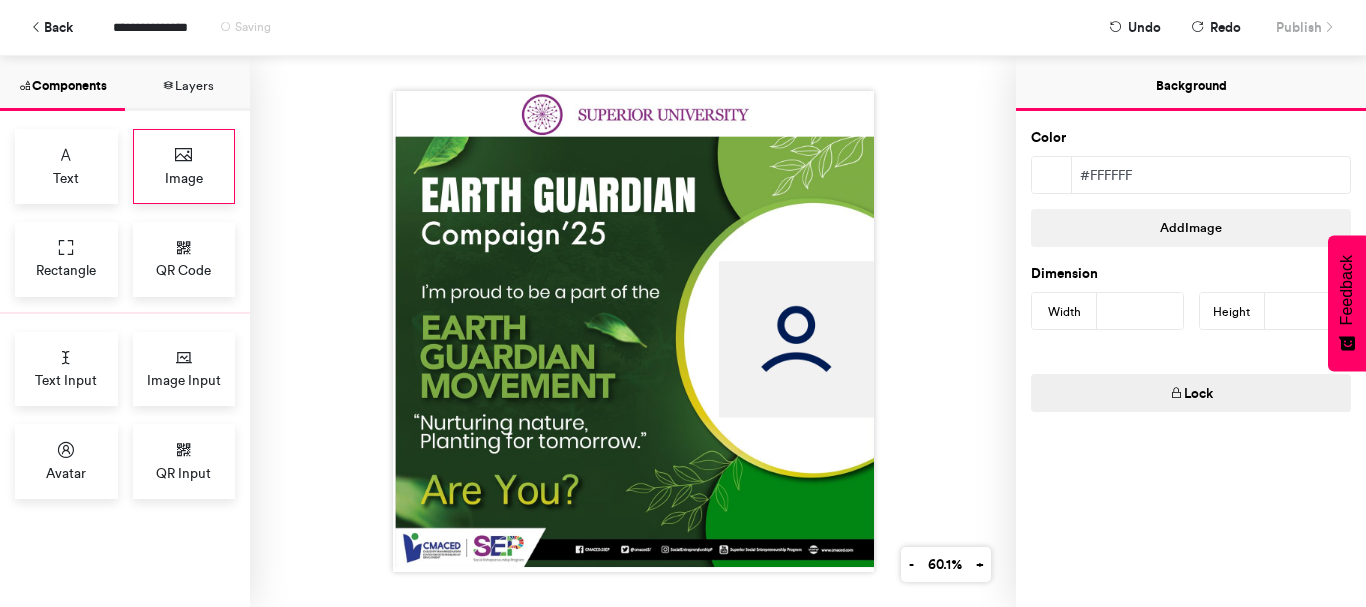 click at bounding box center [184, 155] 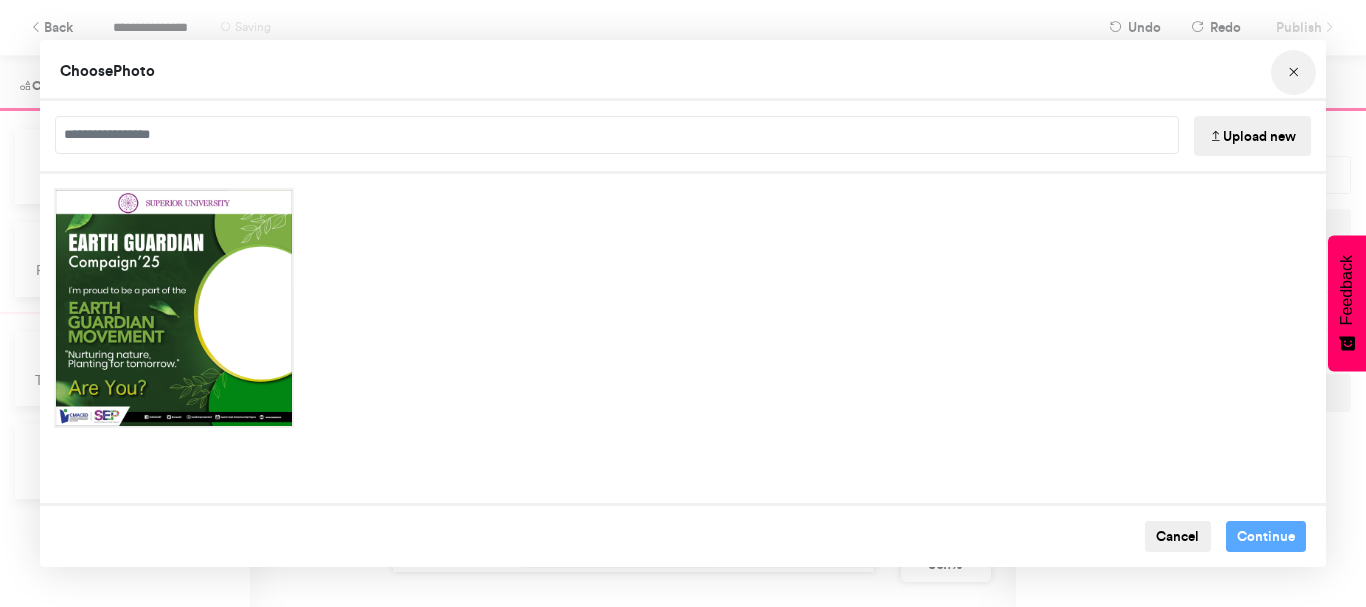 click at bounding box center (1294, 73) 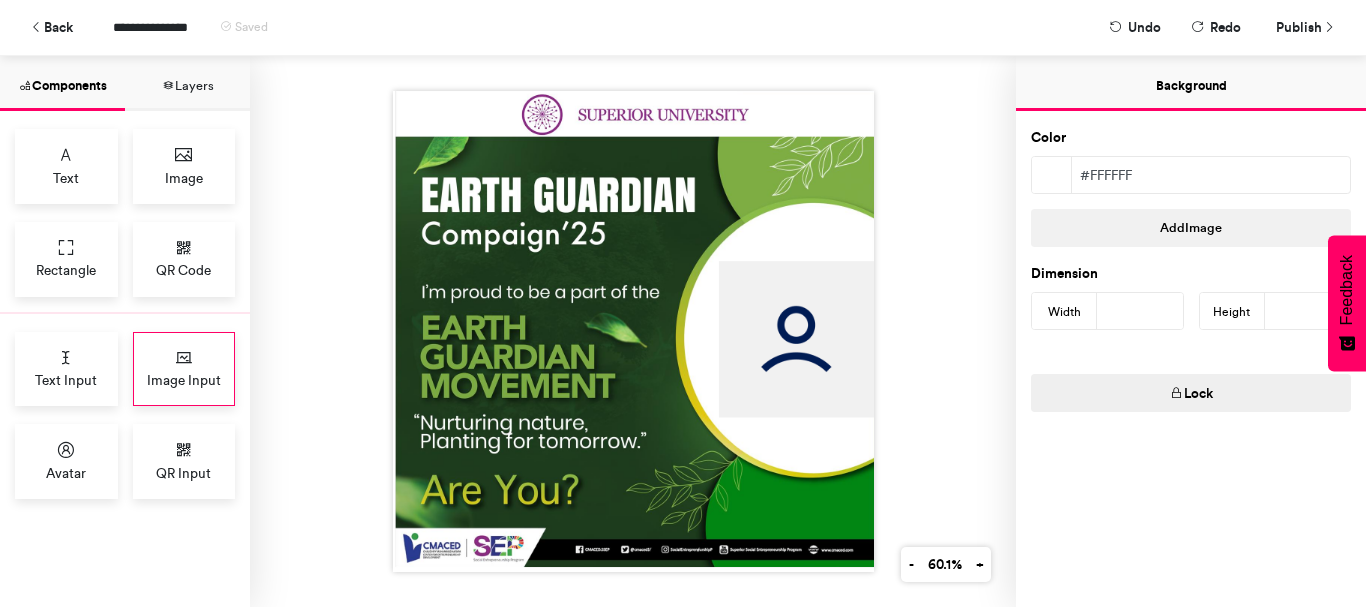 click on "Image Input" at bounding box center [184, 380] 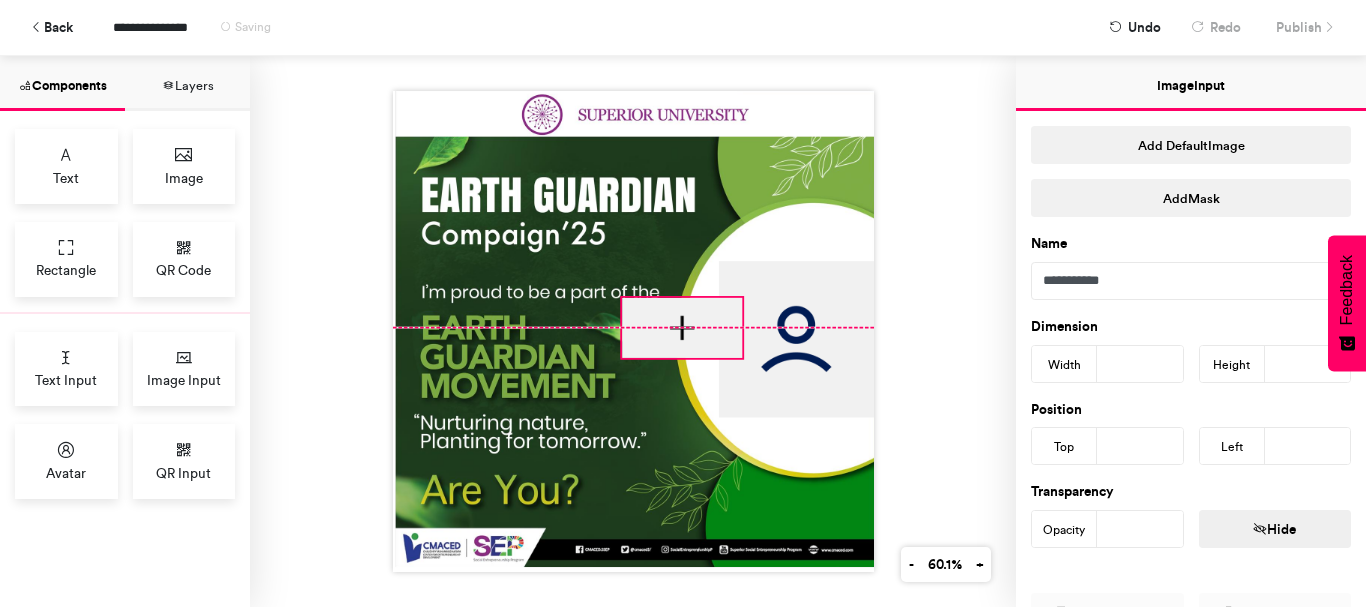 drag, startPoint x: 582, startPoint y: 233, endPoint x: 692, endPoint y: 323, distance: 142.12671 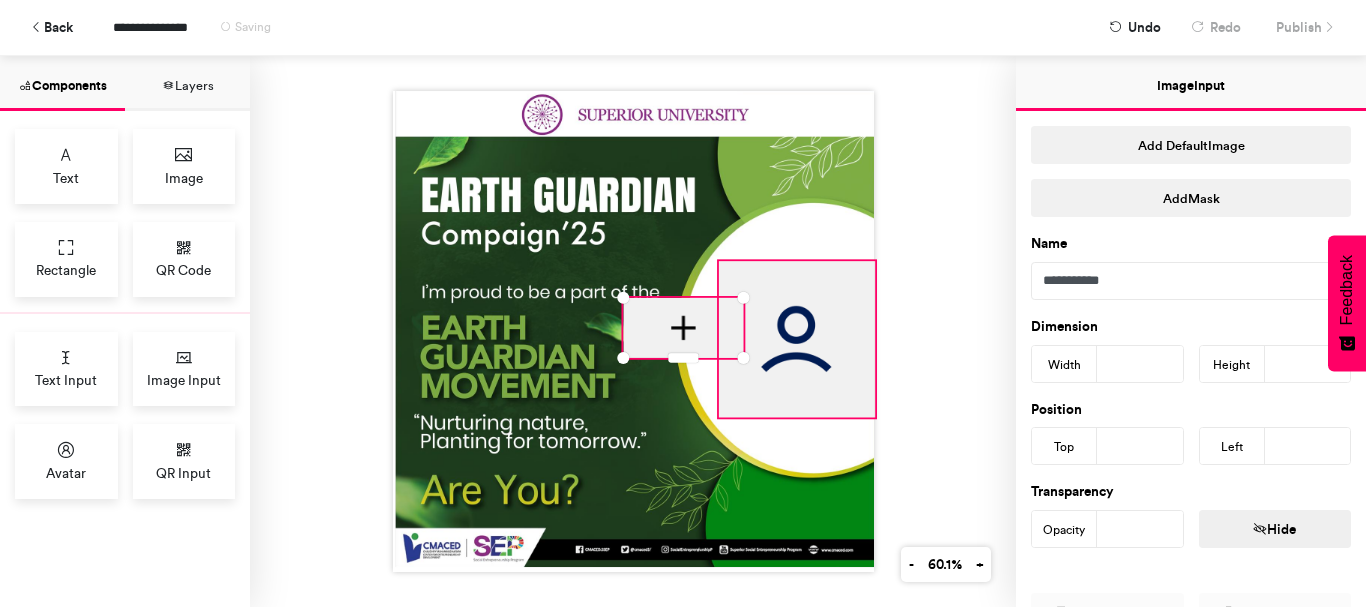 click at bounding box center (796, 339) 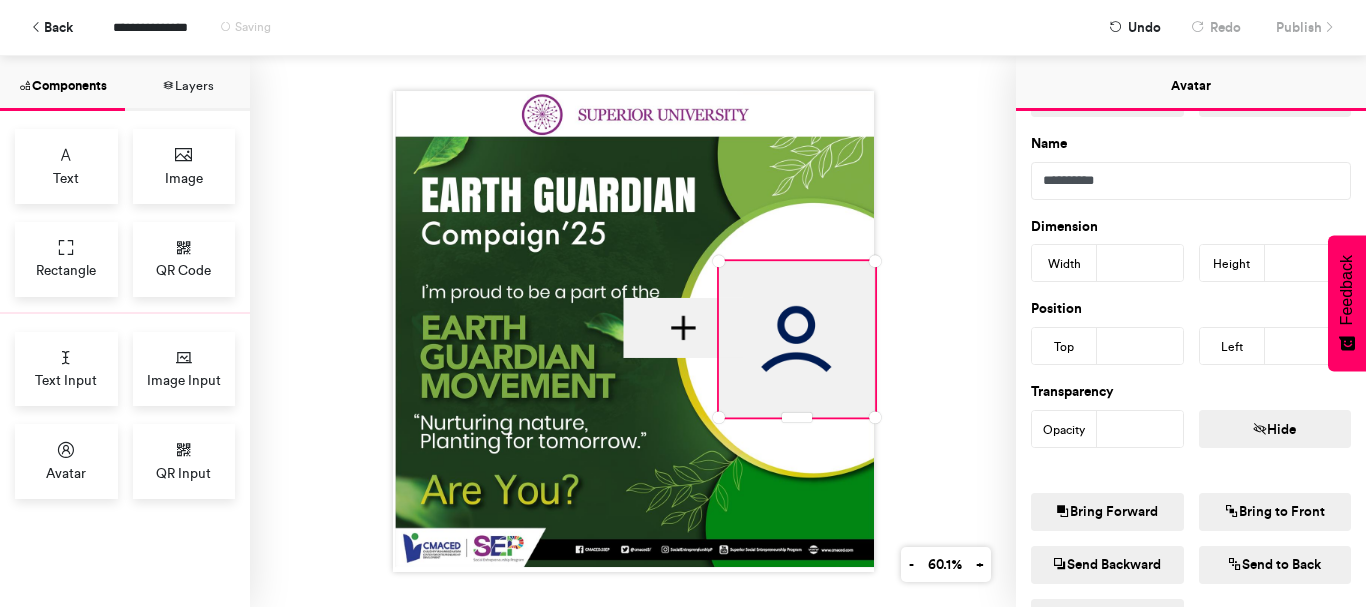 scroll, scrollTop: 279, scrollLeft: 0, axis: vertical 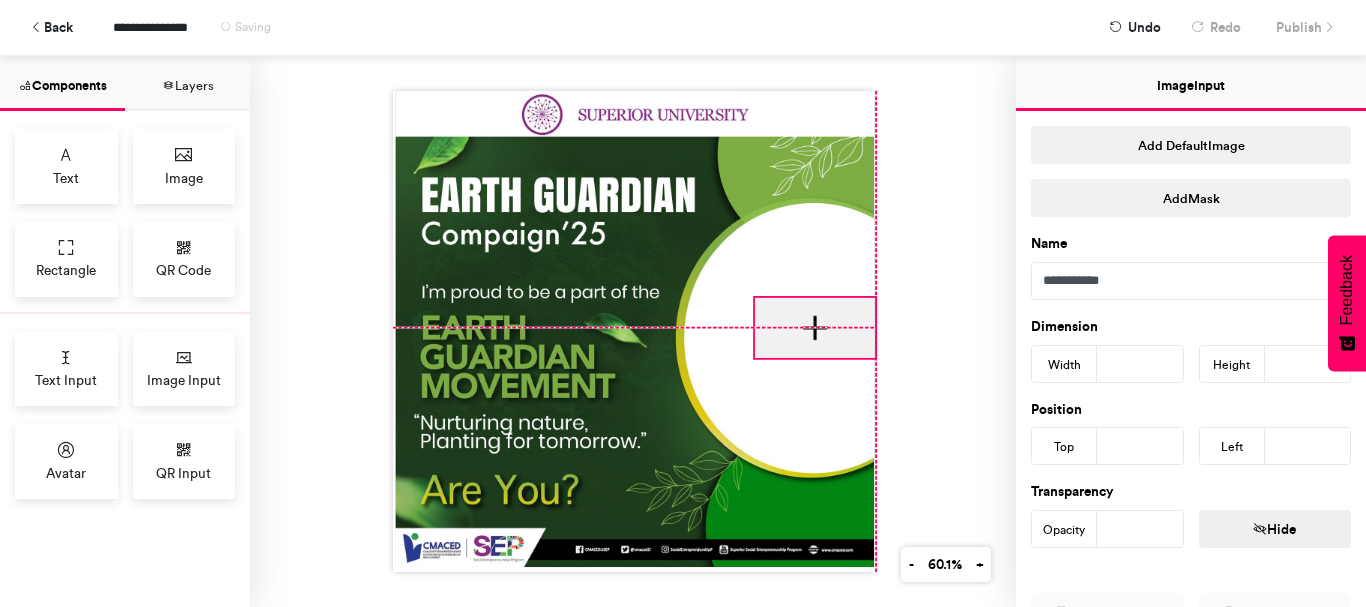 drag, startPoint x: 653, startPoint y: 335, endPoint x: 782, endPoint y: 341, distance: 129.13947 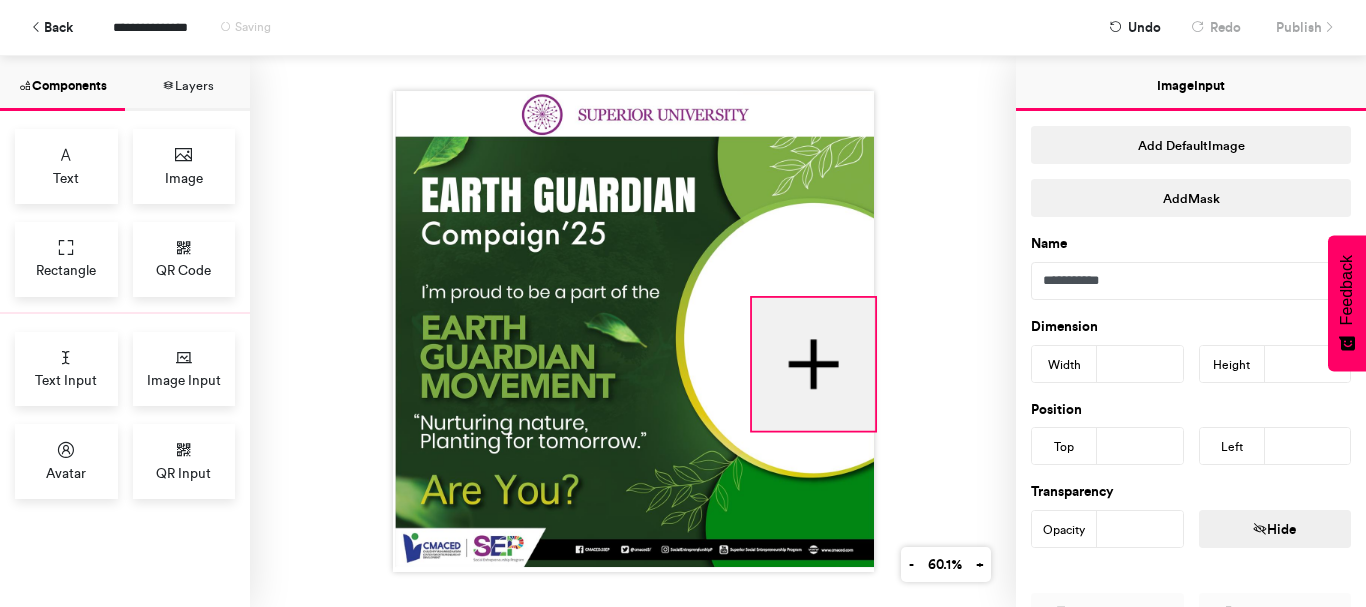 drag, startPoint x: 749, startPoint y: 353, endPoint x: 746, endPoint y: 426, distance: 73.061615 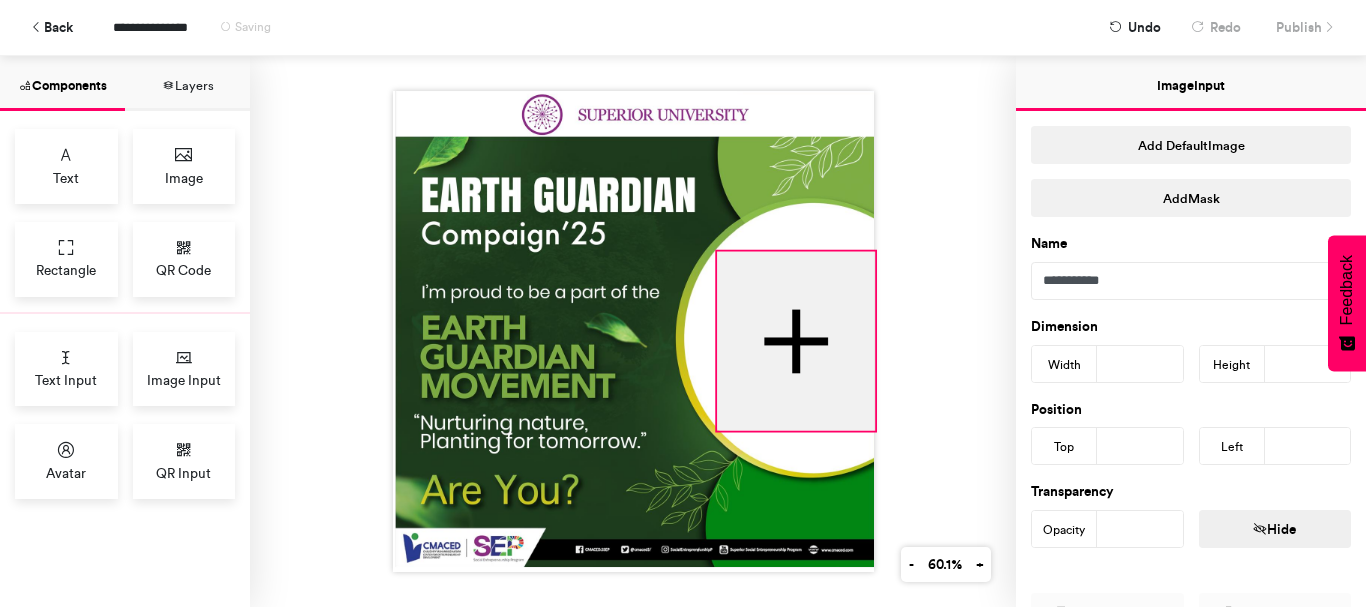 drag, startPoint x: 741, startPoint y: 295, endPoint x: 706, endPoint y: 249, distance: 57.801384 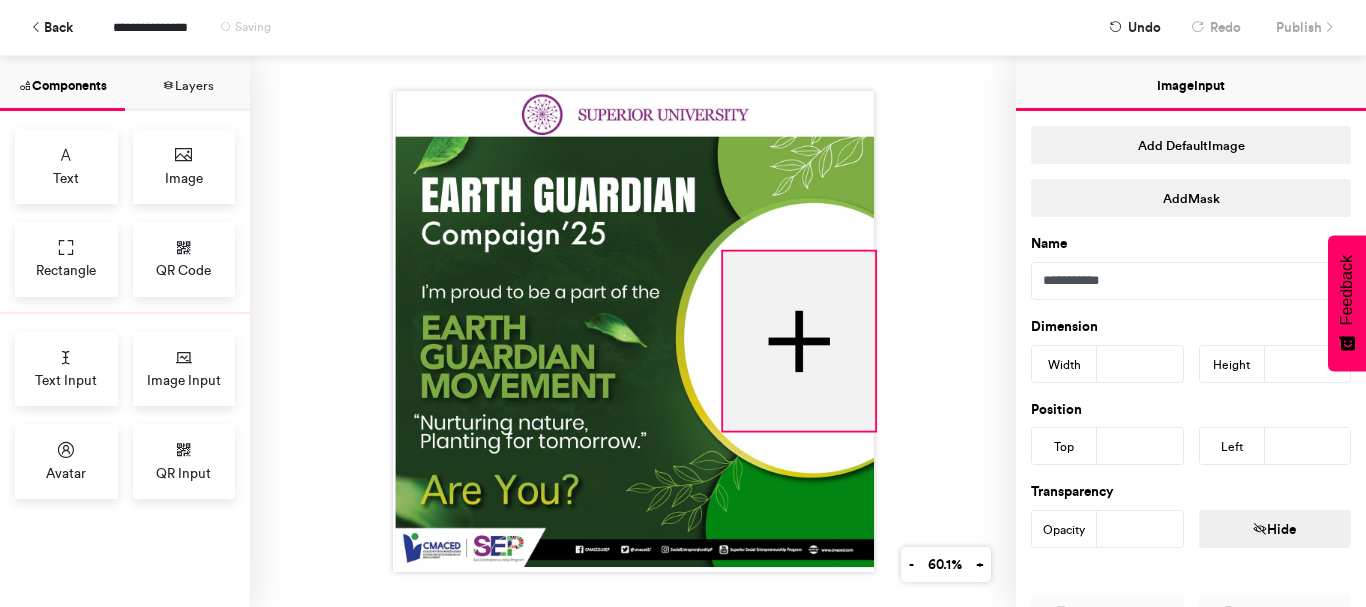 click at bounding box center [633, 331] 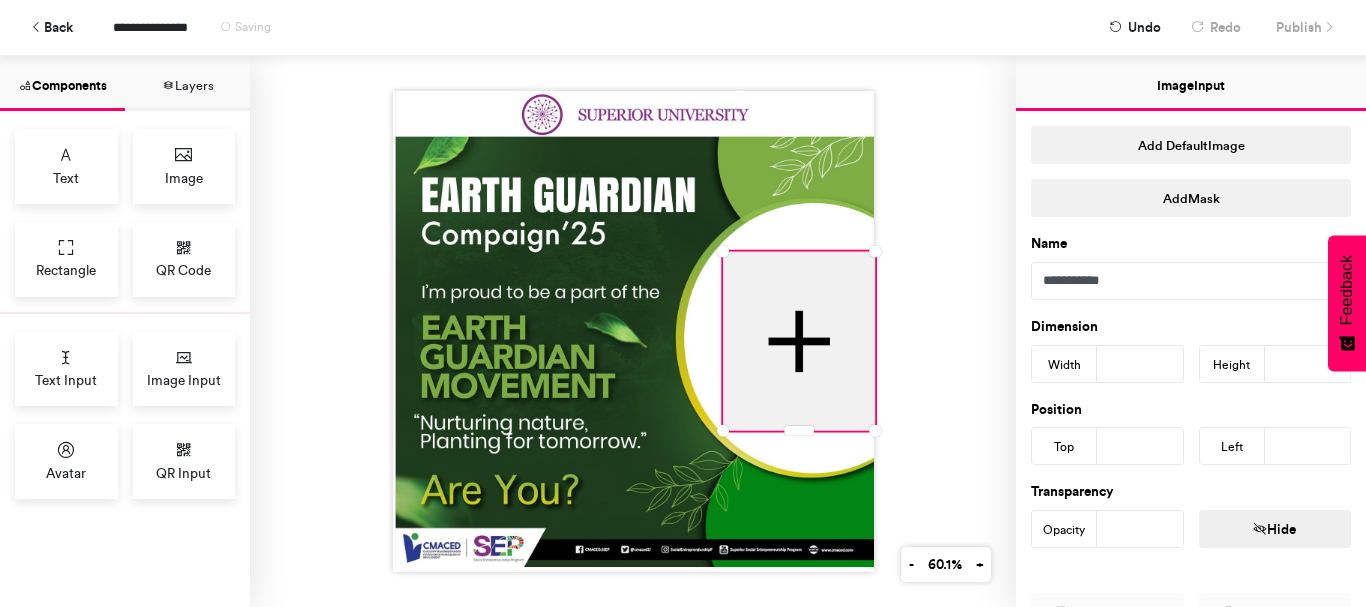 click at bounding box center (633, 331) 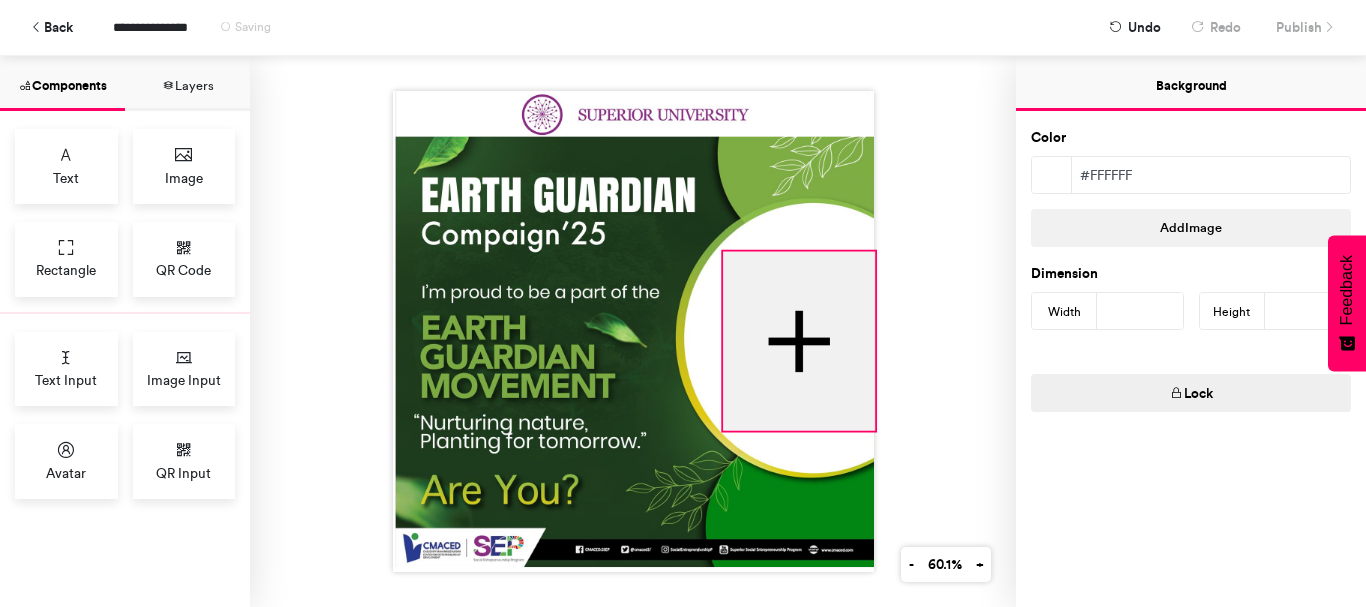 click at bounding box center (799, 341) 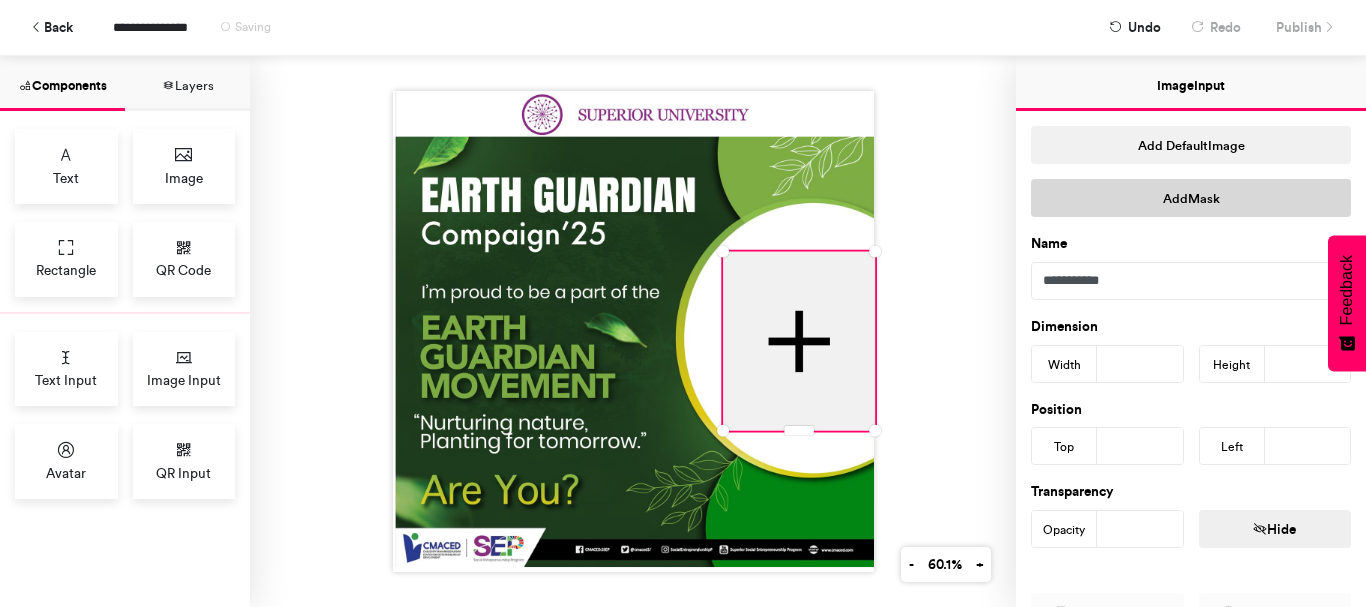 click on "Add  Mask" at bounding box center (1191, 198) 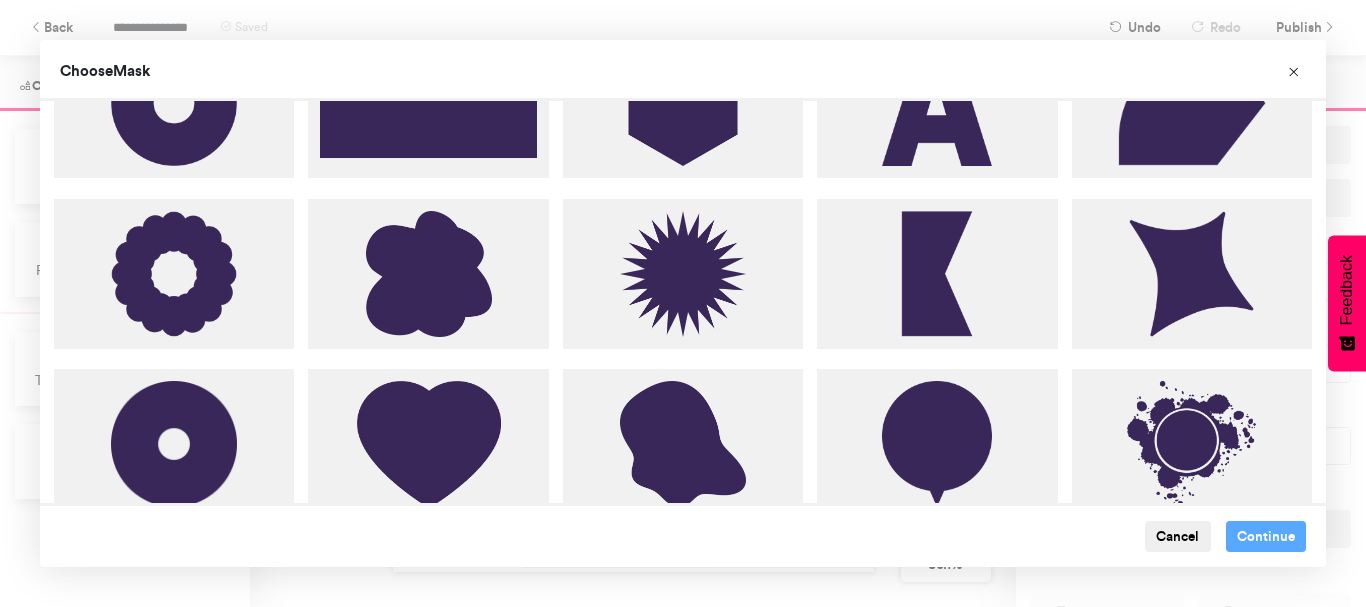 scroll, scrollTop: 600, scrollLeft: 0, axis: vertical 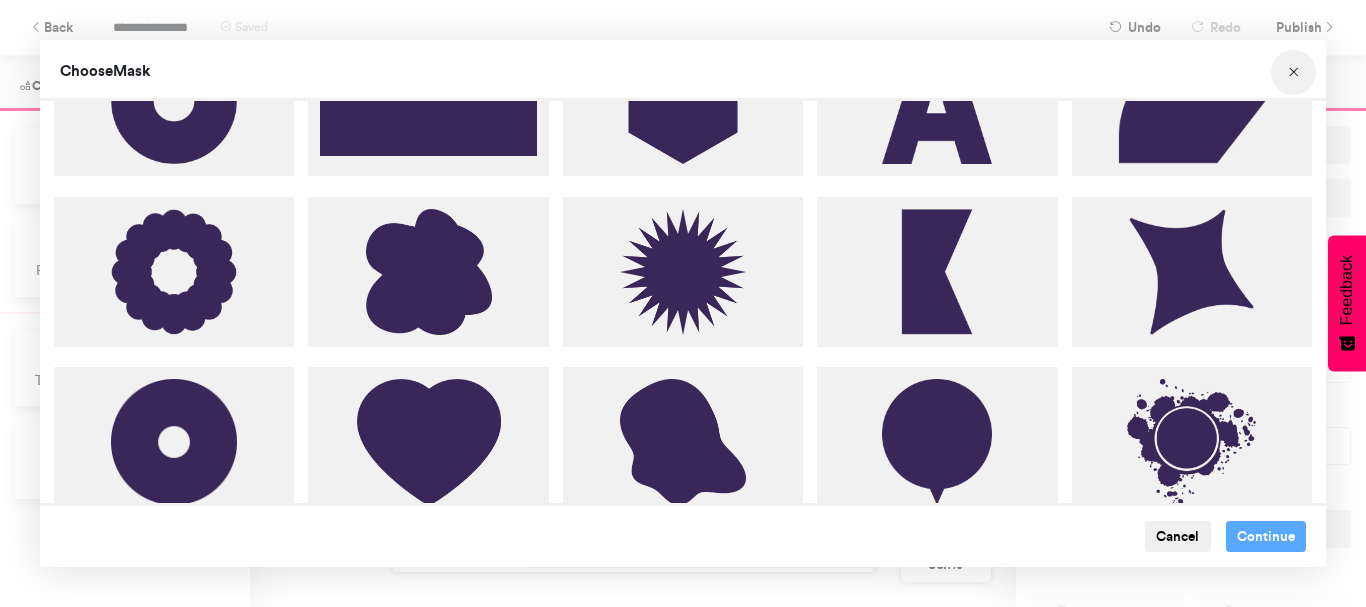 click at bounding box center [1293, 72] 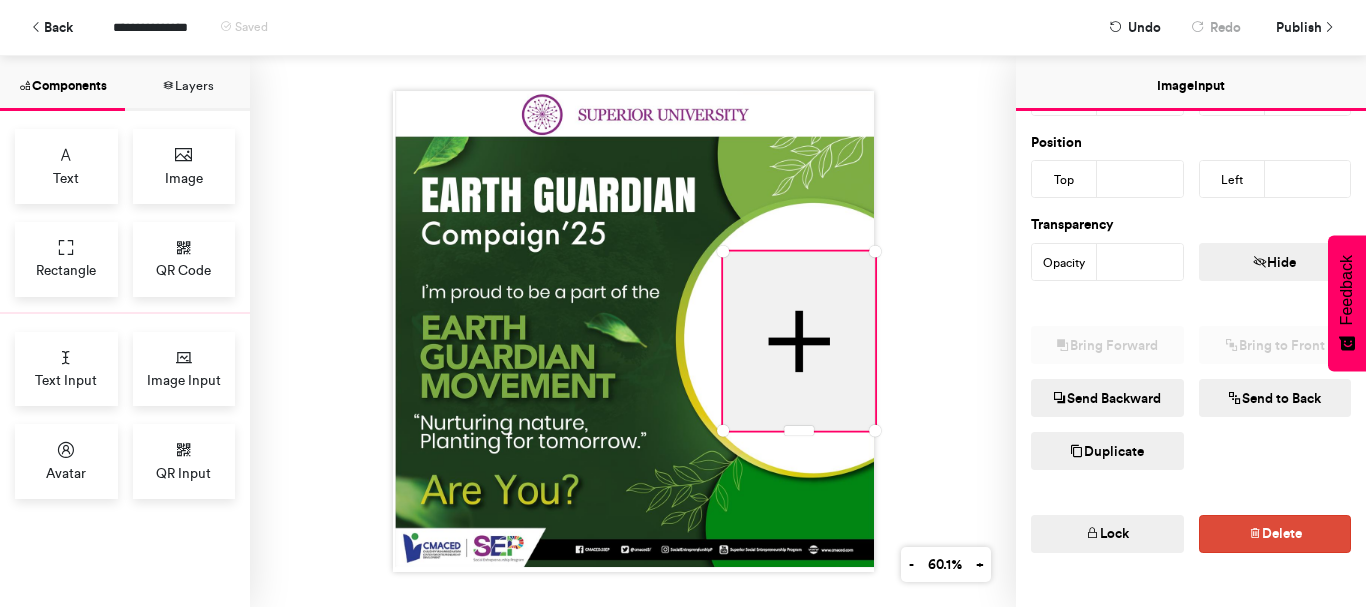 scroll, scrollTop: 303, scrollLeft: 0, axis: vertical 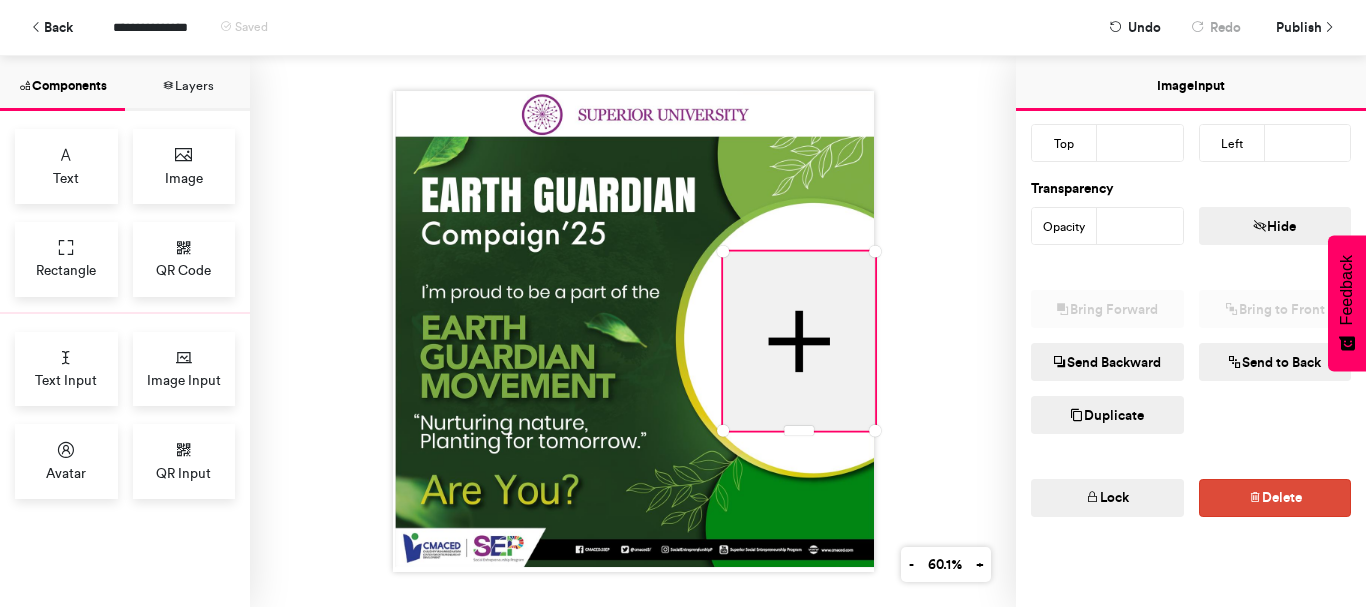 click on "Duplicate" at bounding box center [1107, 415] 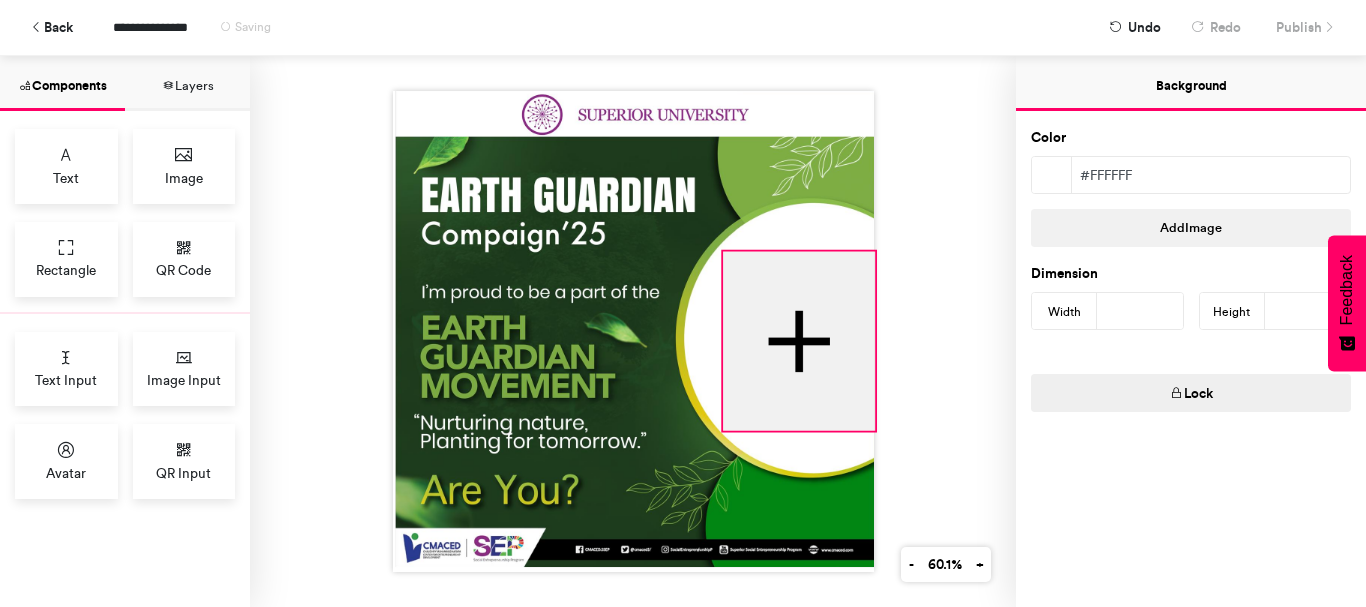 click at bounding box center [799, 341] 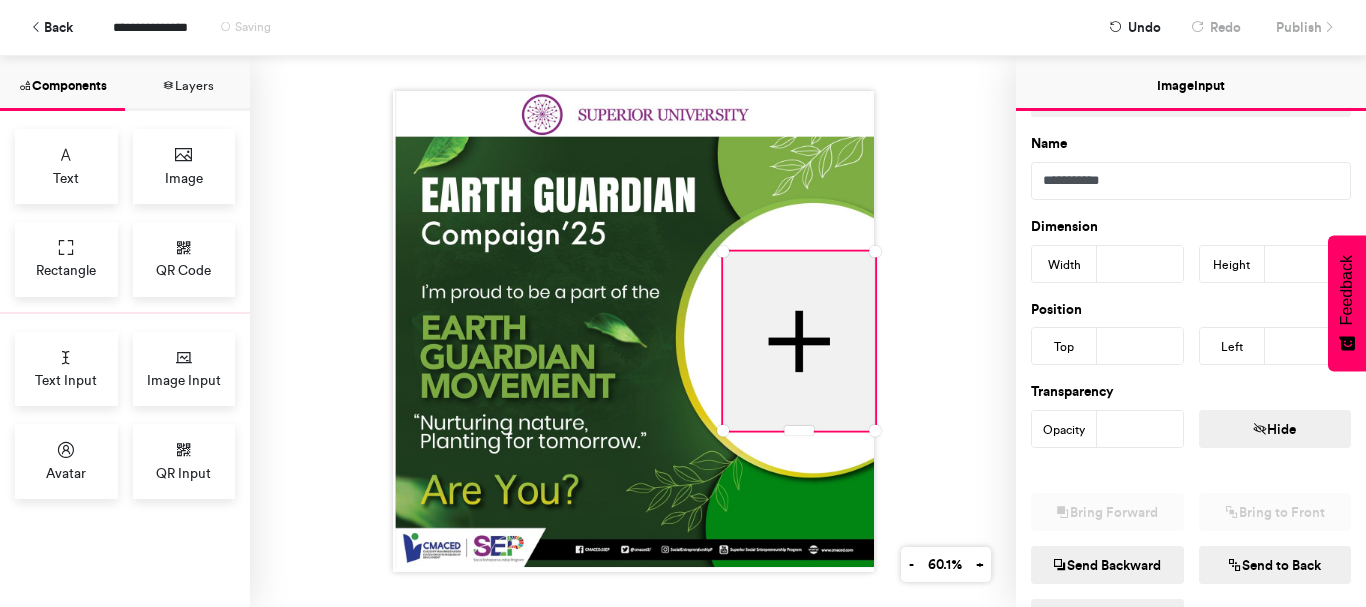 scroll, scrollTop: 200, scrollLeft: 0, axis: vertical 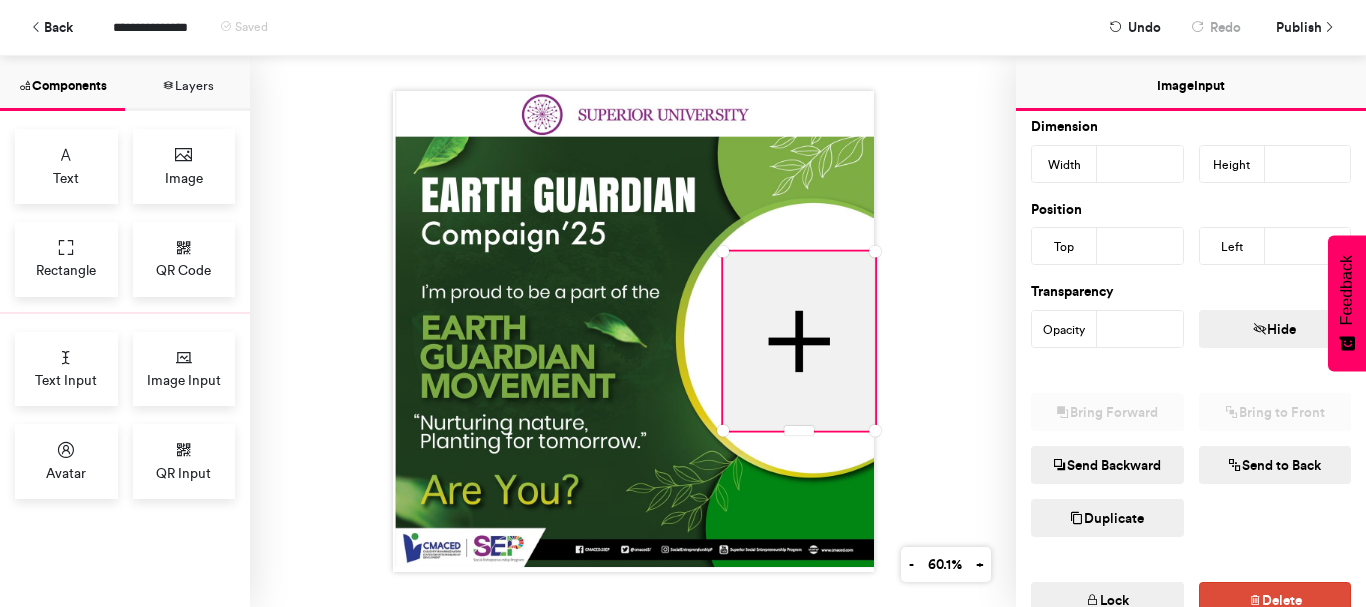 click on "Hide" at bounding box center (1275, 329) 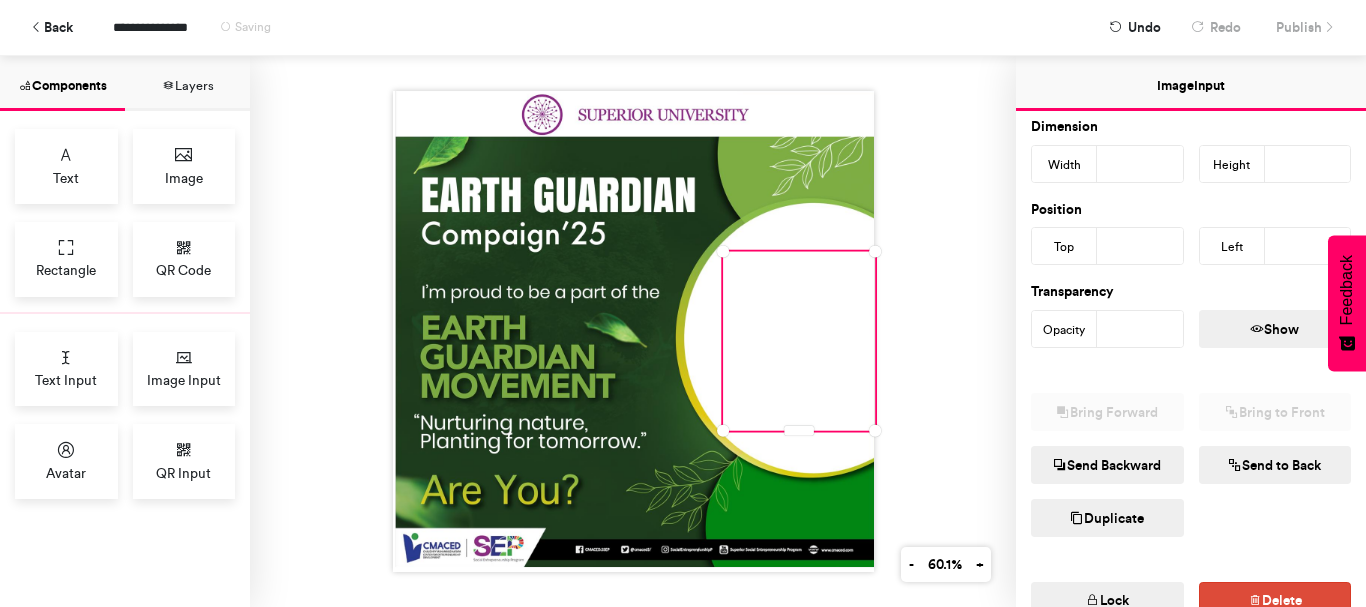 click on "Show" at bounding box center (1275, 329) 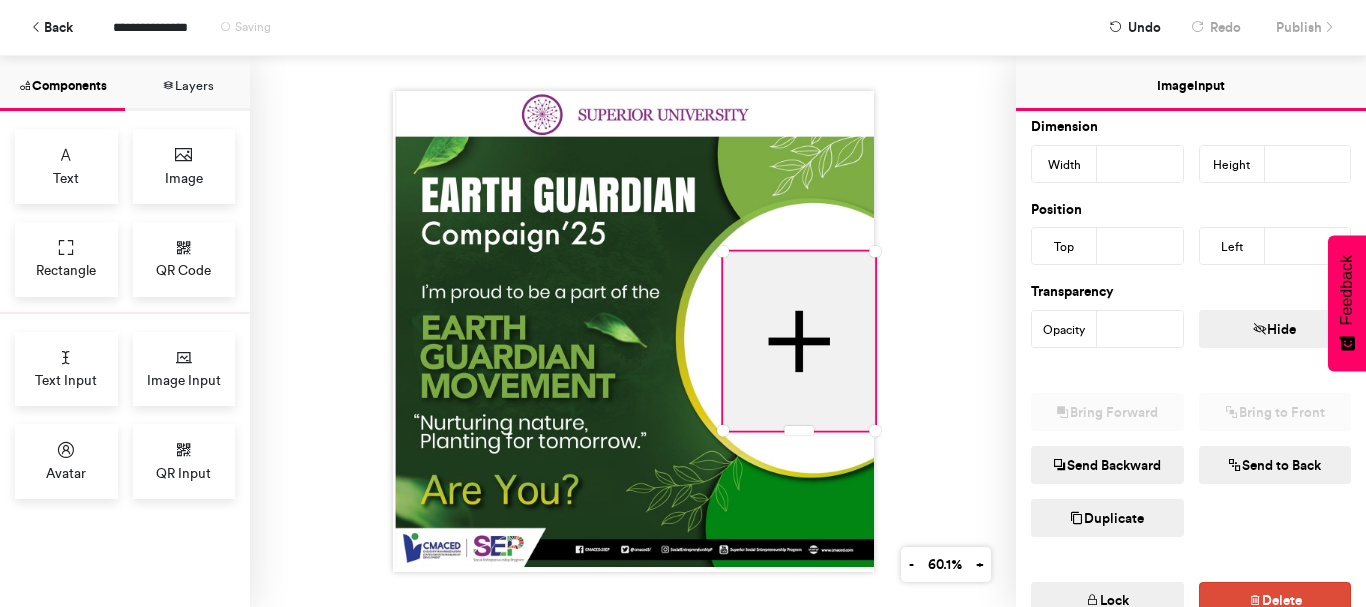 click on "Hide" at bounding box center (1275, 329) 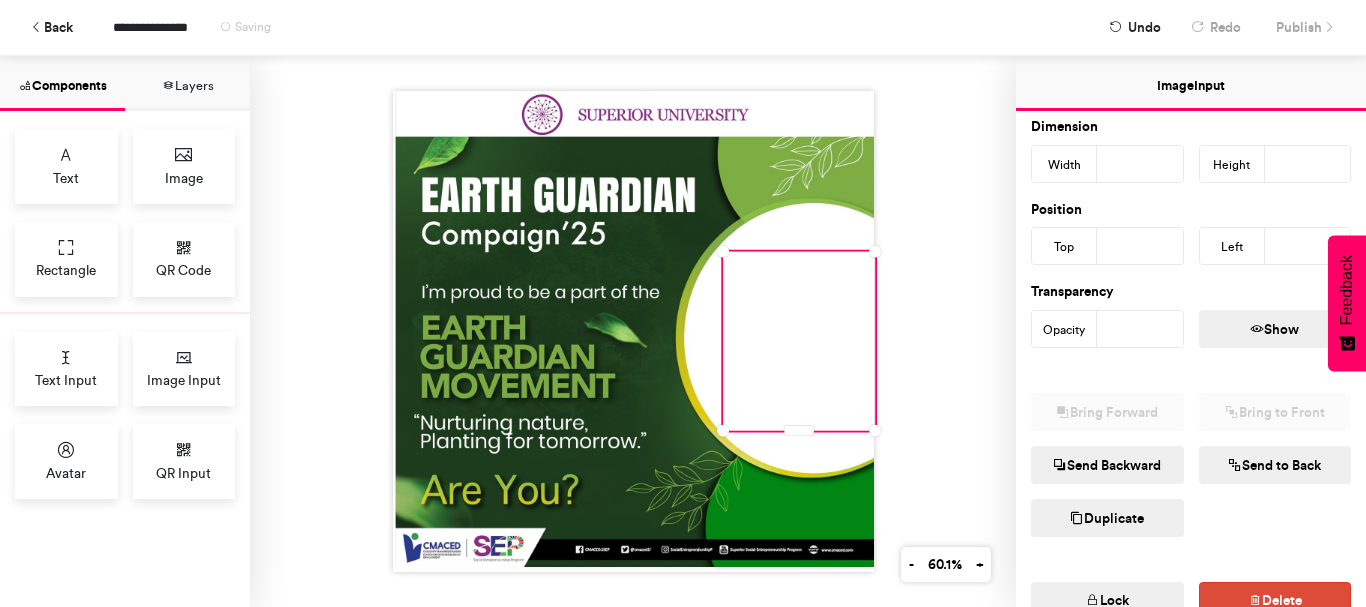 click at bounding box center [633, 331] 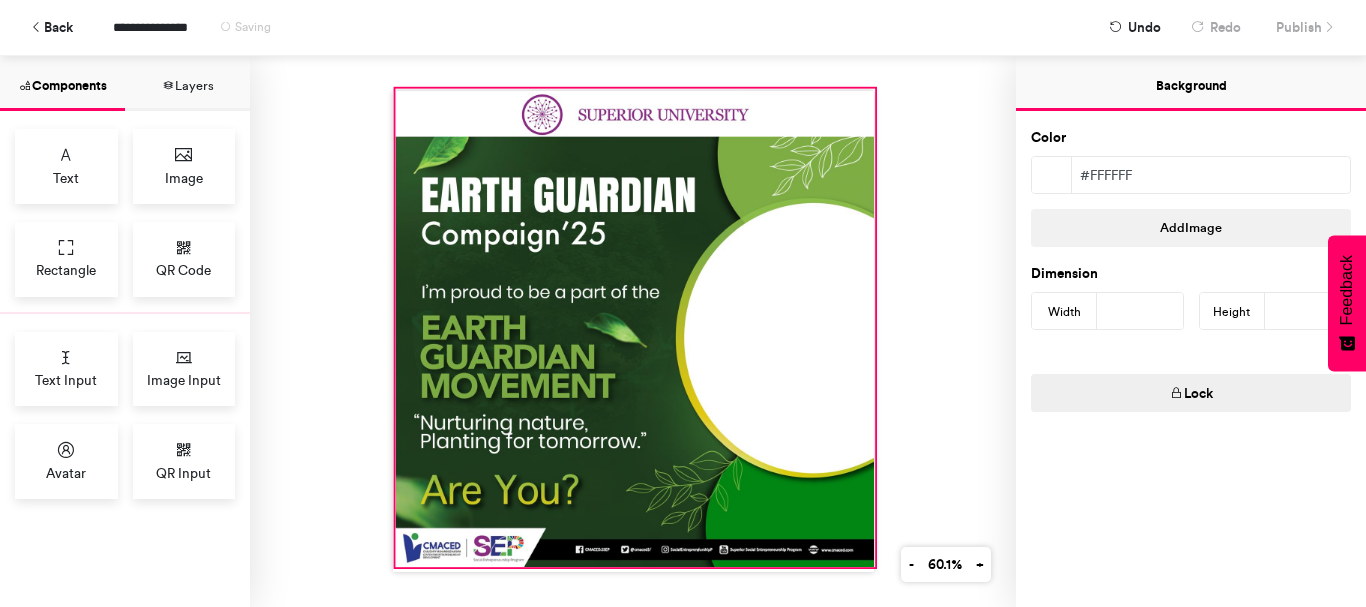 click at bounding box center (635, 328) 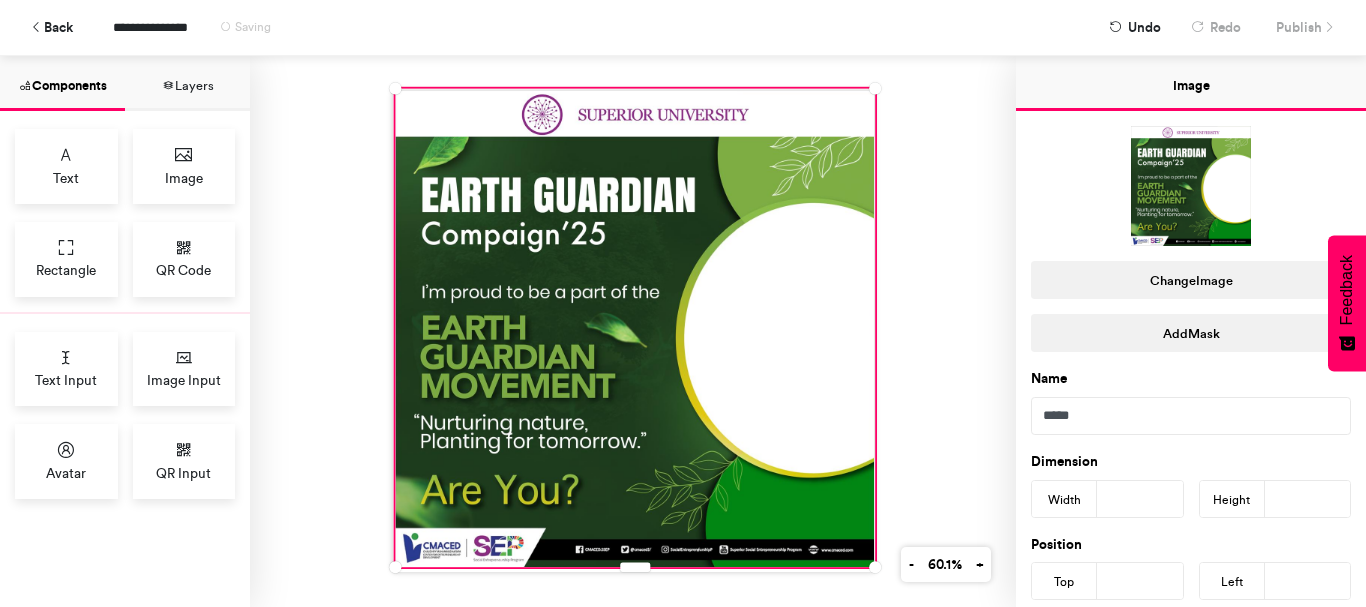 click at bounding box center (635, 328) 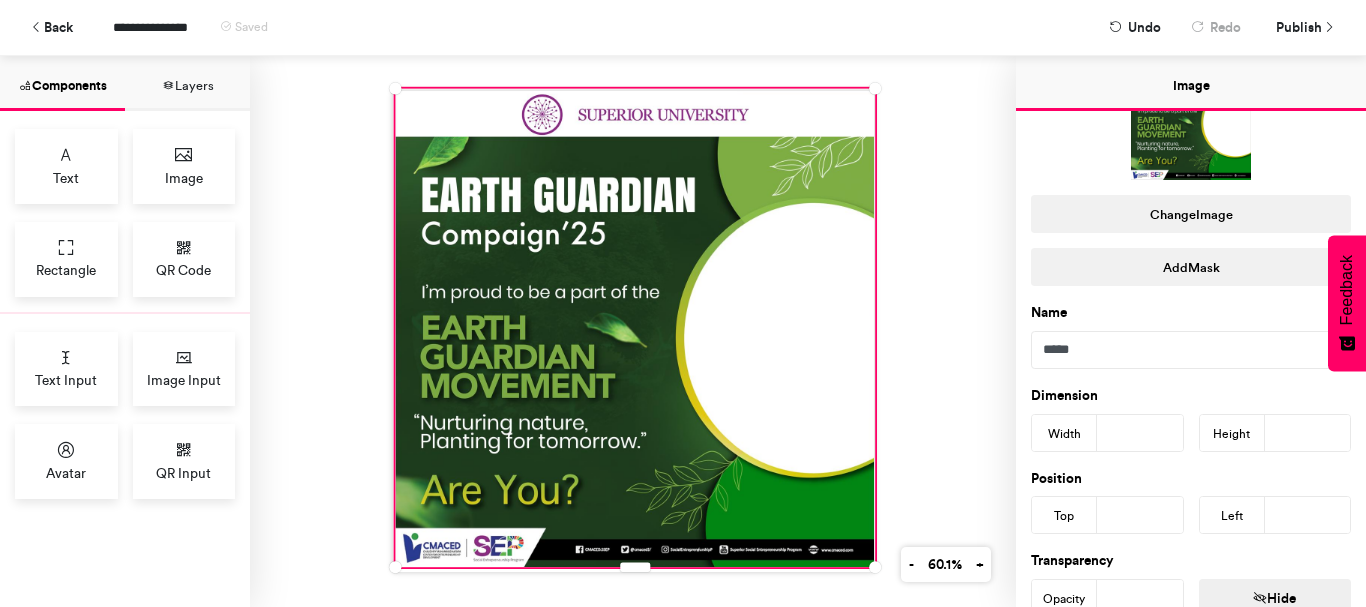 scroll, scrollTop: 200, scrollLeft: 0, axis: vertical 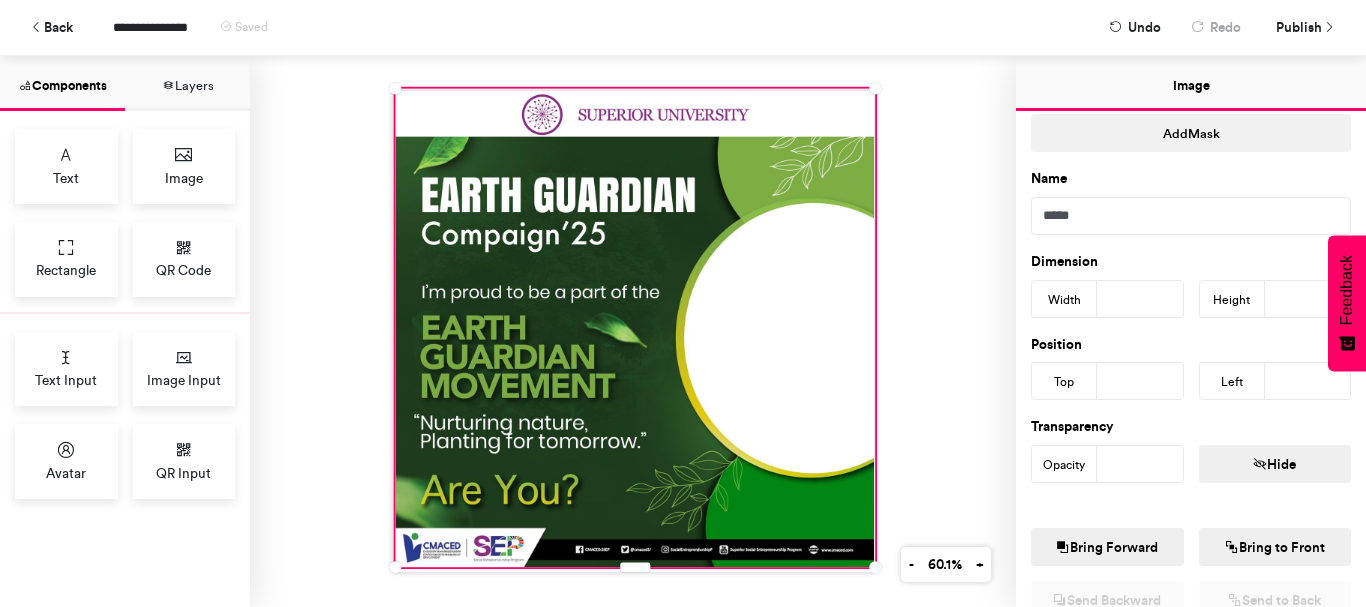click on "Hide" at bounding box center (1275, 464) 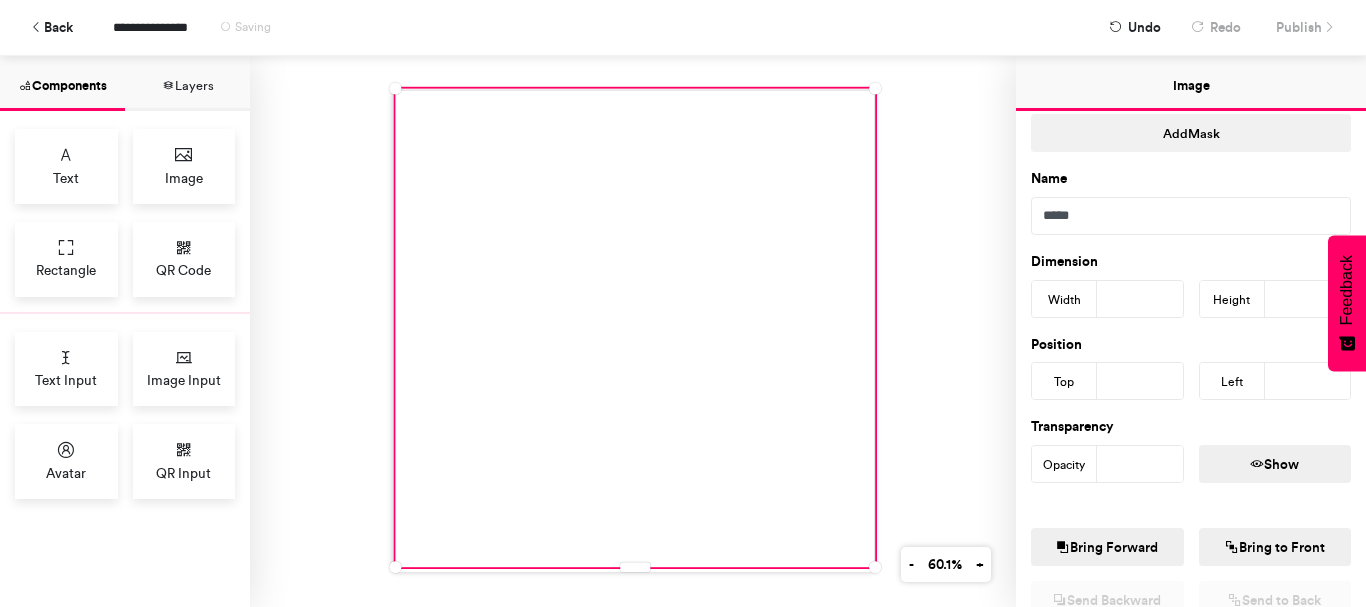 click on "Show" at bounding box center [1275, 464] 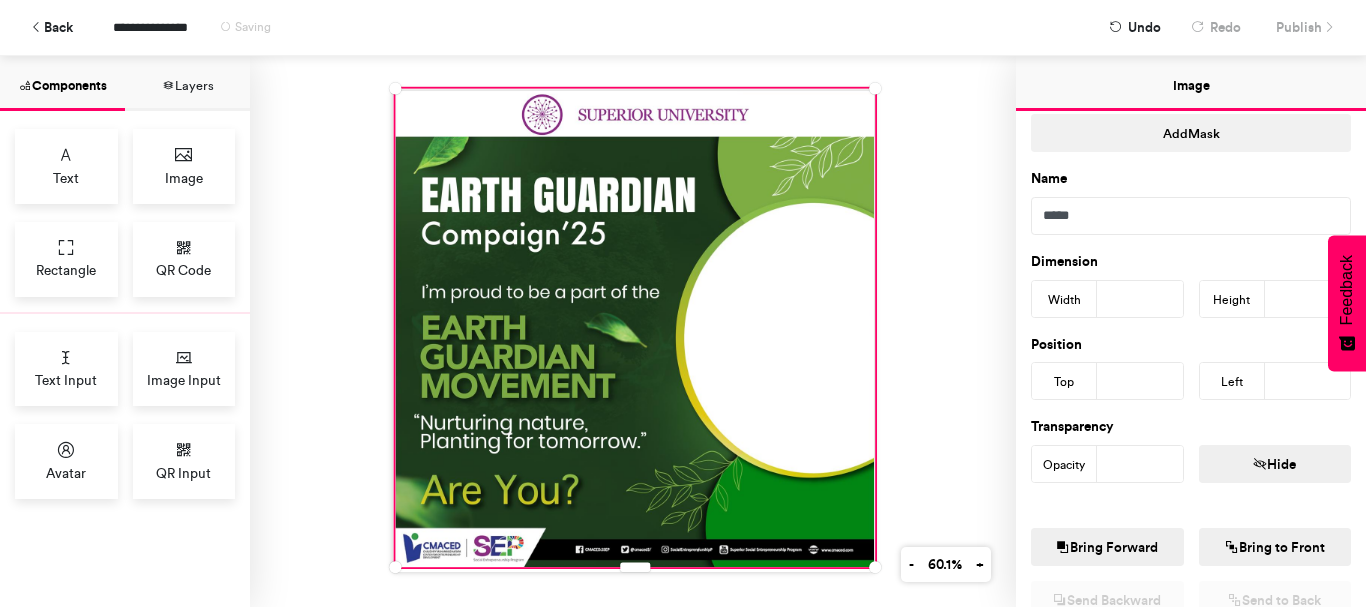 click on "Bring Forward" at bounding box center [1107, 547] 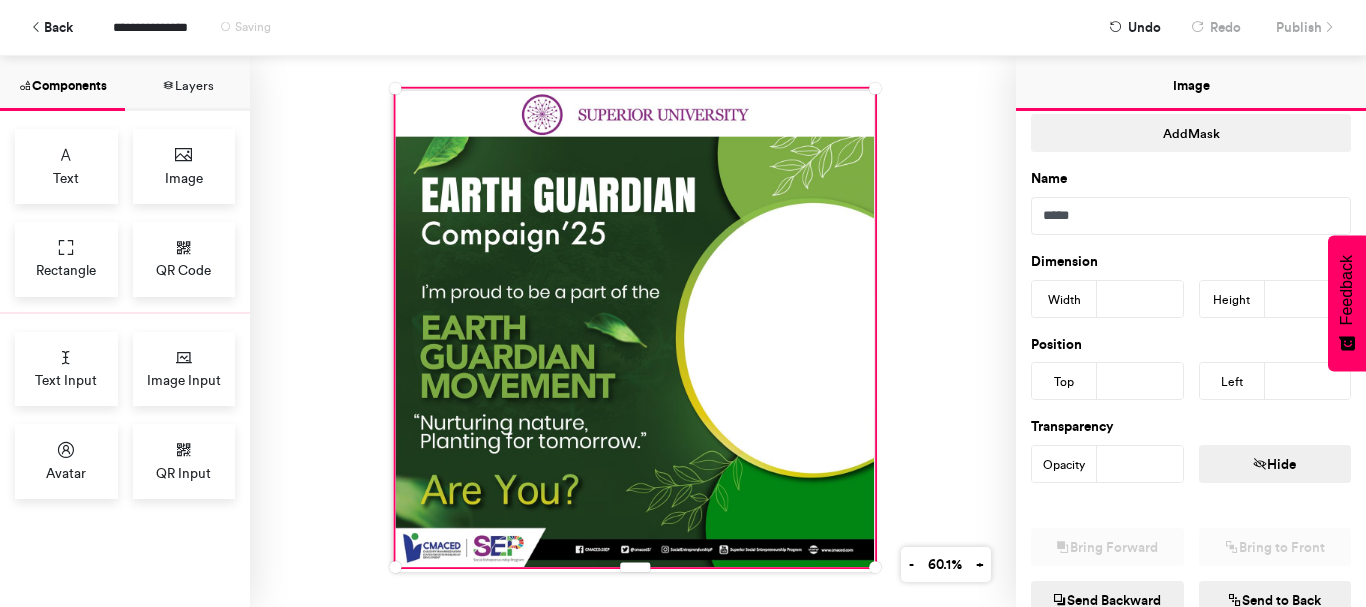 scroll, scrollTop: 300, scrollLeft: 0, axis: vertical 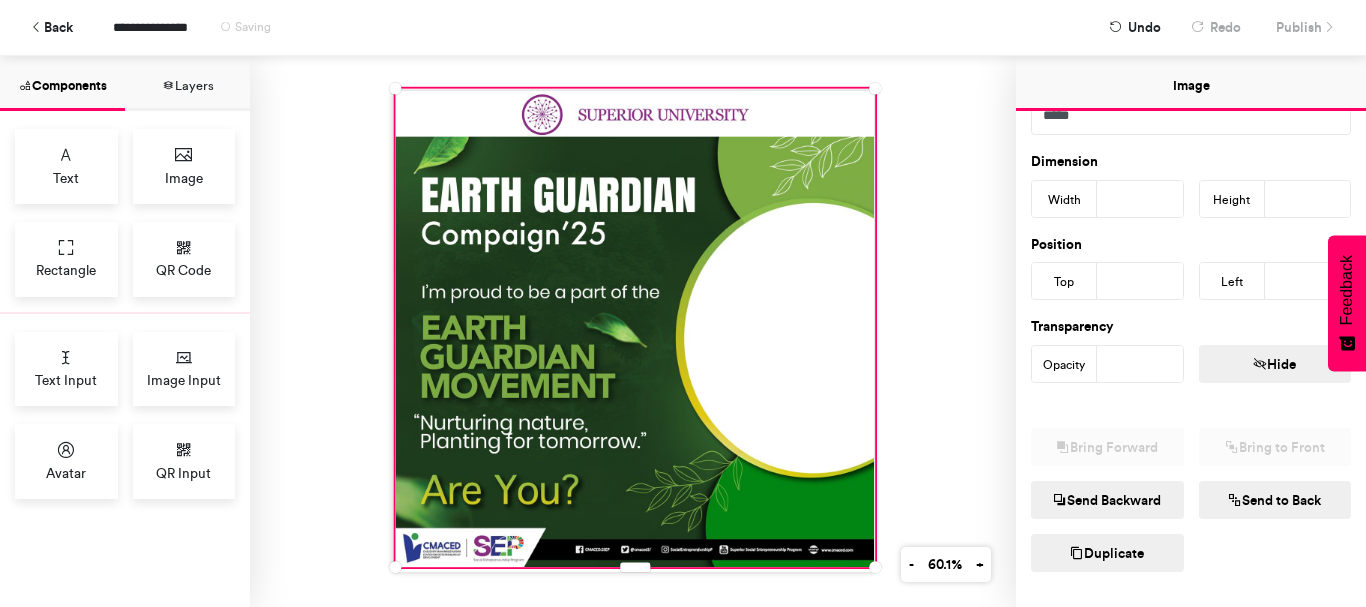 click on "Send to Back" at bounding box center (1275, 500) 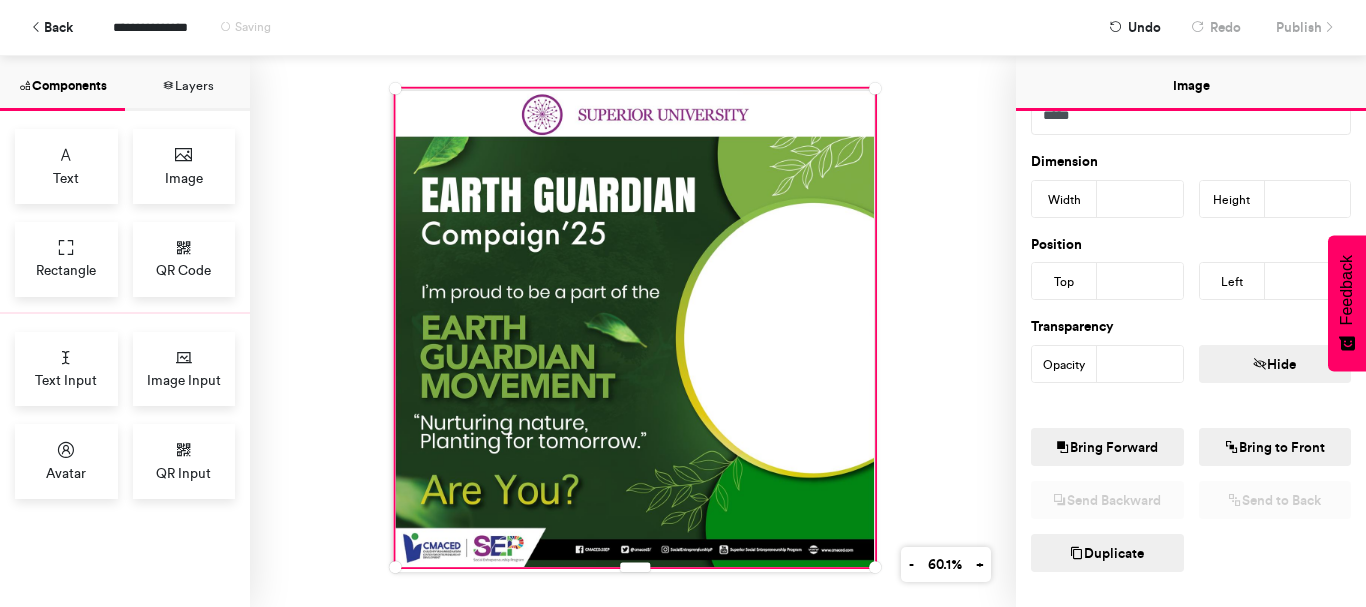 click on "Bring to Front" at bounding box center (1275, 447) 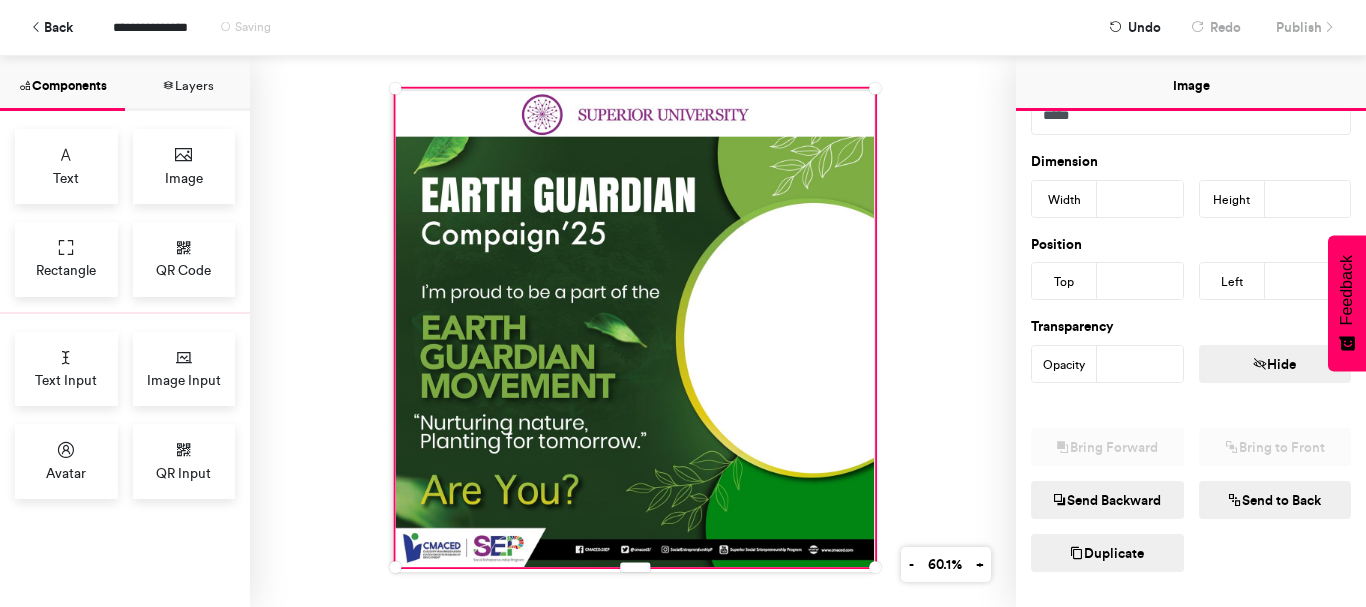 click on "Send Backward" at bounding box center [1107, 500] 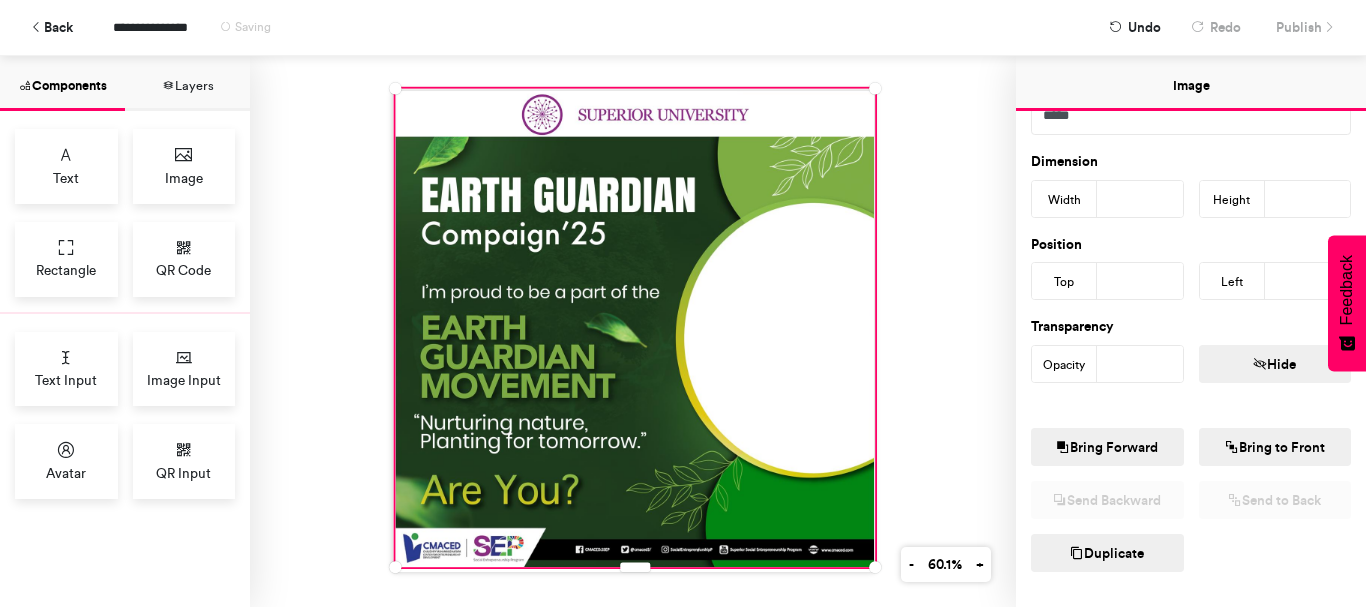 click on "Hide" at bounding box center (1275, 364) 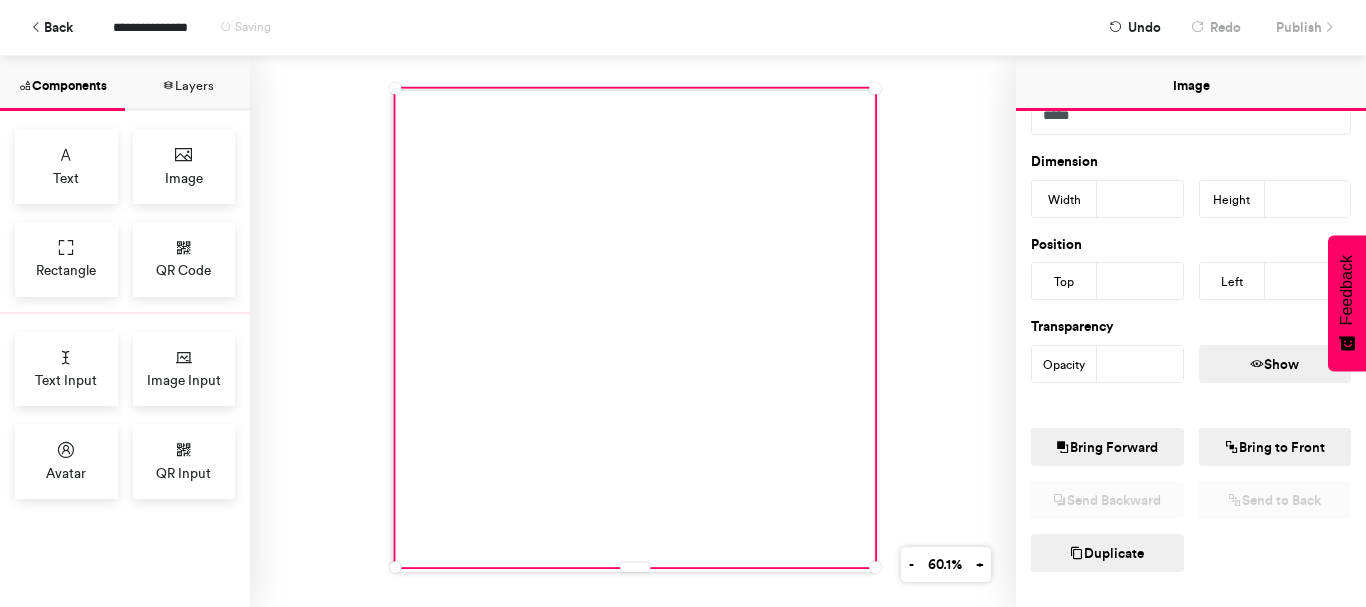 click on "Bring to Front" at bounding box center (1275, 447) 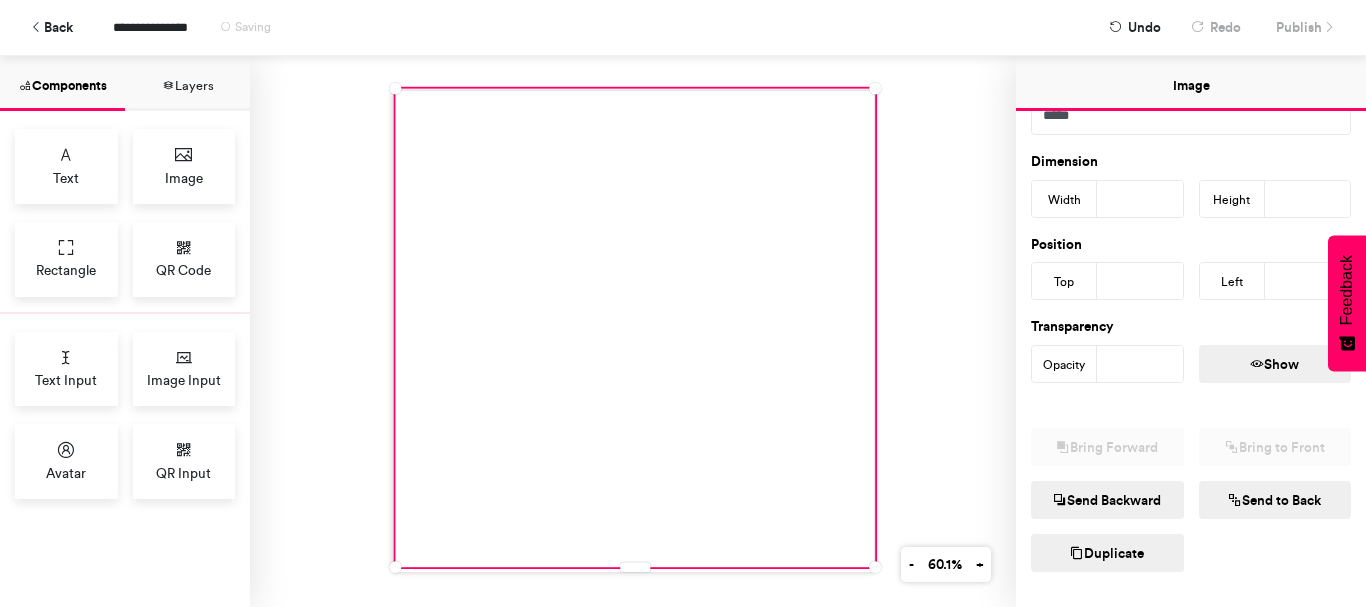 click on "Show" at bounding box center [1275, 364] 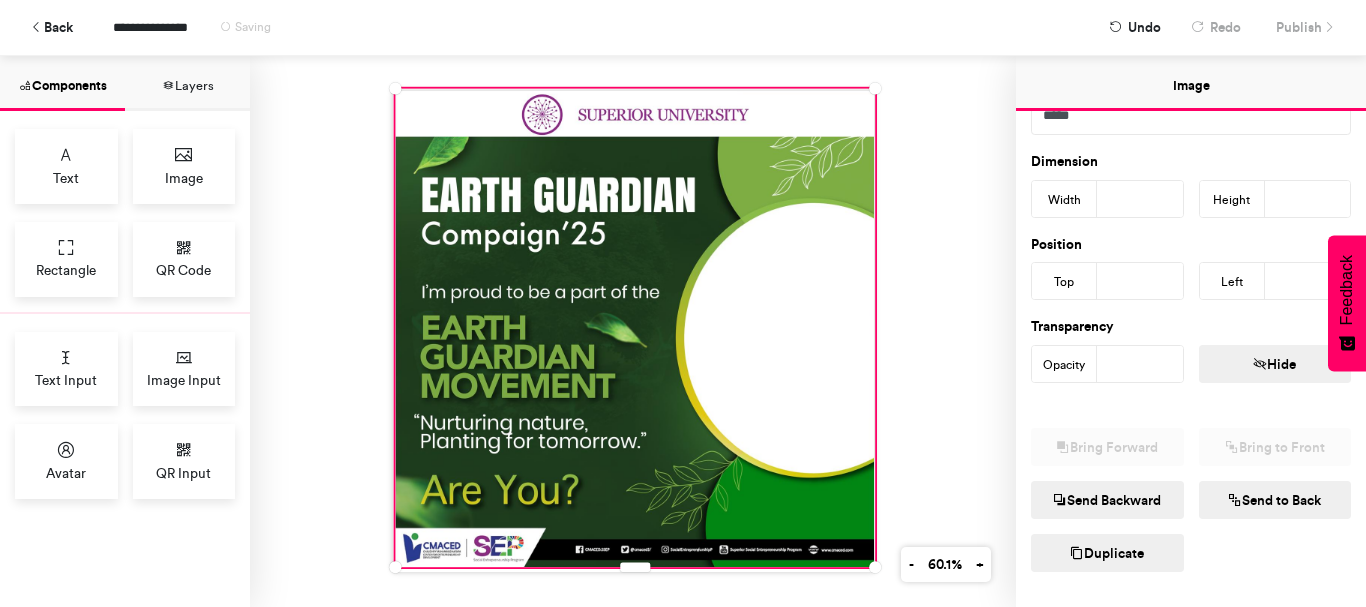 click on "Send Backward" at bounding box center [1107, 500] 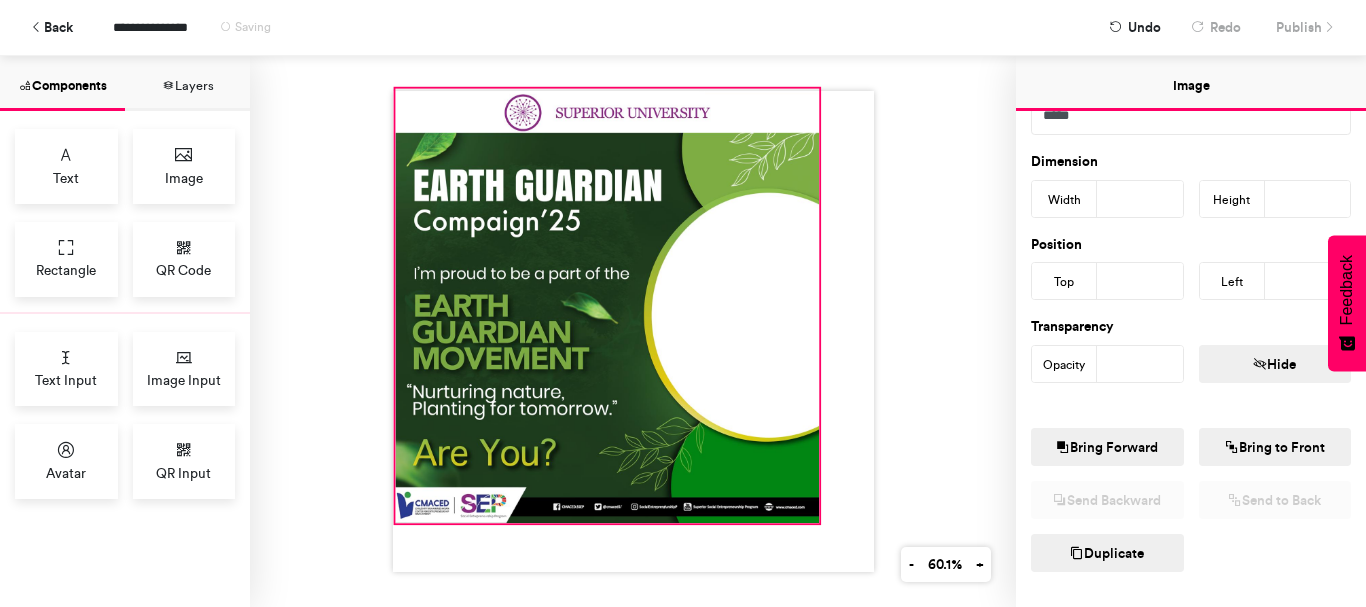 drag, startPoint x: 864, startPoint y: 556, endPoint x: 816, endPoint y: 510, distance: 66.48308 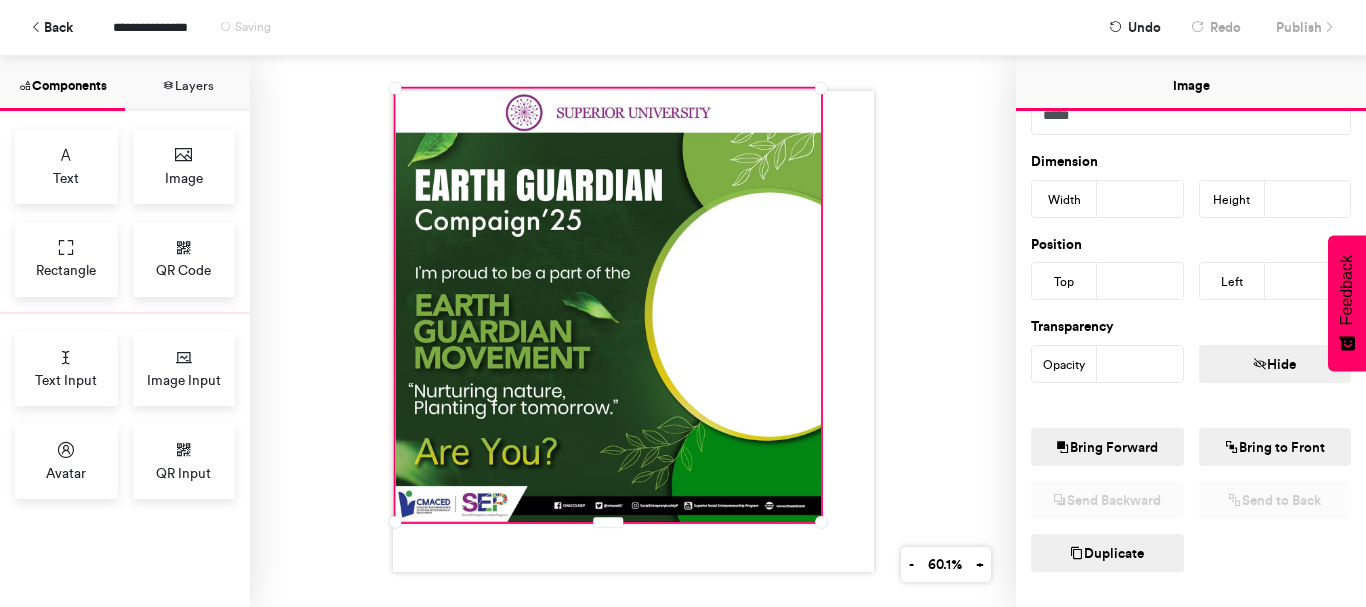 click at bounding box center (633, 331) 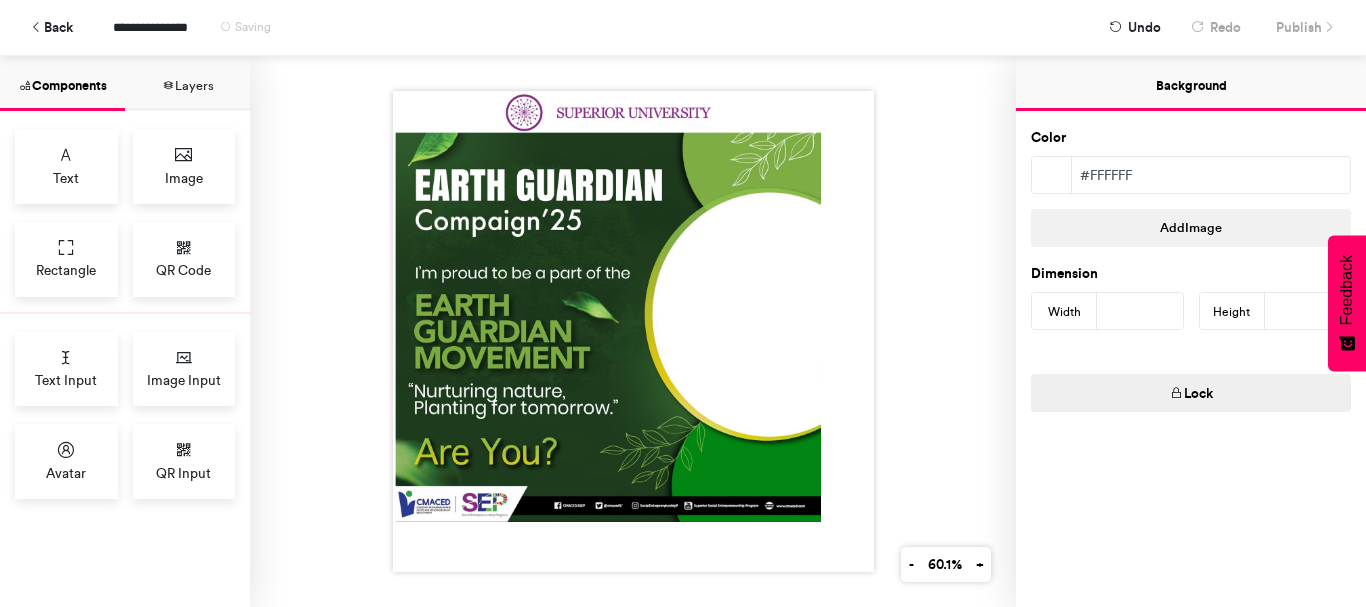 click at bounding box center [633, 331] 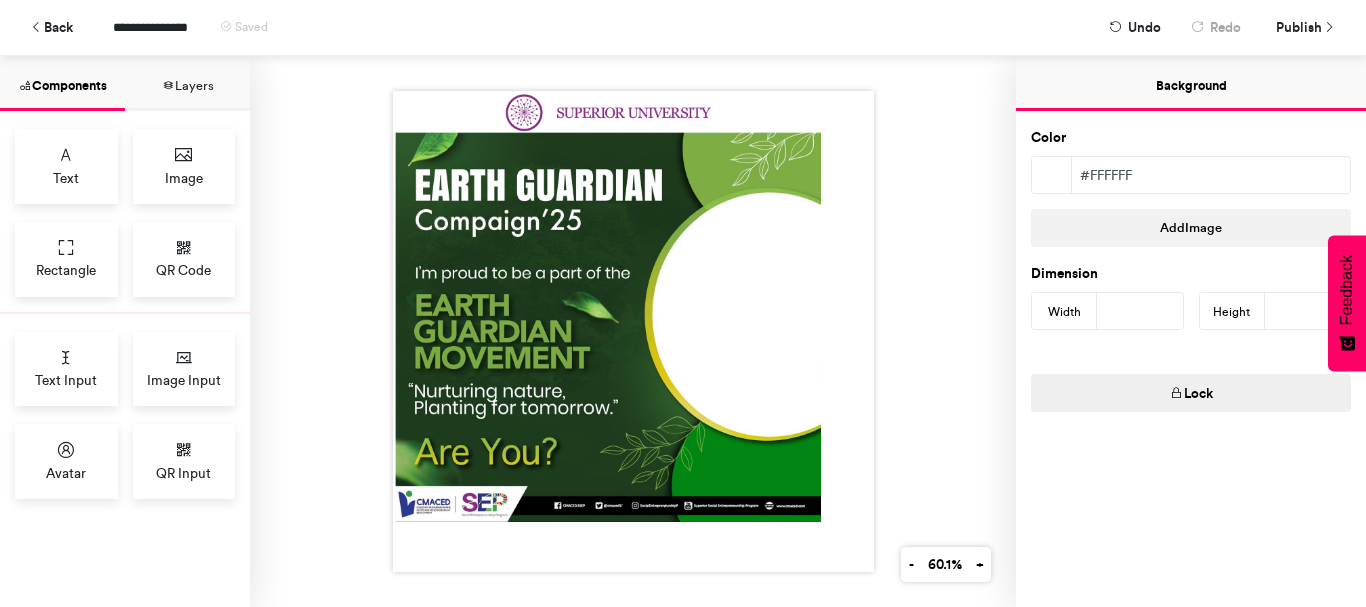 click at bounding box center (633, 331) 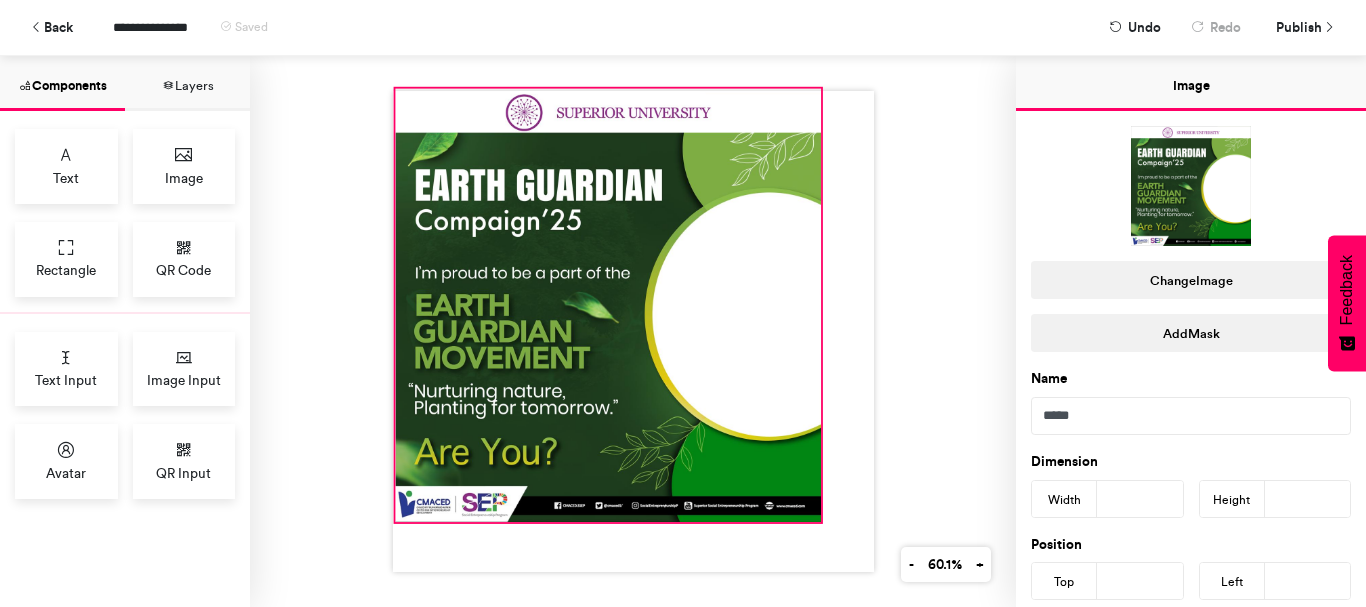 click at bounding box center (608, 306) 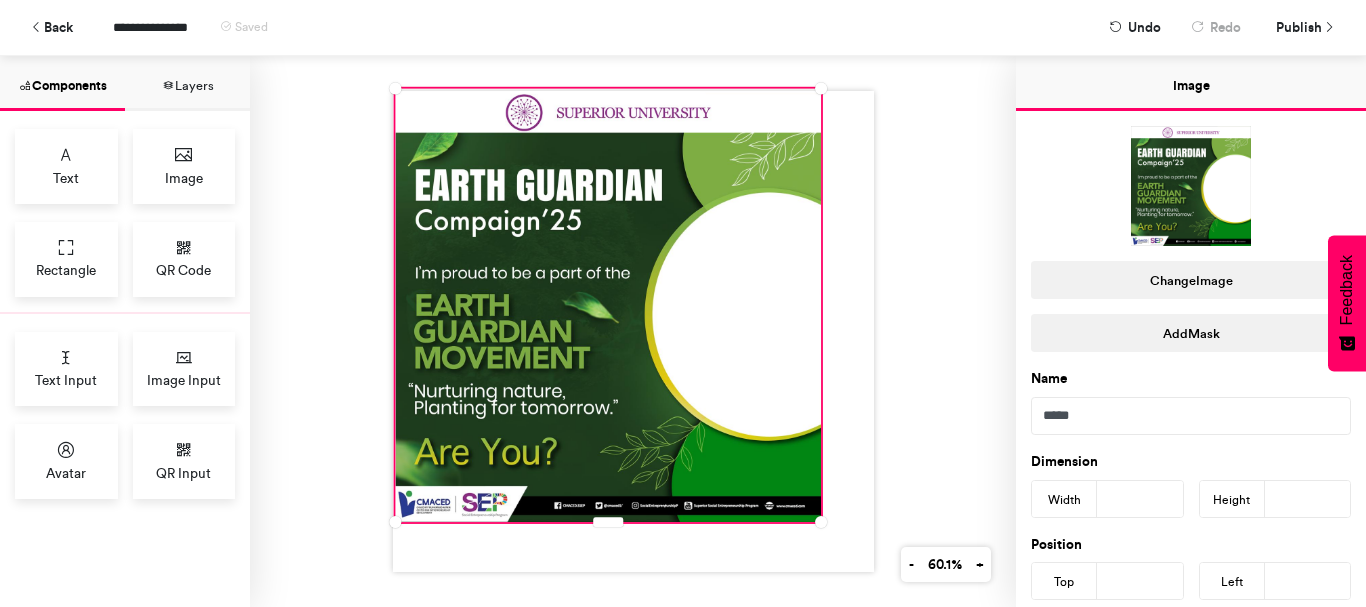 click at bounding box center [633, 331] 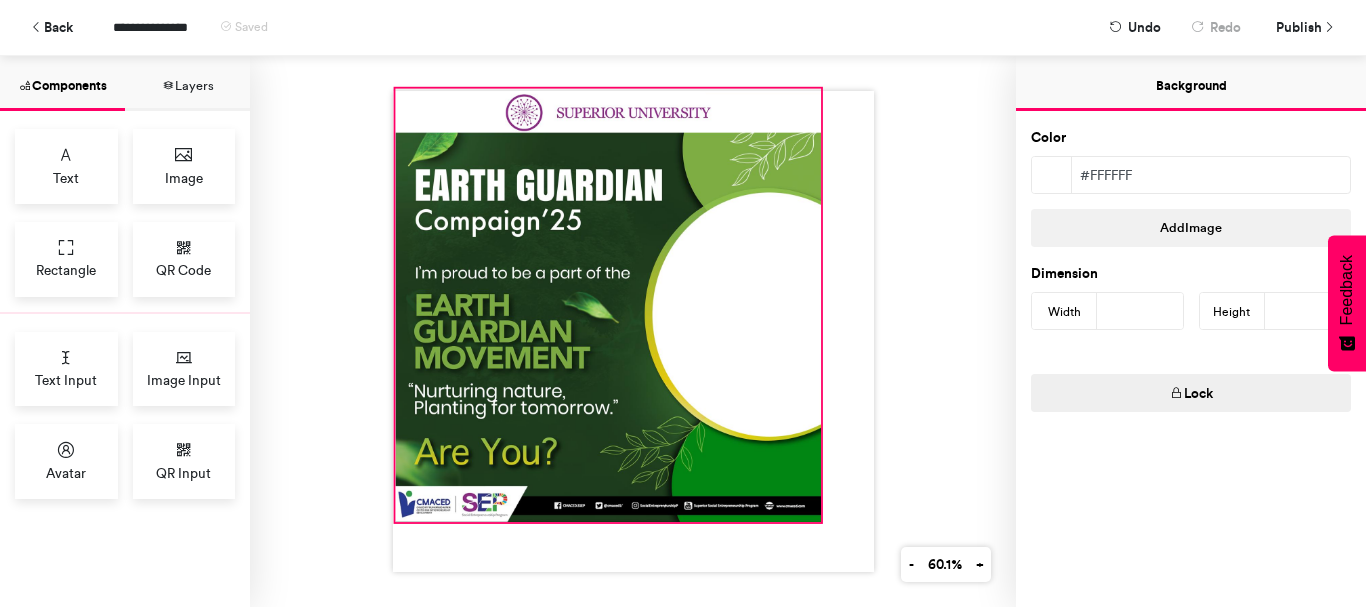 click at bounding box center [608, 306] 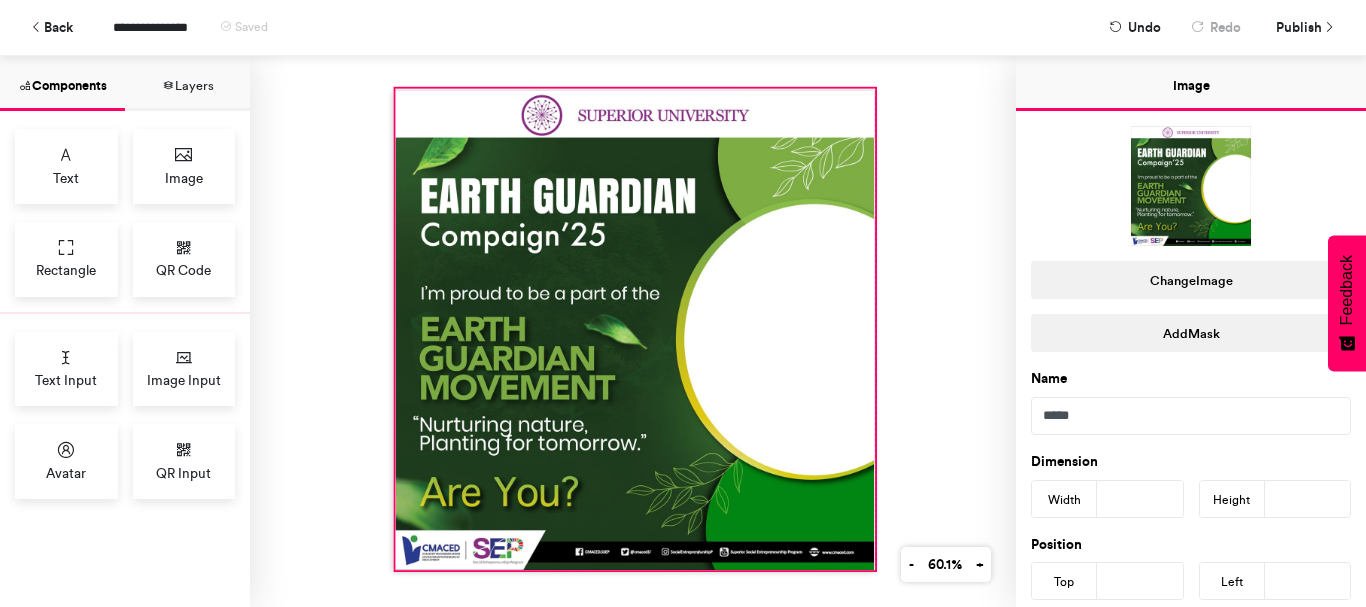 drag, startPoint x: 815, startPoint y: 517, endPoint x: 866, endPoint y: 565, distance: 70.035706 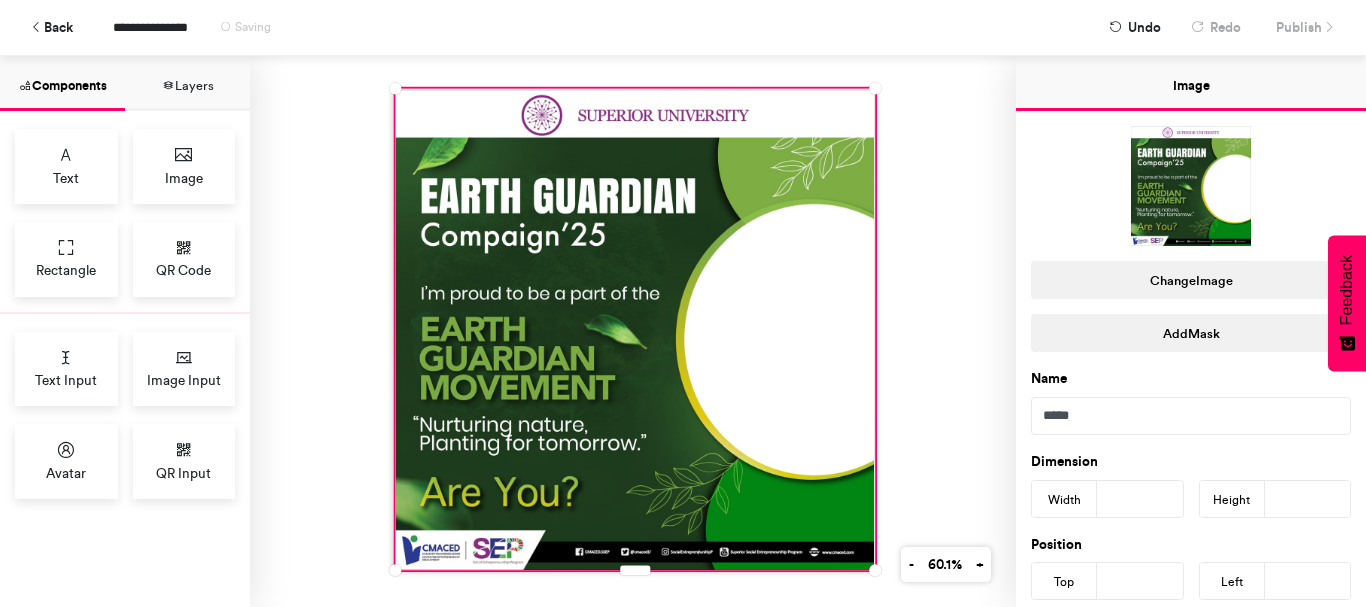click at bounding box center (633, 331) 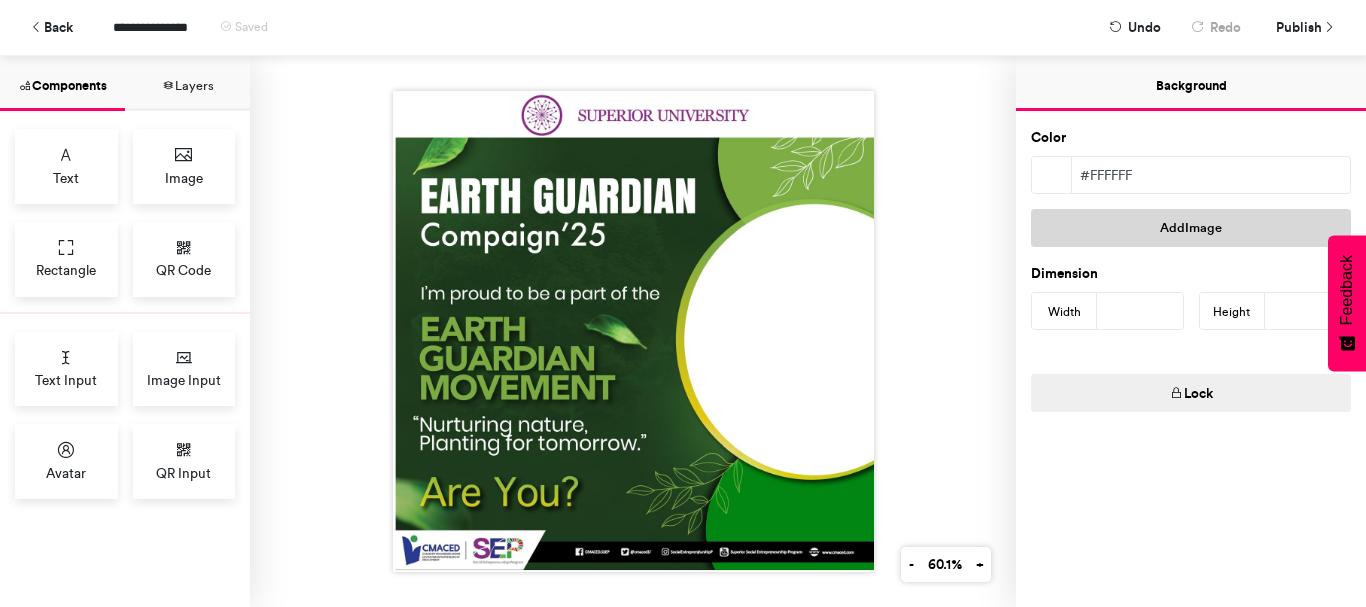 click on "Add  Image" at bounding box center [1191, 228] 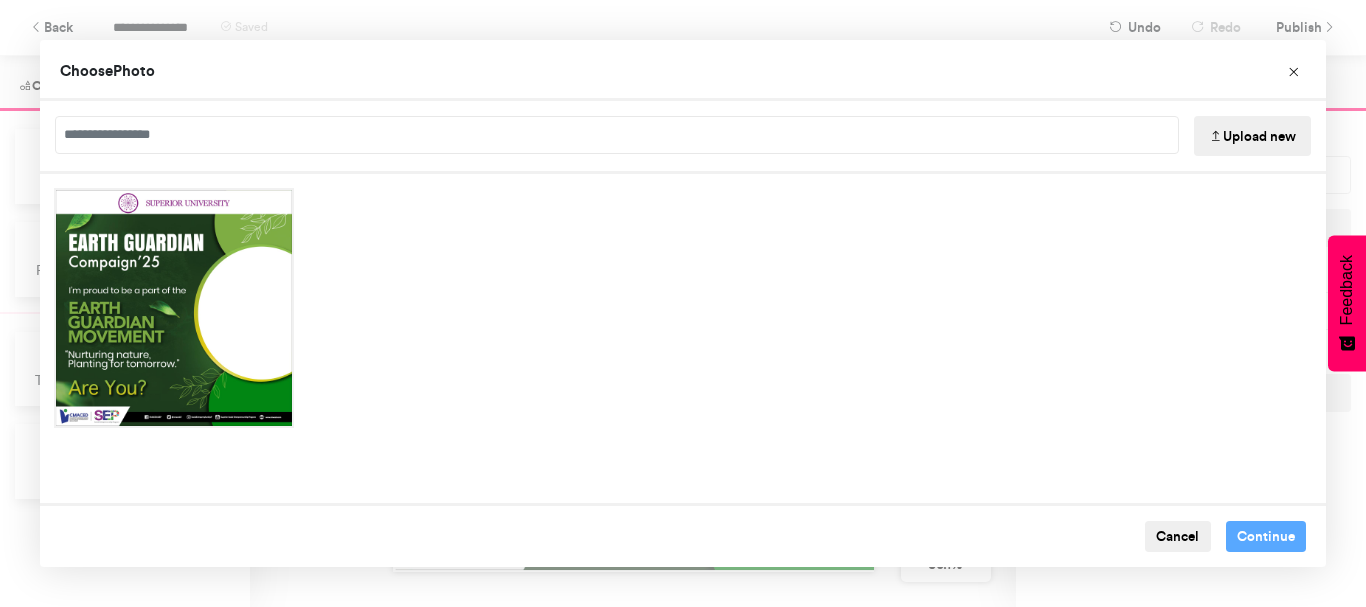 click at bounding box center [683, 308] 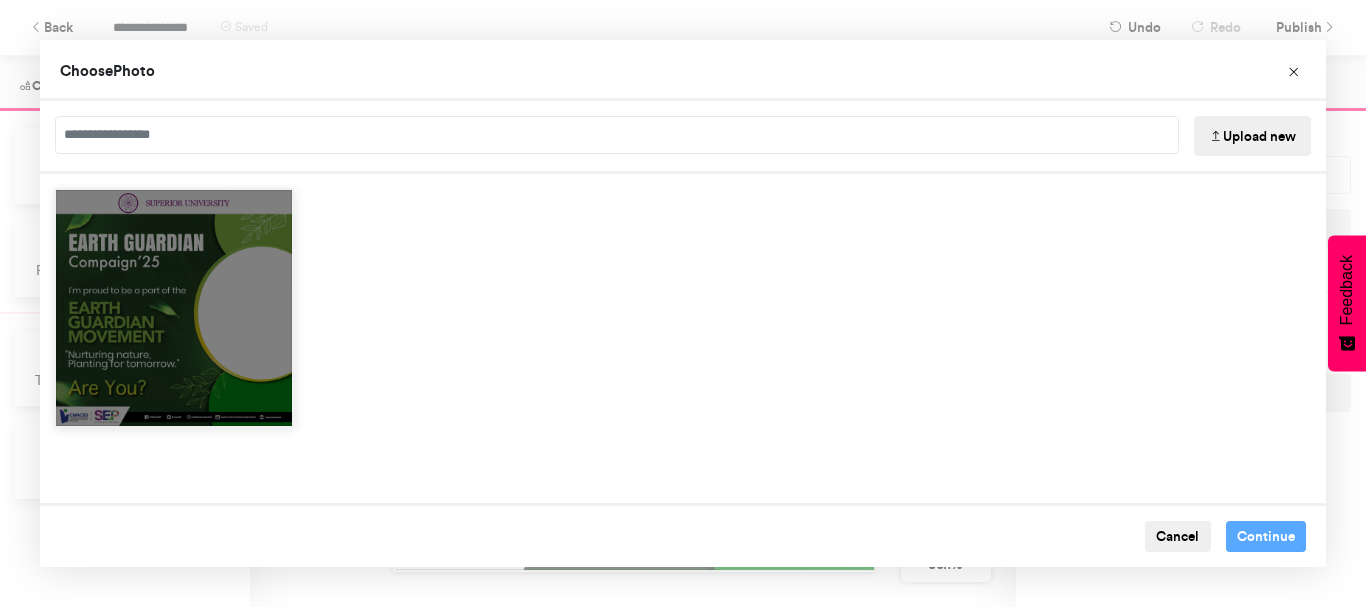 click at bounding box center [174, 308] 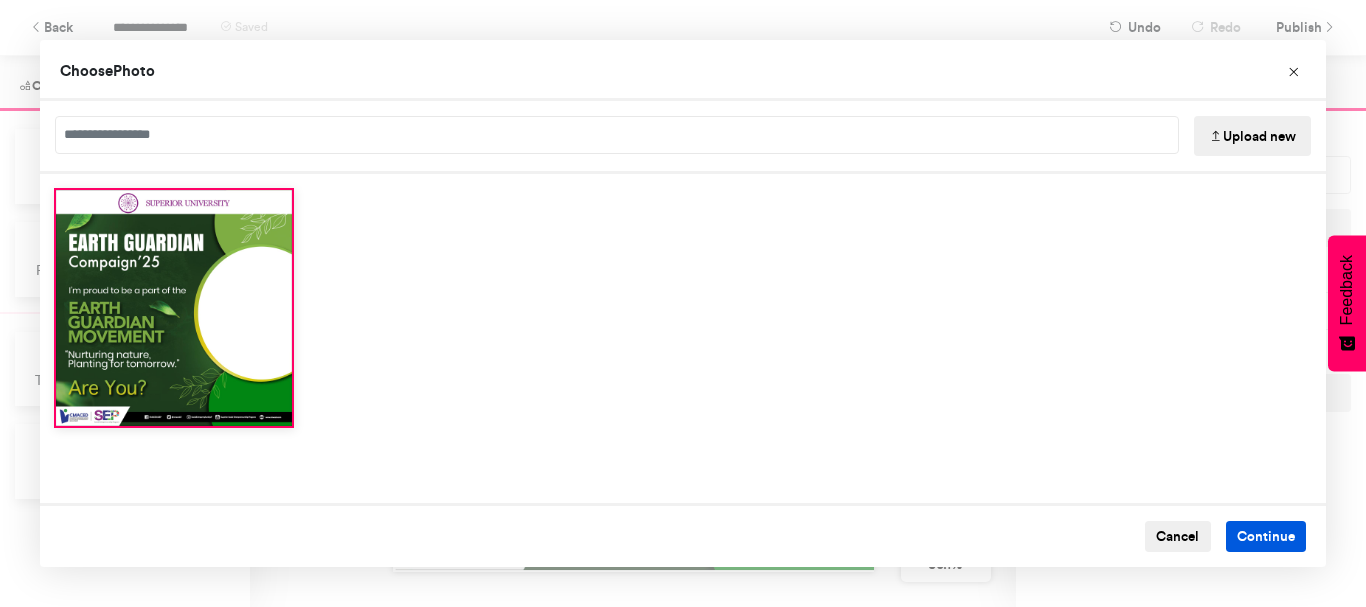 click on "Continue" at bounding box center [1266, 537] 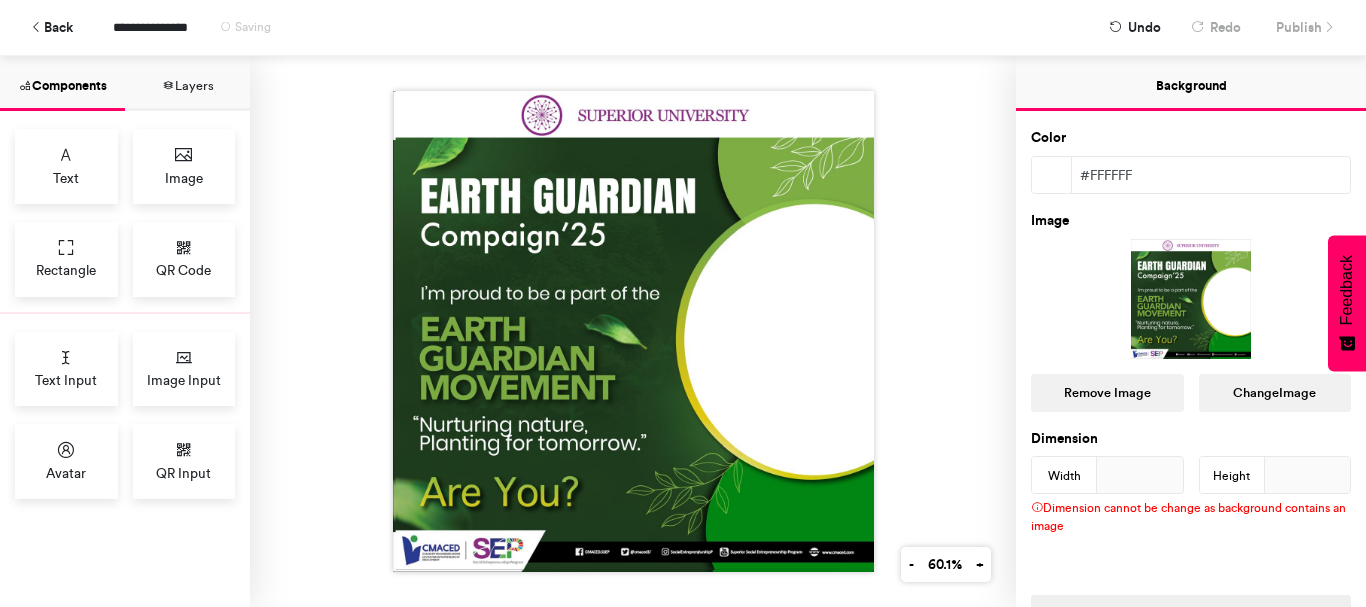 type 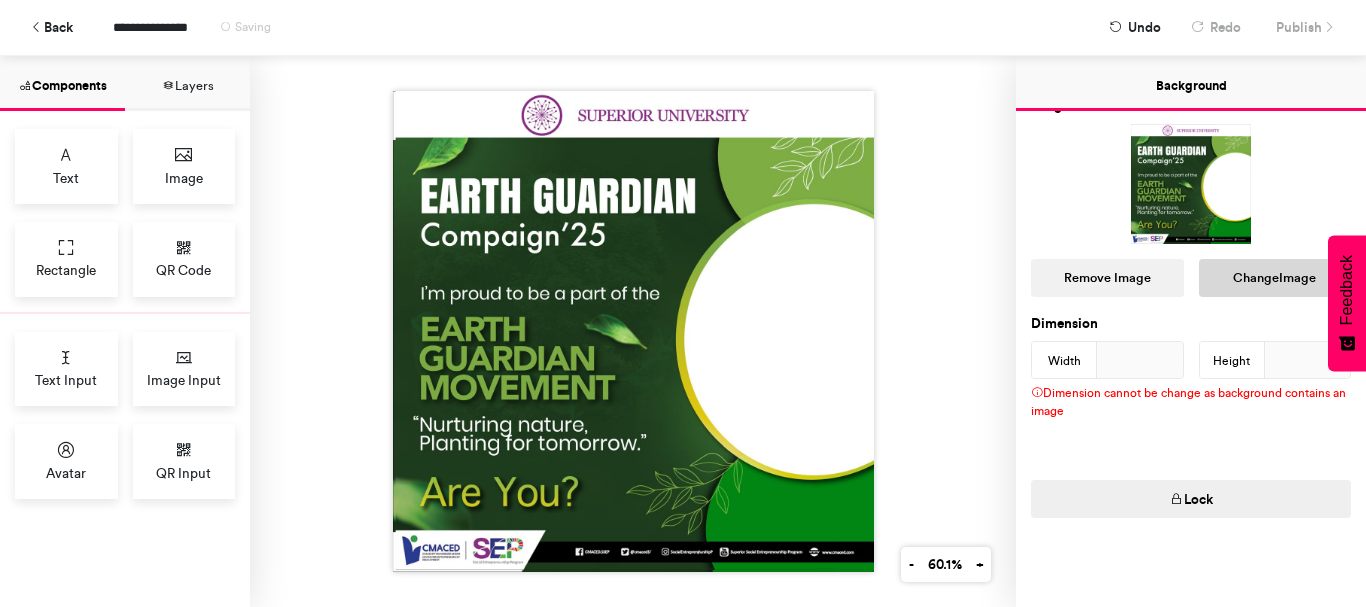 scroll, scrollTop: 116, scrollLeft: 0, axis: vertical 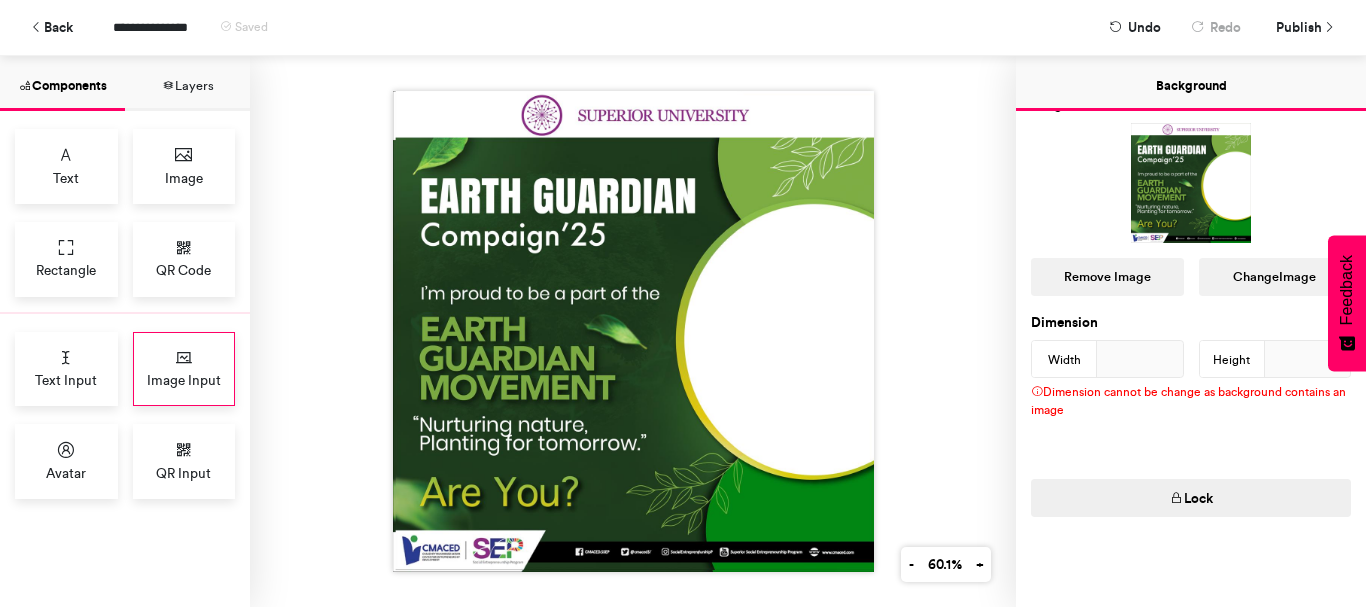 click on "Image Input" at bounding box center [184, 380] 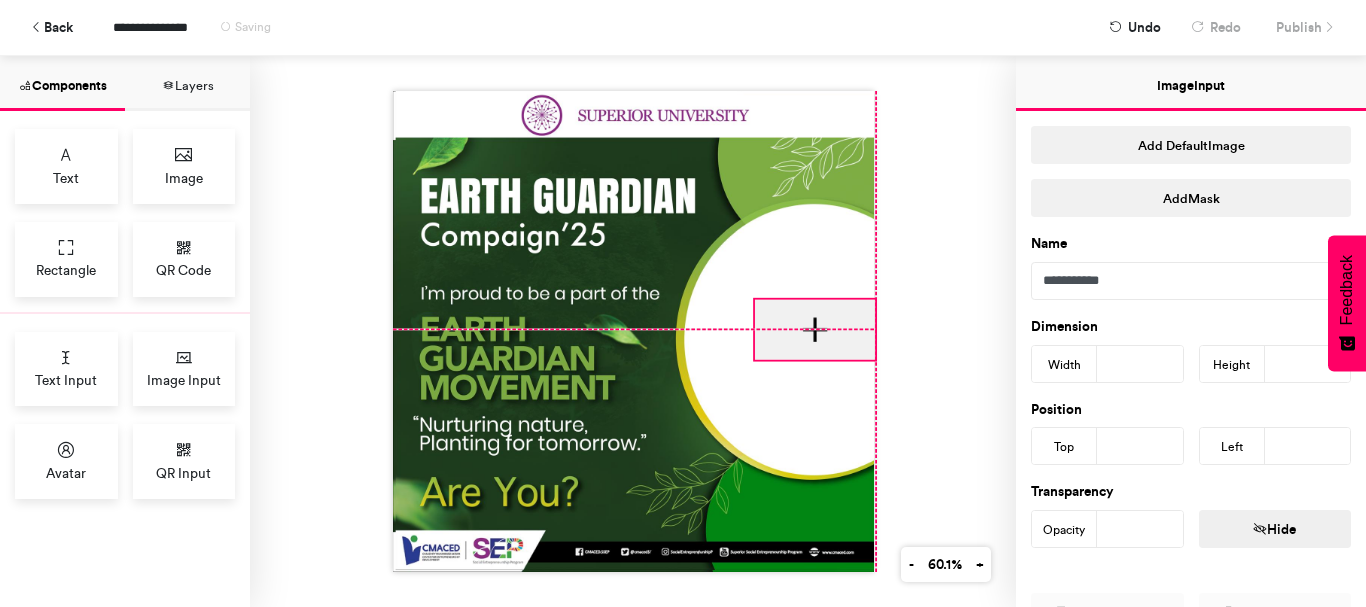 drag, startPoint x: 585, startPoint y: 236, endPoint x: 832, endPoint y: 328, distance: 263.5773 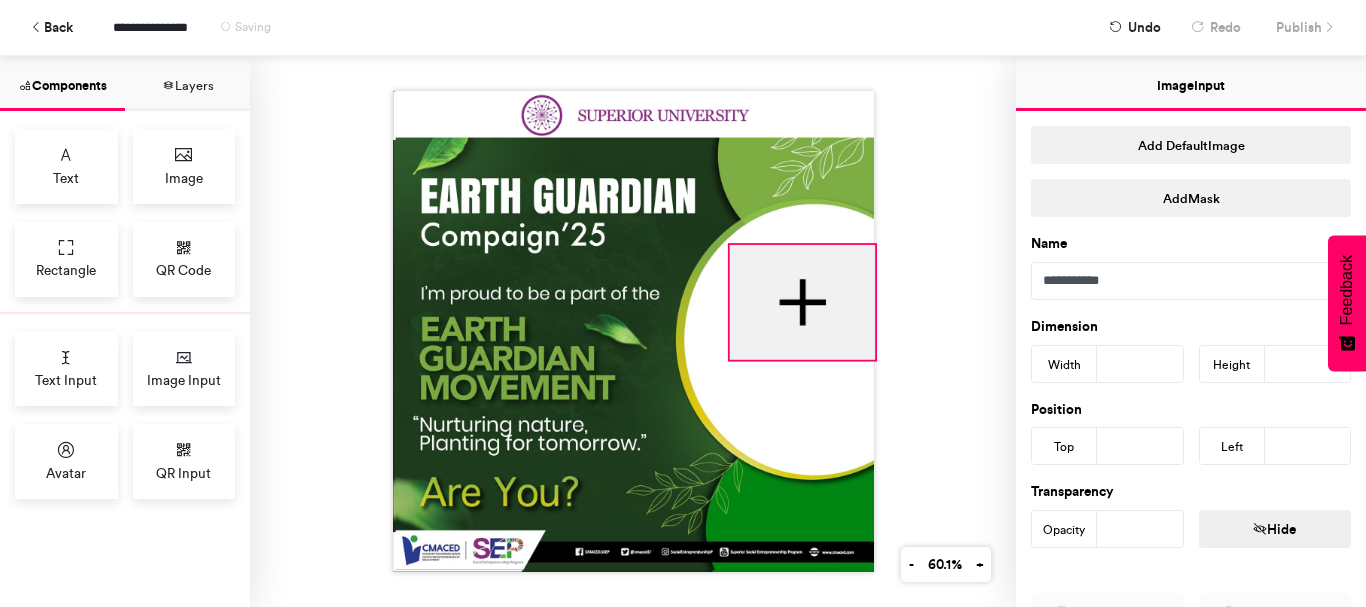 drag, startPoint x: 746, startPoint y: 287, endPoint x: 721, endPoint y: 232, distance: 60.41523 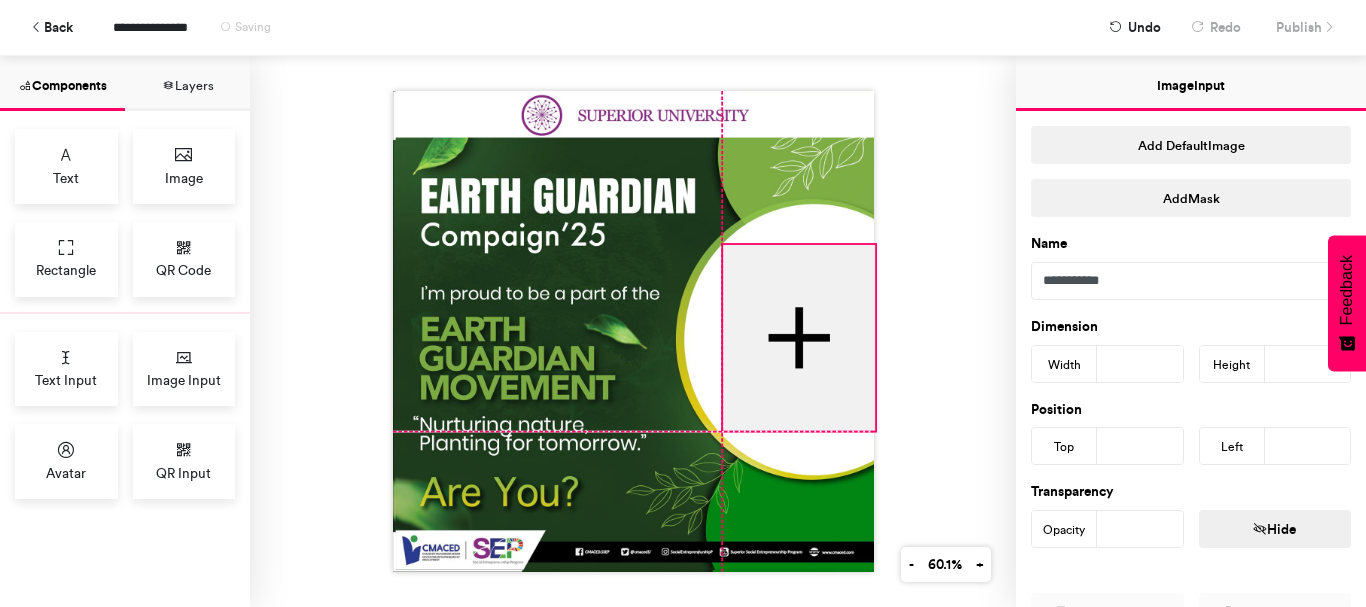drag, startPoint x: 722, startPoint y: 353, endPoint x: 716, endPoint y: 420, distance: 67.26812 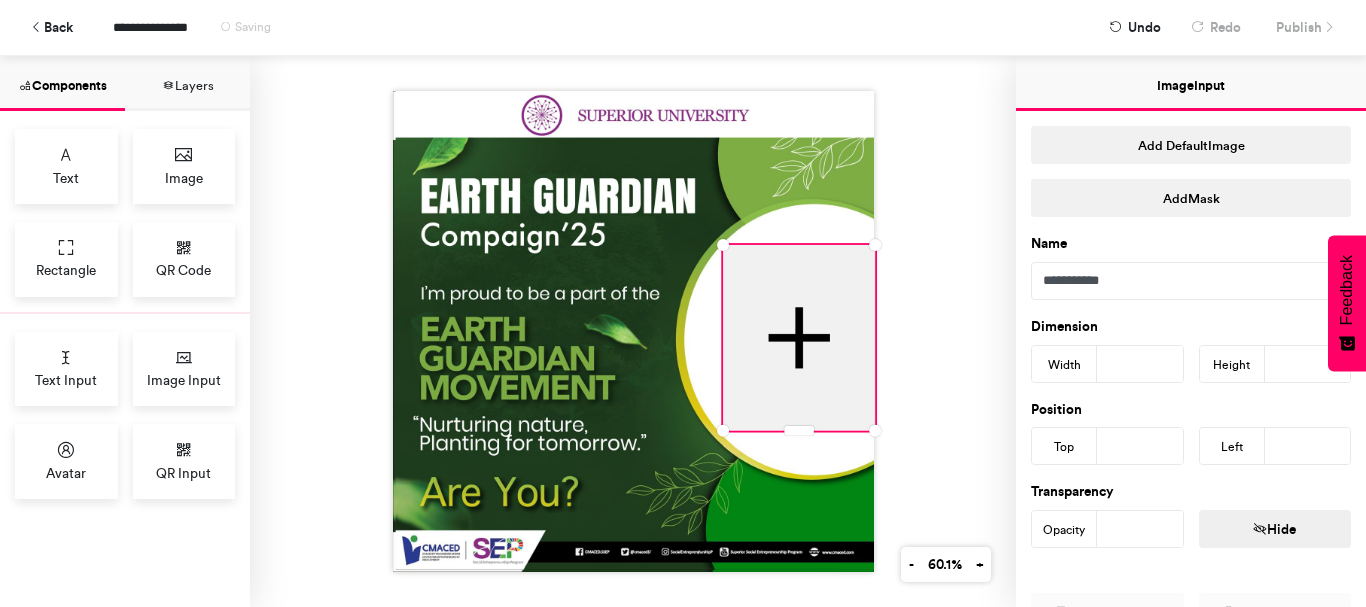 click at bounding box center [633, 331] 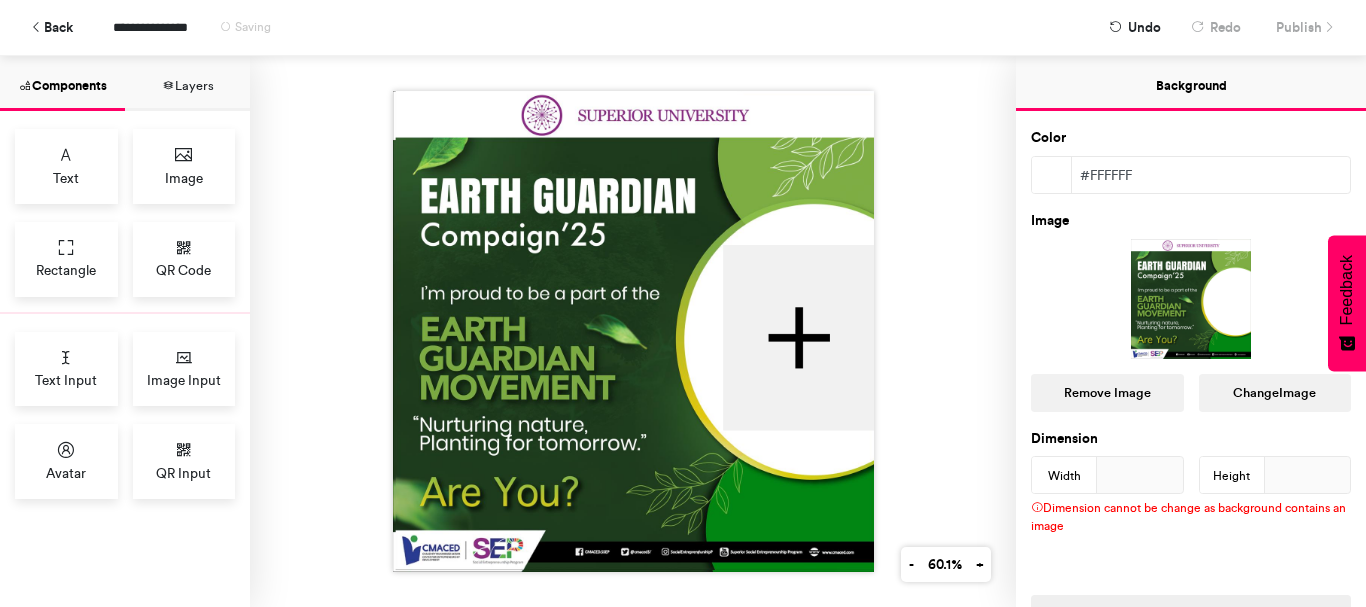 click at bounding box center (799, 338) 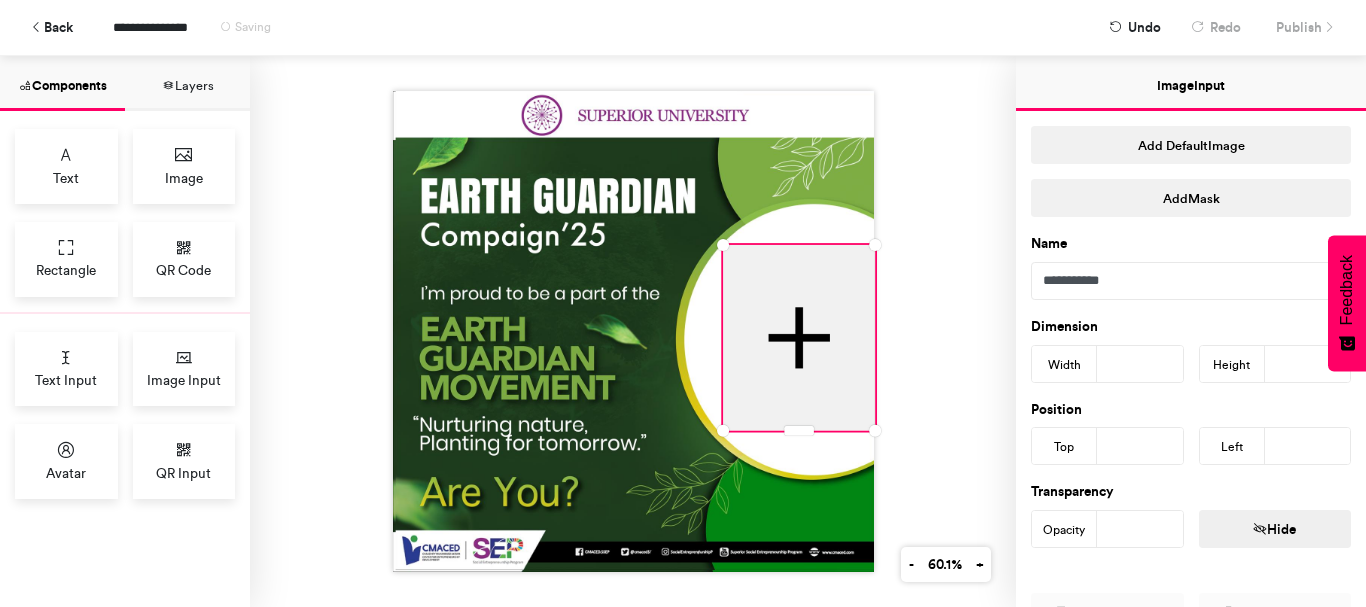 click at bounding box center [633, 331] 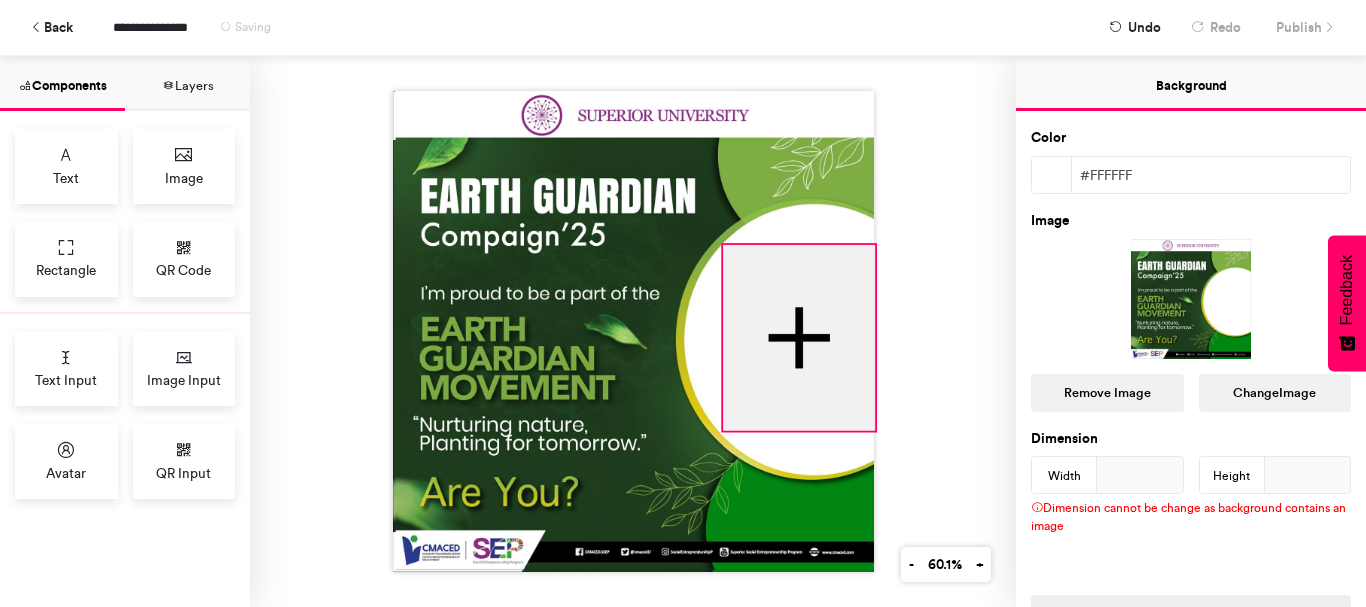 click at bounding box center [799, 338] 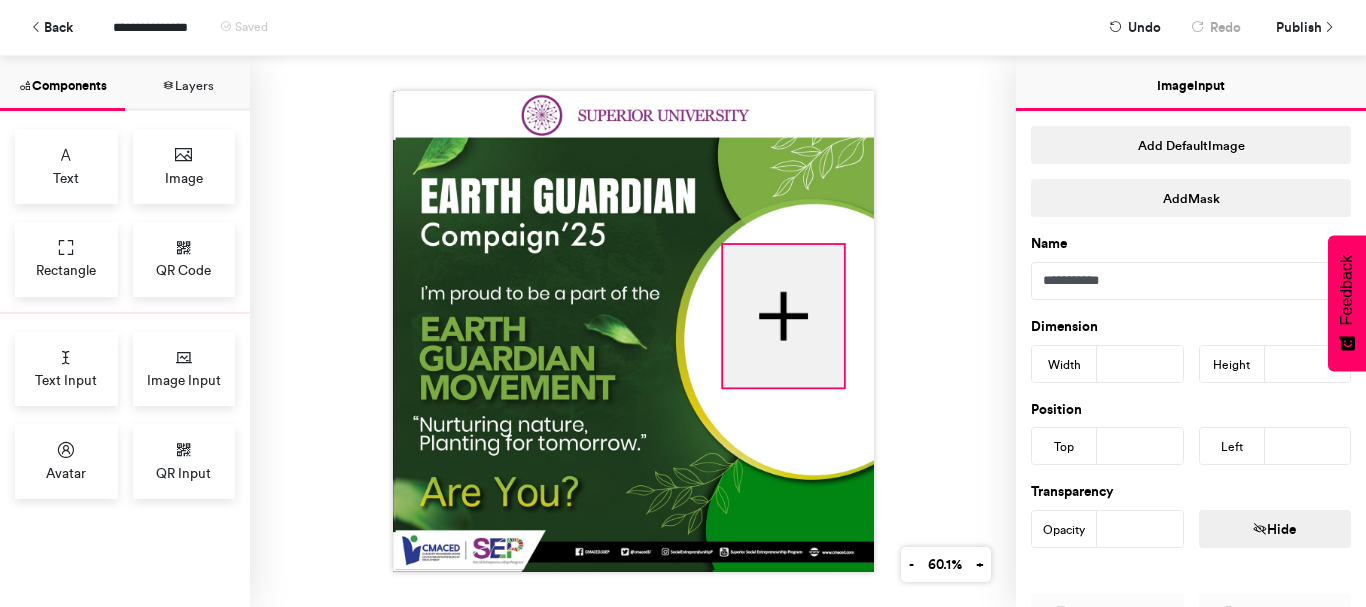 drag, startPoint x: 866, startPoint y: 421, endPoint x: 801, endPoint y: 333, distance: 109.40292 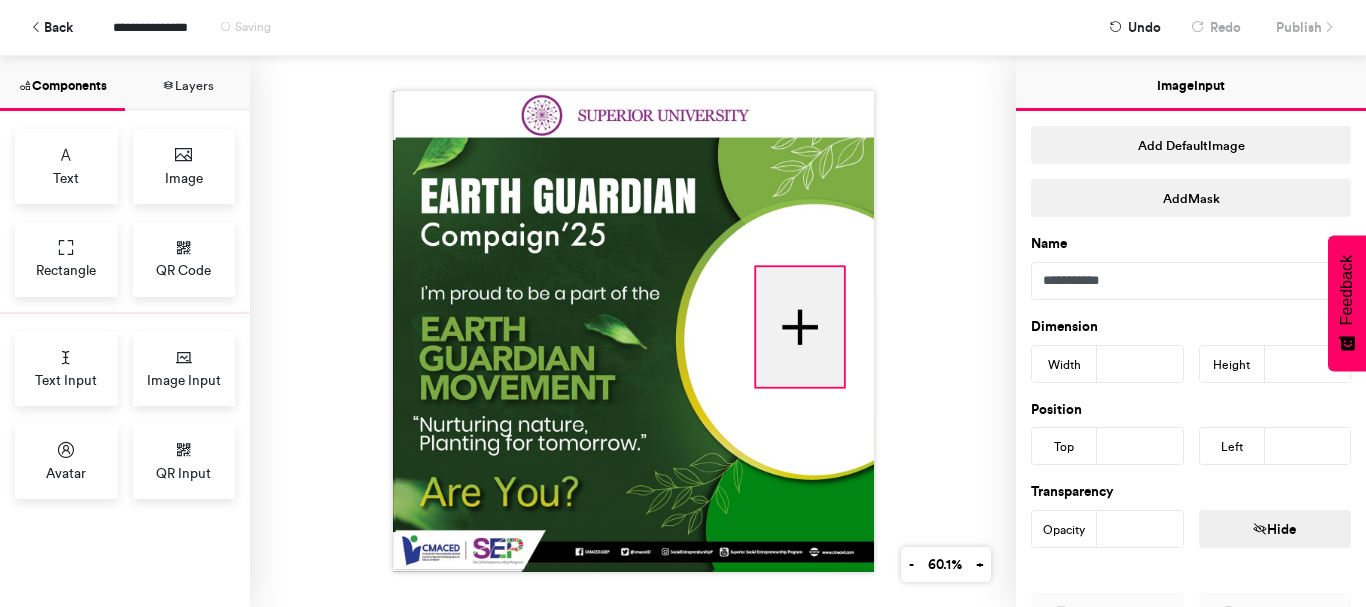 drag, startPoint x: 716, startPoint y: 236, endPoint x: 750, endPoint y: 258, distance: 40.496914 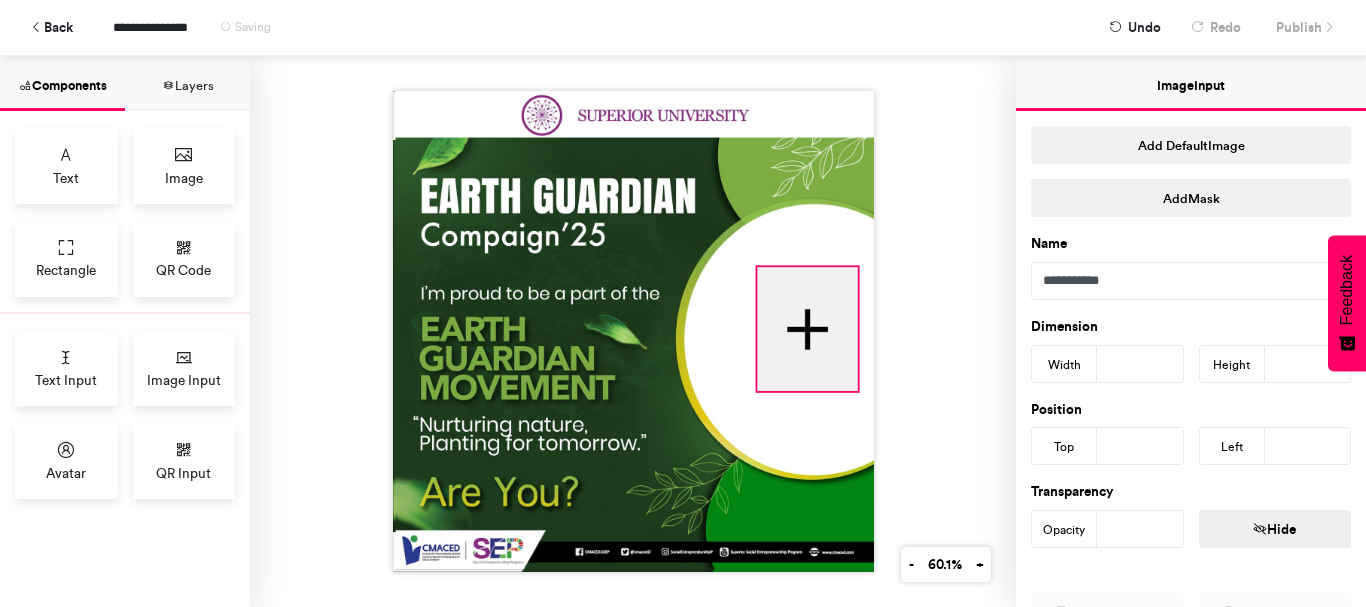 drag, startPoint x: 837, startPoint y: 375, endPoint x: 852, endPoint y: 380, distance: 15.811388 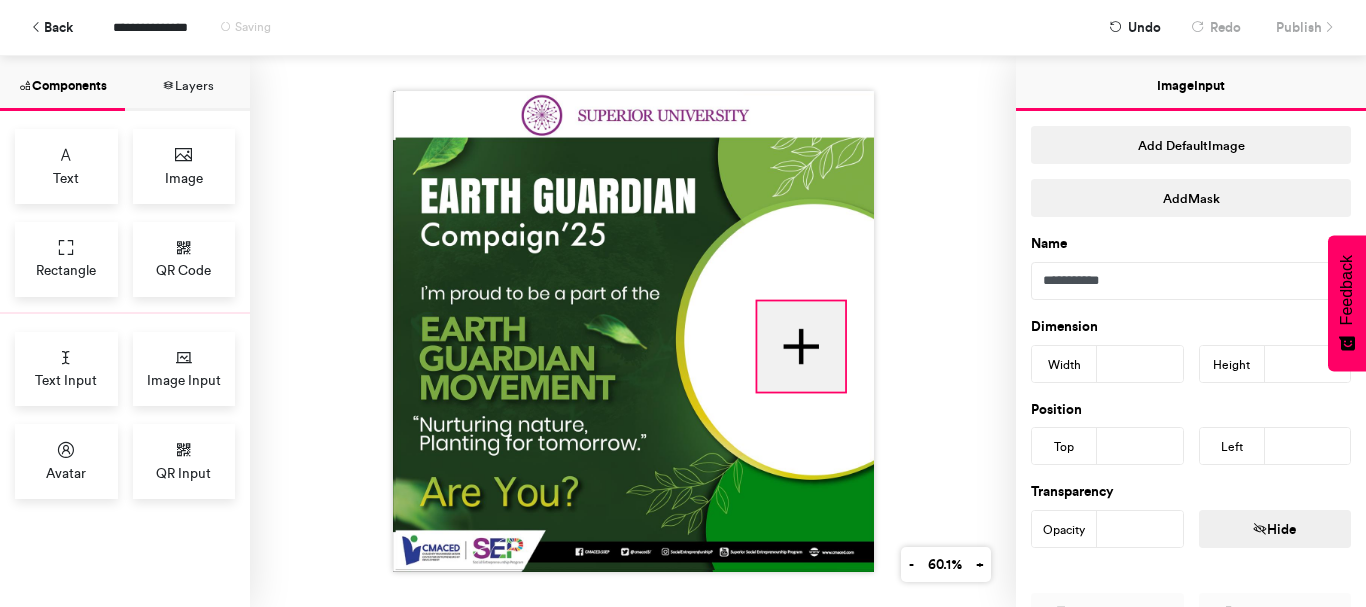 drag, startPoint x: 851, startPoint y: 256, endPoint x: 837, endPoint y: 290, distance: 36.769554 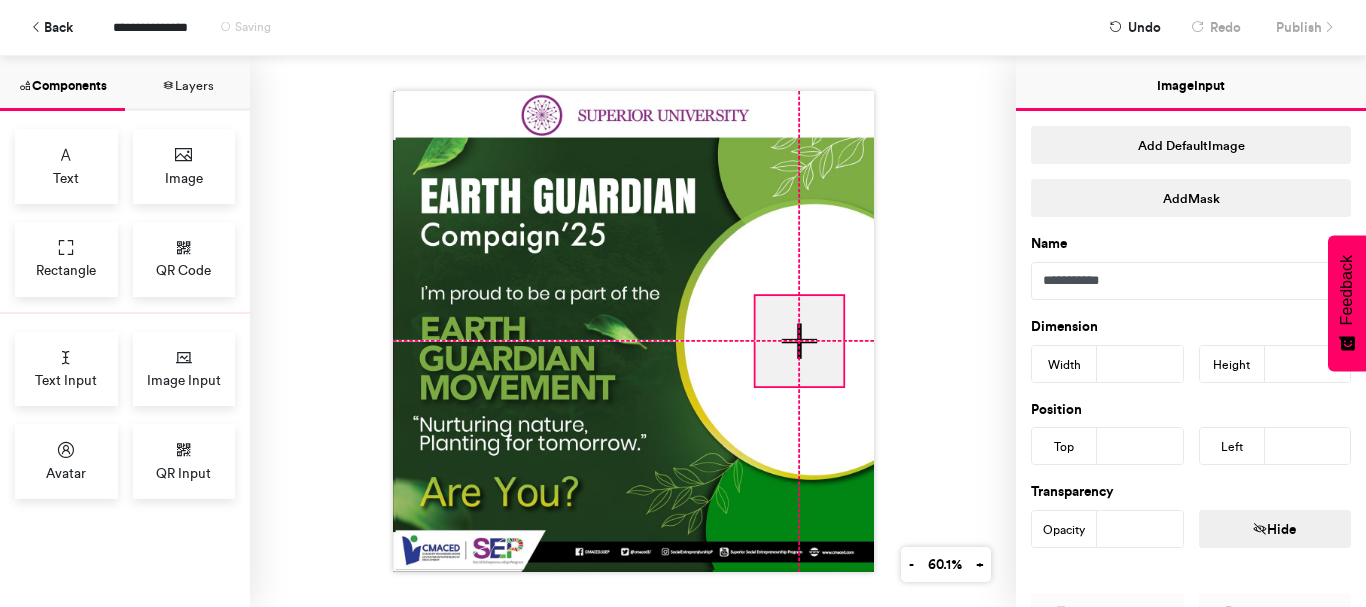 drag, startPoint x: 824, startPoint y: 317, endPoint x: 828, endPoint y: 306, distance: 11.7046995 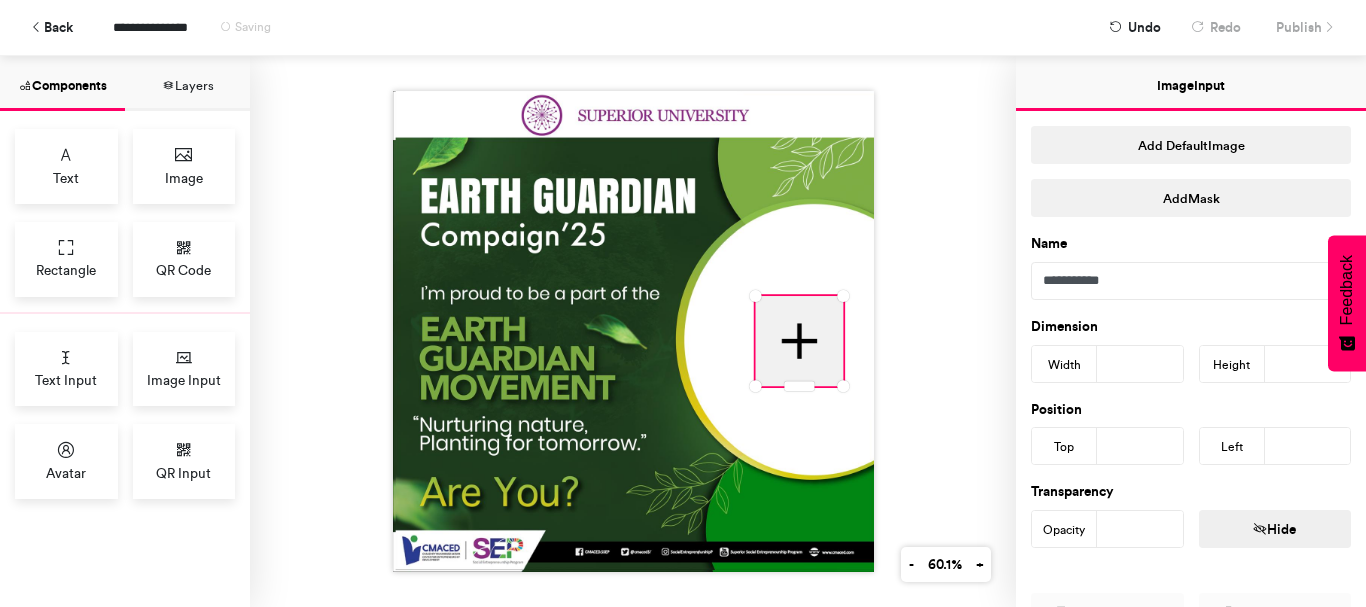 click at bounding box center [633, 331] 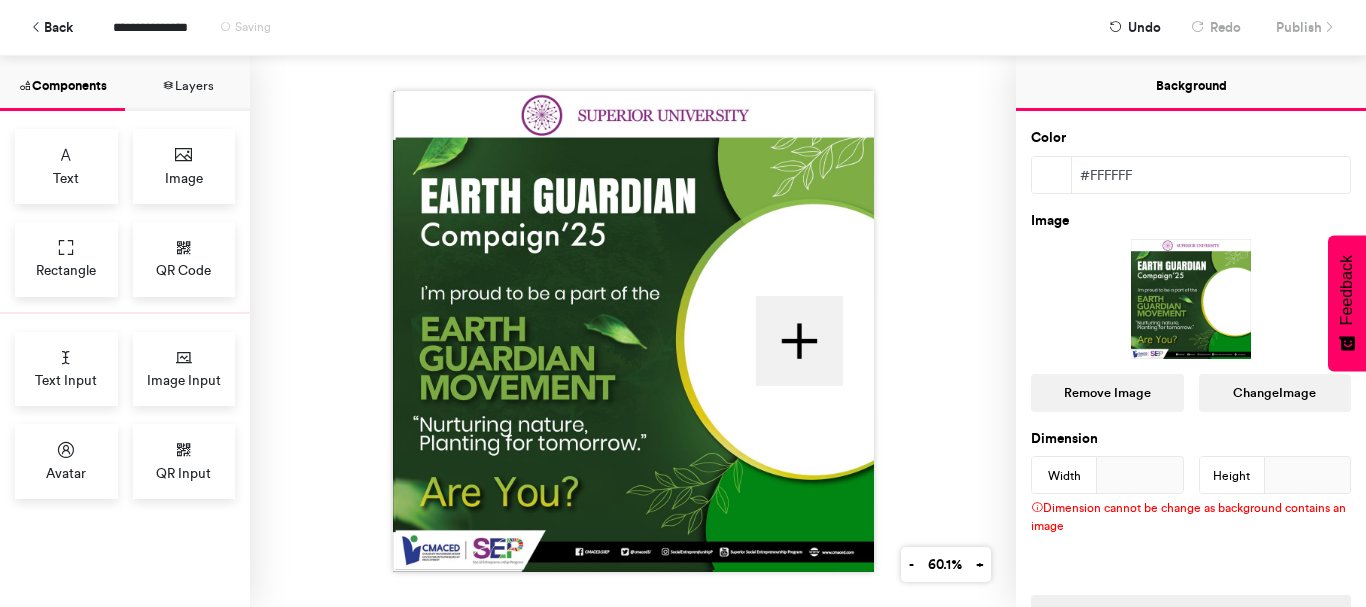 click at bounding box center [633, 331] 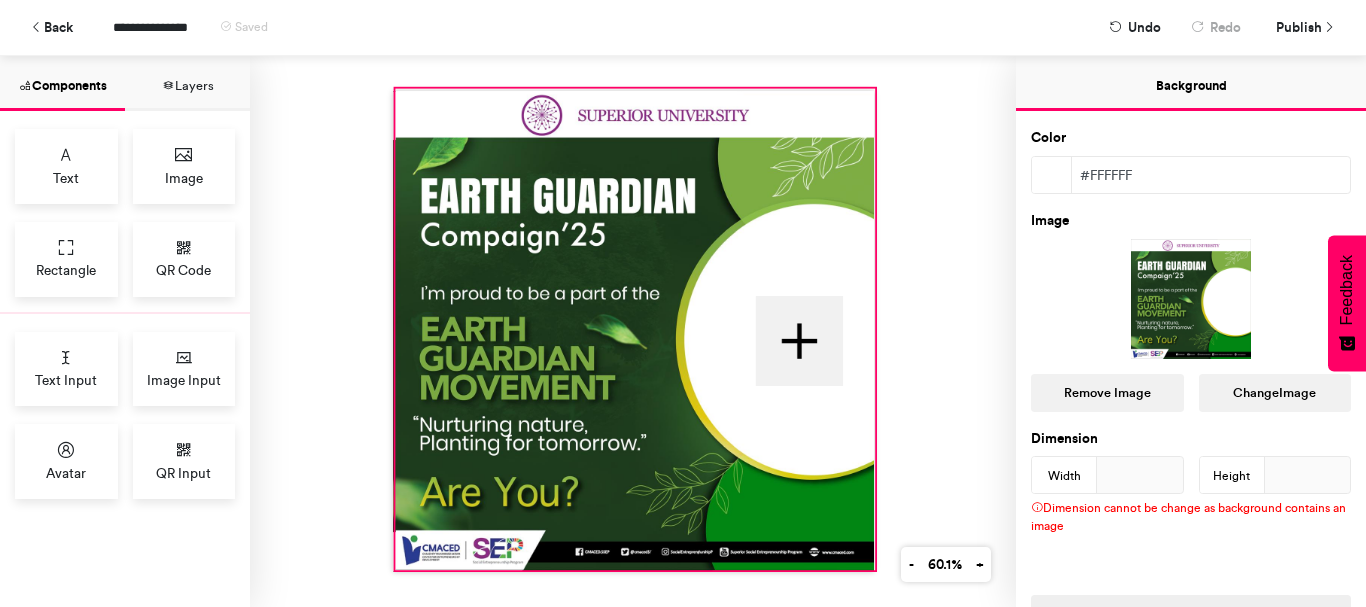 click at bounding box center [635, 330] 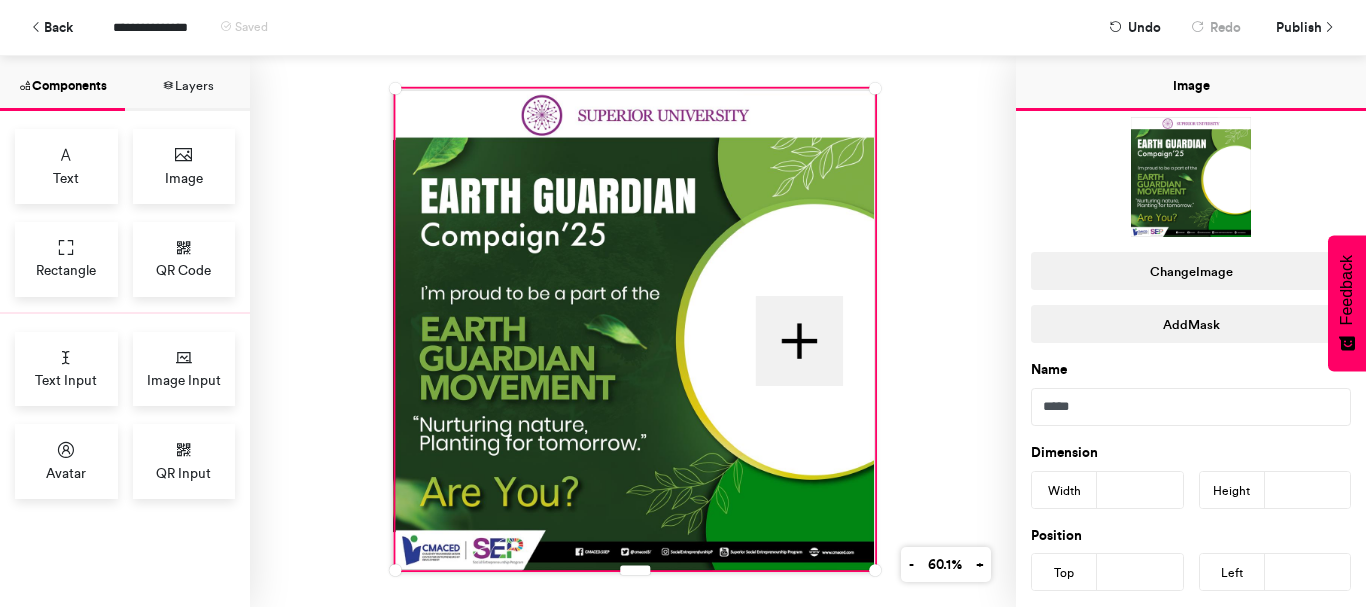 scroll, scrollTop: 0, scrollLeft: 0, axis: both 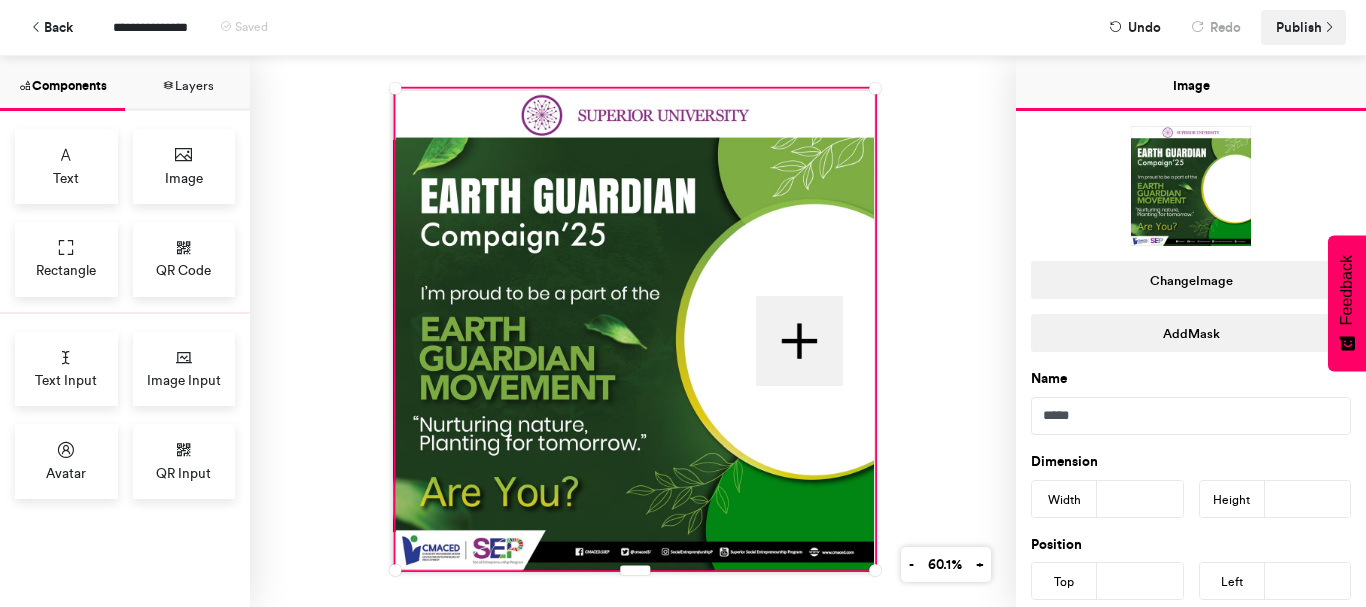 click on "Publish" at bounding box center (1299, 27) 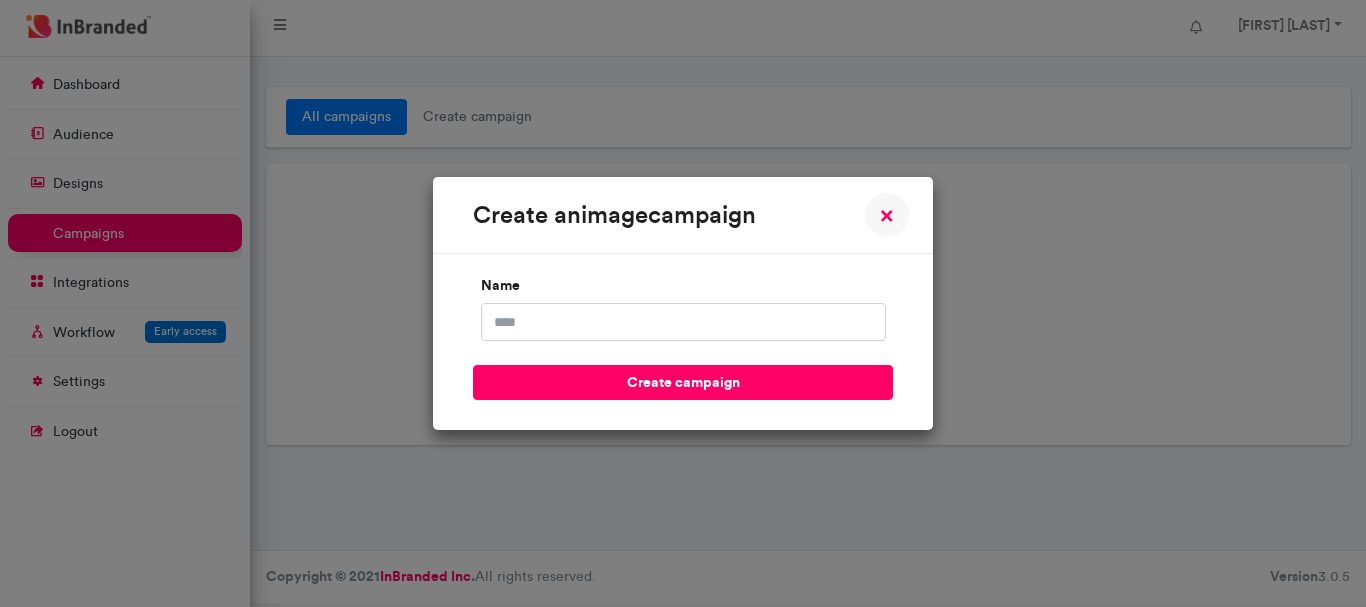 scroll, scrollTop: 0, scrollLeft: 0, axis: both 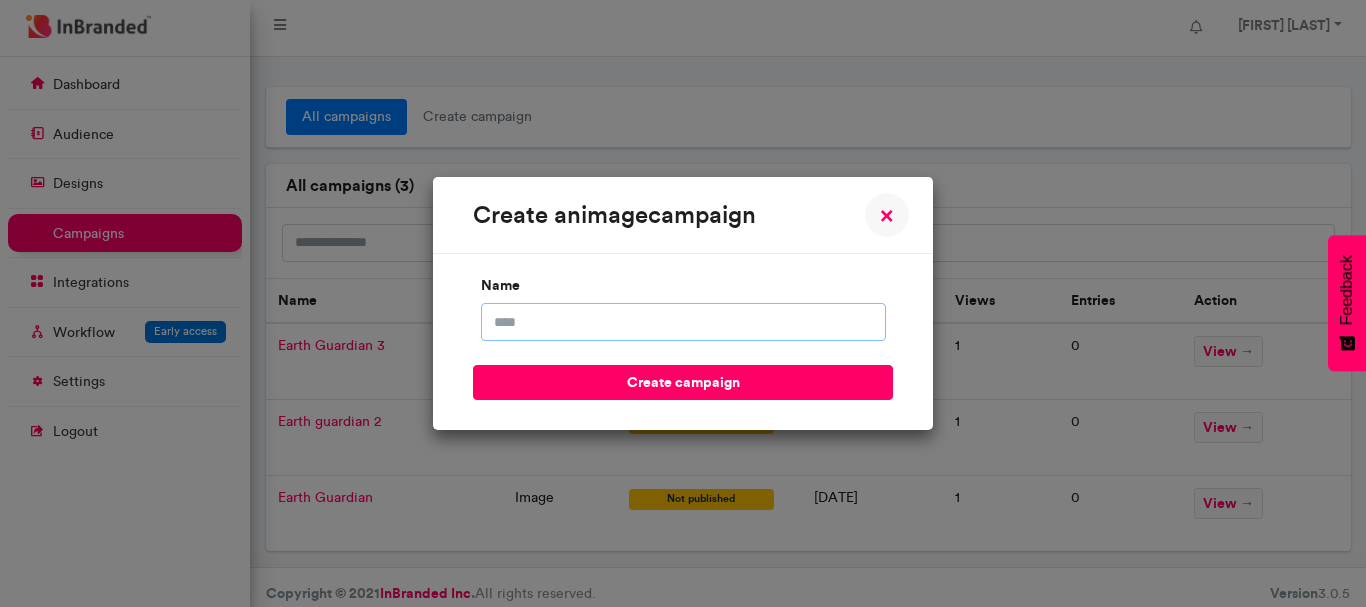 click on "name" at bounding box center (683, 322) 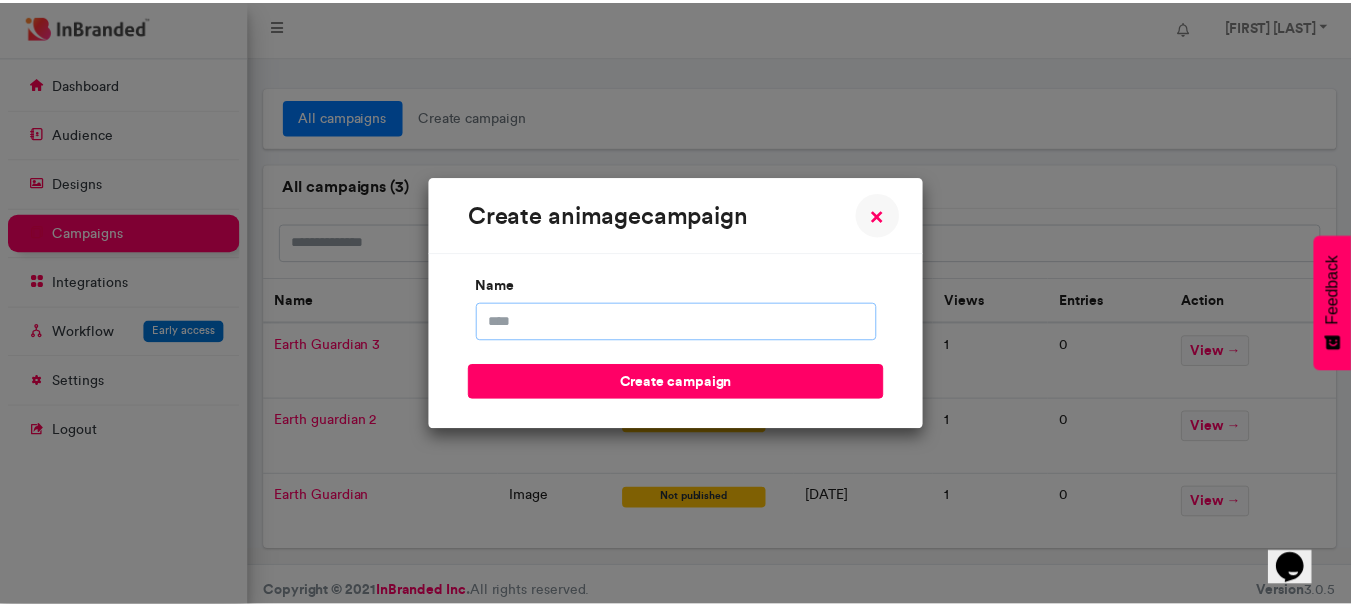 scroll, scrollTop: 0, scrollLeft: 0, axis: both 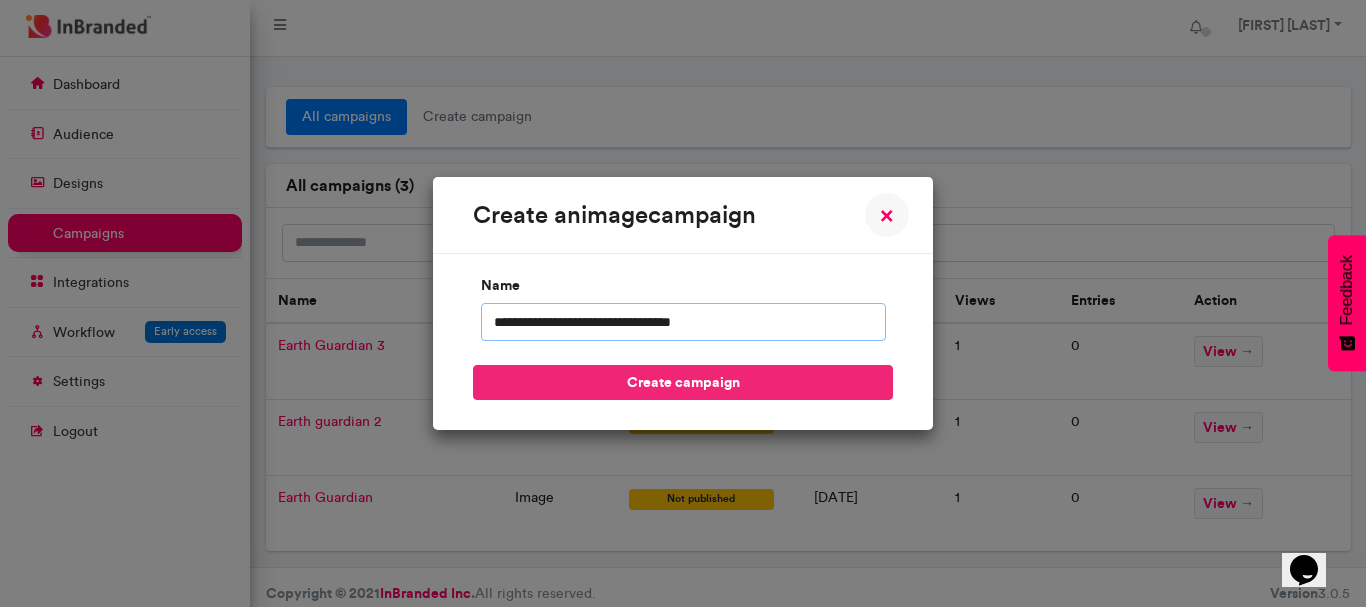 type on "**********" 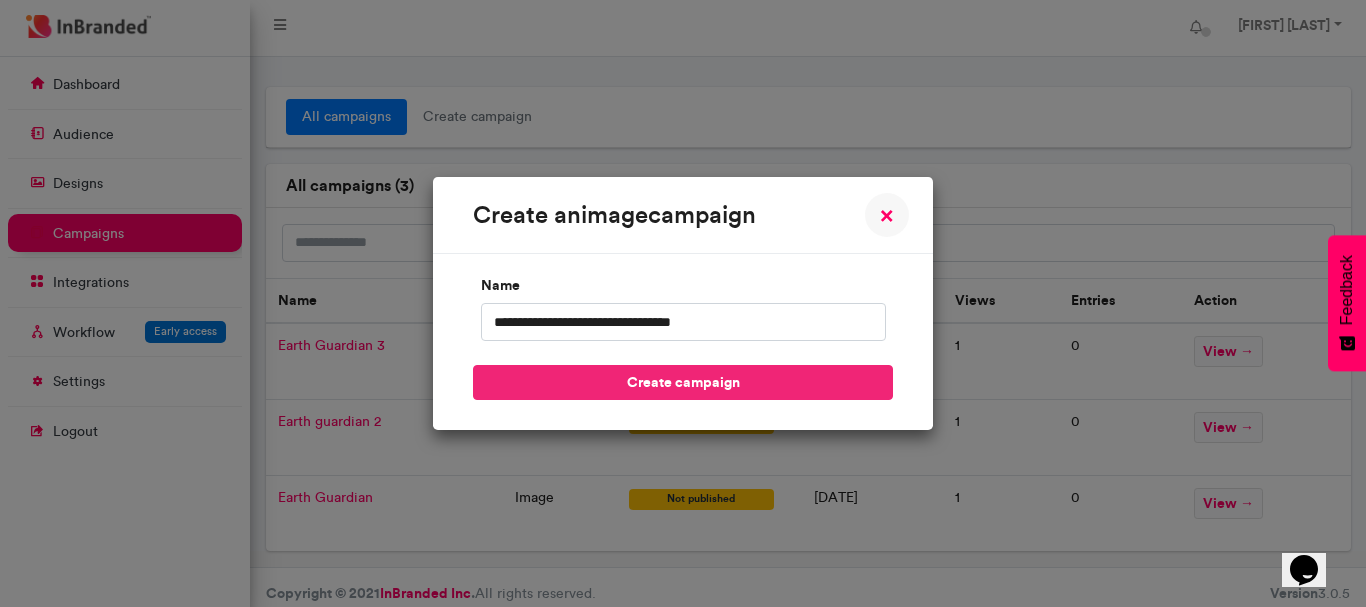 click on "create campaign" at bounding box center (683, 382) 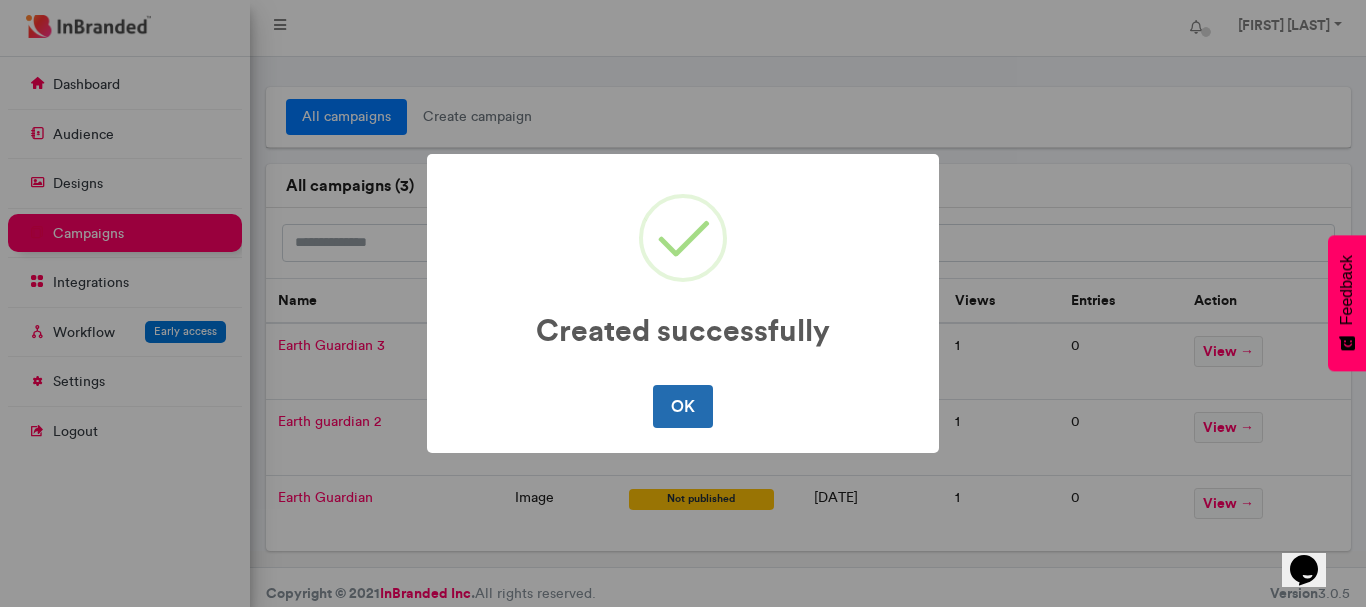 click on "OK" at bounding box center (682, 406) 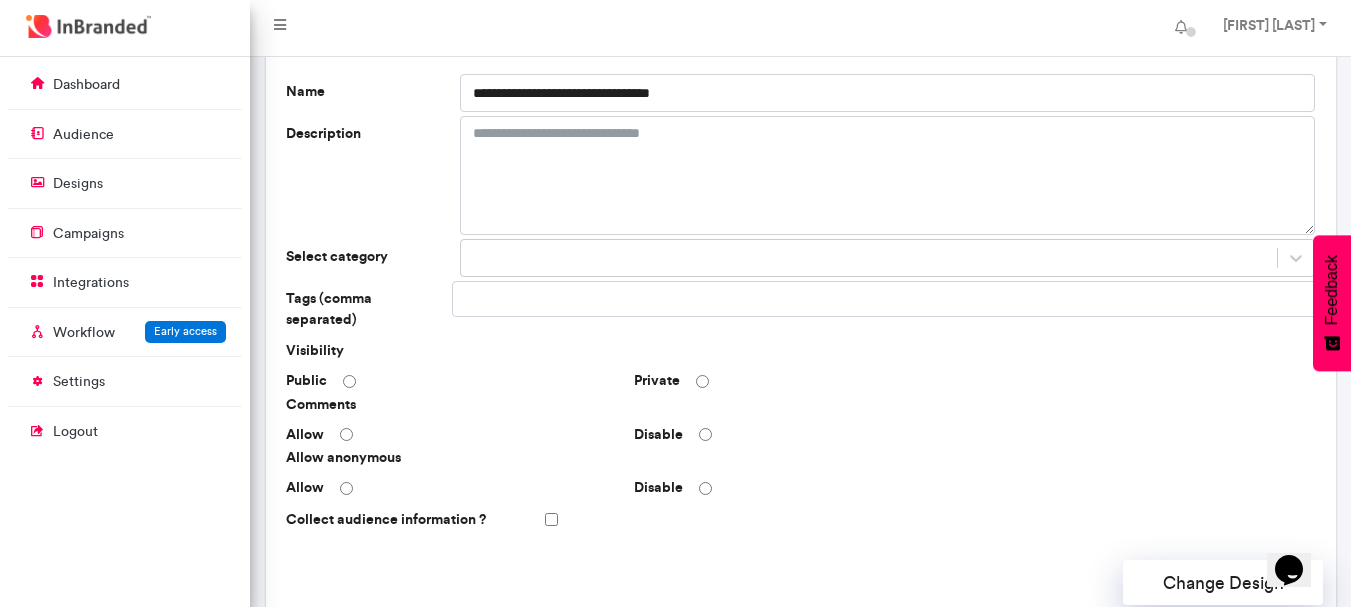 scroll, scrollTop: 0, scrollLeft: 0, axis: both 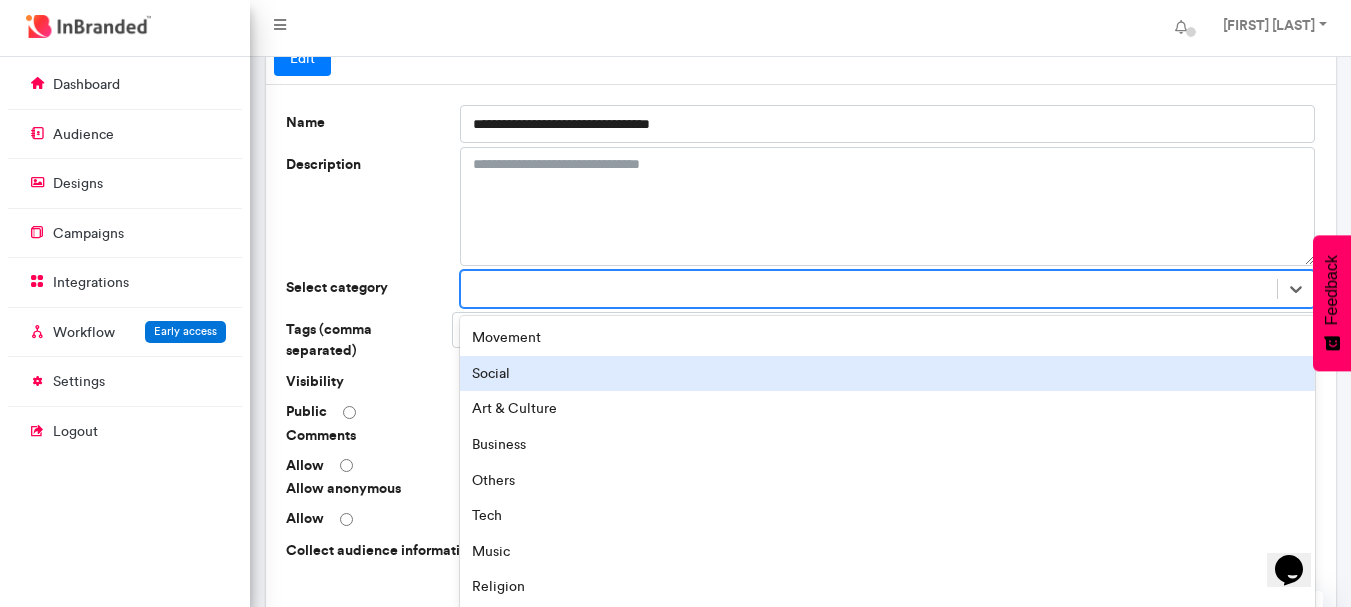 click on "option Social focused, 2 of 16. 16 results available. Use Up and Down to choose options, press Enter to select the currently focused option, press Escape to exit the menu, press Tab to select the option and exit the menu. Movement Social Art  &  Culture Business Others Tech Music Religion Film Safety  &  Health Sports Fashion  &  Beauty Food  &  Drinks Education Celebration Event  &  Conference" at bounding box center (888, 289) 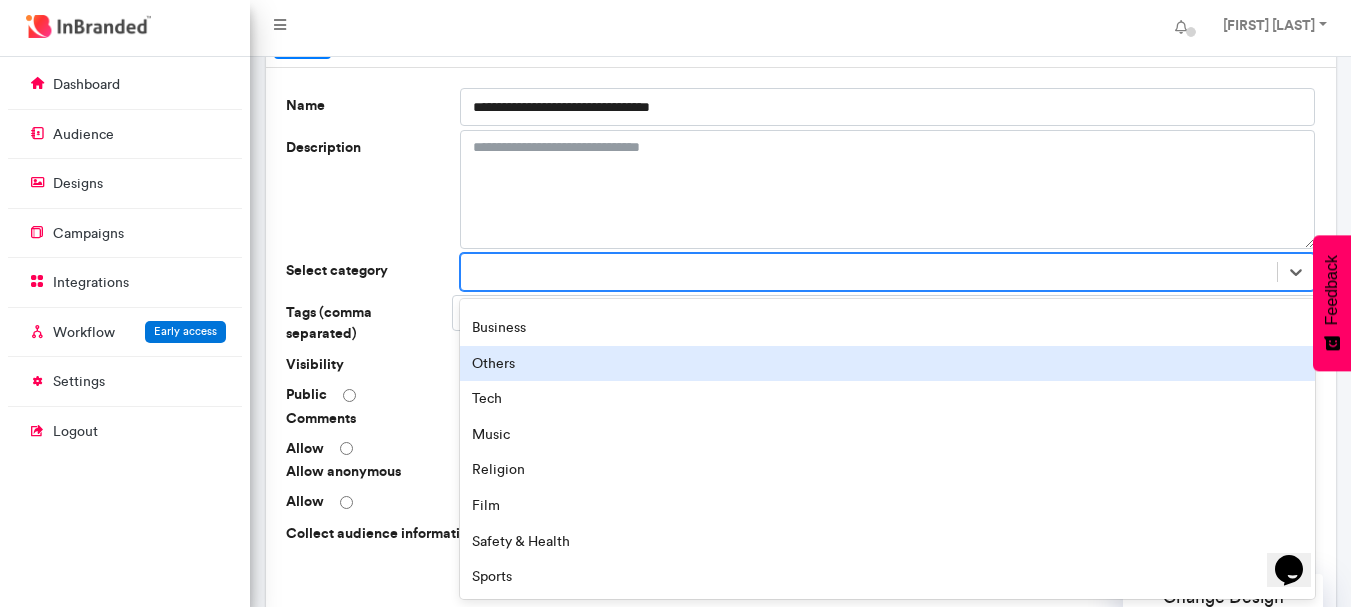 scroll, scrollTop: 0, scrollLeft: 0, axis: both 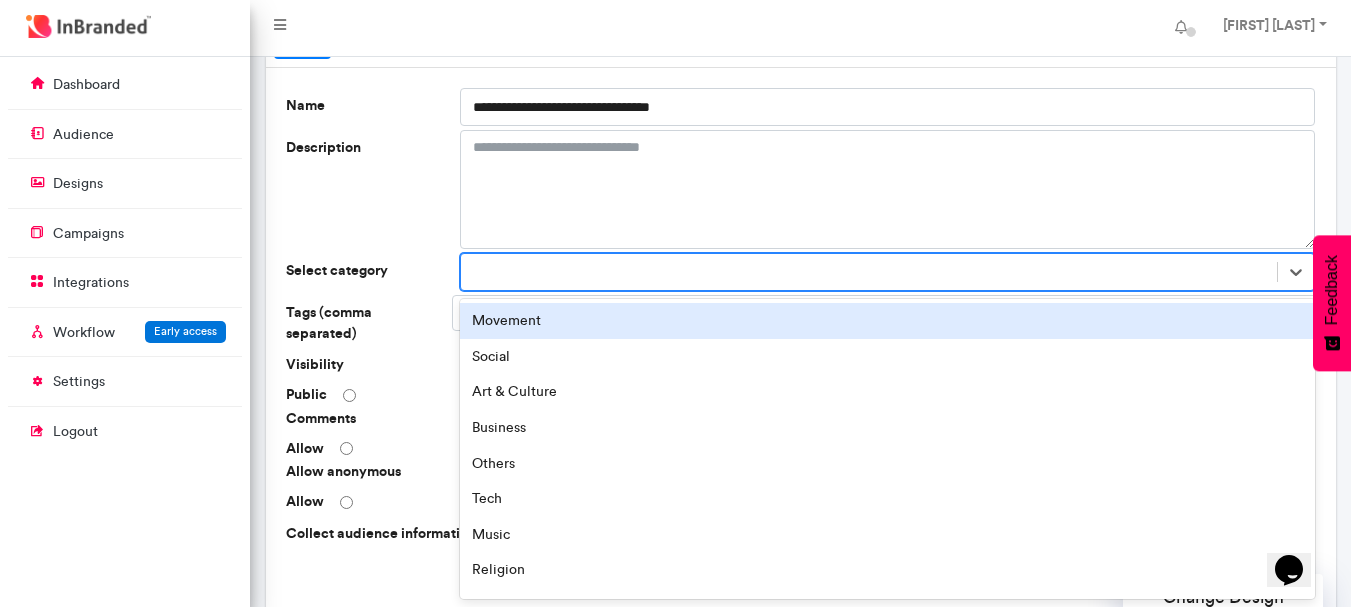 click on "Movement" at bounding box center (888, 321) 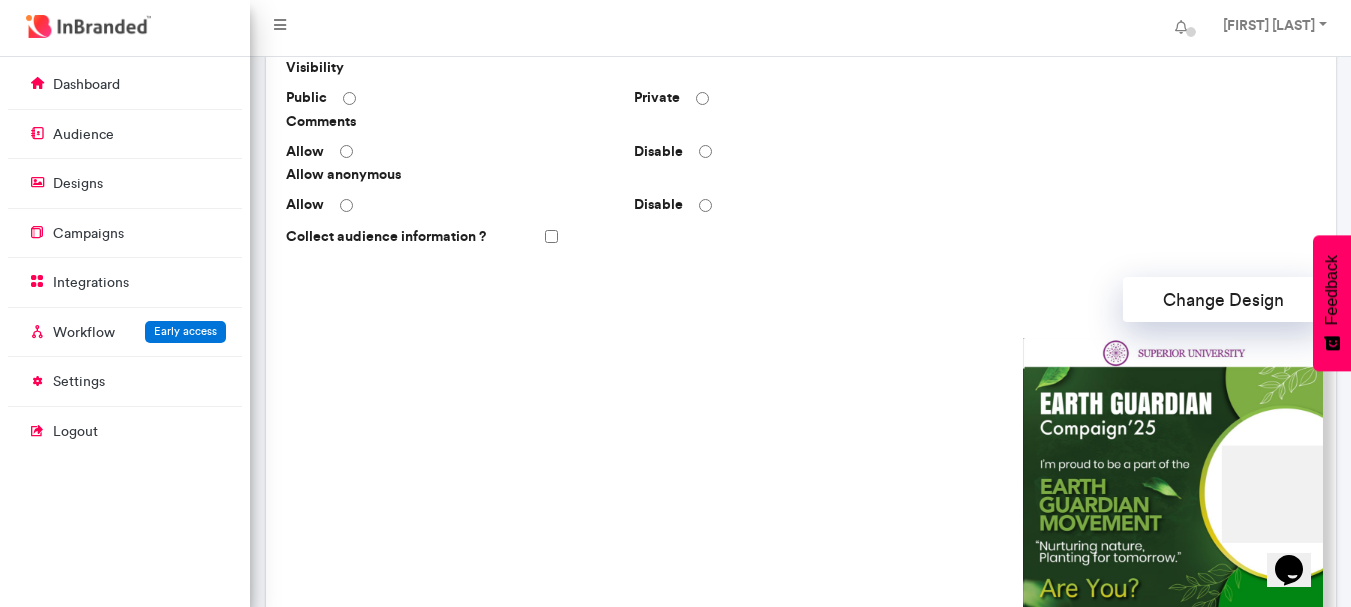 scroll, scrollTop: 399, scrollLeft: 0, axis: vertical 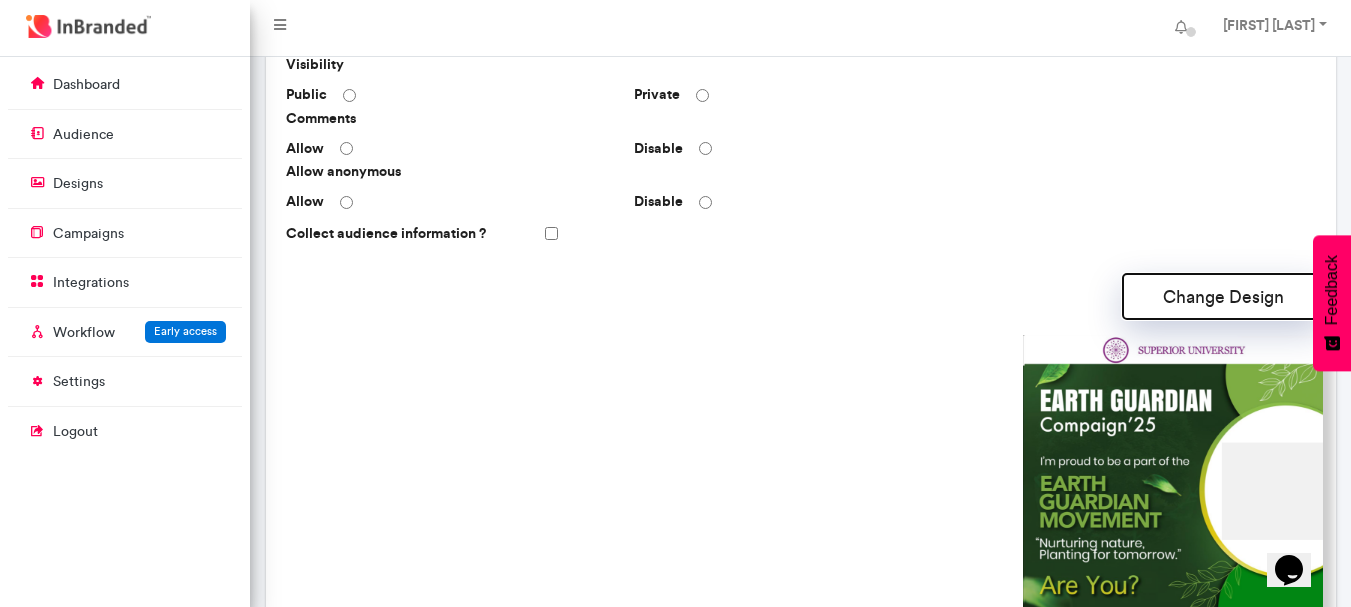 drag, startPoint x: 1193, startPoint y: 277, endPoint x: 1048, endPoint y: 289, distance: 145.4957 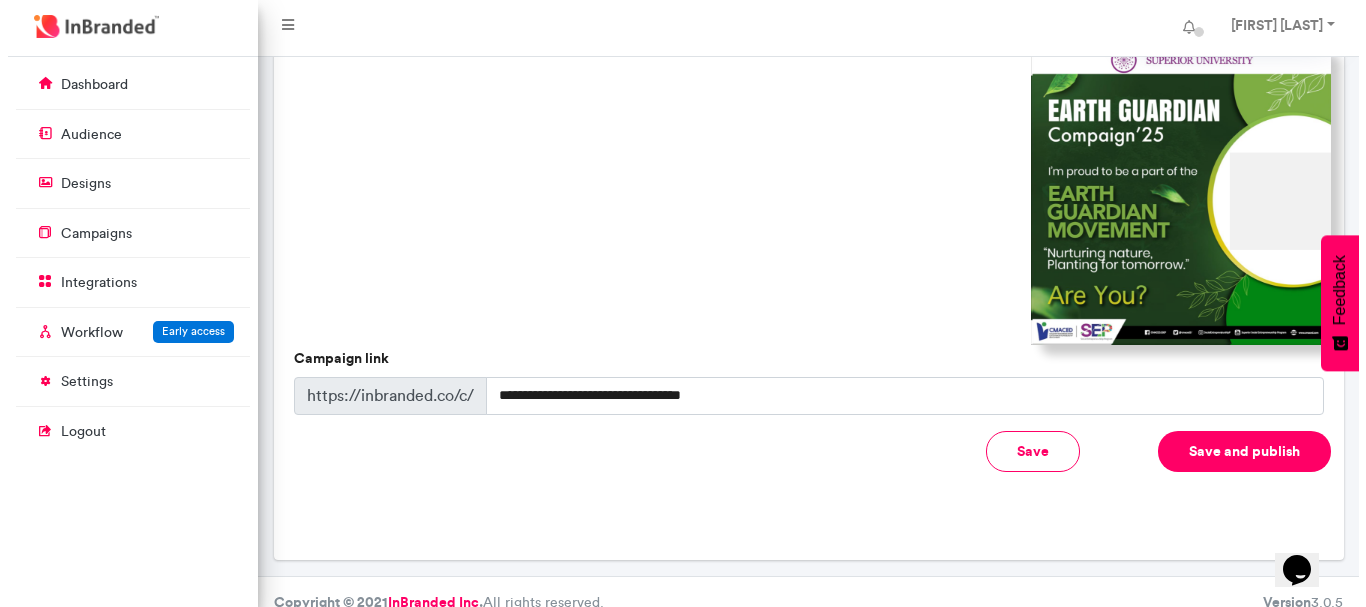 scroll, scrollTop: 690, scrollLeft: 0, axis: vertical 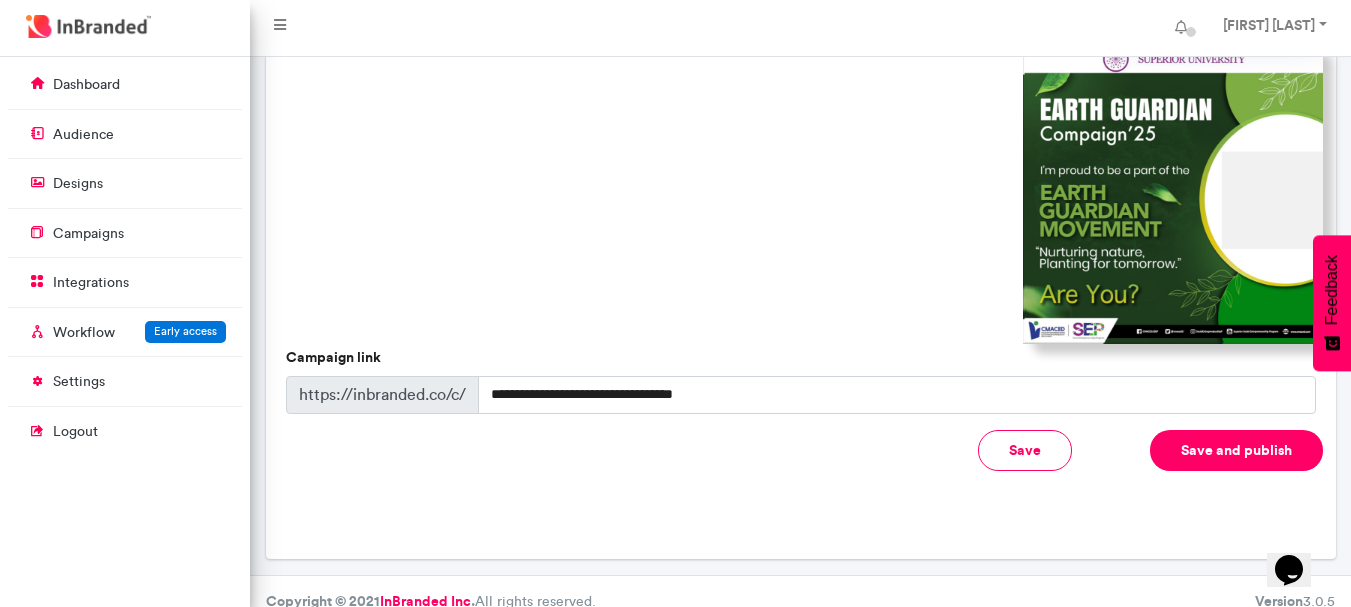 click on "Save and publish" at bounding box center (1236, 450) 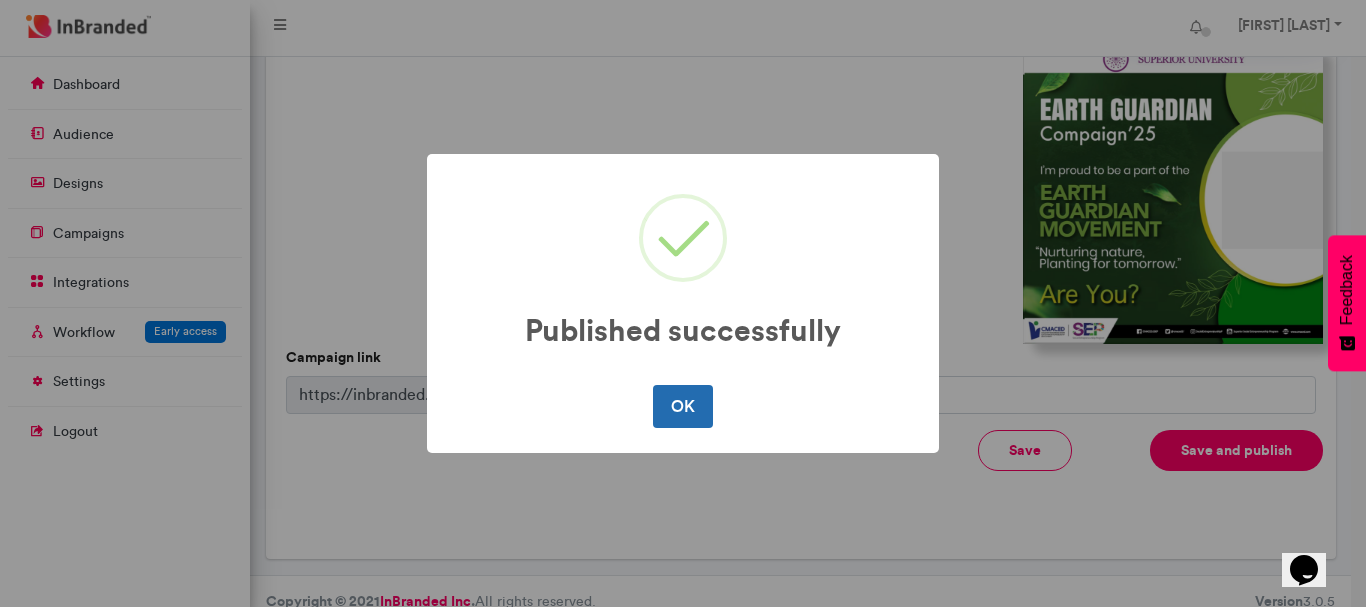 click on "OK" at bounding box center (682, 406) 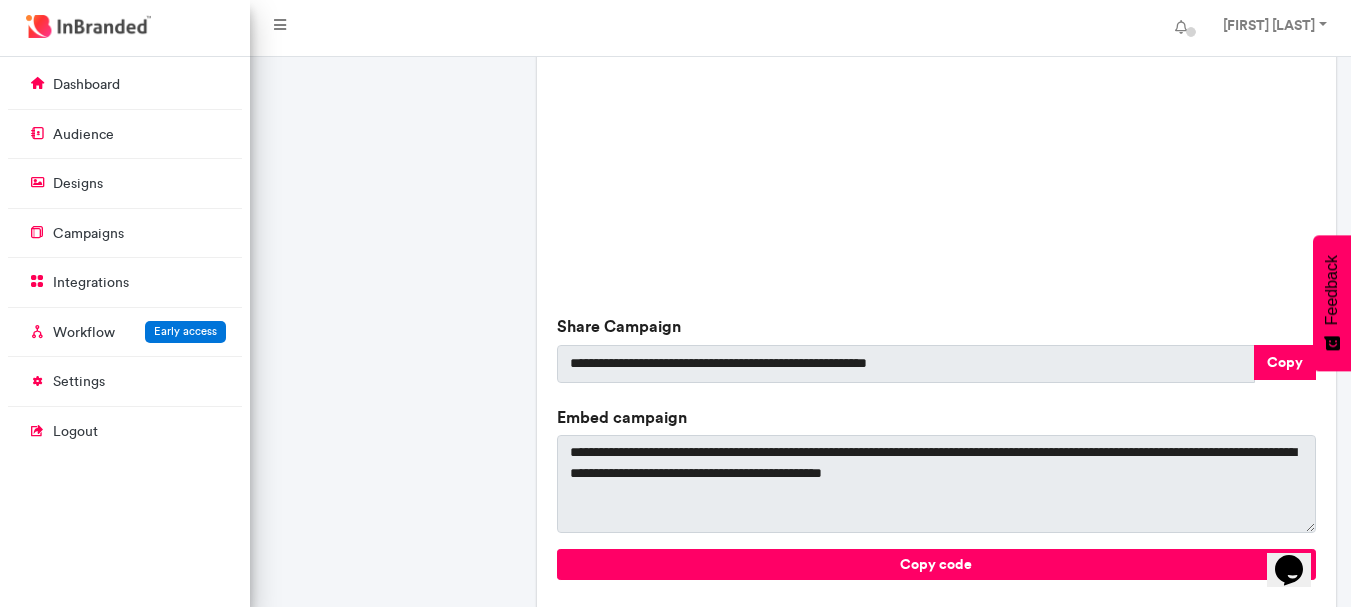 scroll, scrollTop: 809, scrollLeft: 0, axis: vertical 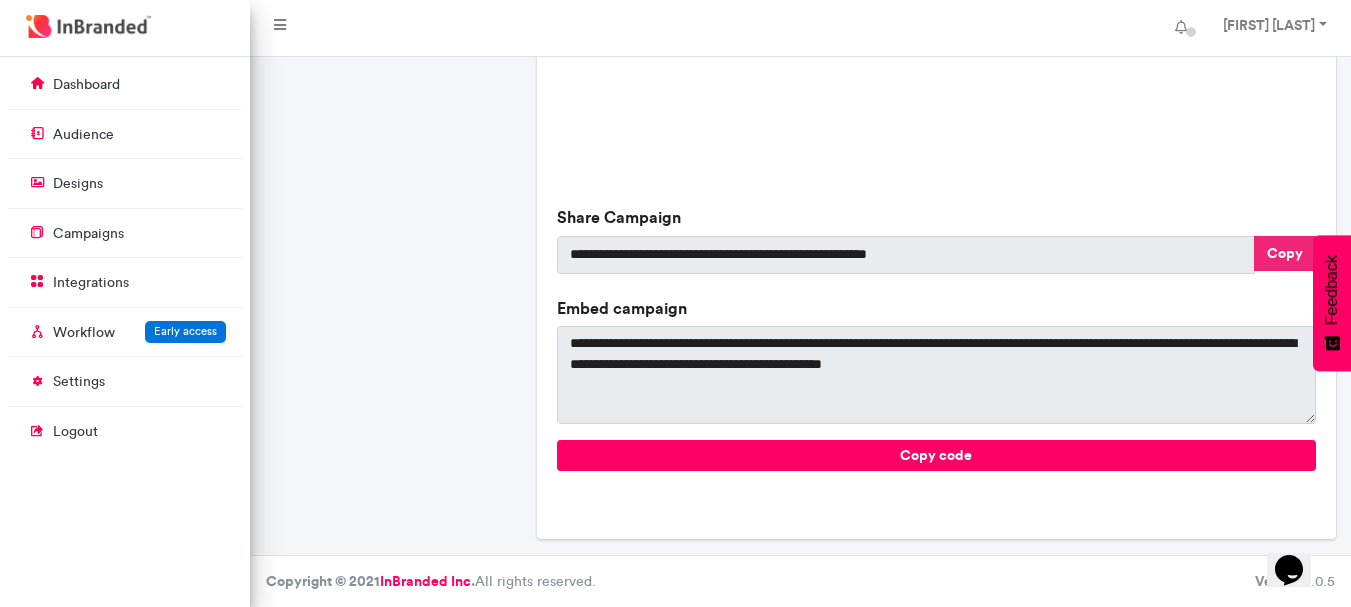 click on "Copy" at bounding box center (1285, 253) 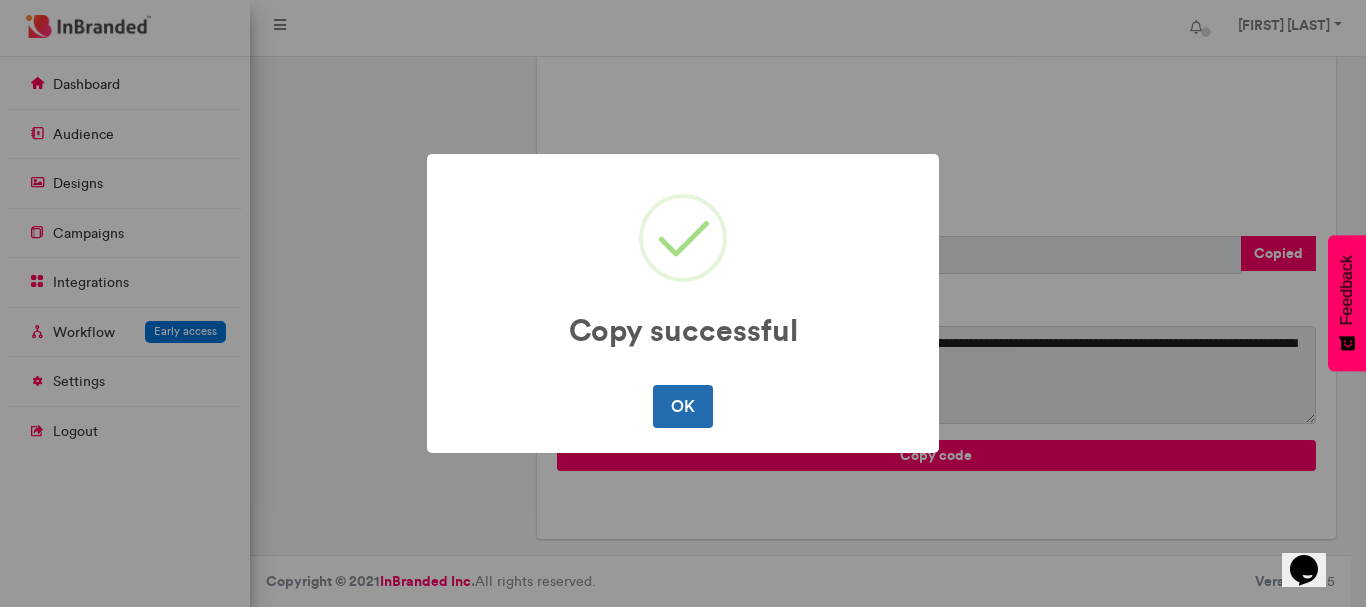 click on "OK" at bounding box center (682, 406) 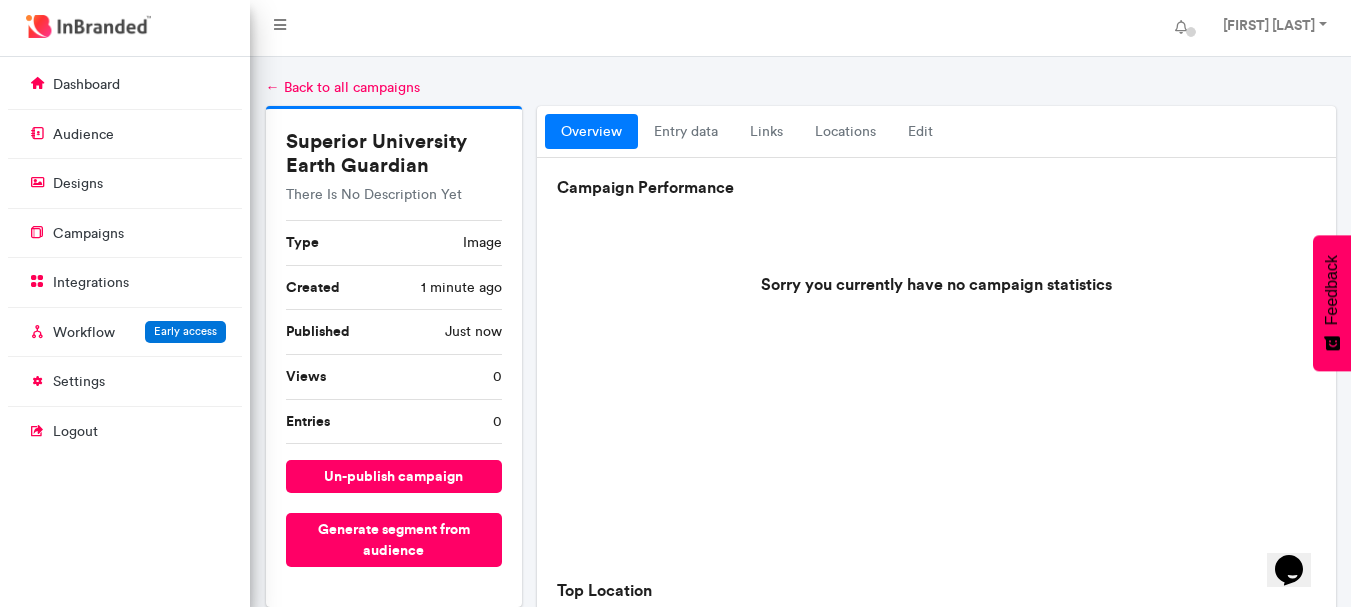 scroll, scrollTop: 0, scrollLeft: 0, axis: both 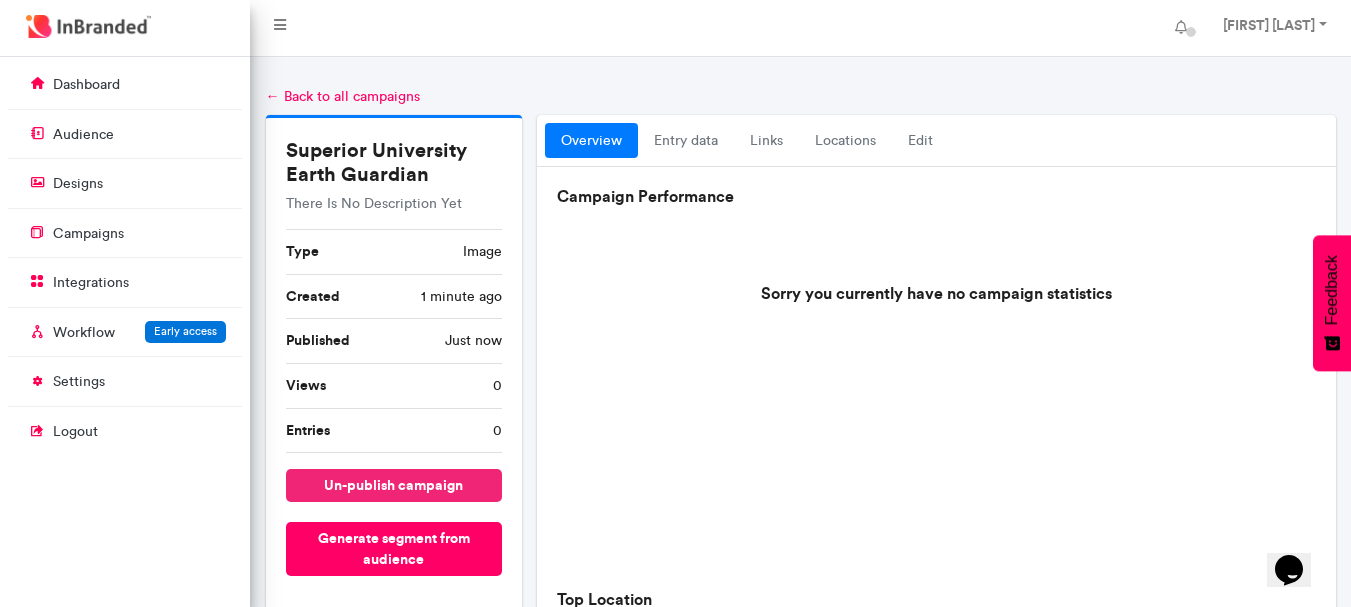 click on "un-publish campaign" at bounding box center (394, 485) 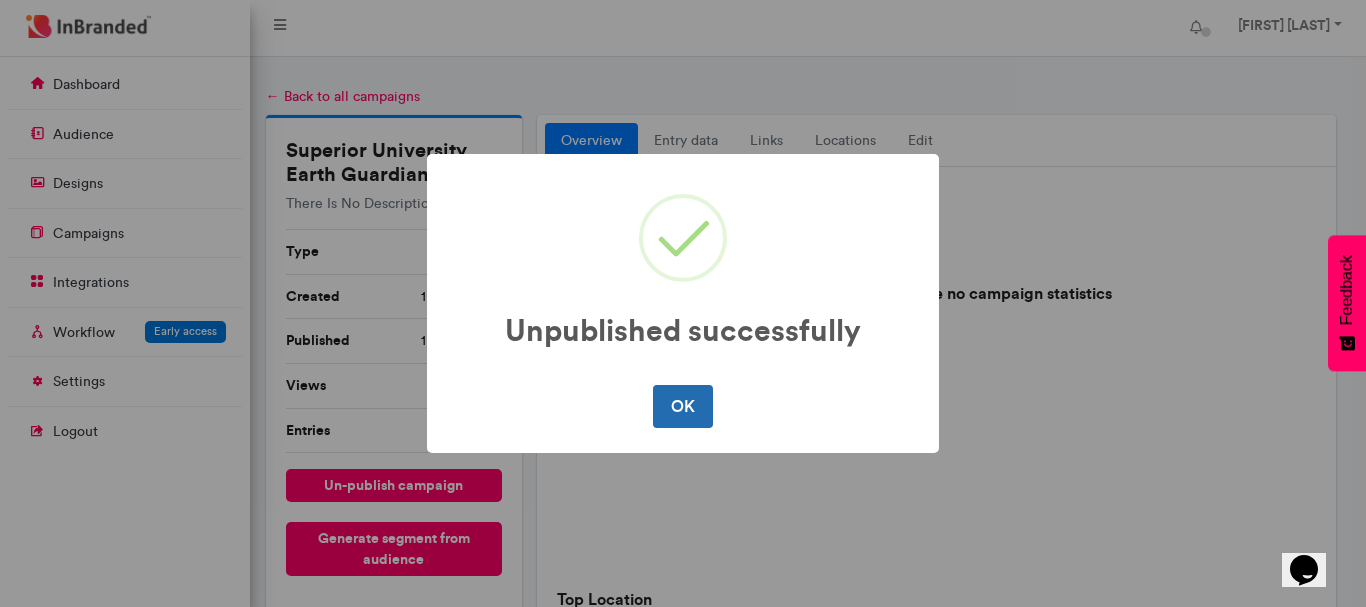 click on "OK" at bounding box center (682, 406) 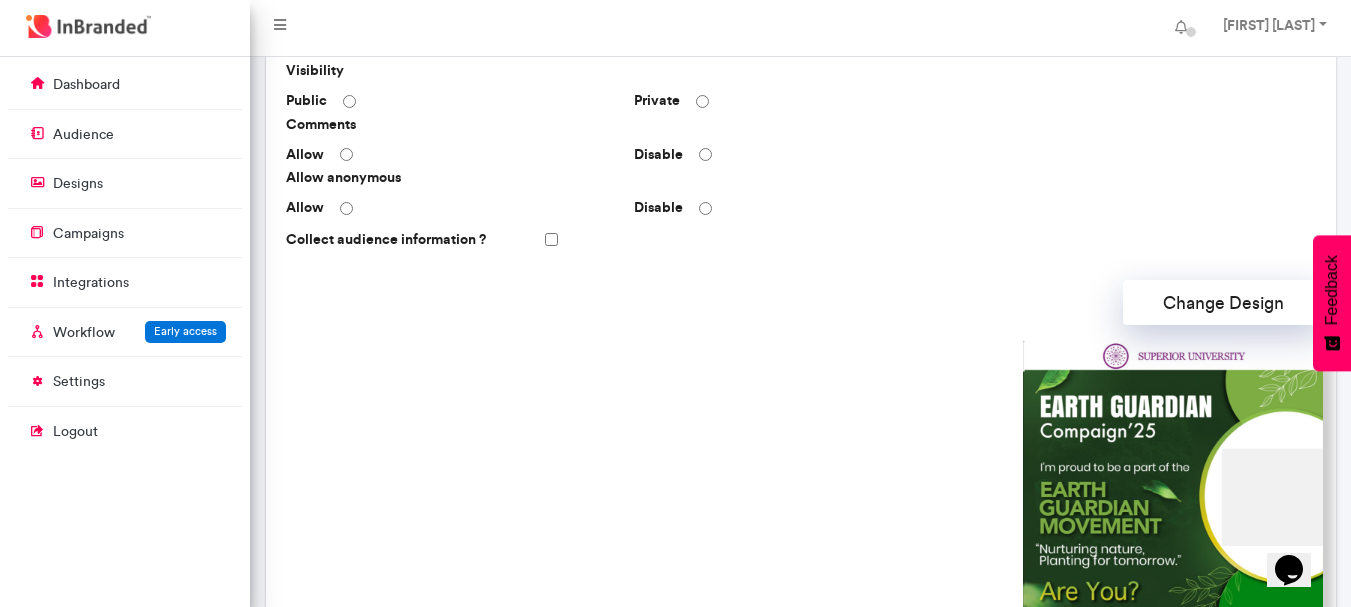 scroll, scrollTop: 500, scrollLeft: 0, axis: vertical 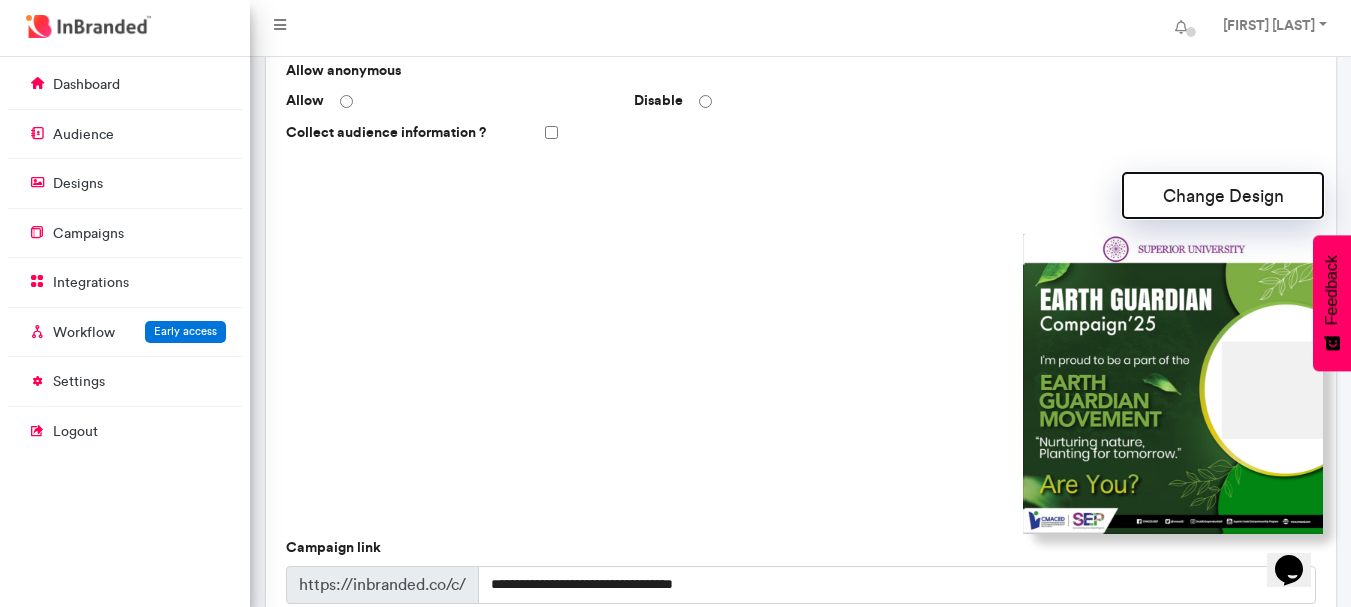 click on "Change Design" at bounding box center [1223, 195] 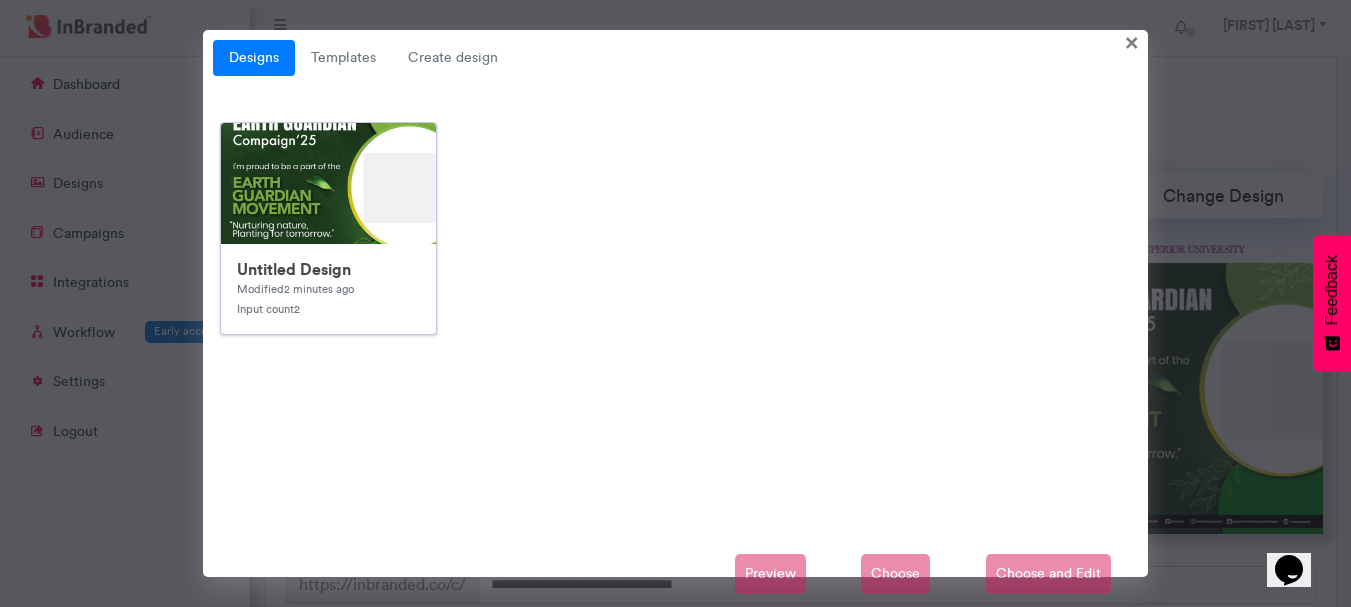 click at bounding box center (621, 523) 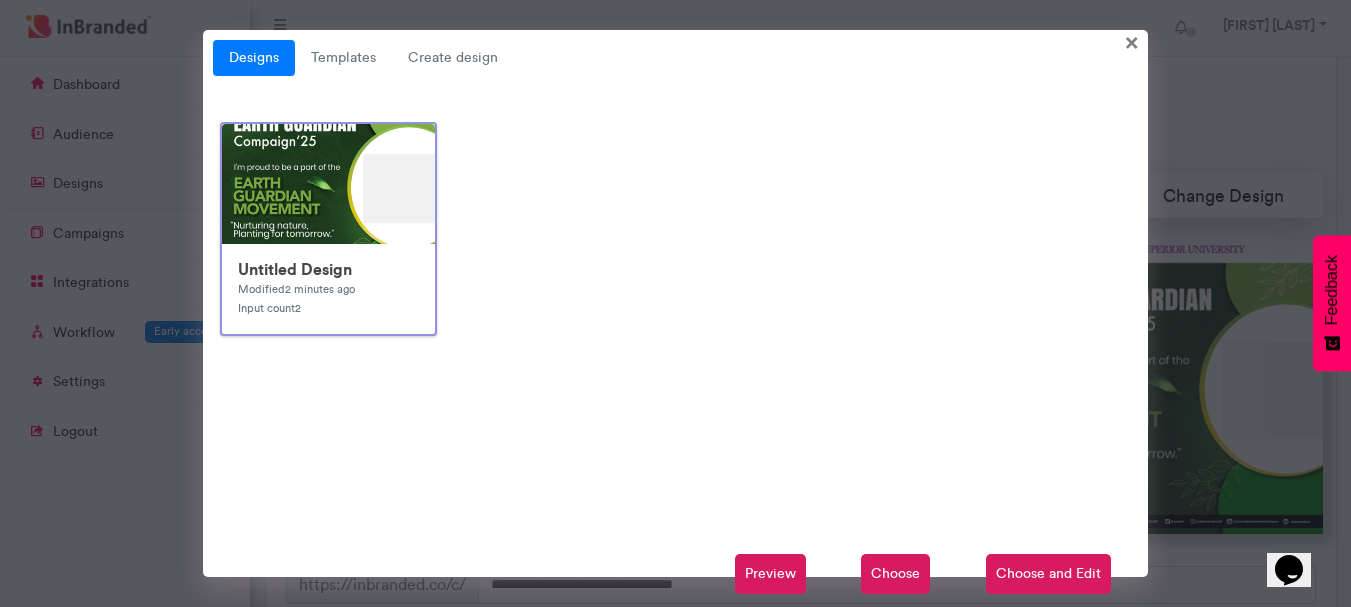 click on "Choose and Edit" at bounding box center (1048, 574) 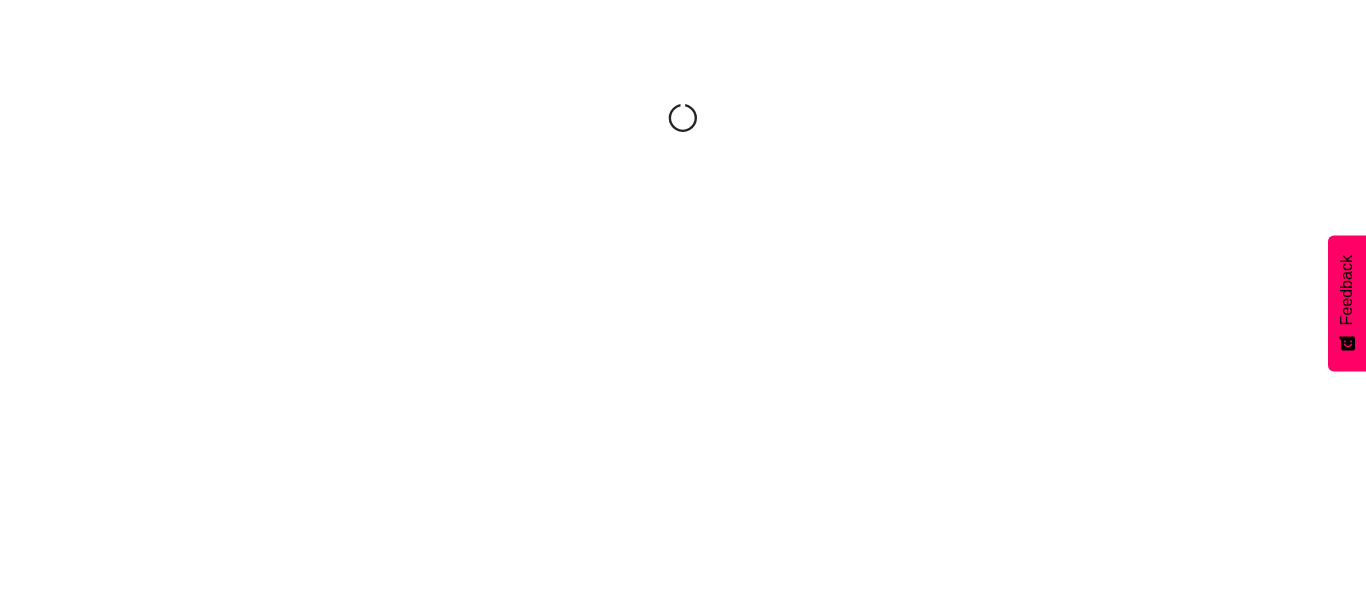 scroll, scrollTop: 0, scrollLeft: 0, axis: both 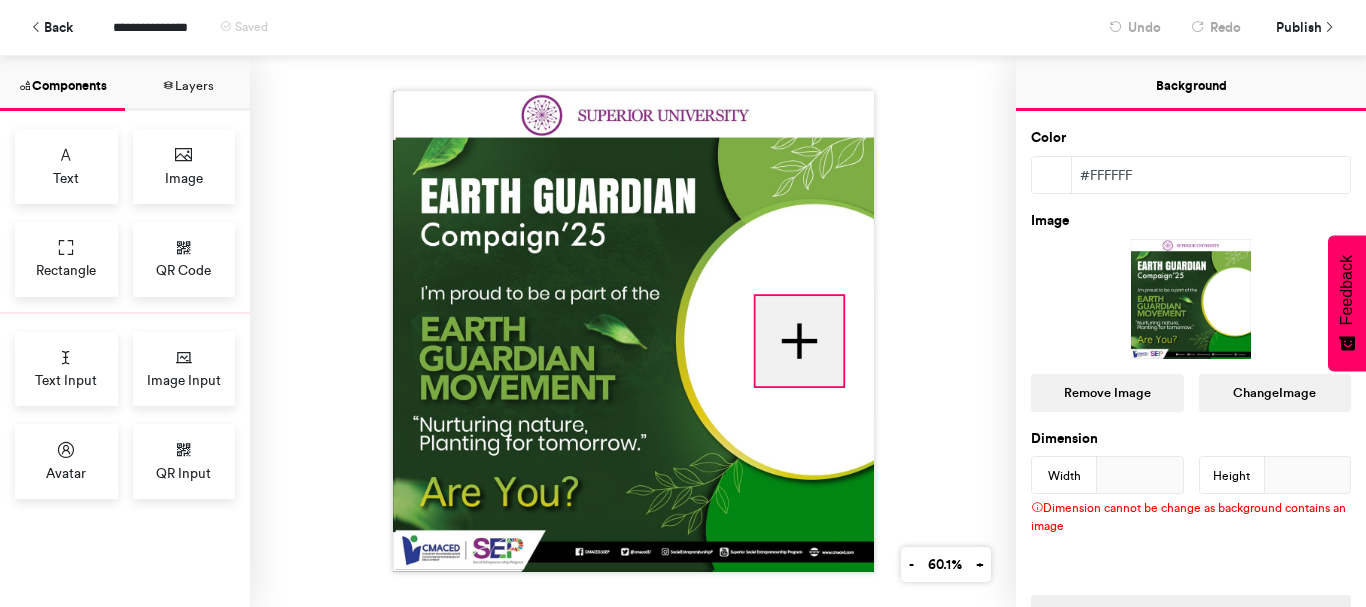 click at bounding box center [799, 341] 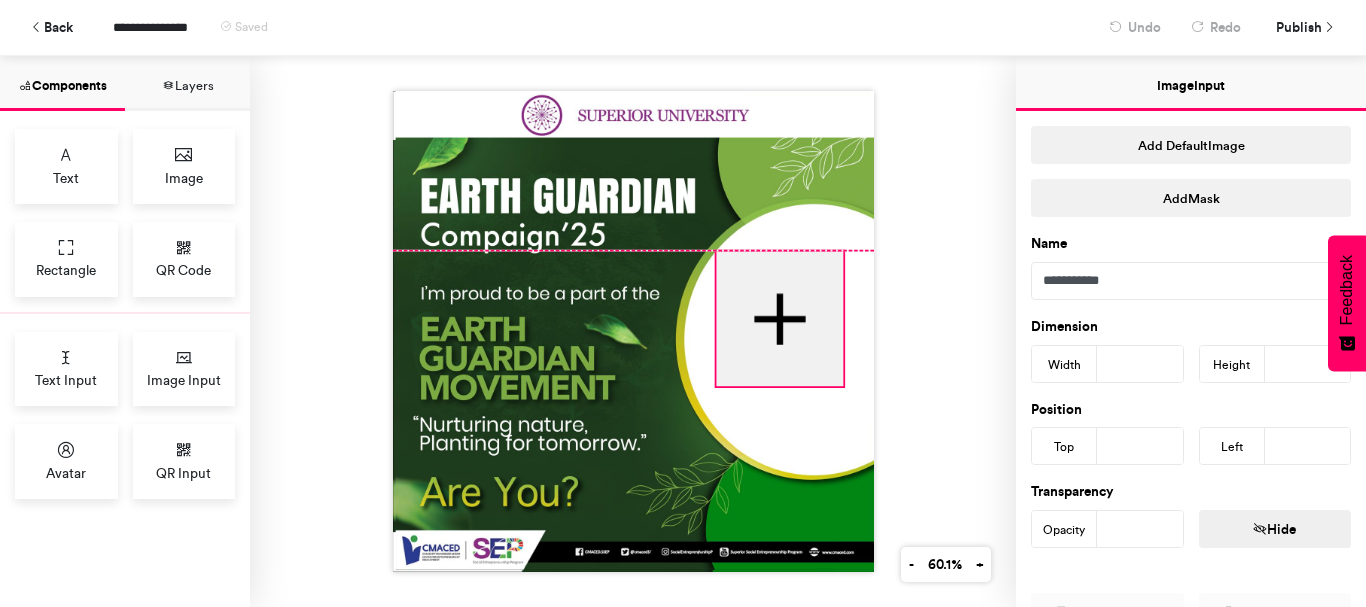 drag, startPoint x: 748, startPoint y: 292, endPoint x: 709, endPoint y: 252, distance: 55.86591 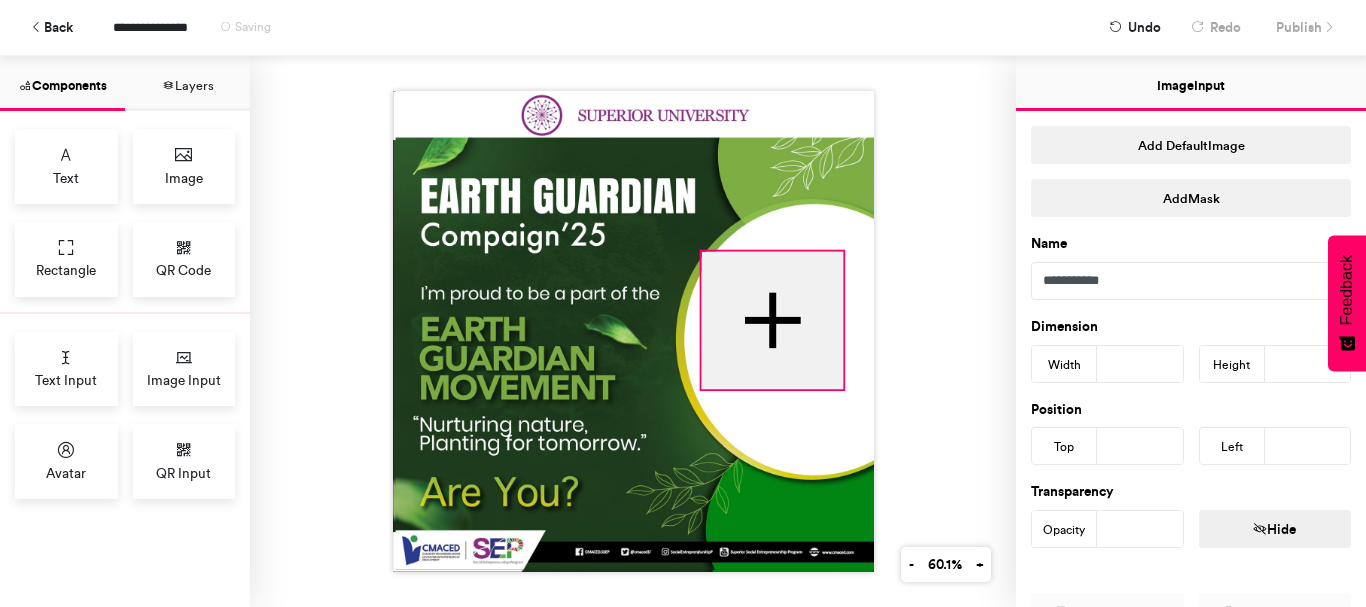 drag, startPoint x: 712, startPoint y: 377, endPoint x: 701, endPoint y: 380, distance: 11.401754 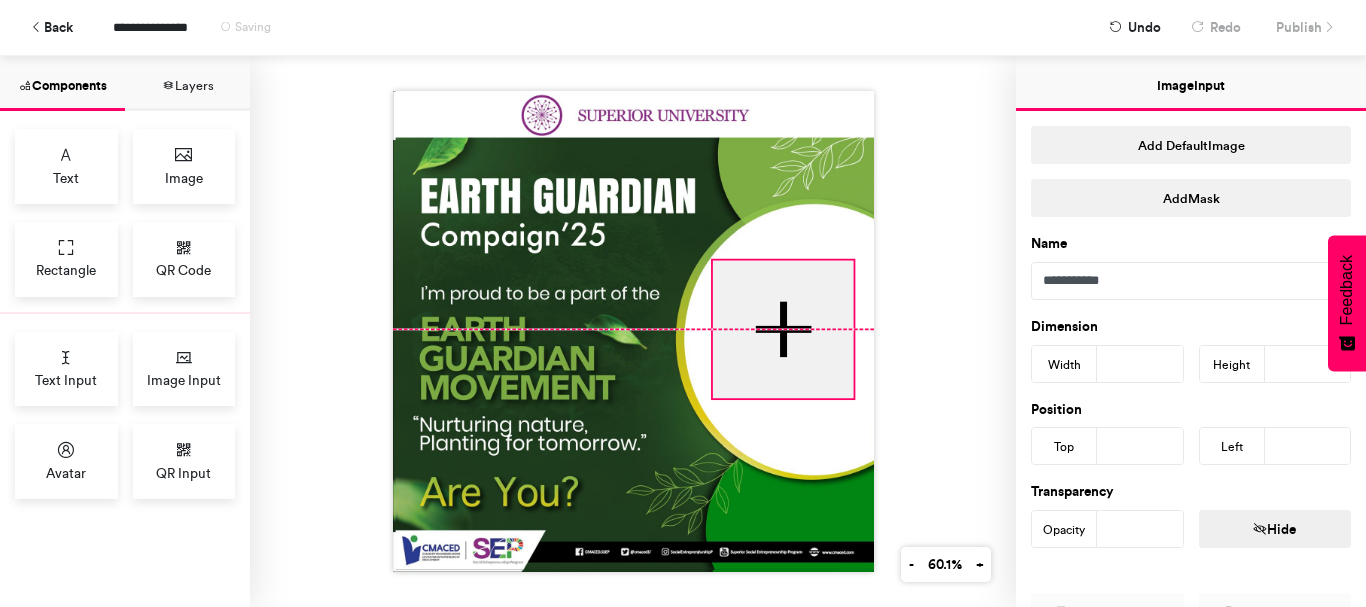 click at bounding box center (782, 330) 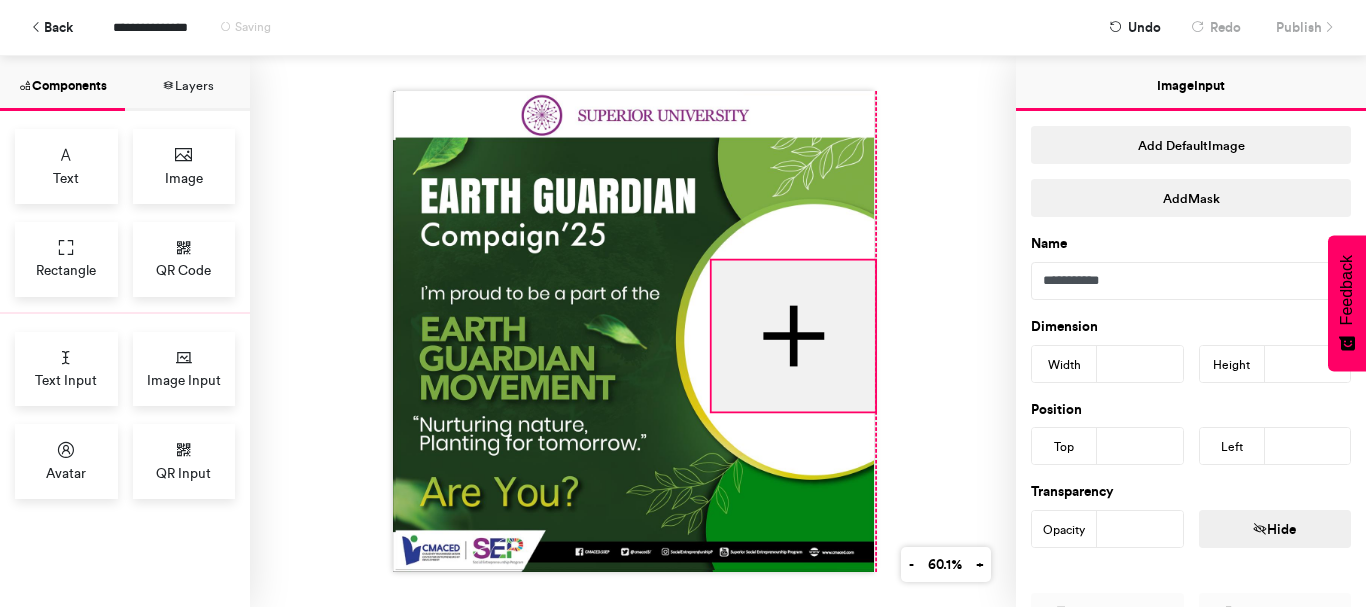 drag, startPoint x: 844, startPoint y: 394, endPoint x: 863, endPoint y: 412, distance: 26.172504 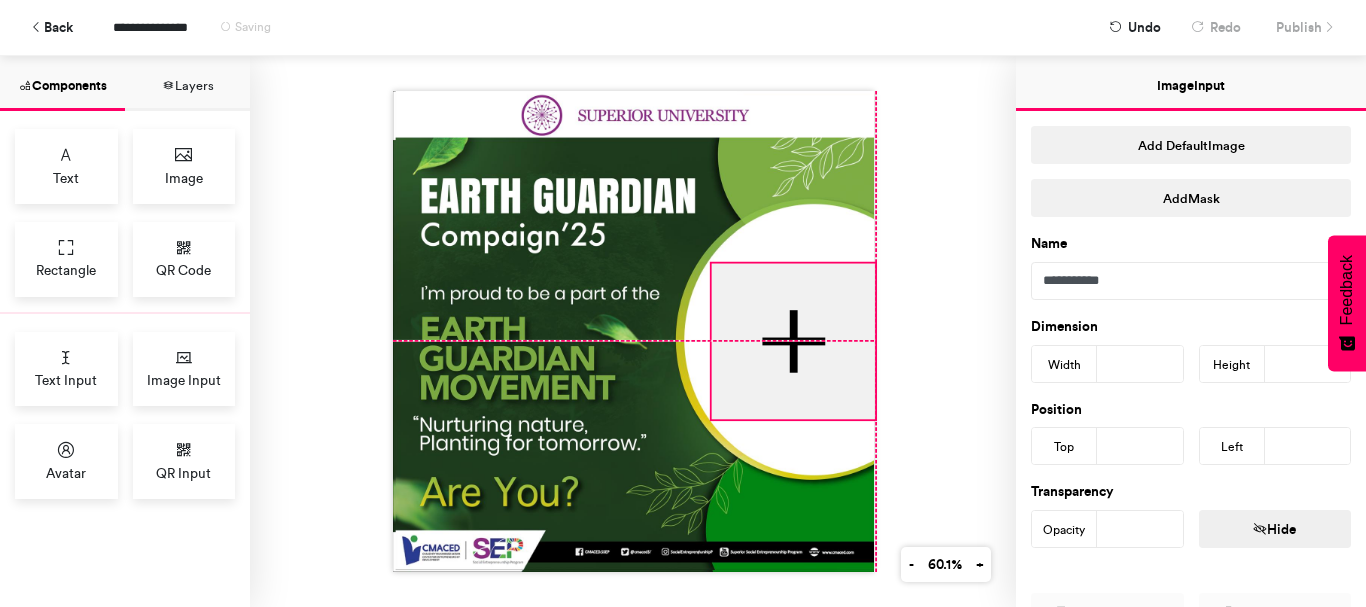 click at bounding box center [793, 342] 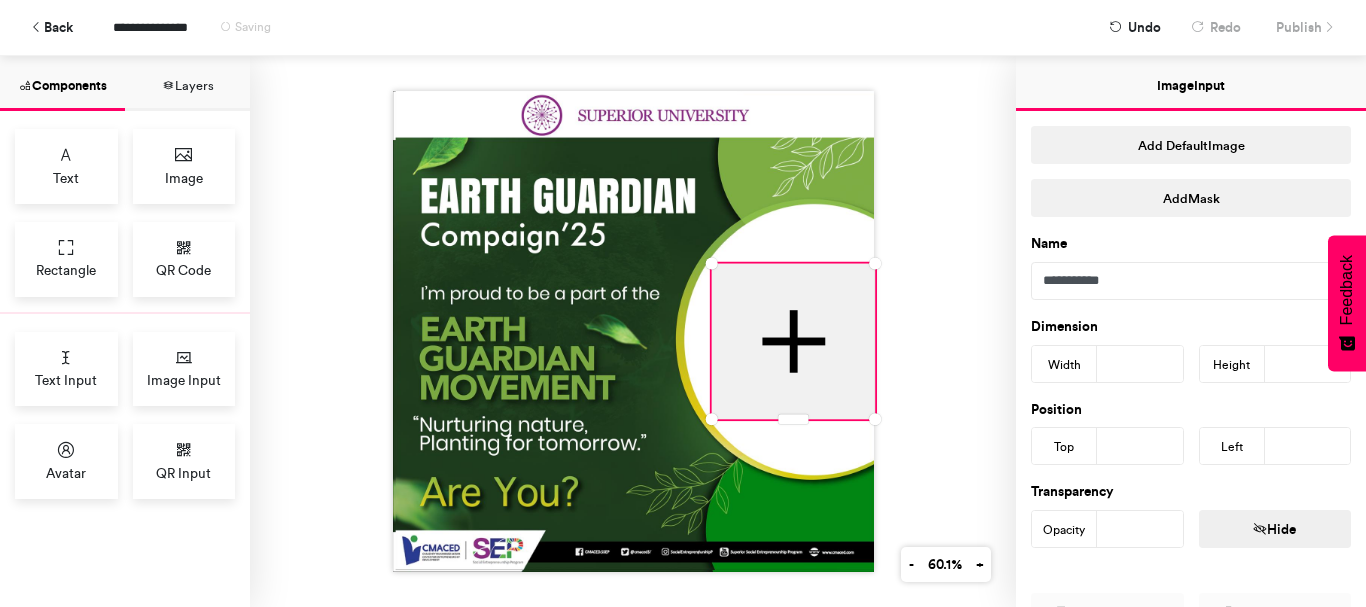 click at bounding box center [633, 331] 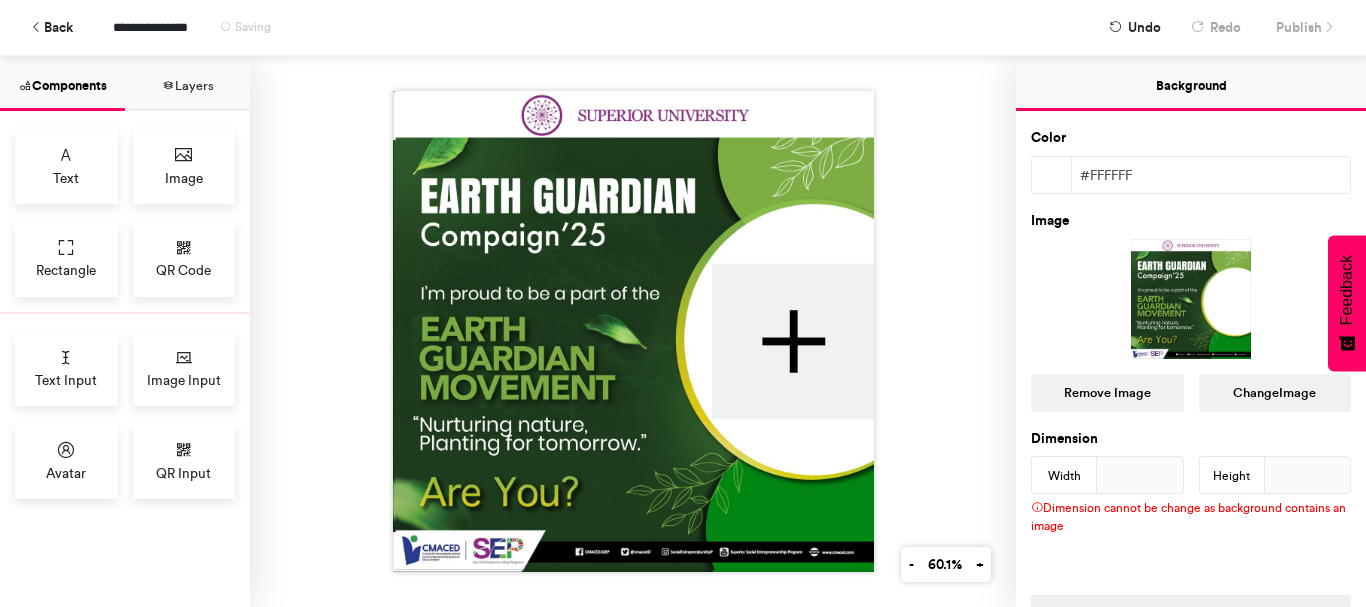 click at bounding box center (633, 331) 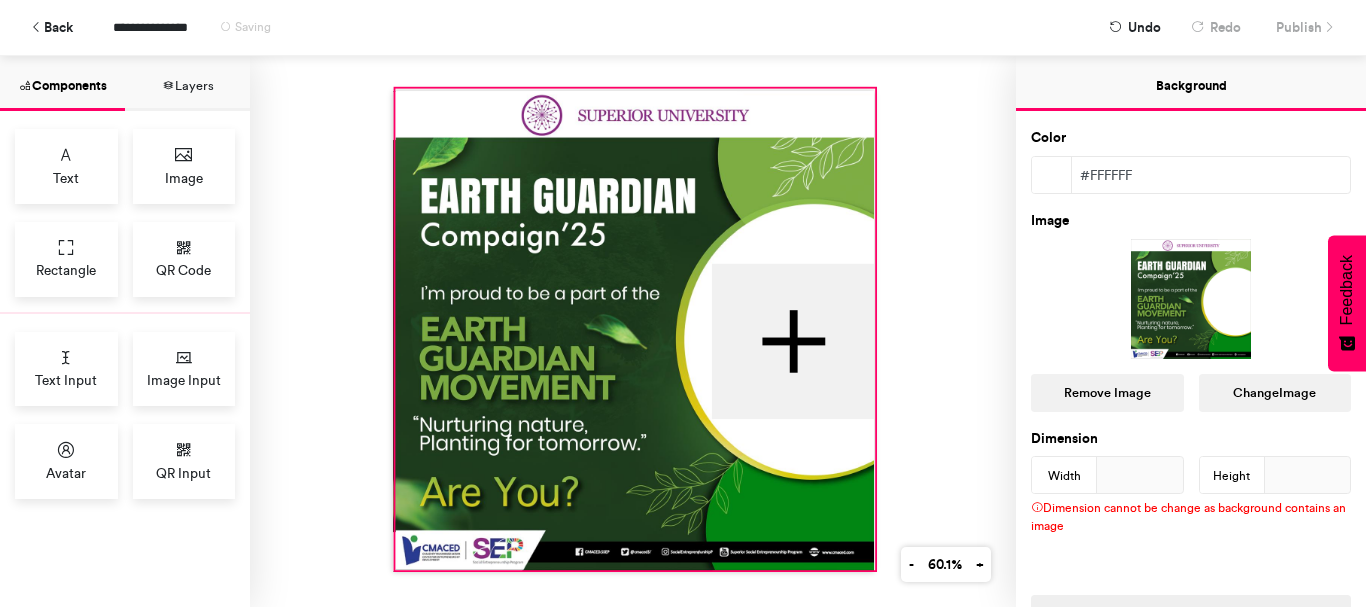 click at bounding box center (635, 330) 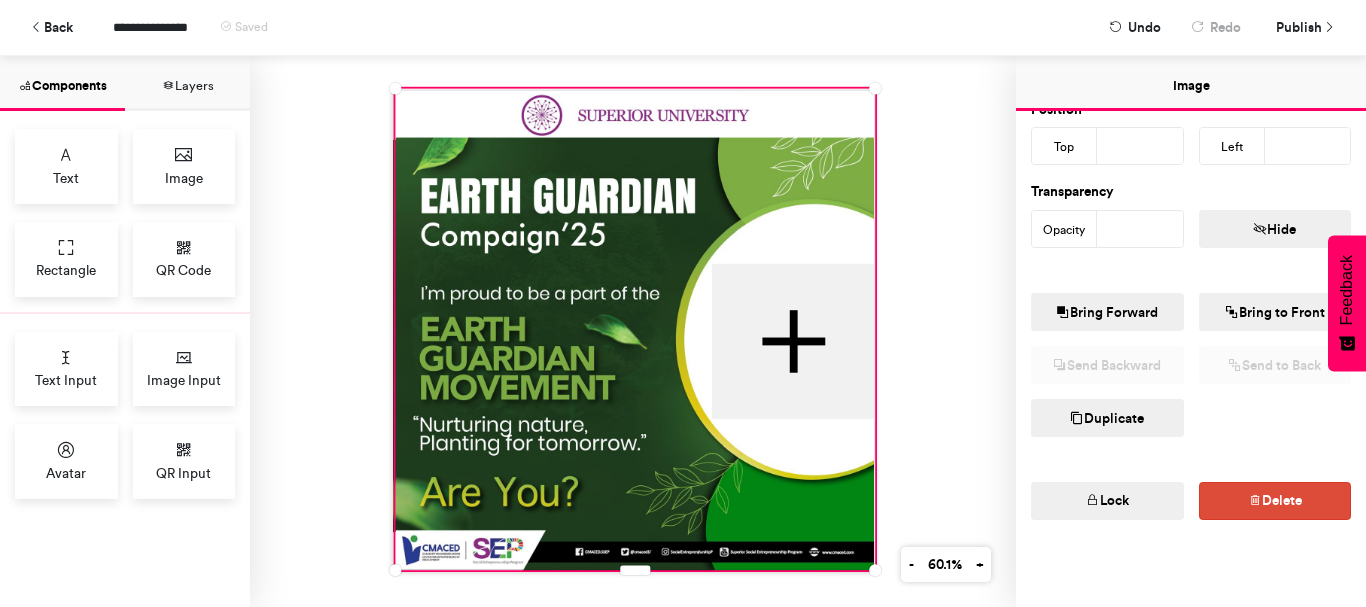 scroll, scrollTop: 438, scrollLeft: 0, axis: vertical 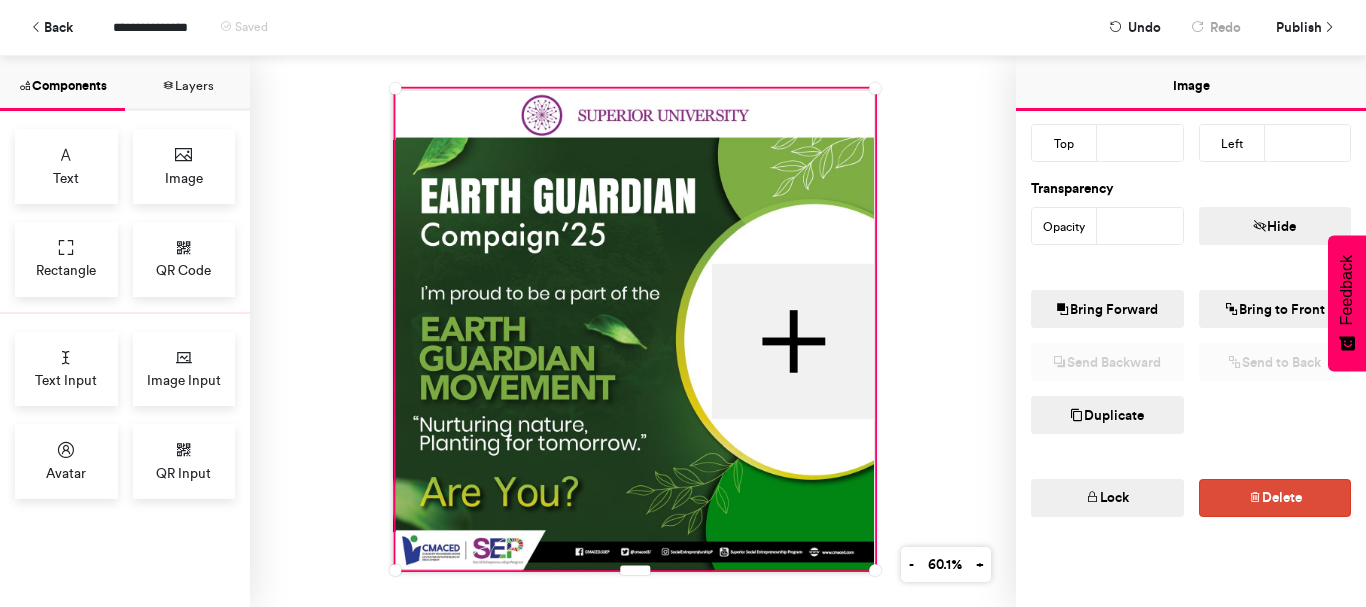 click at bounding box center [633, 331] 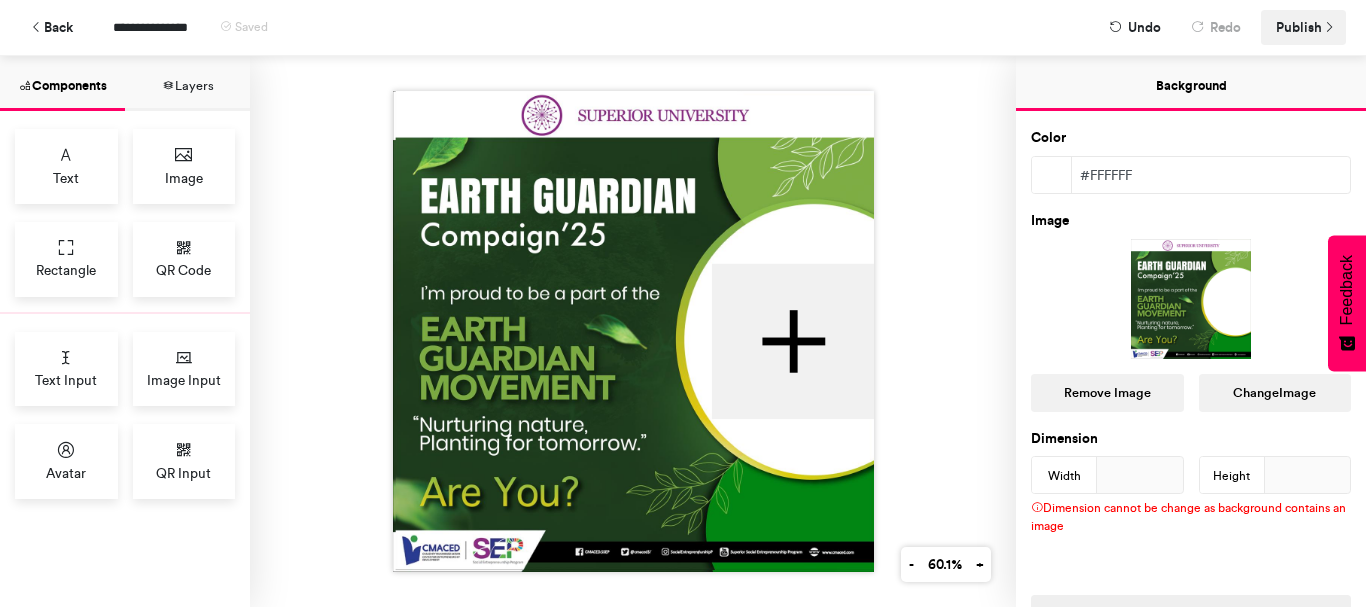 click on "Publish" at bounding box center [1299, 27] 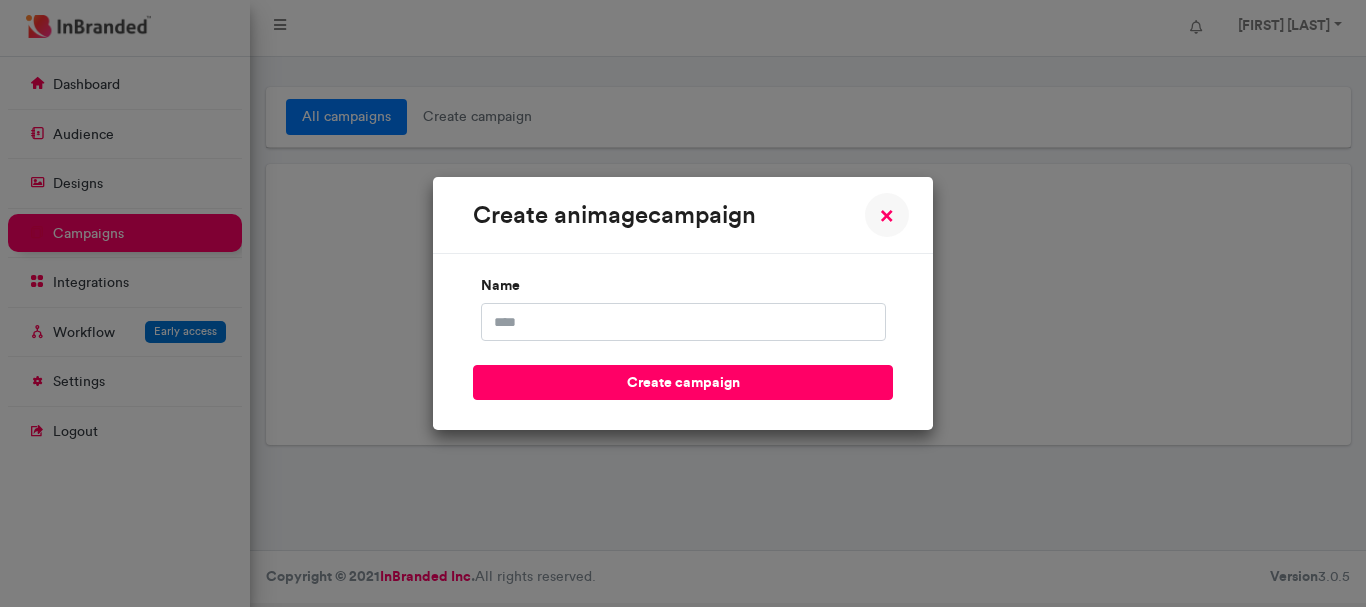 scroll, scrollTop: 0, scrollLeft: 0, axis: both 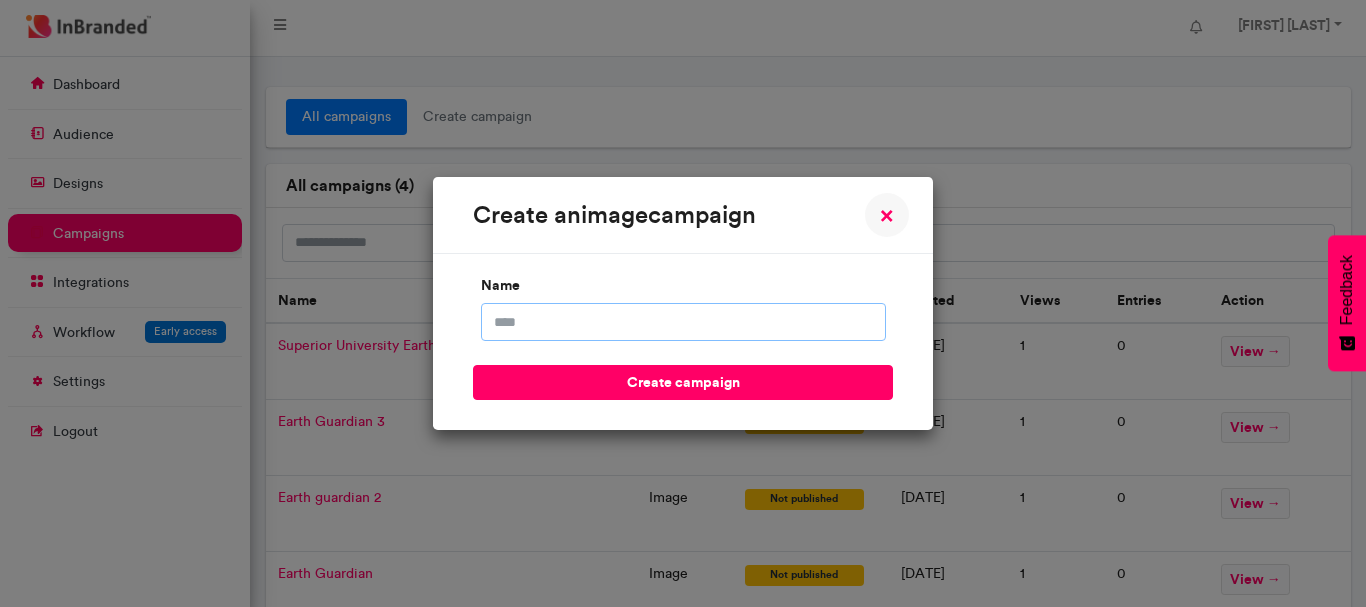 click on "name" at bounding box center (683, 322) 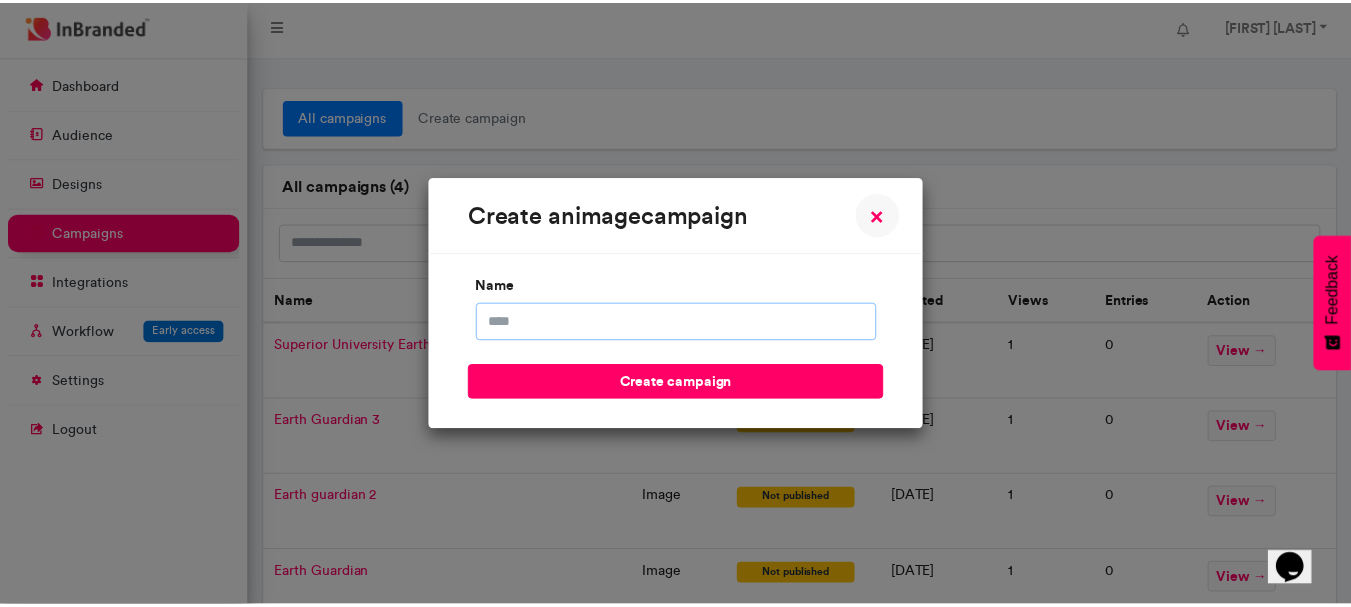 scroll, scrollTop: 0, scrollLeft: 0, axis: both 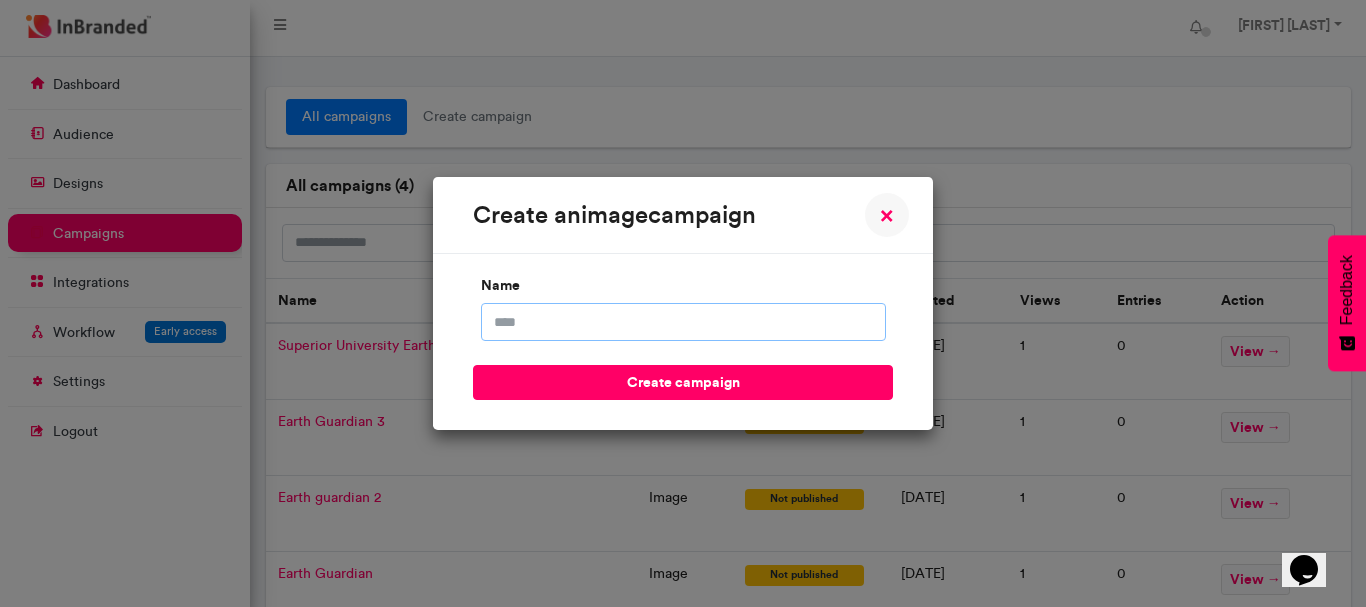 click on "name" at bounding box center (683, 322) 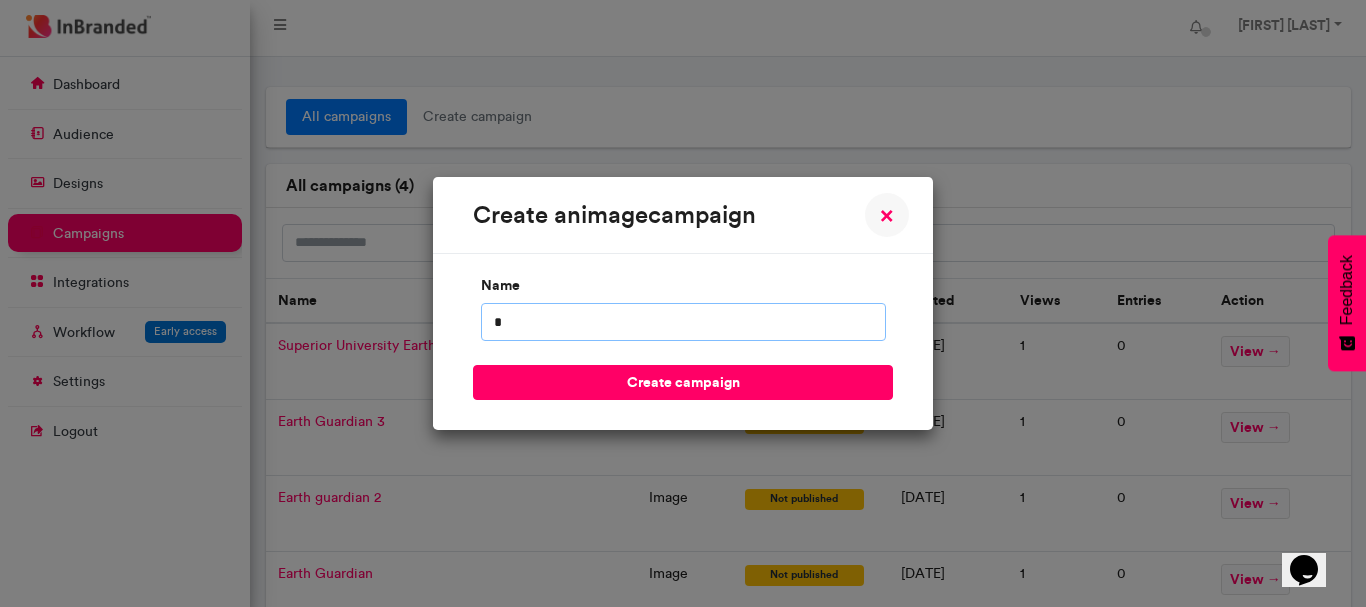 type on "**********" 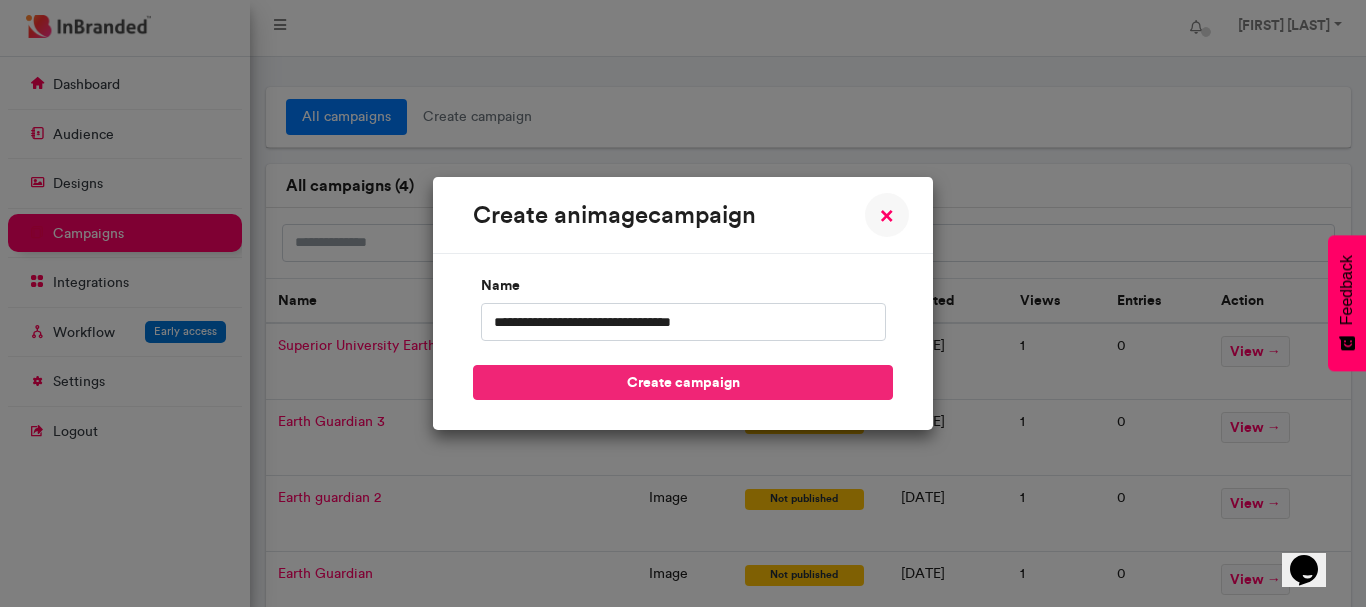 click on "create campaign" at bounding box center [683, 382] 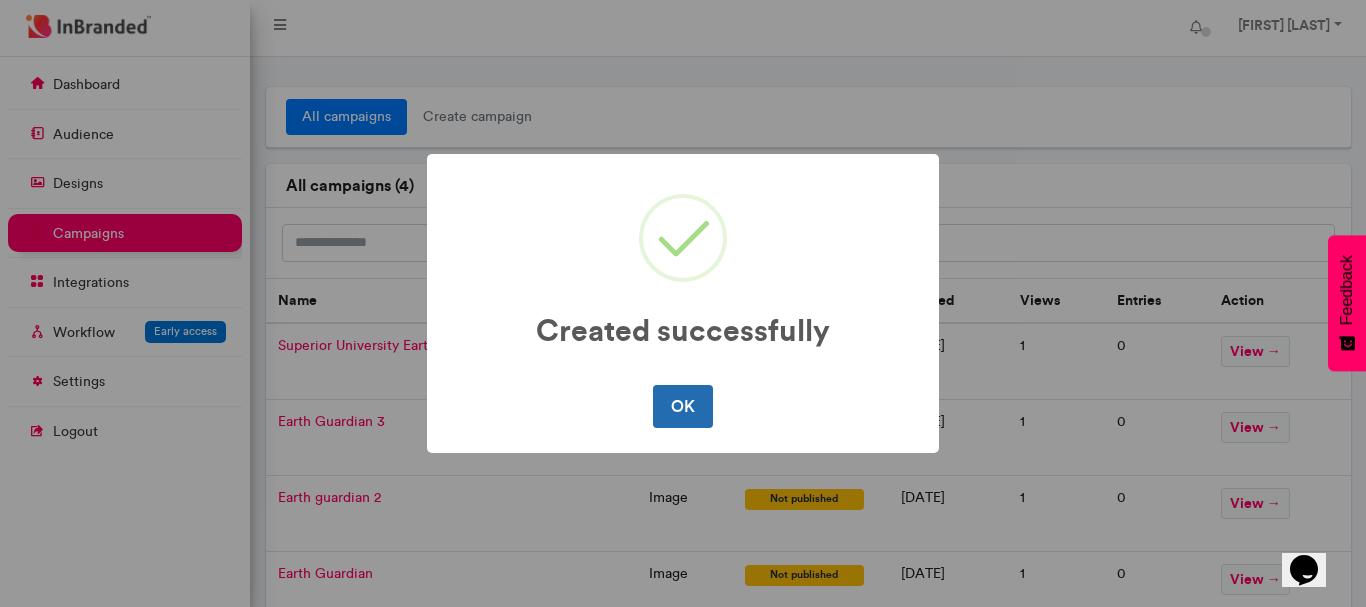 click on "OK" at bounding box center [682, 406] 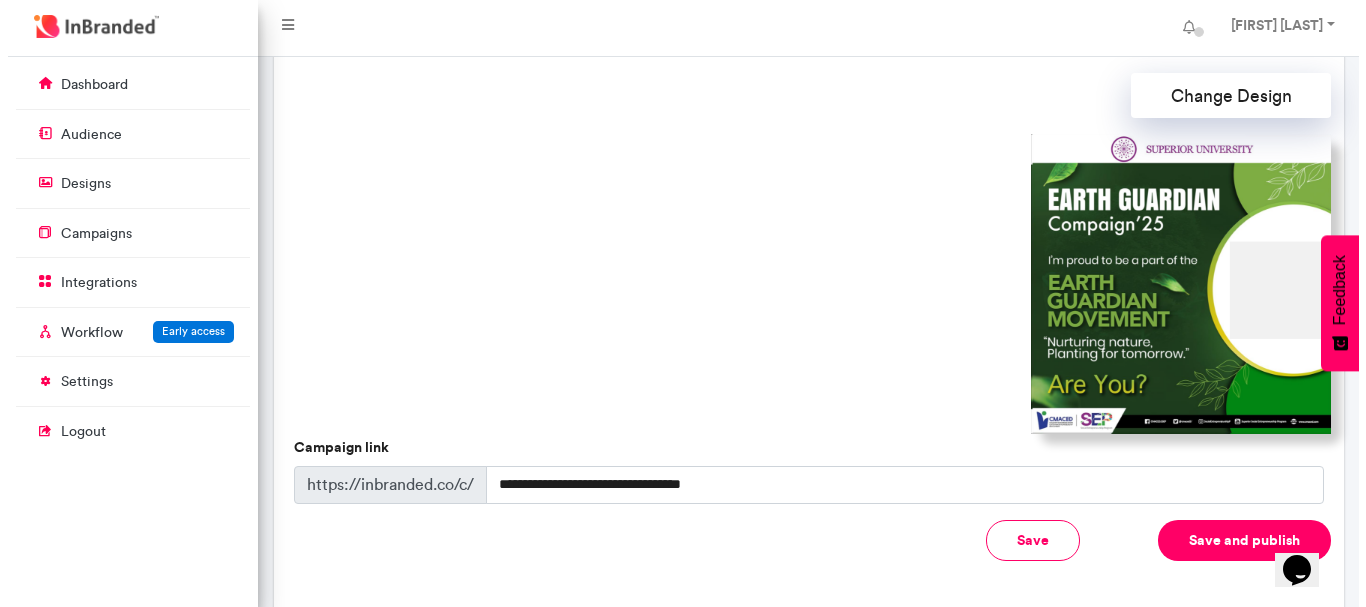 scroll, scrollTop: 690, scrollLeft: 0, axis: vertical 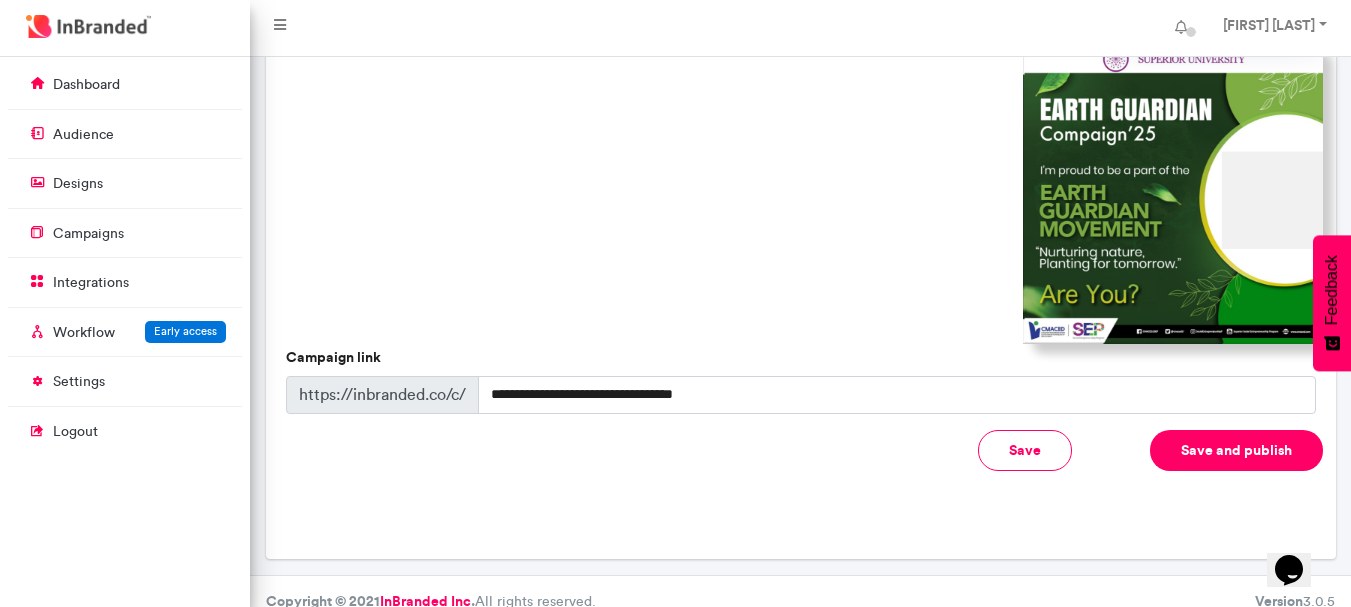 click on "Save and publish" at bounding box center (1236, 450) 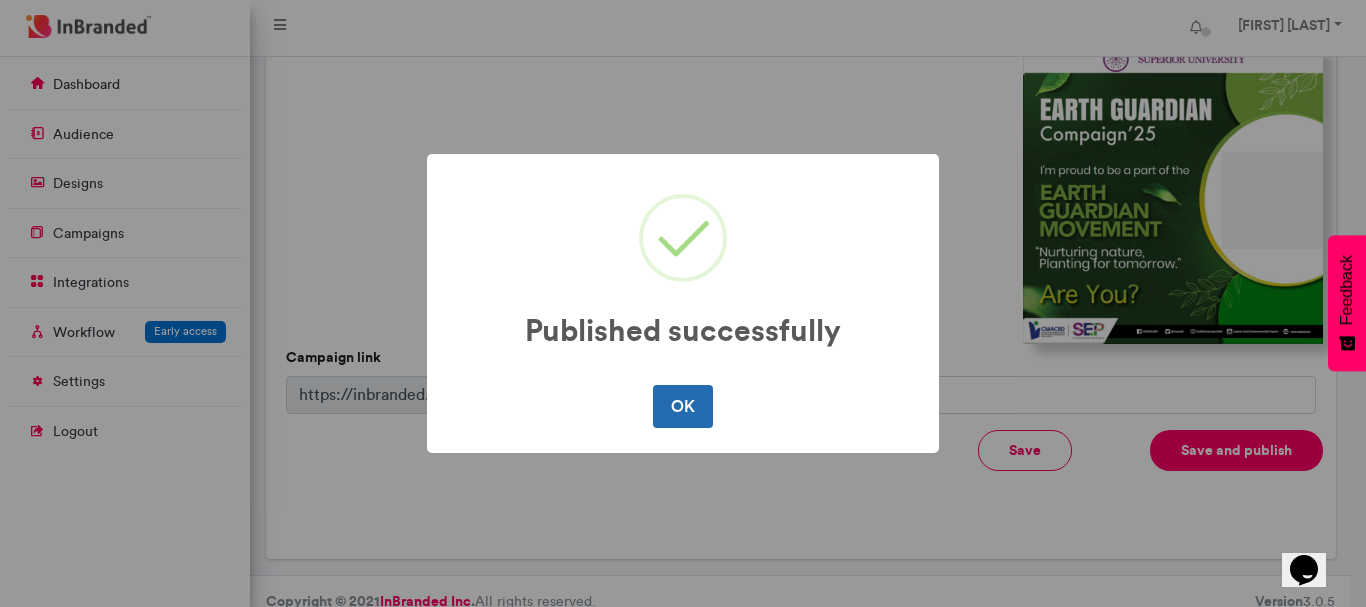 click on "OK" at bounding box center (682, 406) 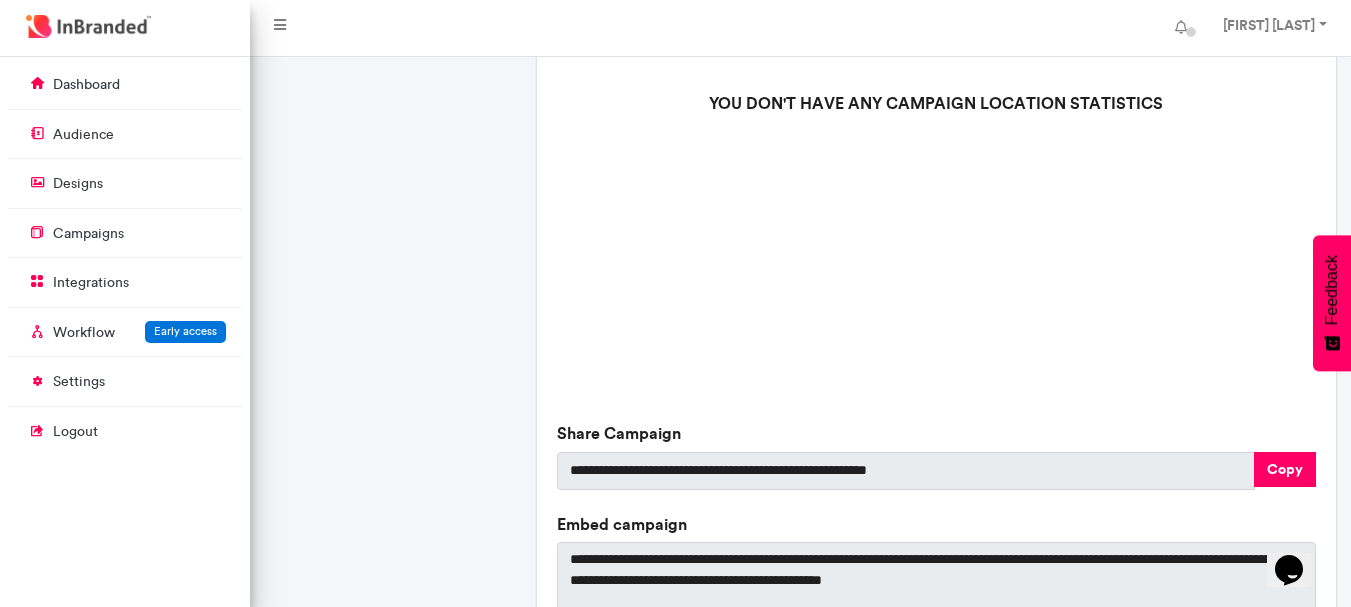 scroll, scrollTop: 700, scrollLeft: 0, axis: vertical 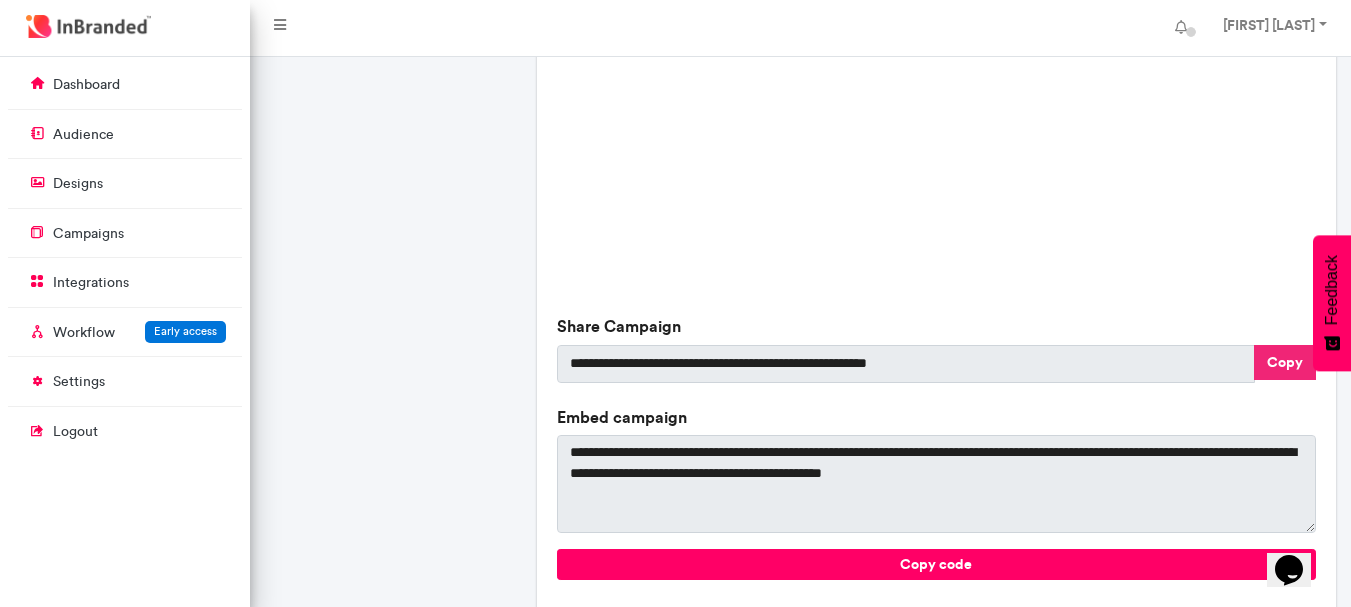 click on "Copy" at bounding box center (1285, 362) 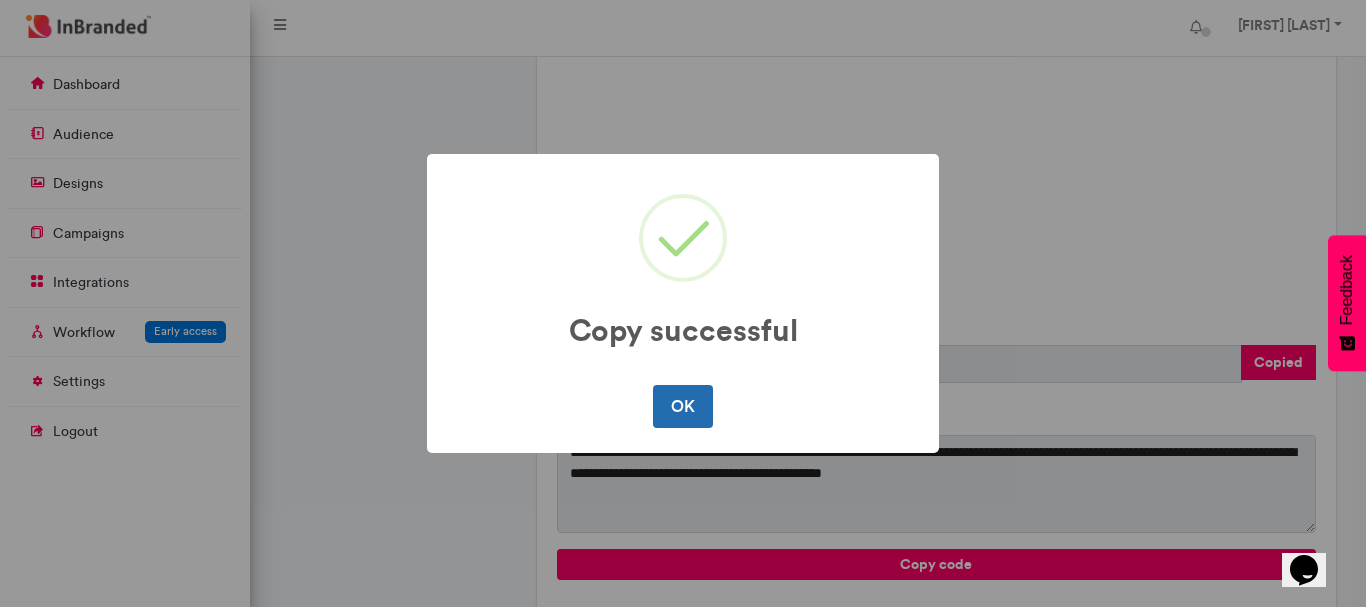 click on "OK" at bounding box center [682, 406] 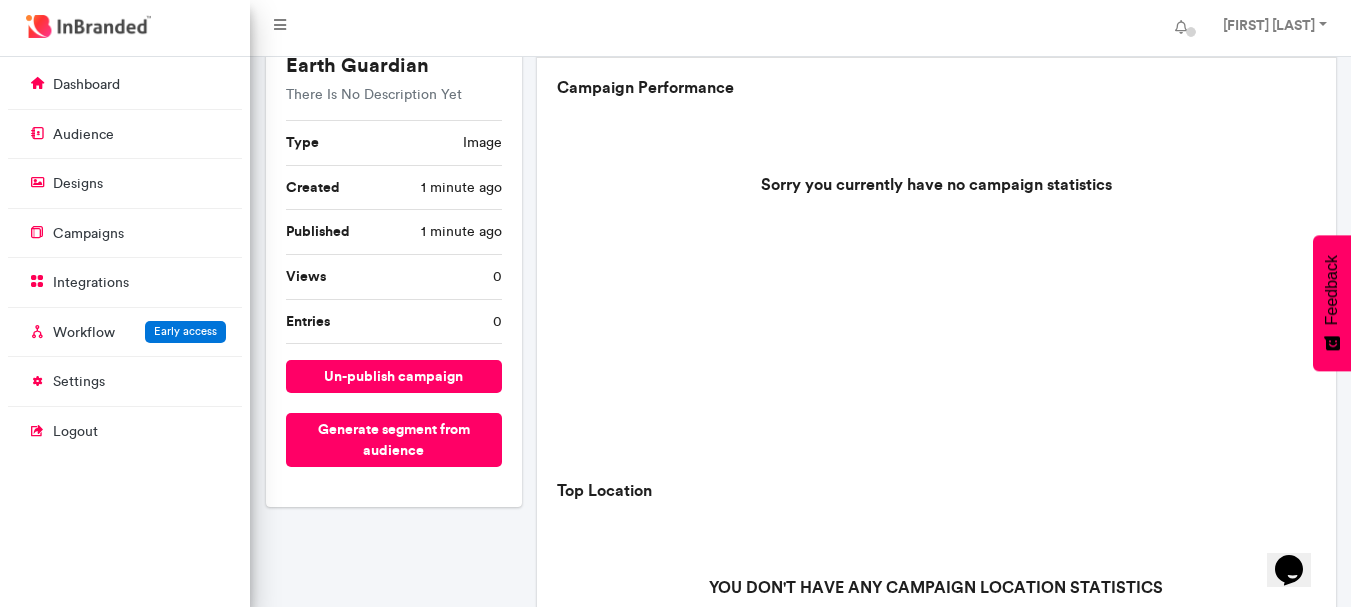 scroll, scrollTop: 0, scrollLeft: 0, axis: both 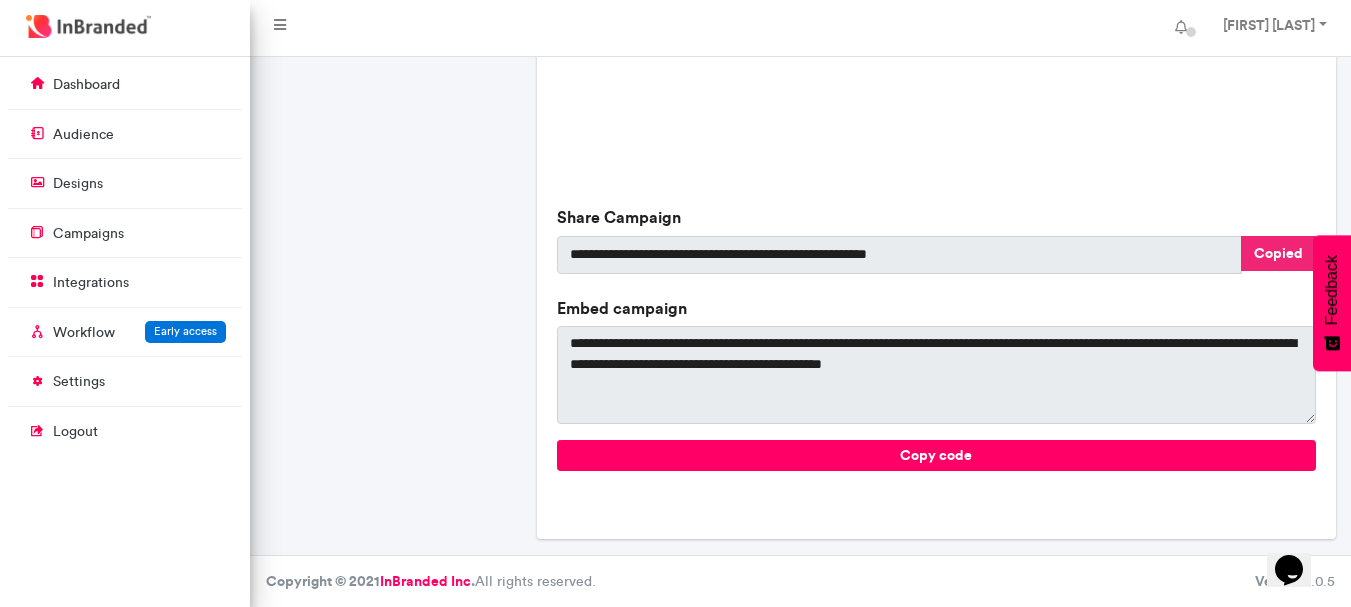 click on "Copied" at bounding box center (1278, 253) 